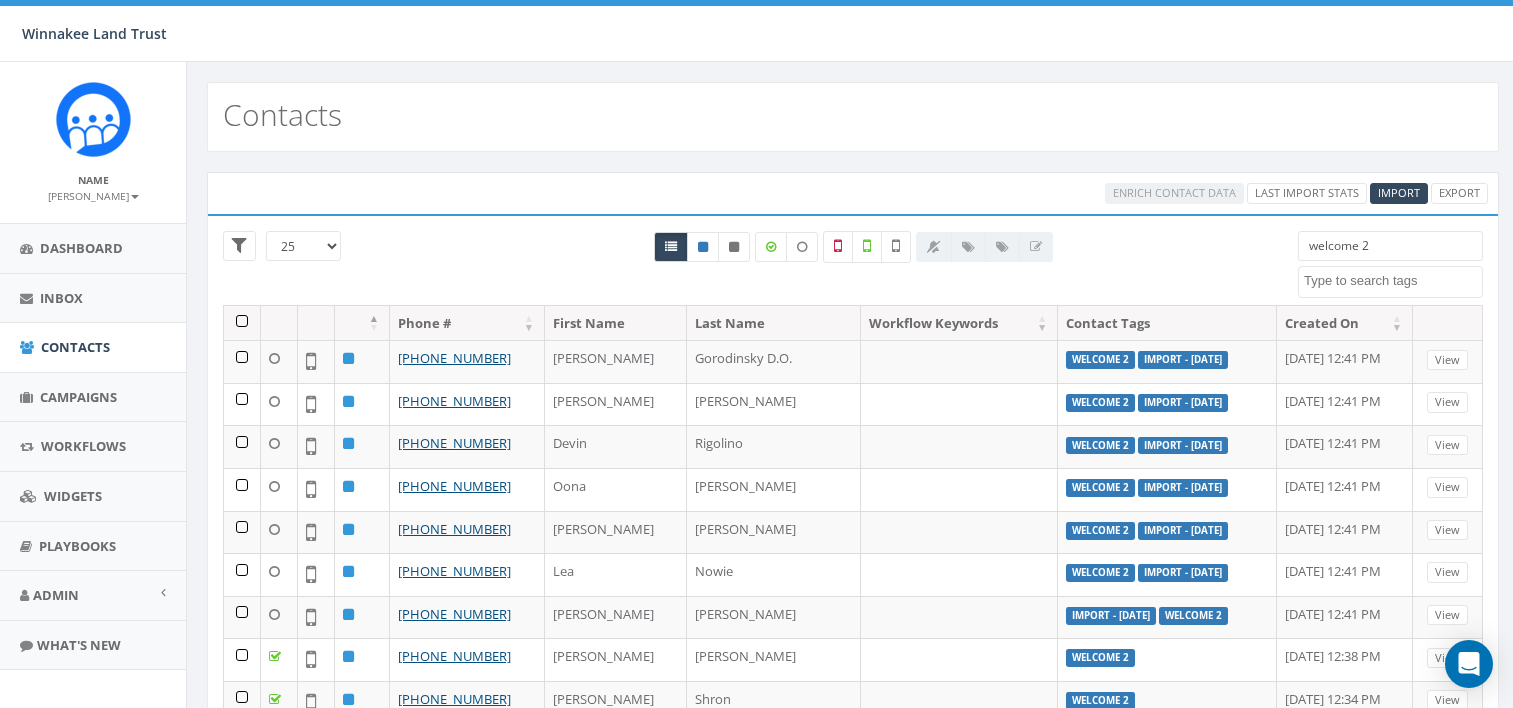 select 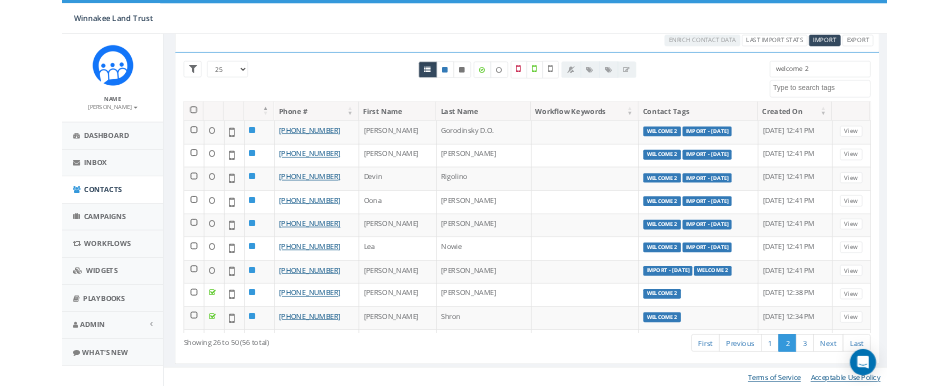 scroll, scrollTop: 0, scrollLeft: 0, axis: both 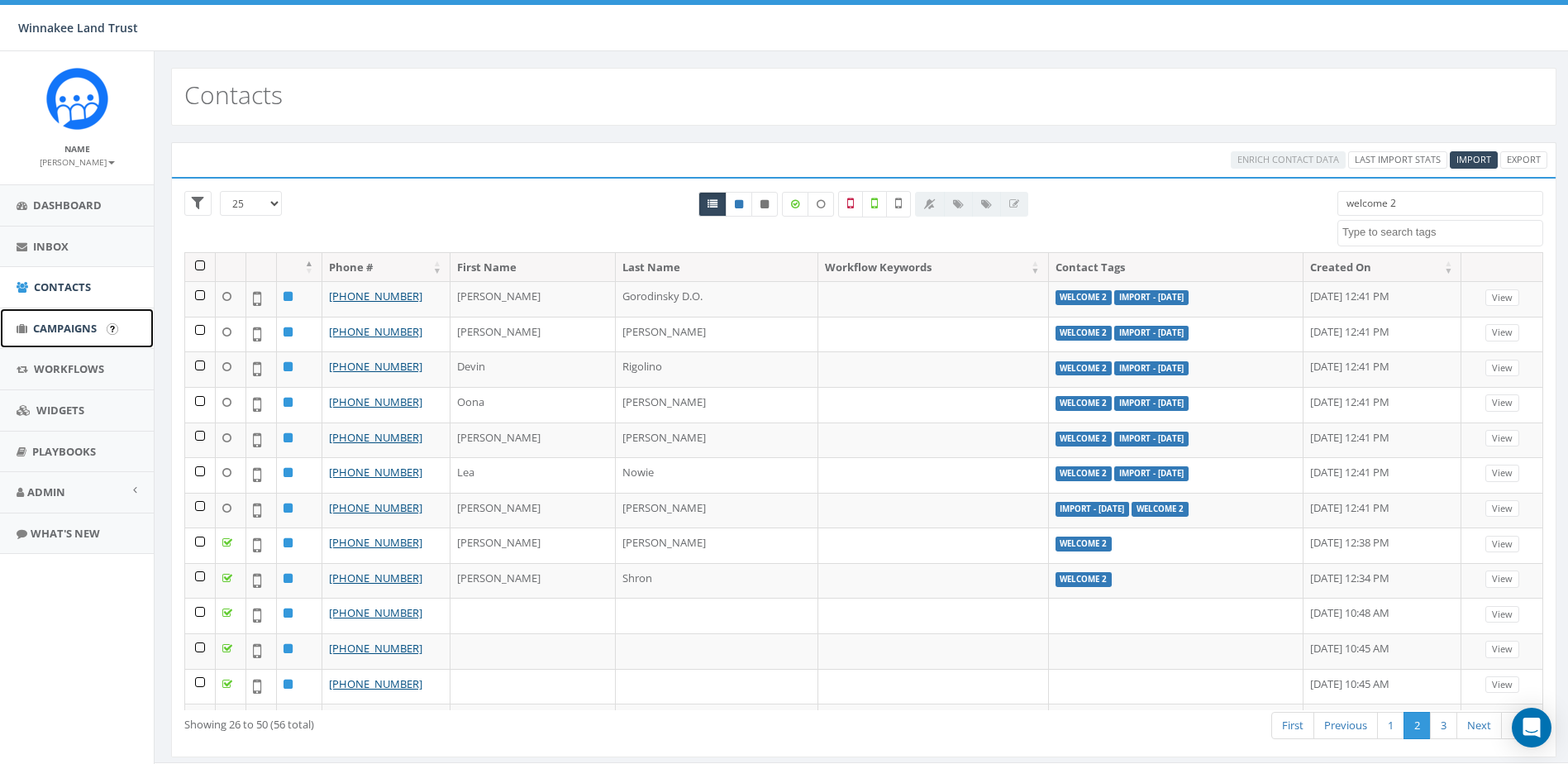 click on "Campaigns" at bounding box center [64, 328] 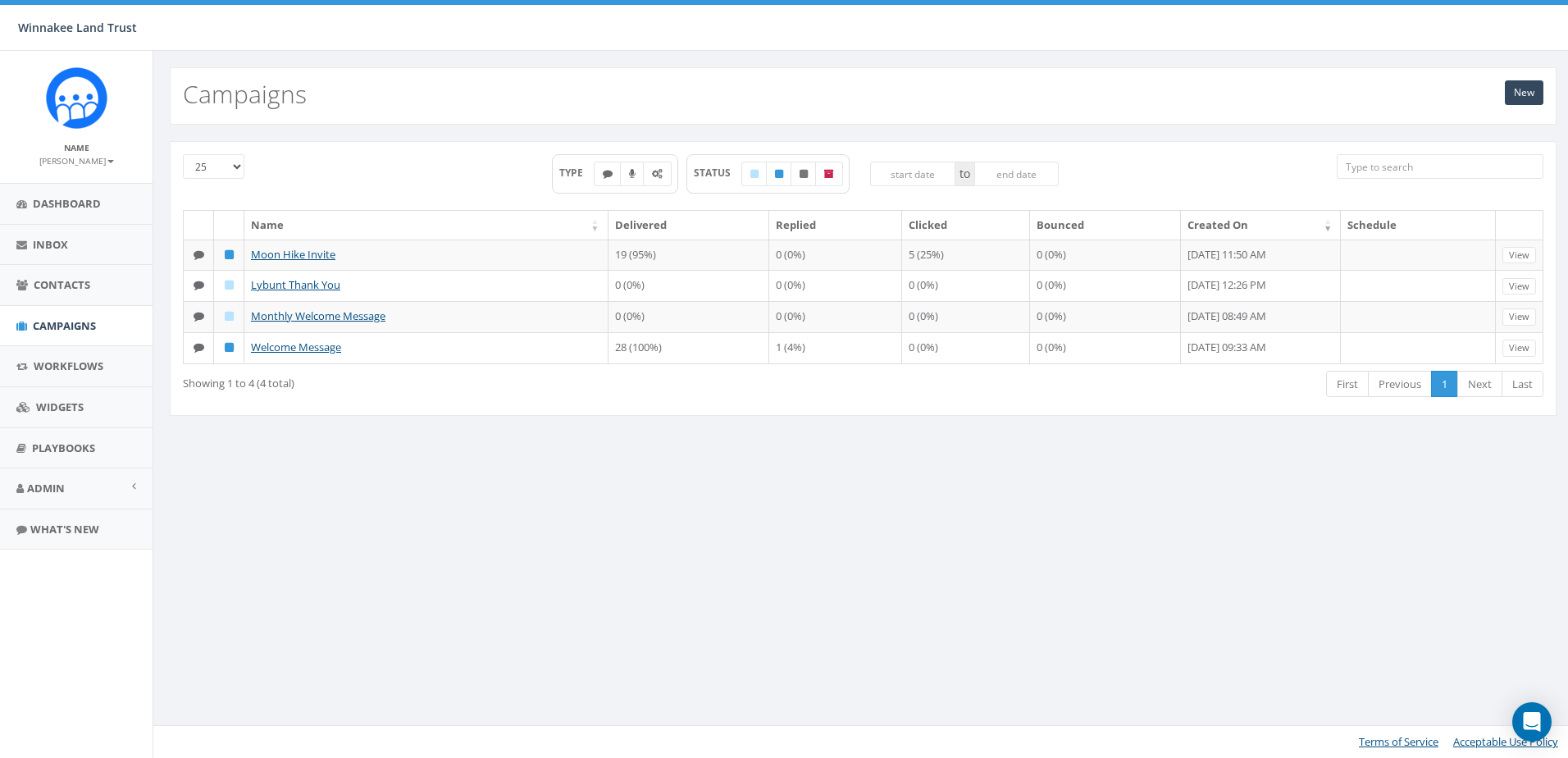 scroll, scrollTop: 0, scrollLeft: 0, axis: both 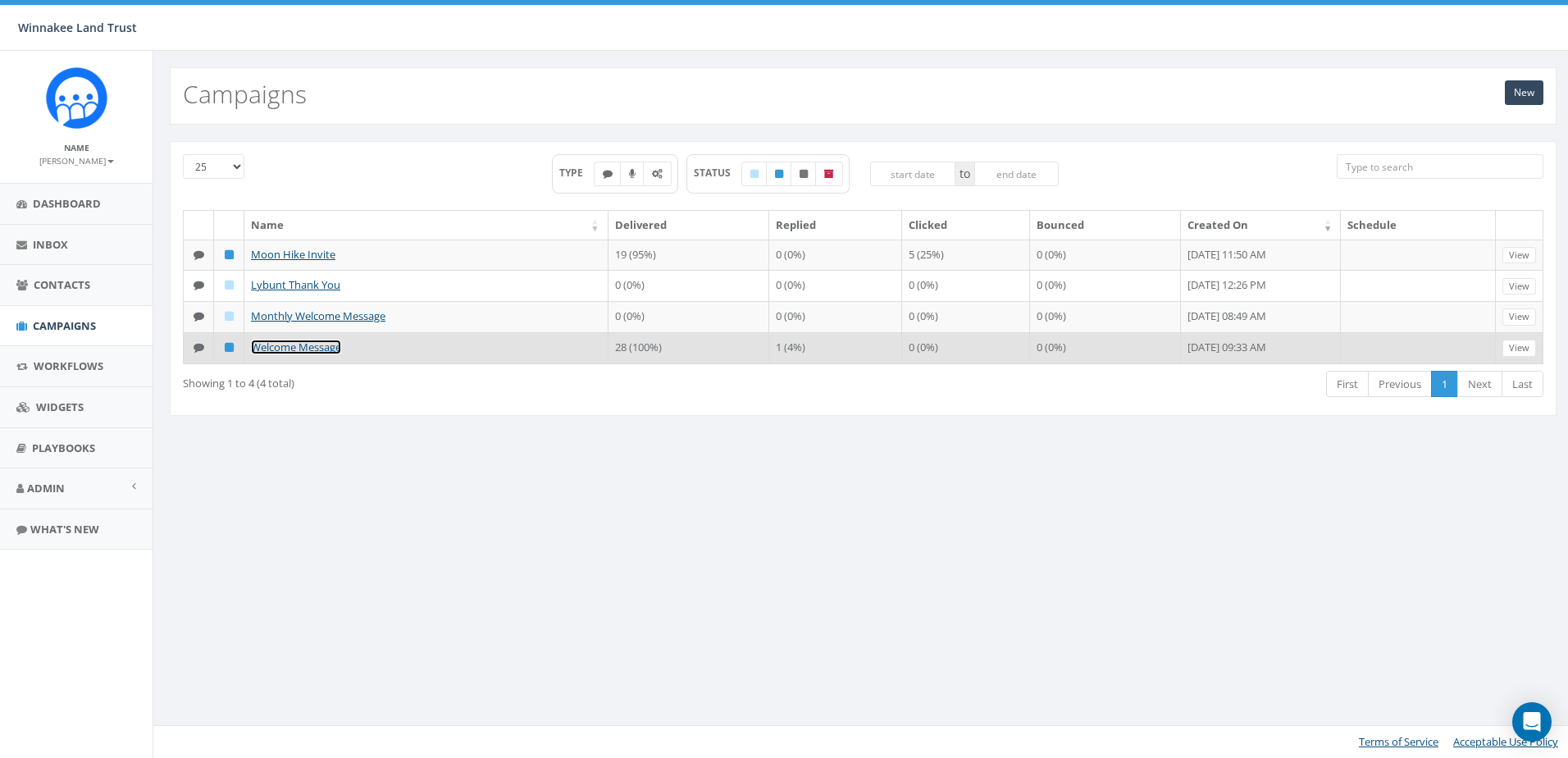 click on "Welcome Message" at bounding box center (296, 347) 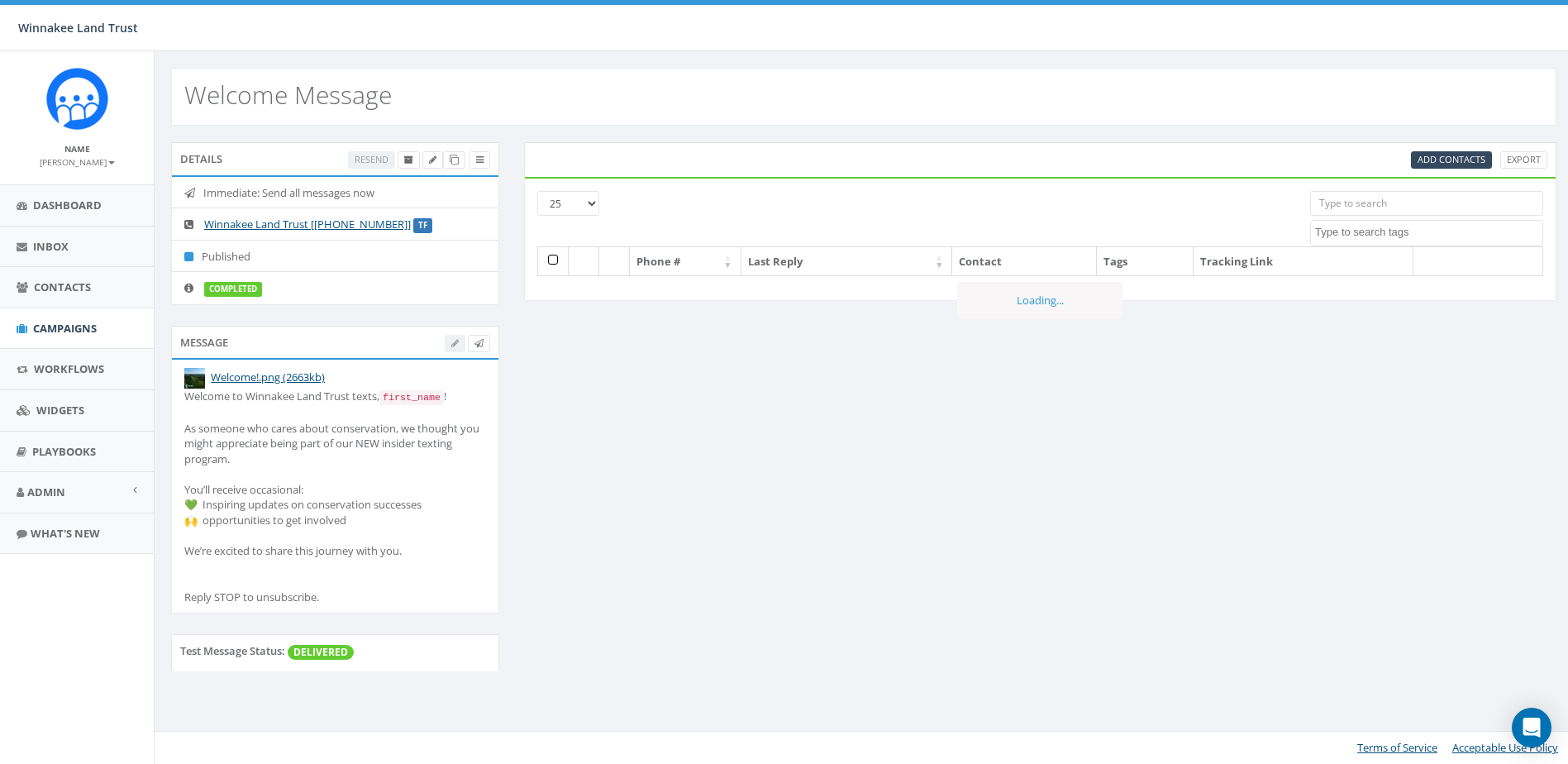 select 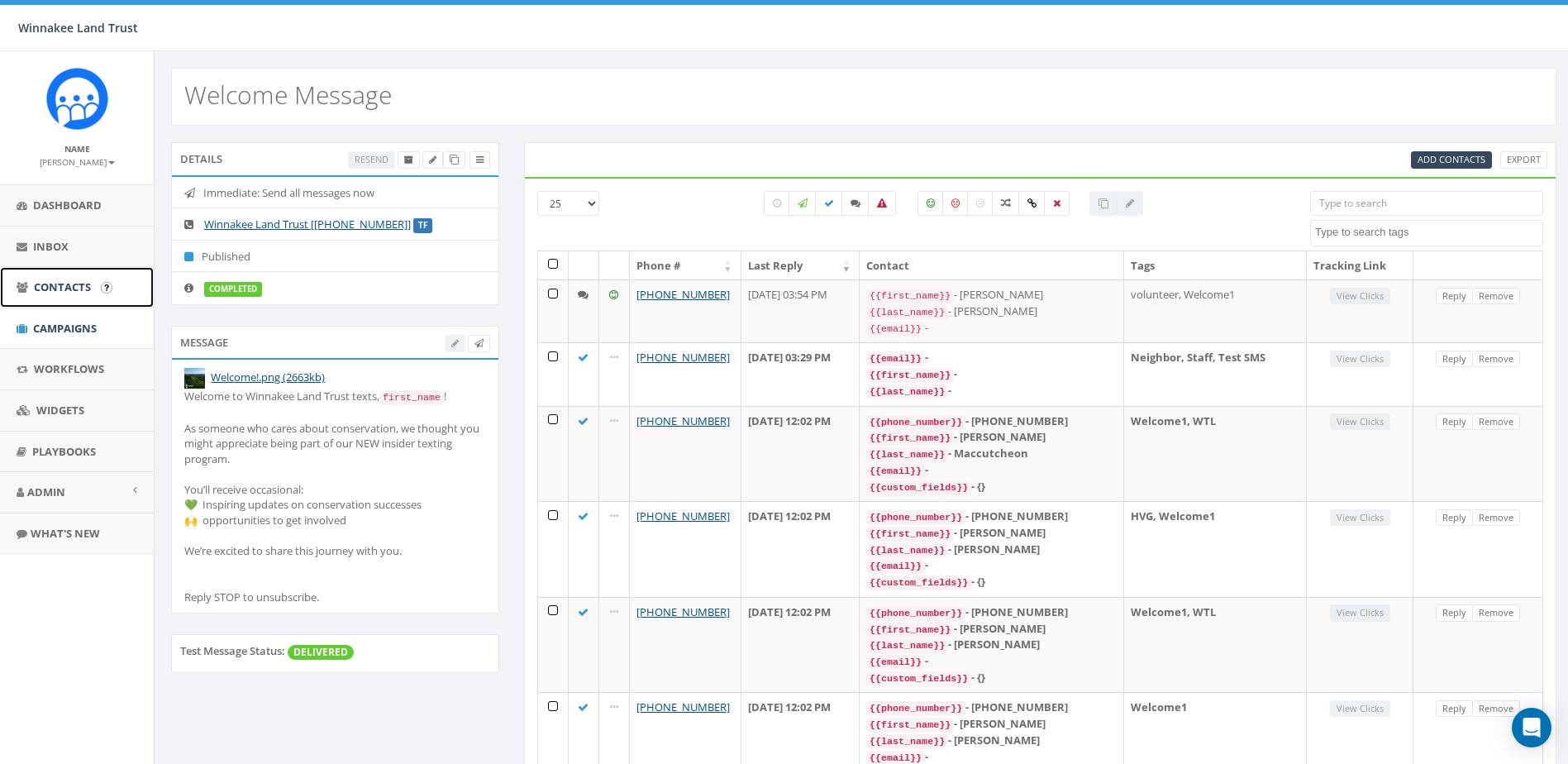 click on "Contacts" at bounding box center (77, 287) 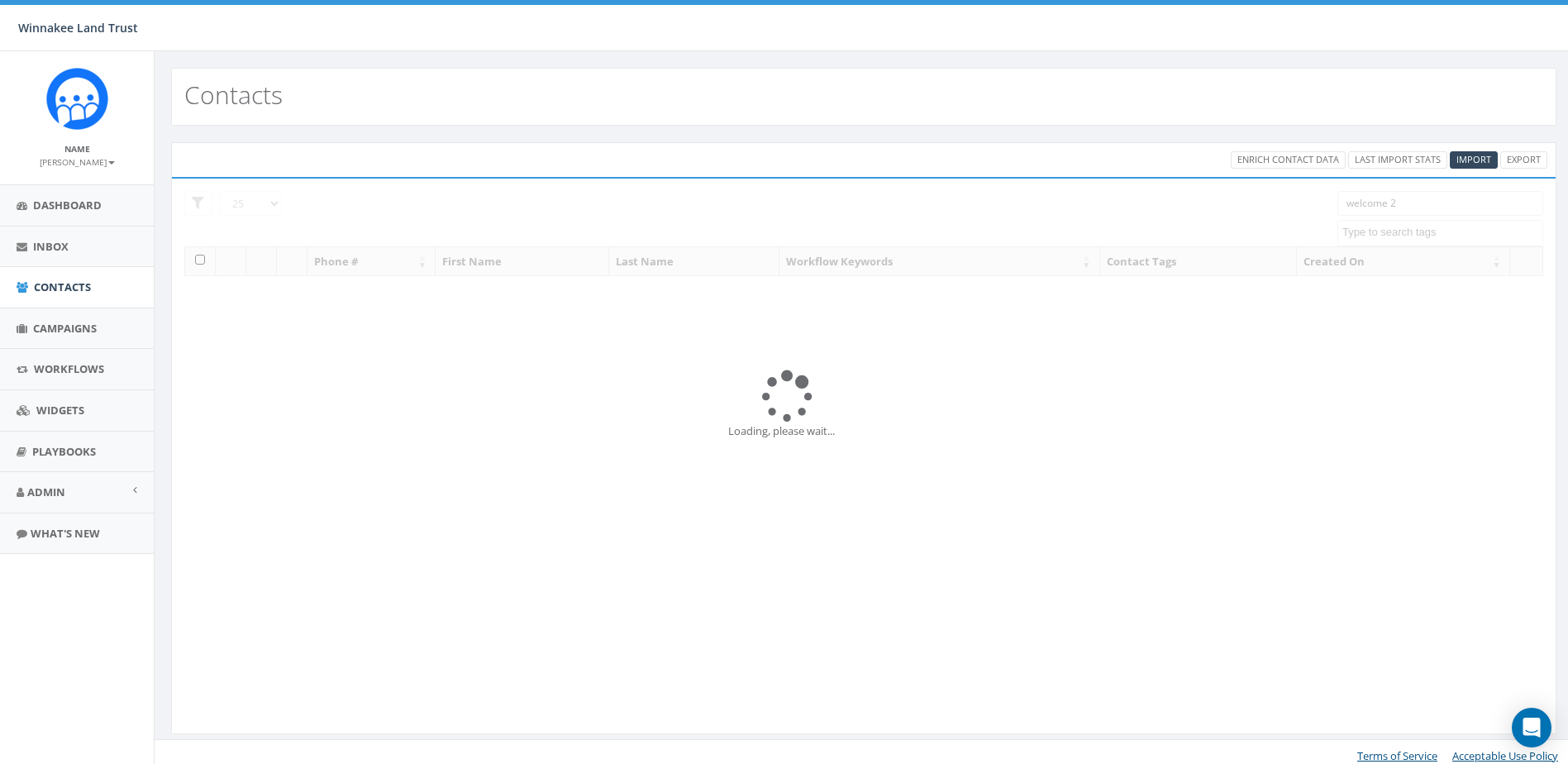 select 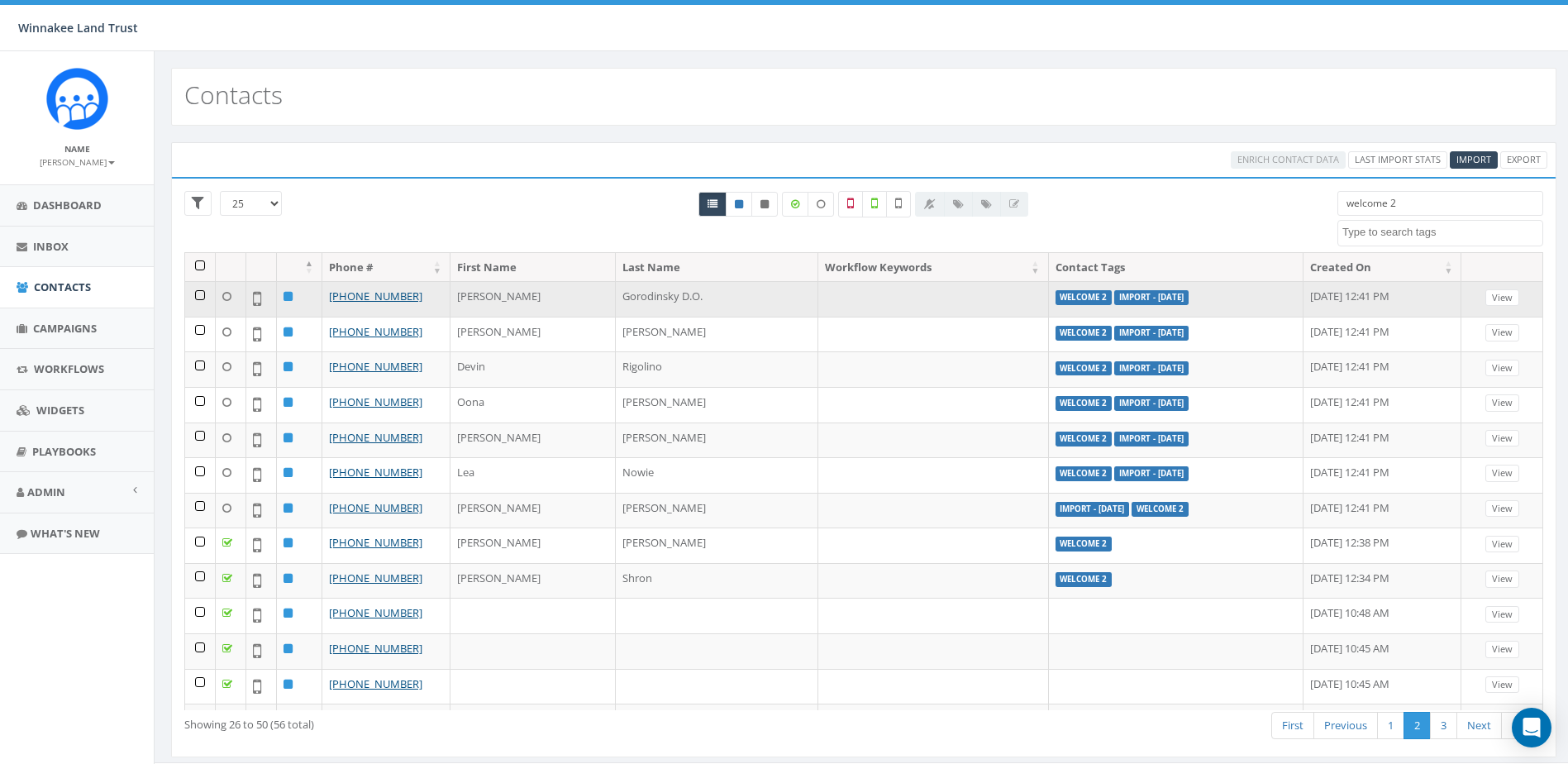 click on "Welcome 2" at bounding box center [1084, 298] 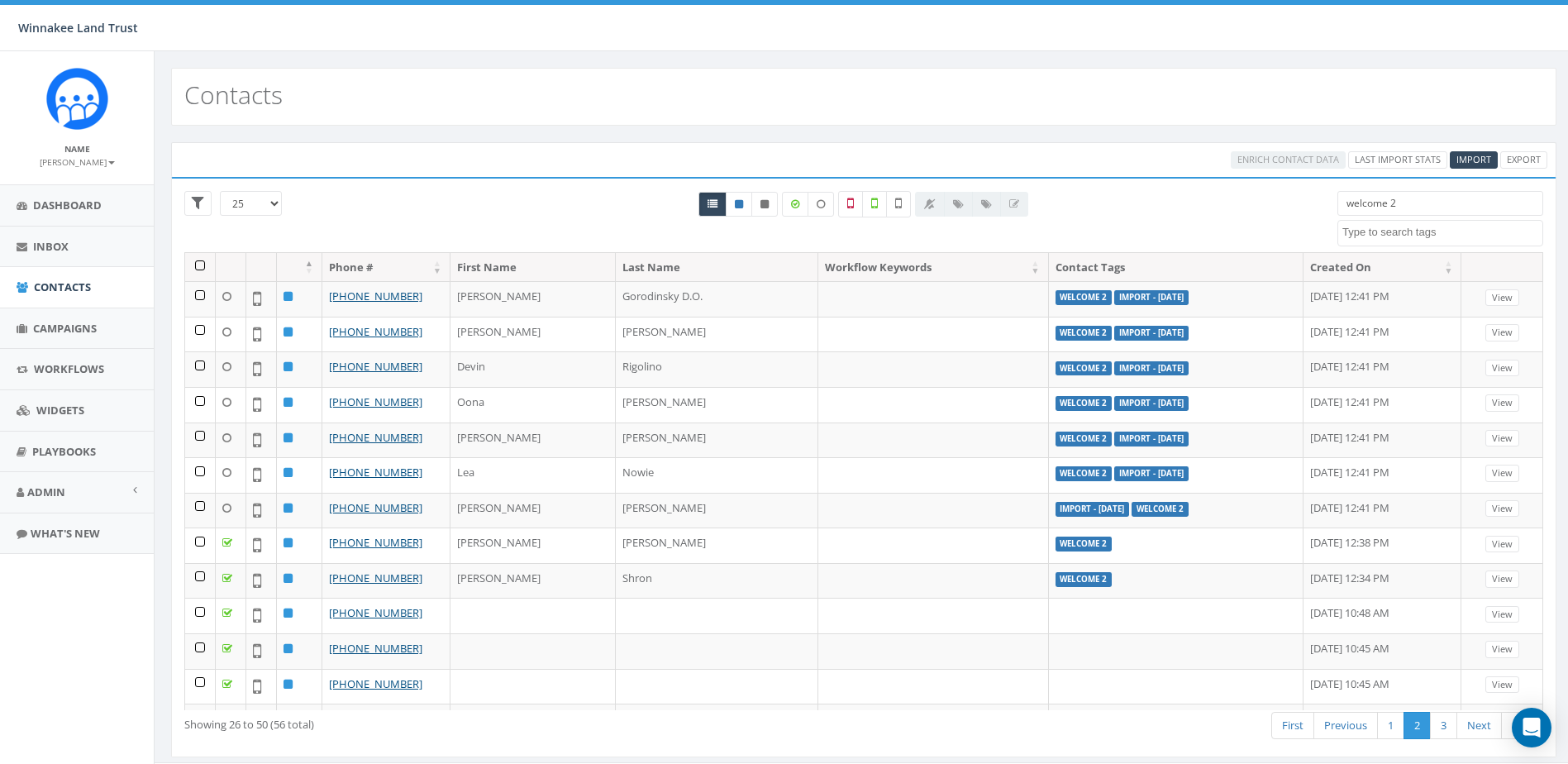 click on "Contact Tags" at bounding box center (1176, 267) 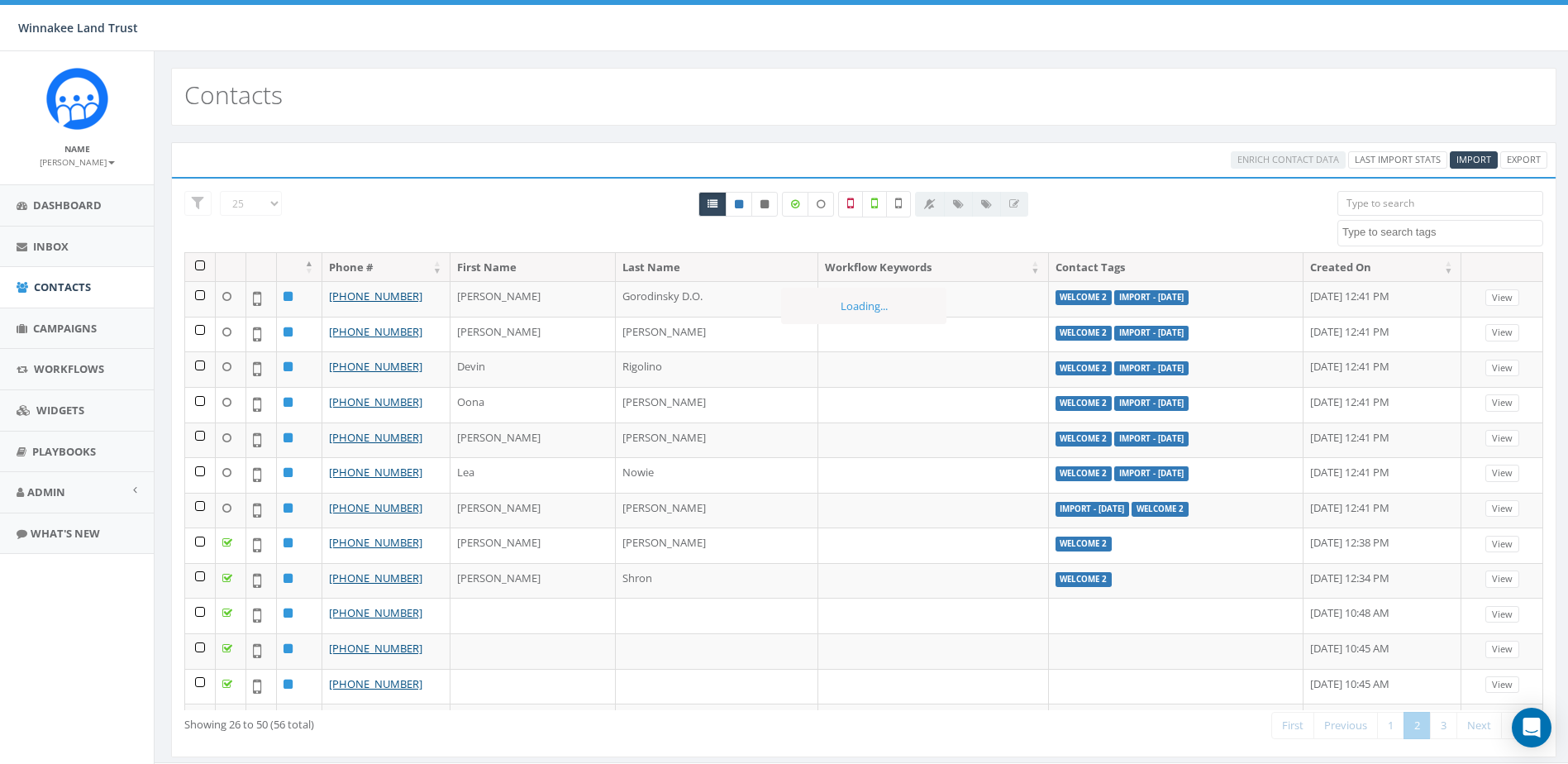 type 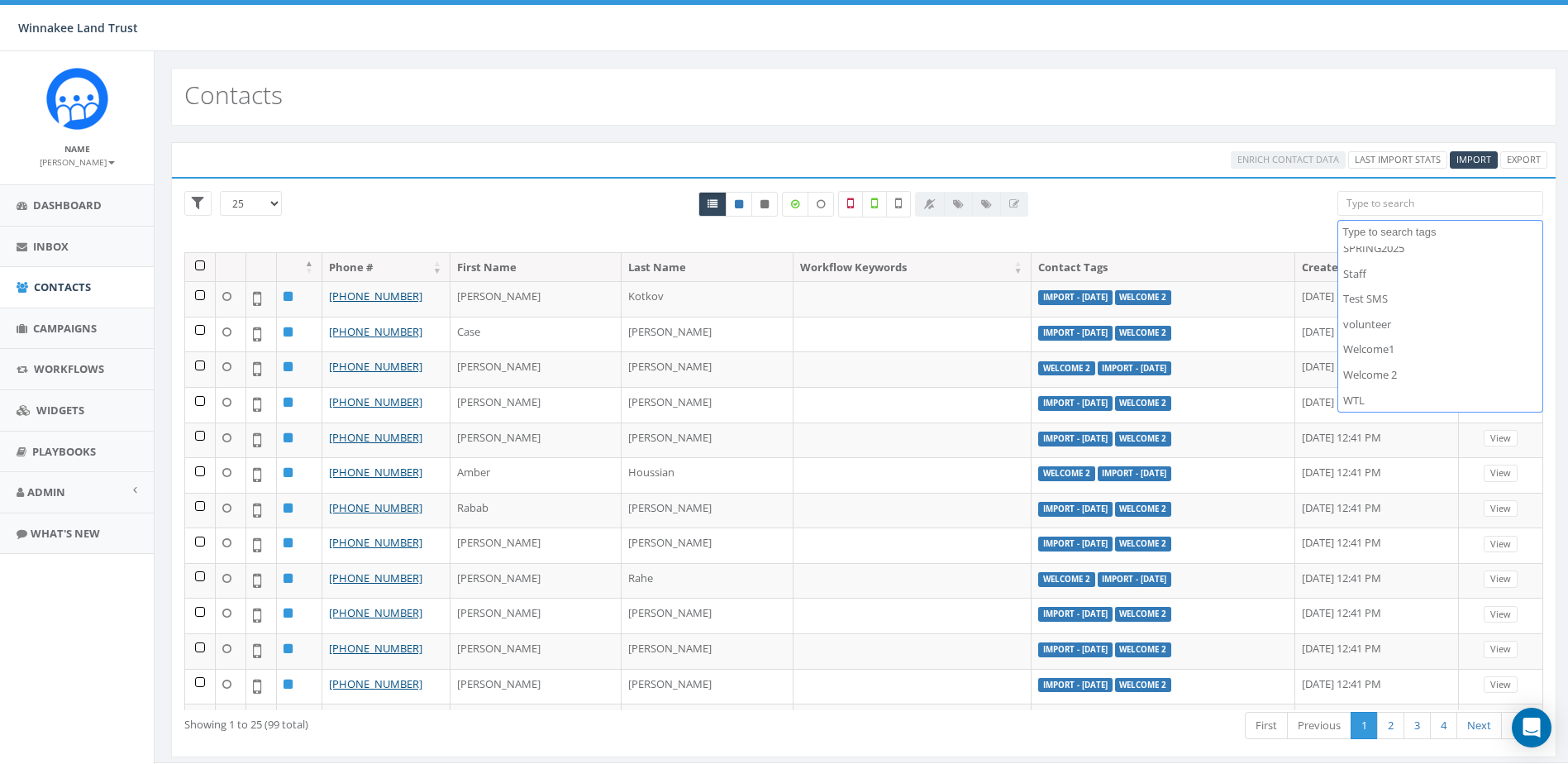 scroll, scrollTop: 163, scrollLeft: 0, axis: vertical 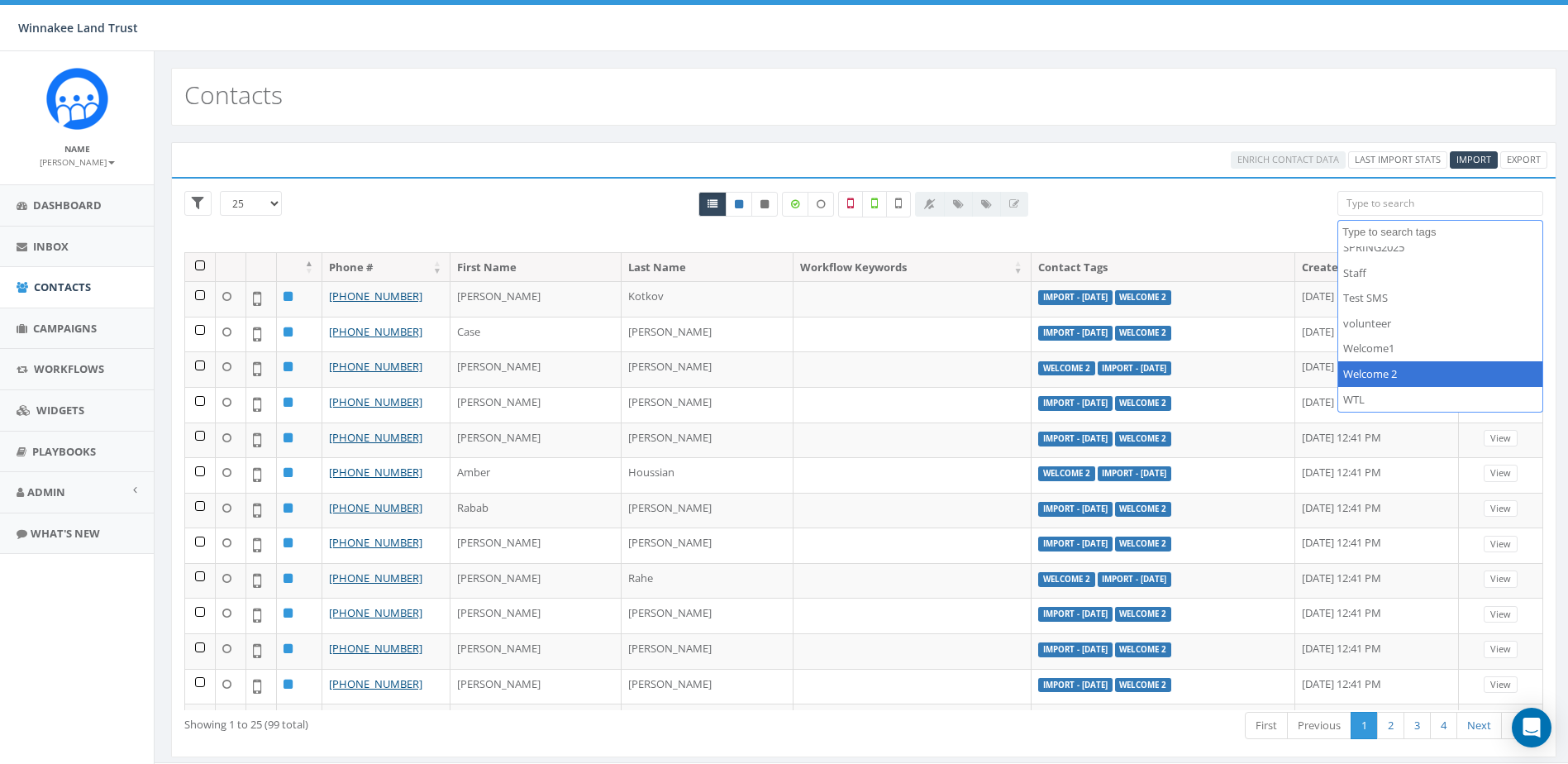 select on "Welcome 2" 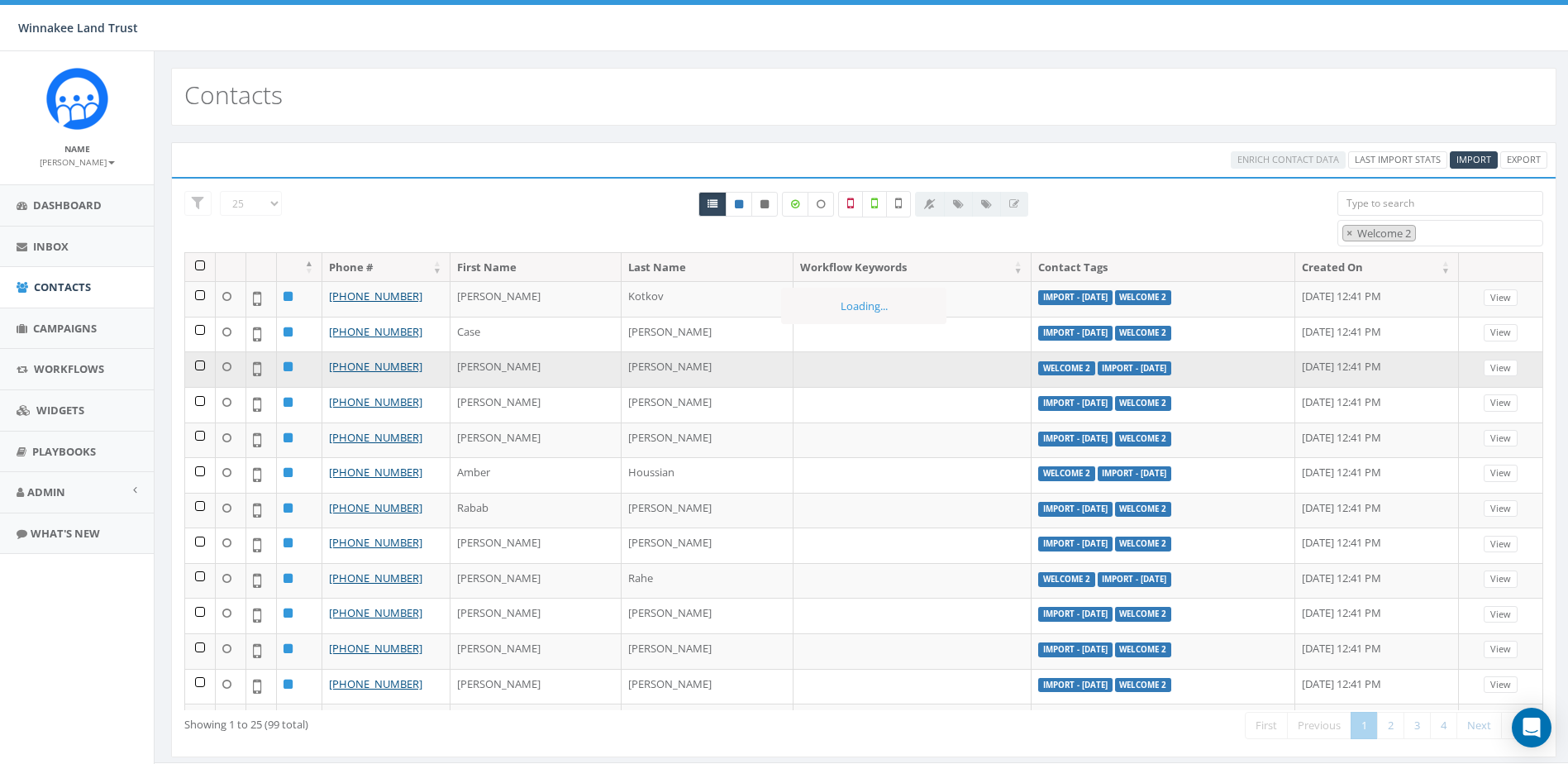 scroll, scrollTop: 164, scrollLeft: 0, axis: vertical 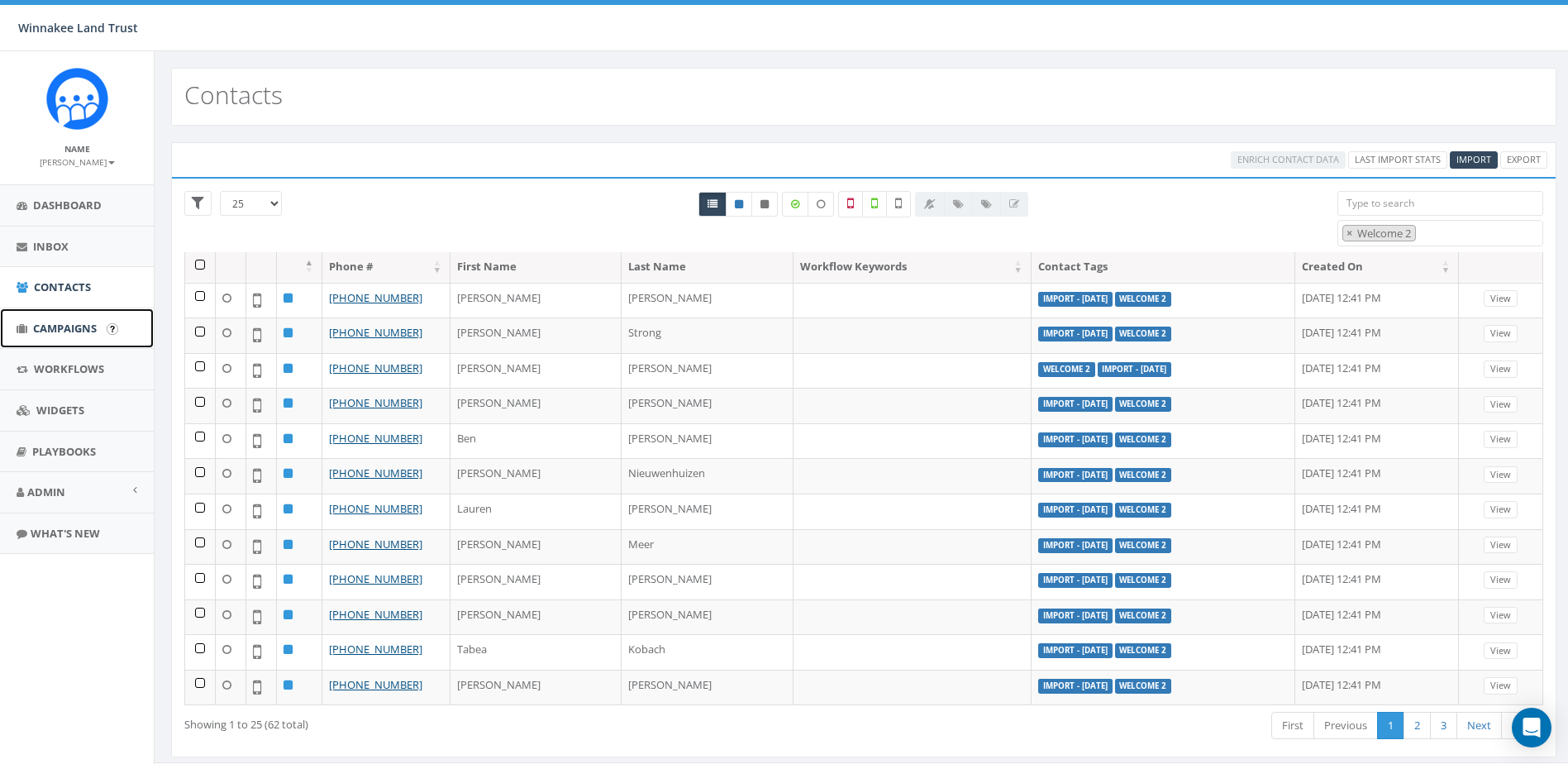 click on "Campaigns" at bounding box center [64, 328] 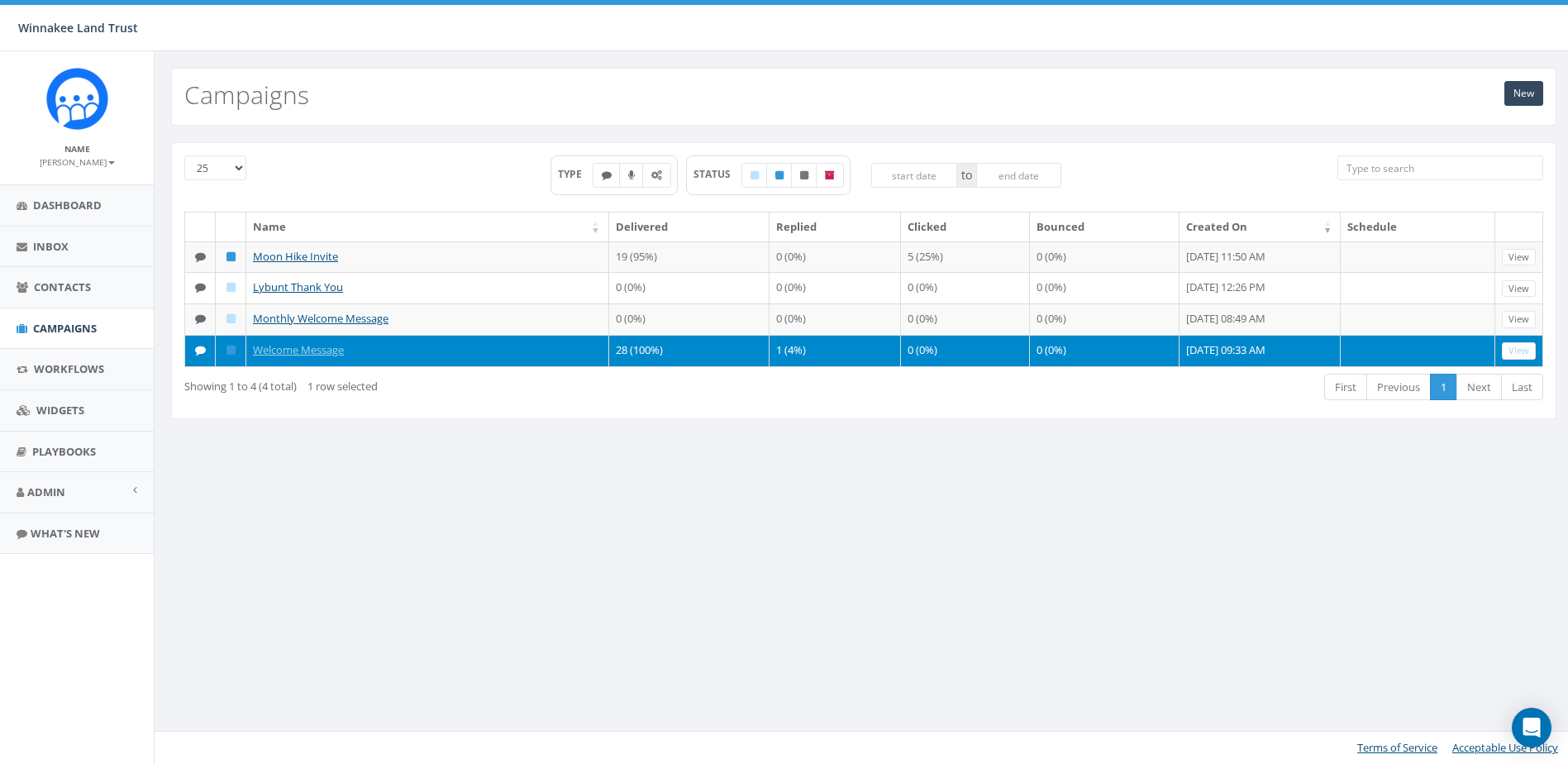 scroll, scrollTop: 0, scrollLeft: 0, axis: both 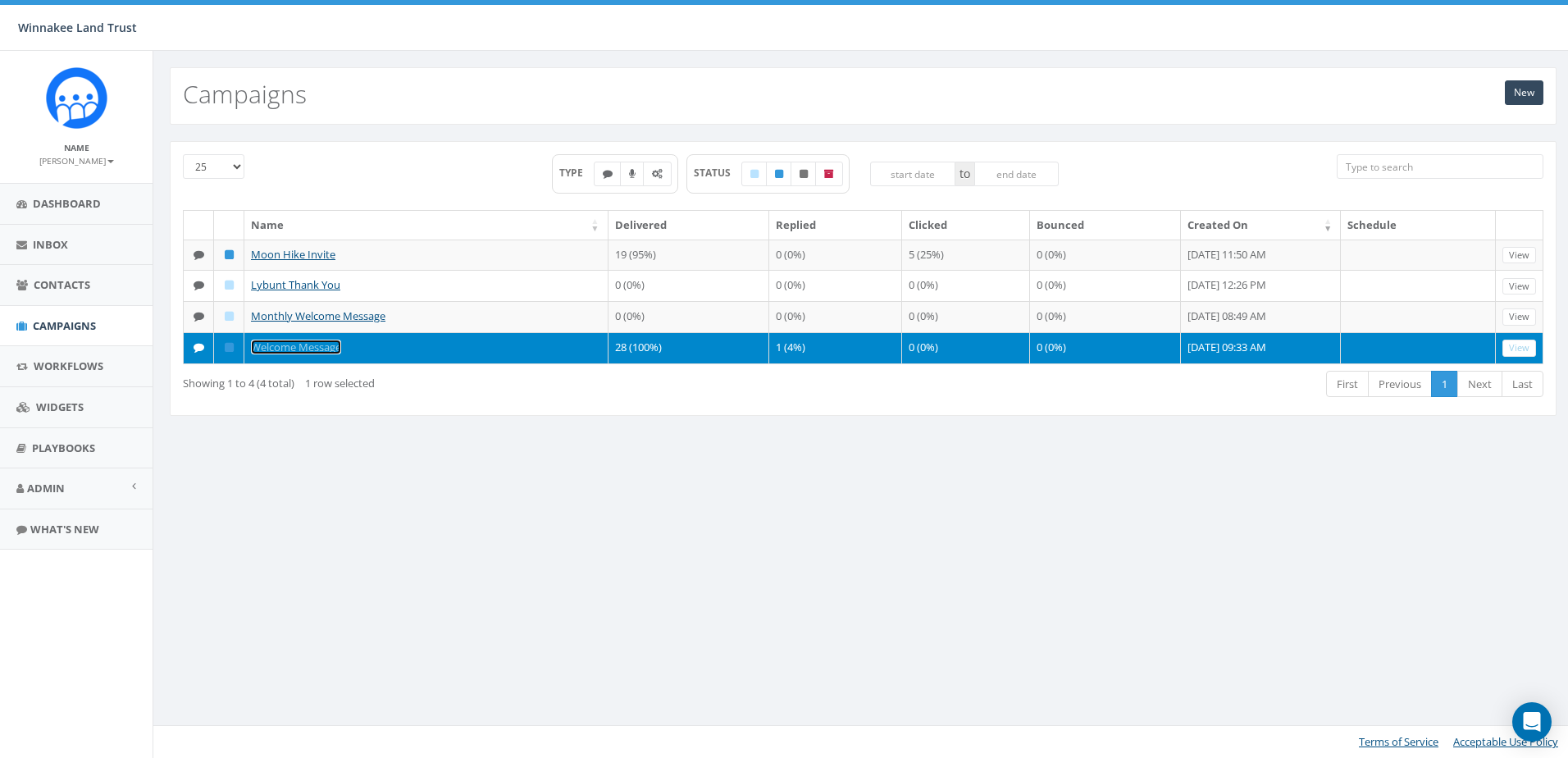 click on "Welcome Message" at bounding box center (296, 347) 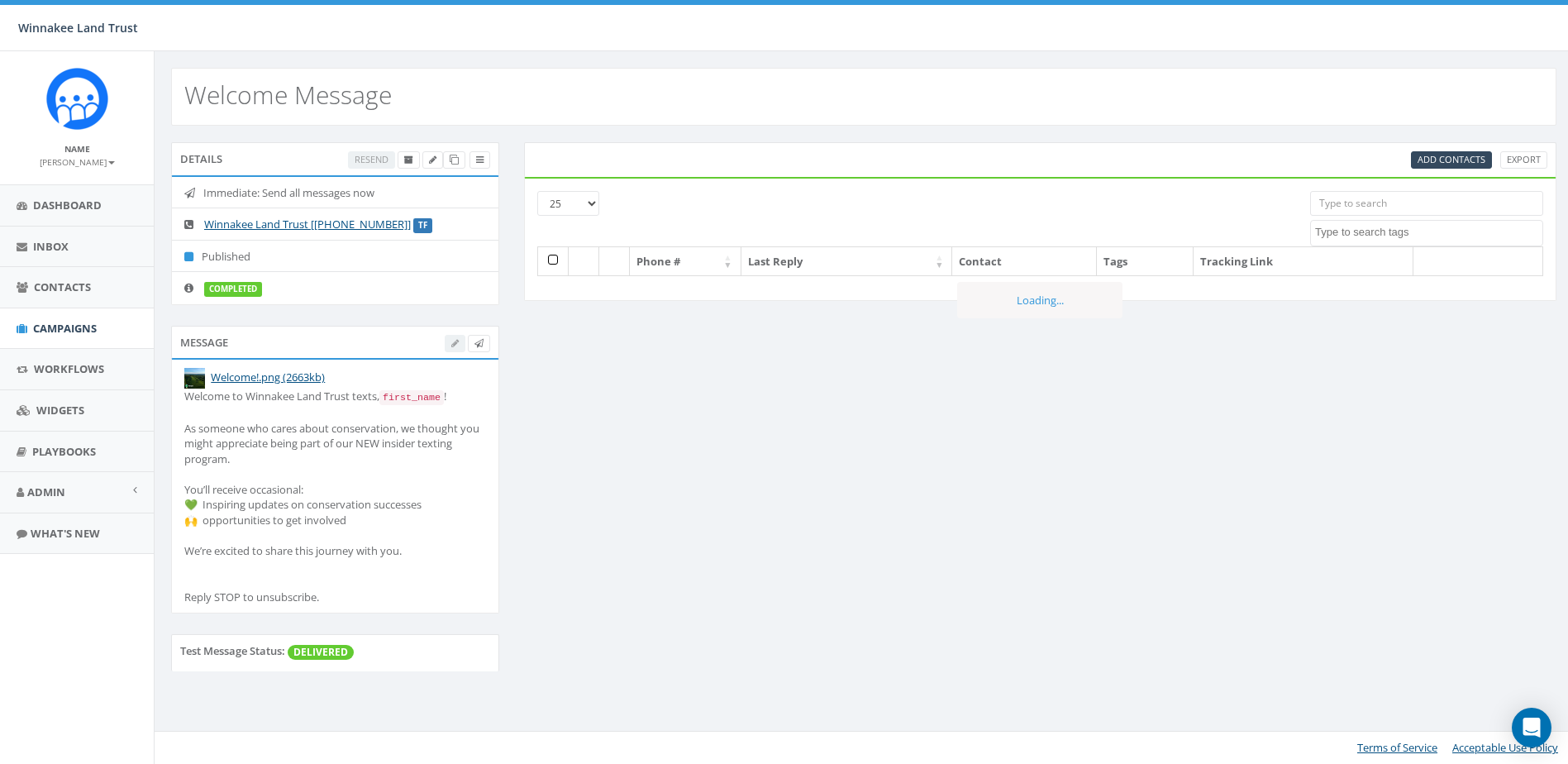 select 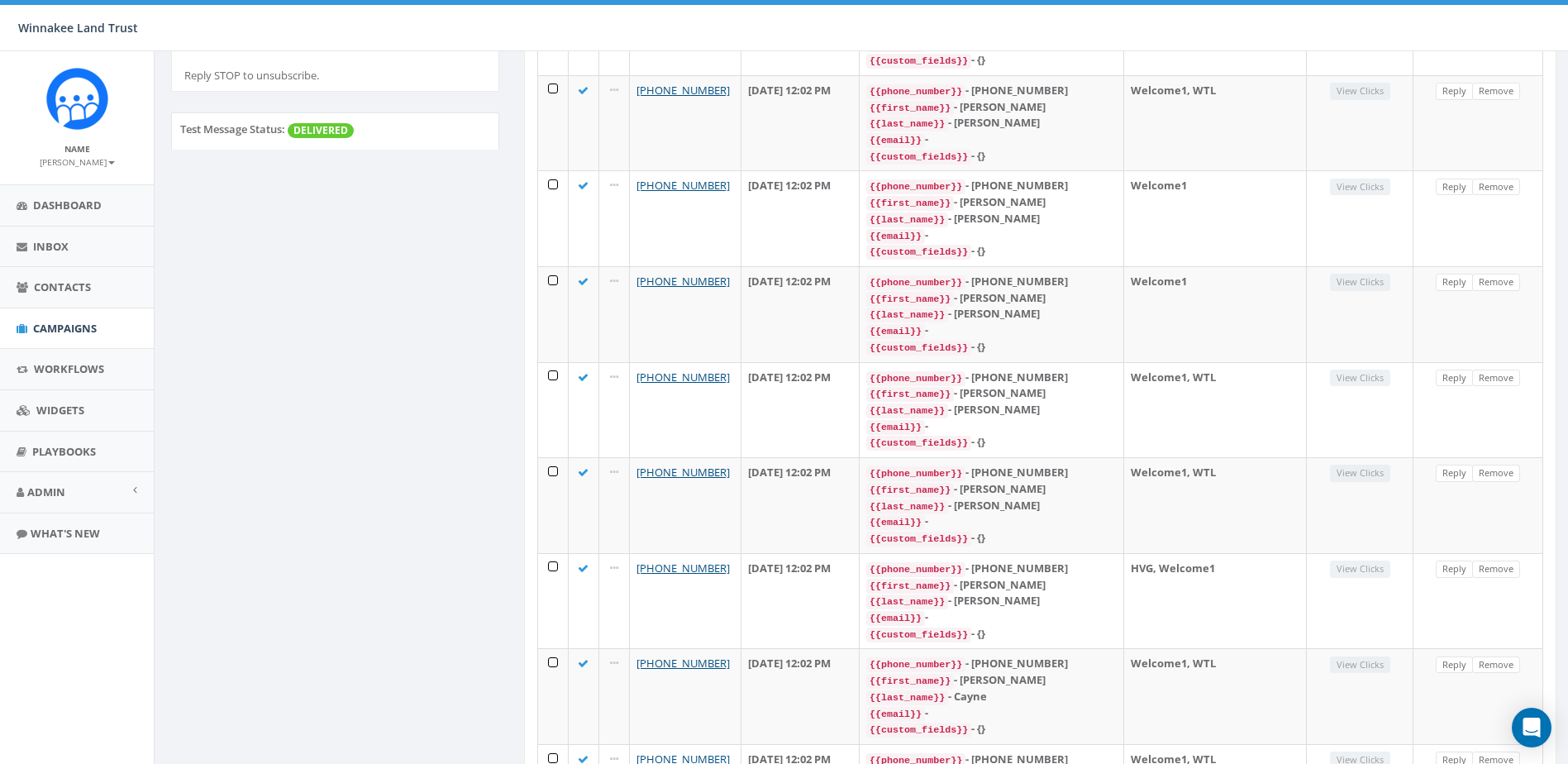 scroll, scrollTop: 507, scrollLeft: 0, axis: vertical 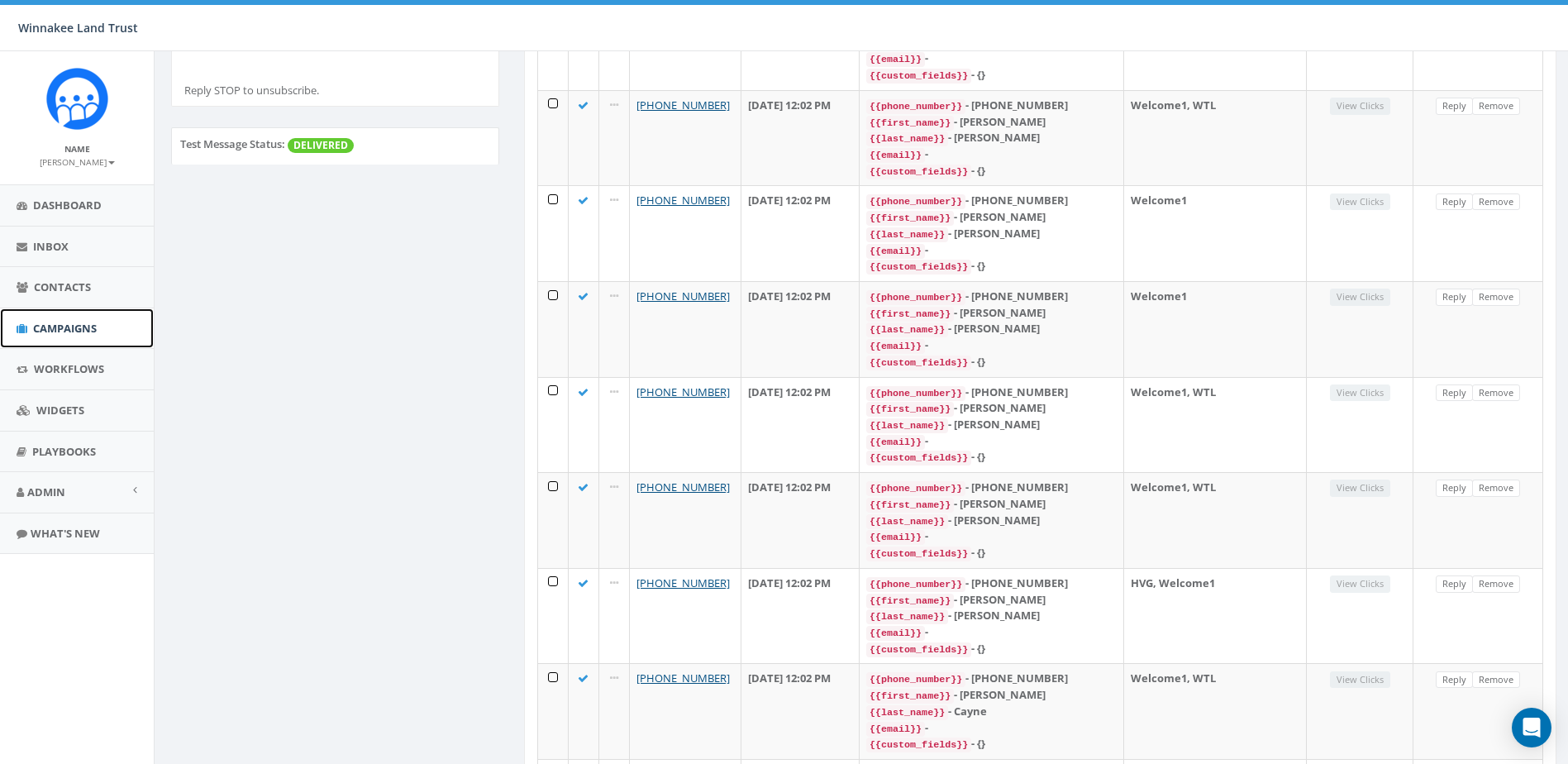 click on "Campaigns" at bounding box center [64, 328] 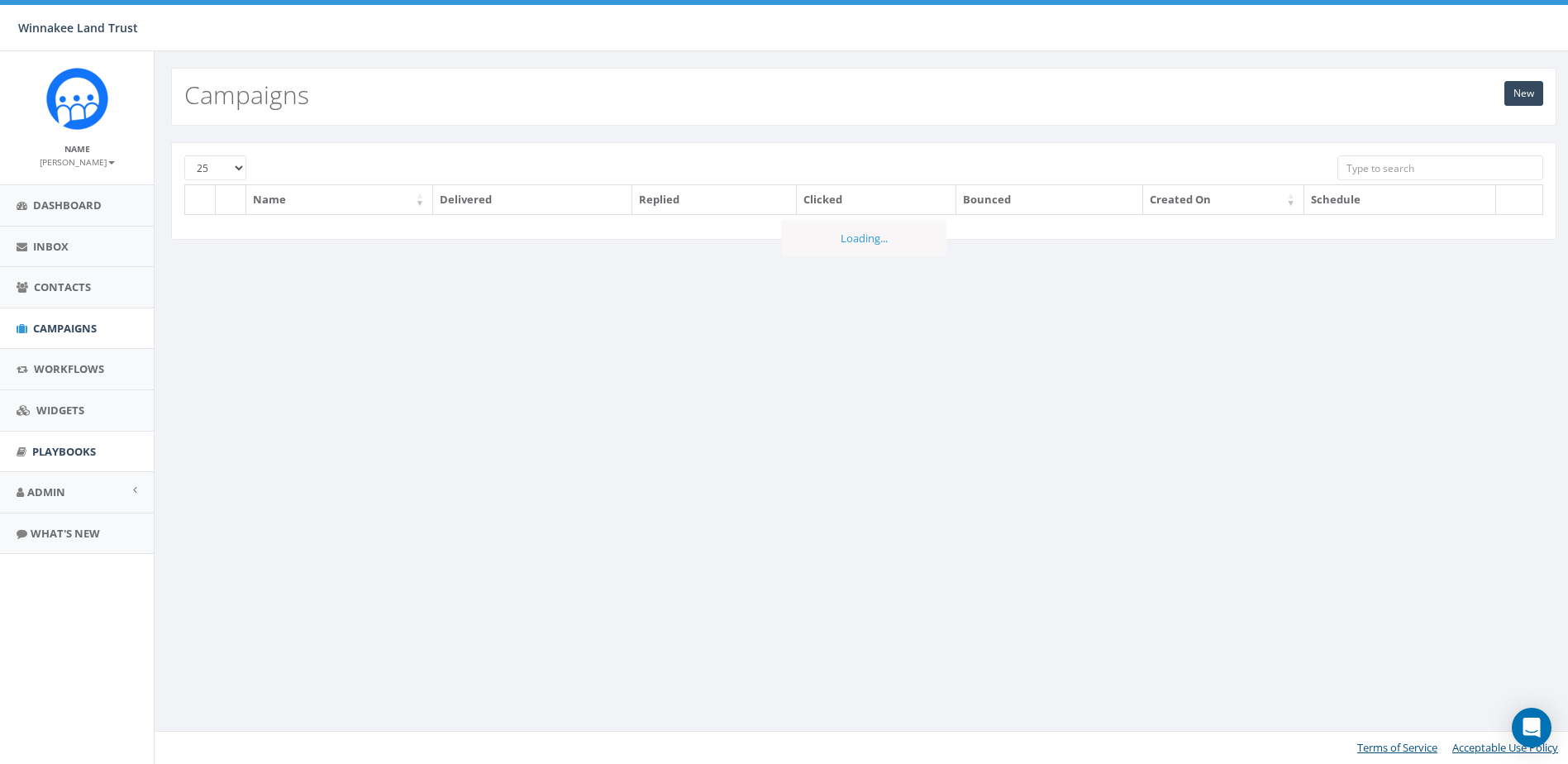 scroll, scrollTop: 0, scrollLeft: 0, axis: both 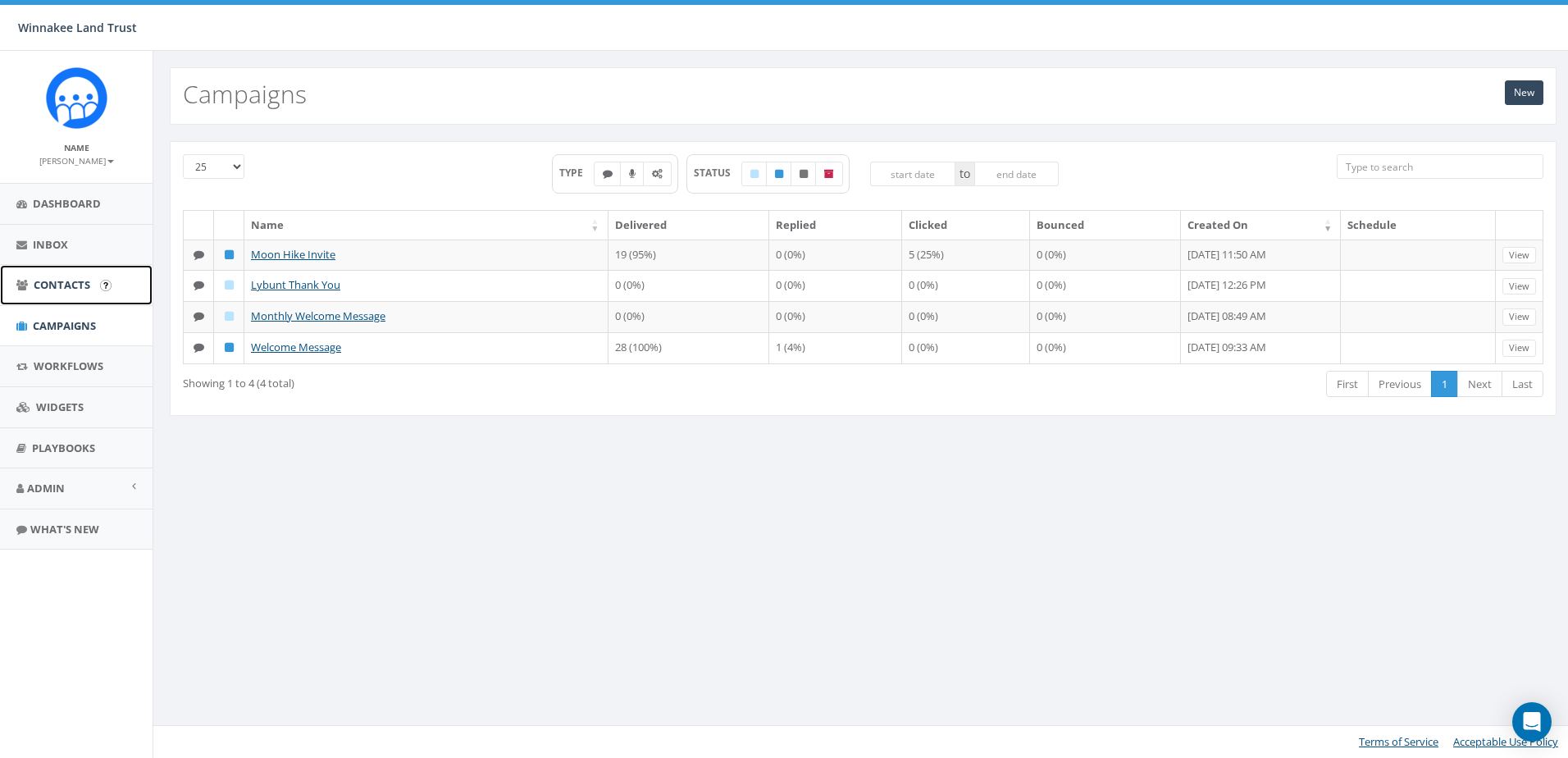 click on "Contacts" at bounding box center [62, 285] 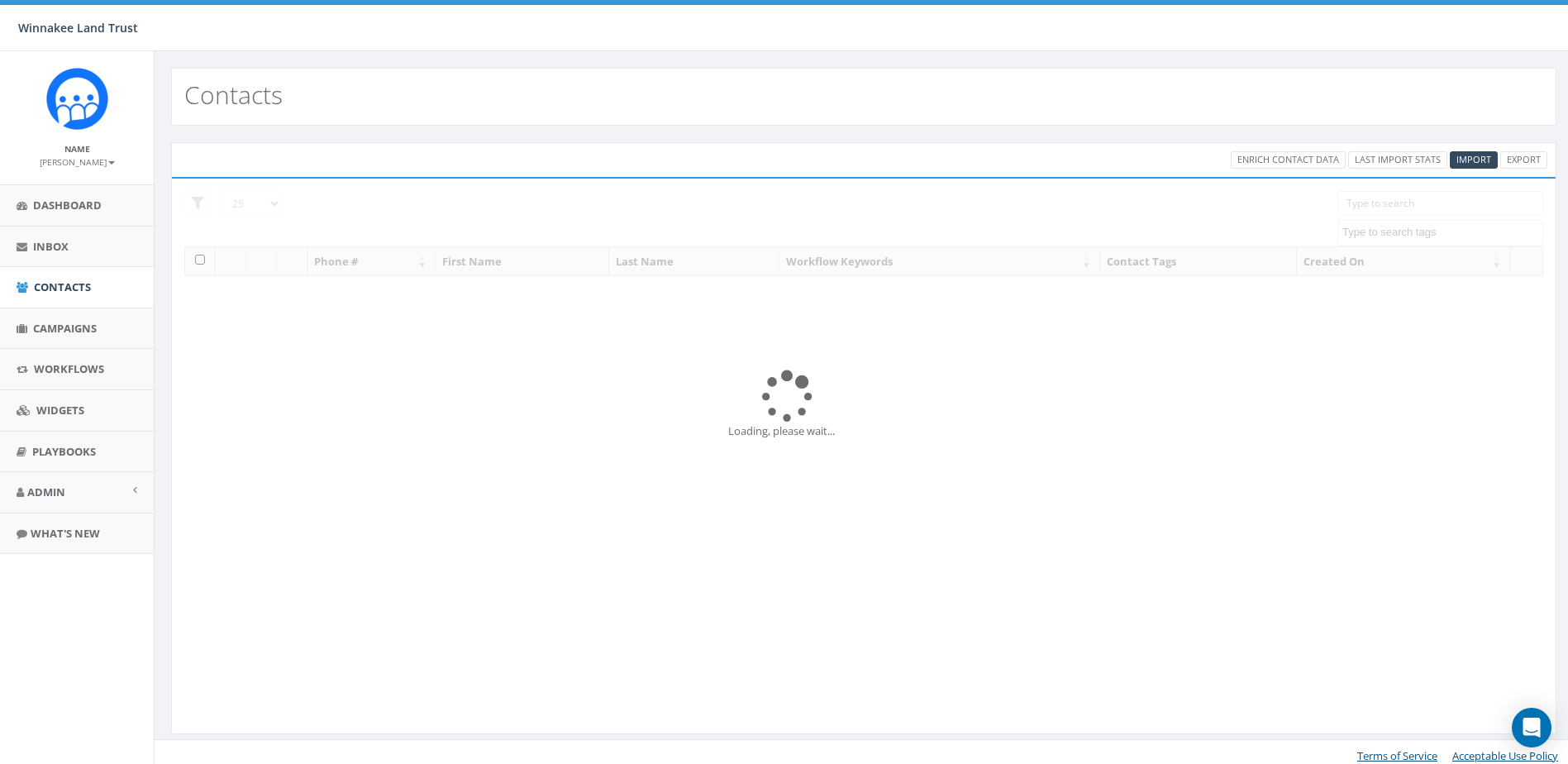 select 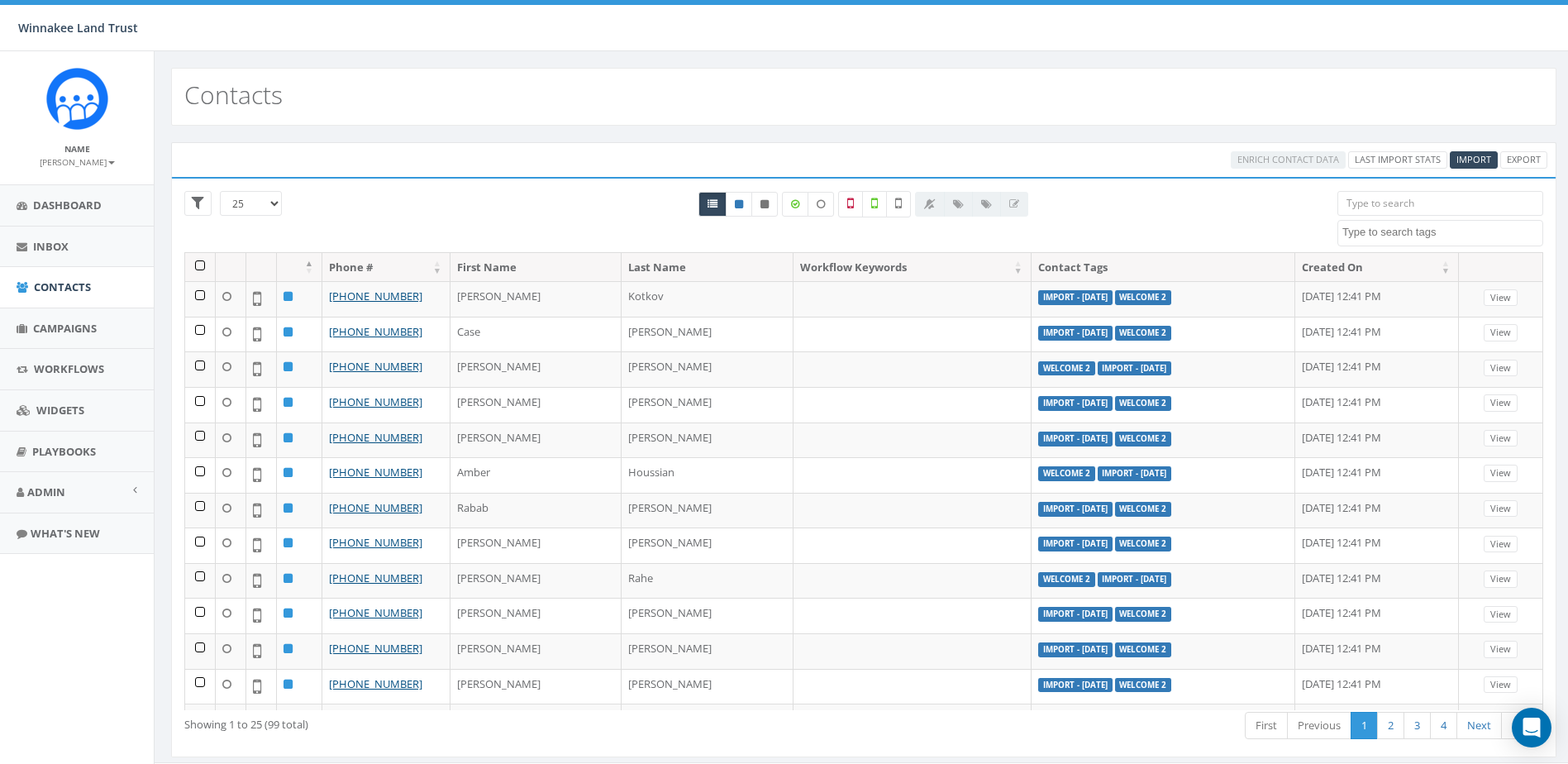 click at bounding box center (1440, 203) 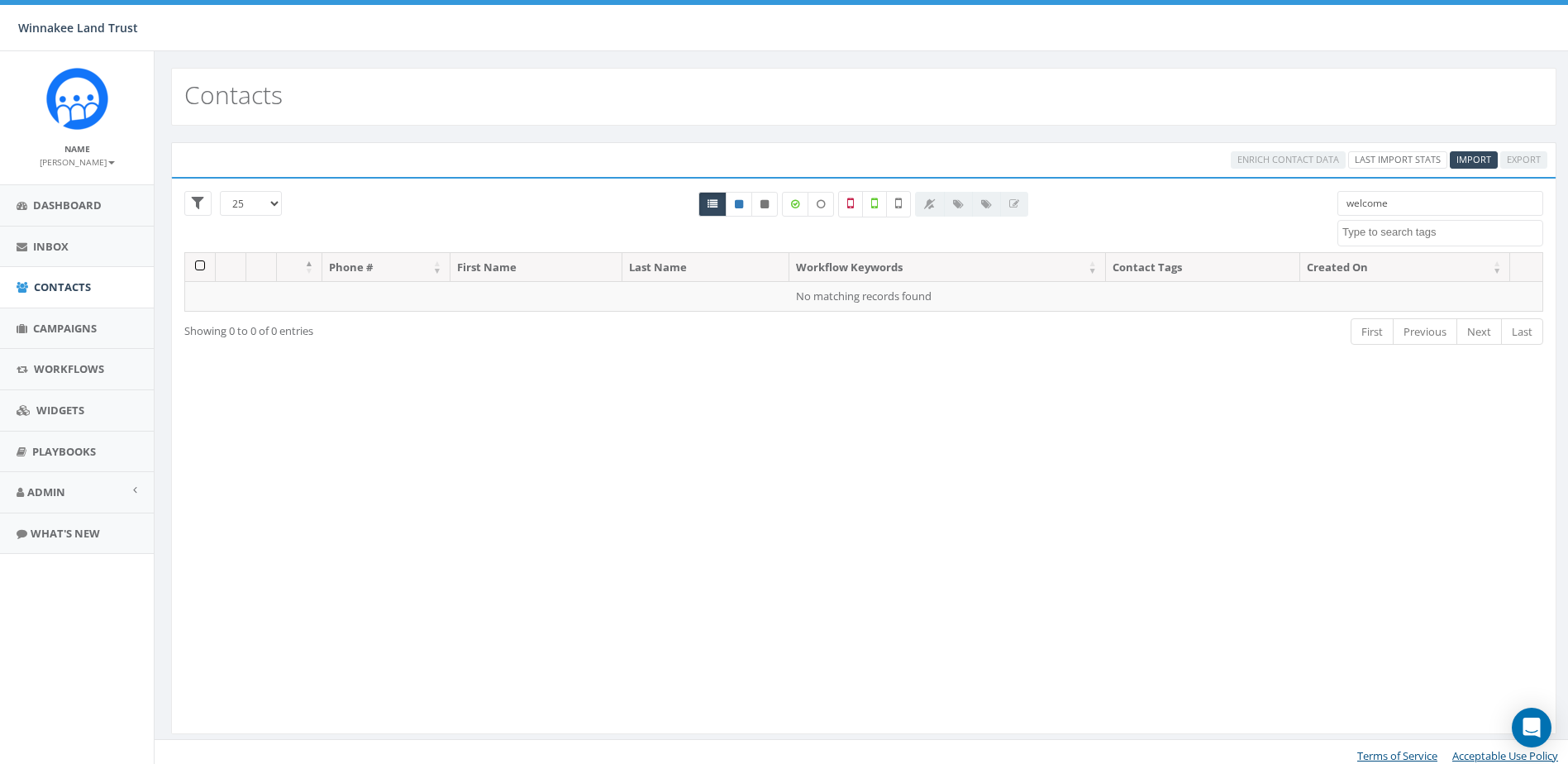 type on "welcome" 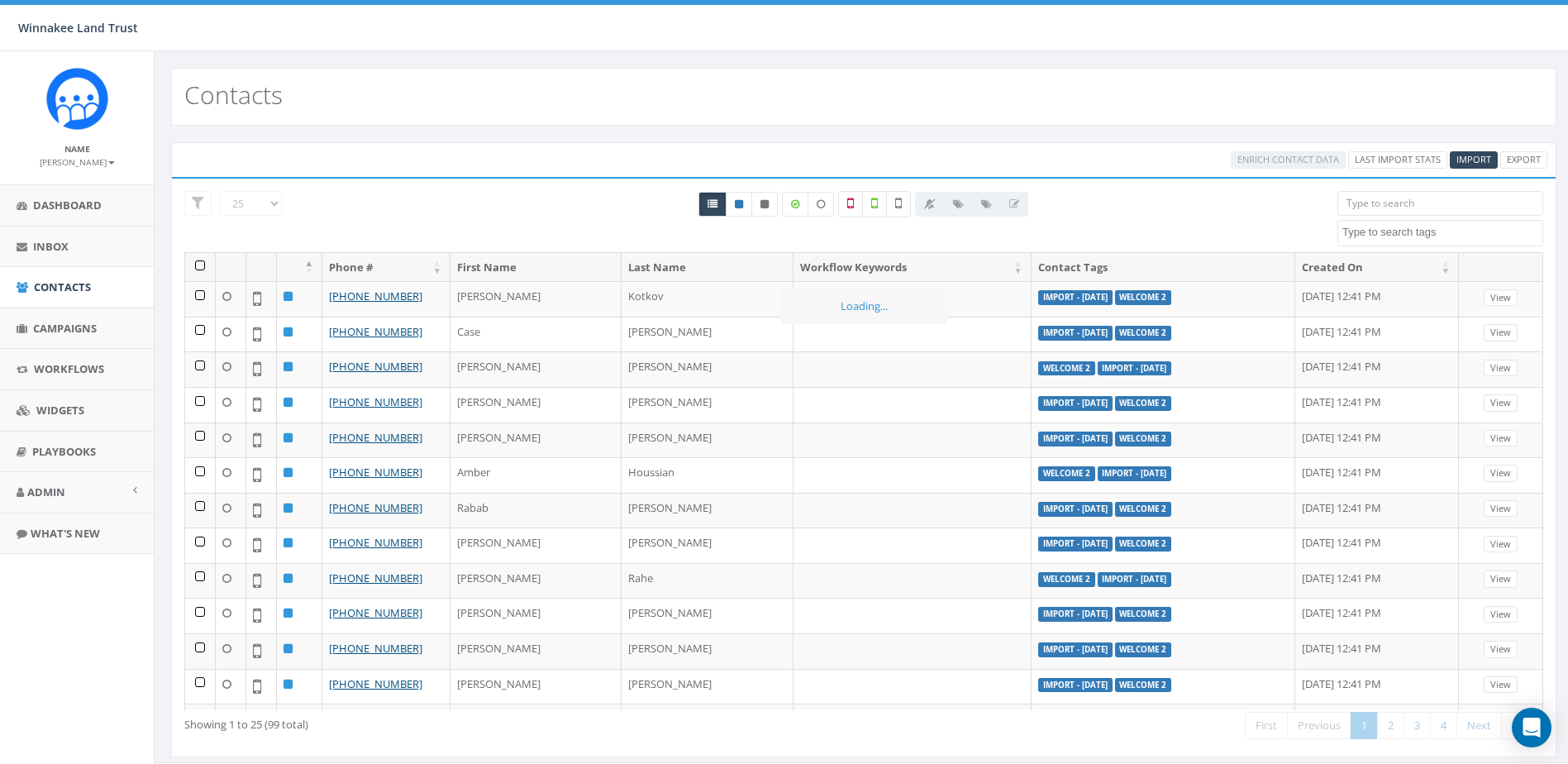 click at bounding box center [1442, 232] 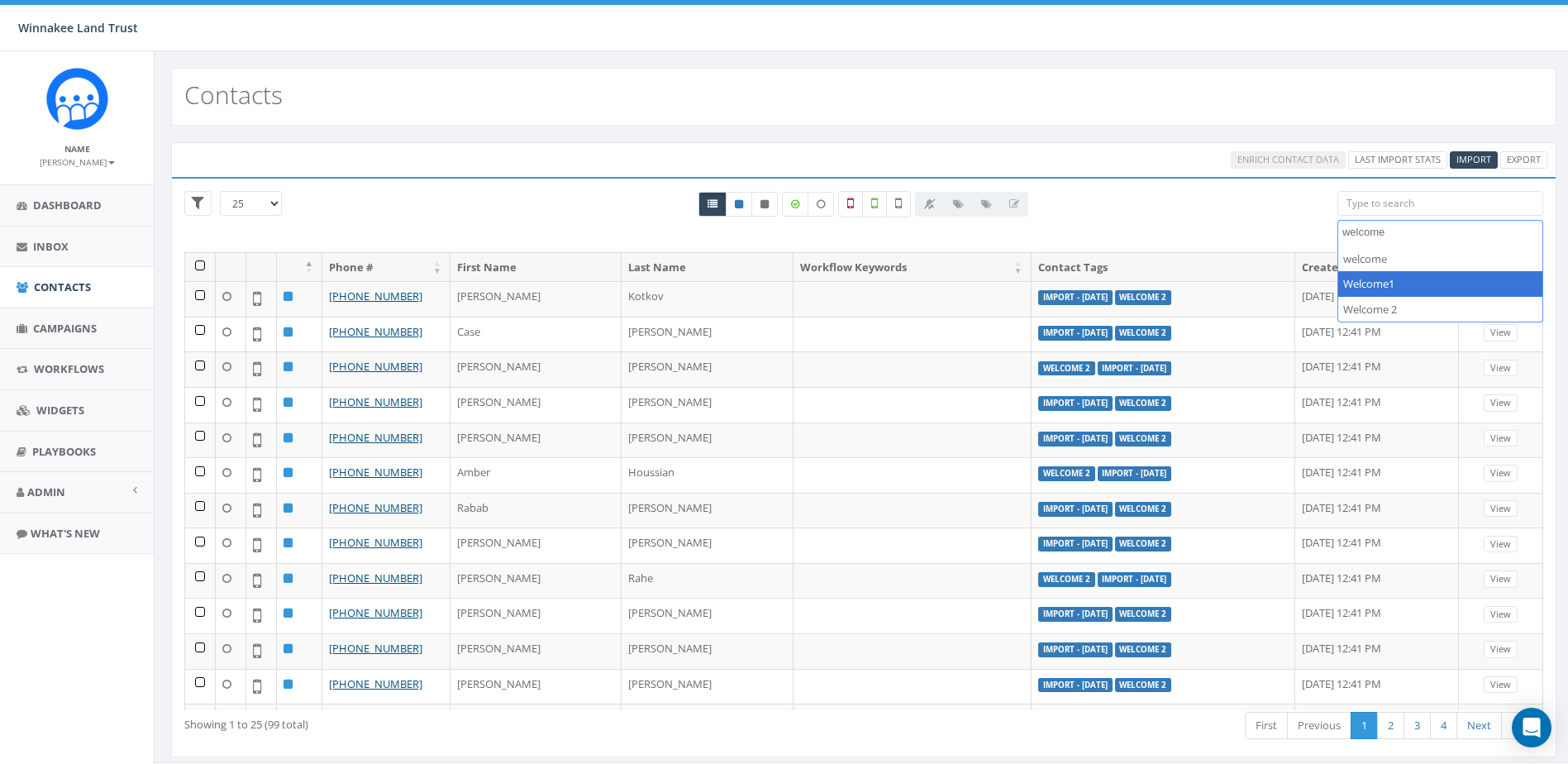 type on "welcome" 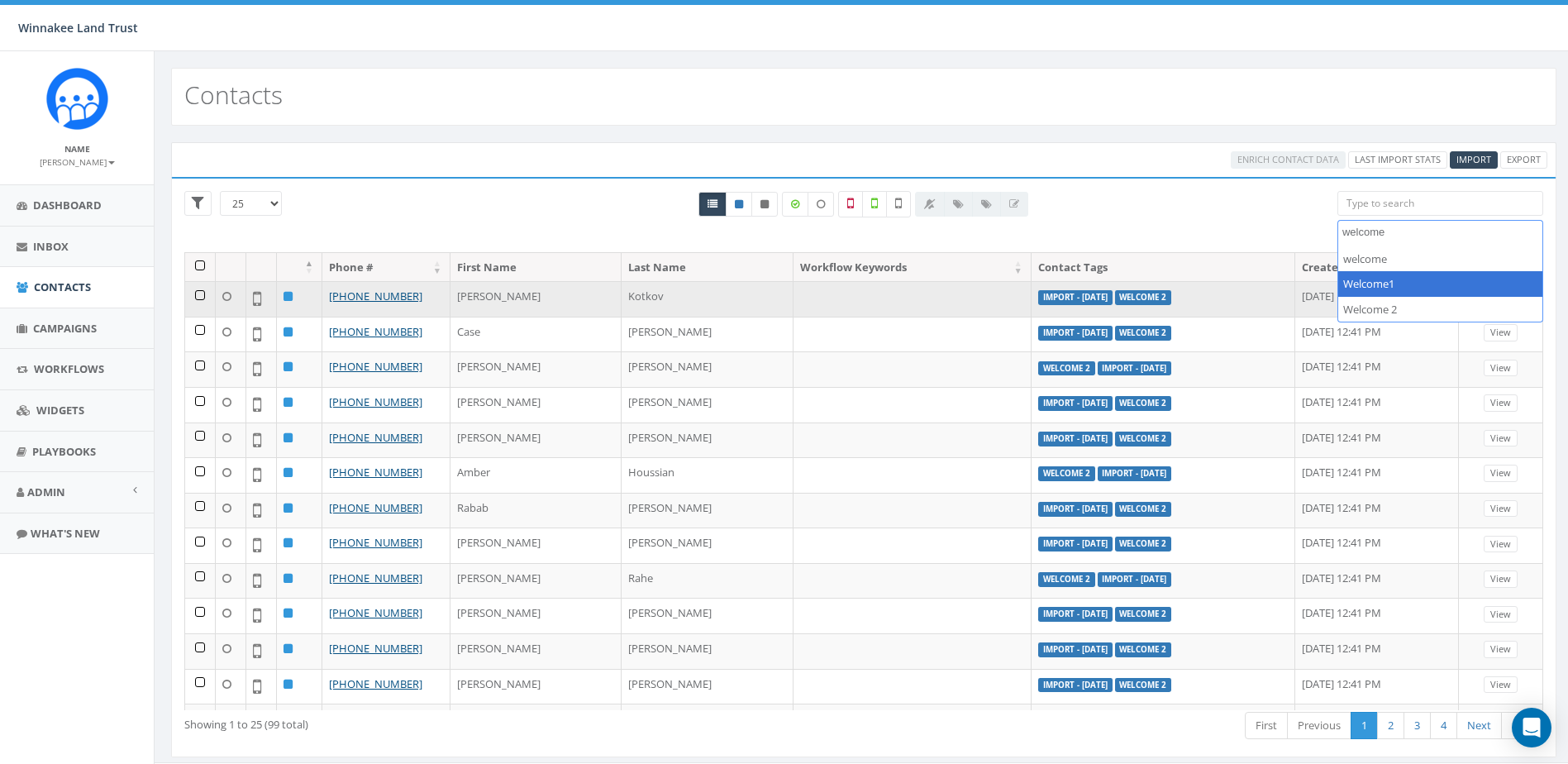 select on "Welcome1" 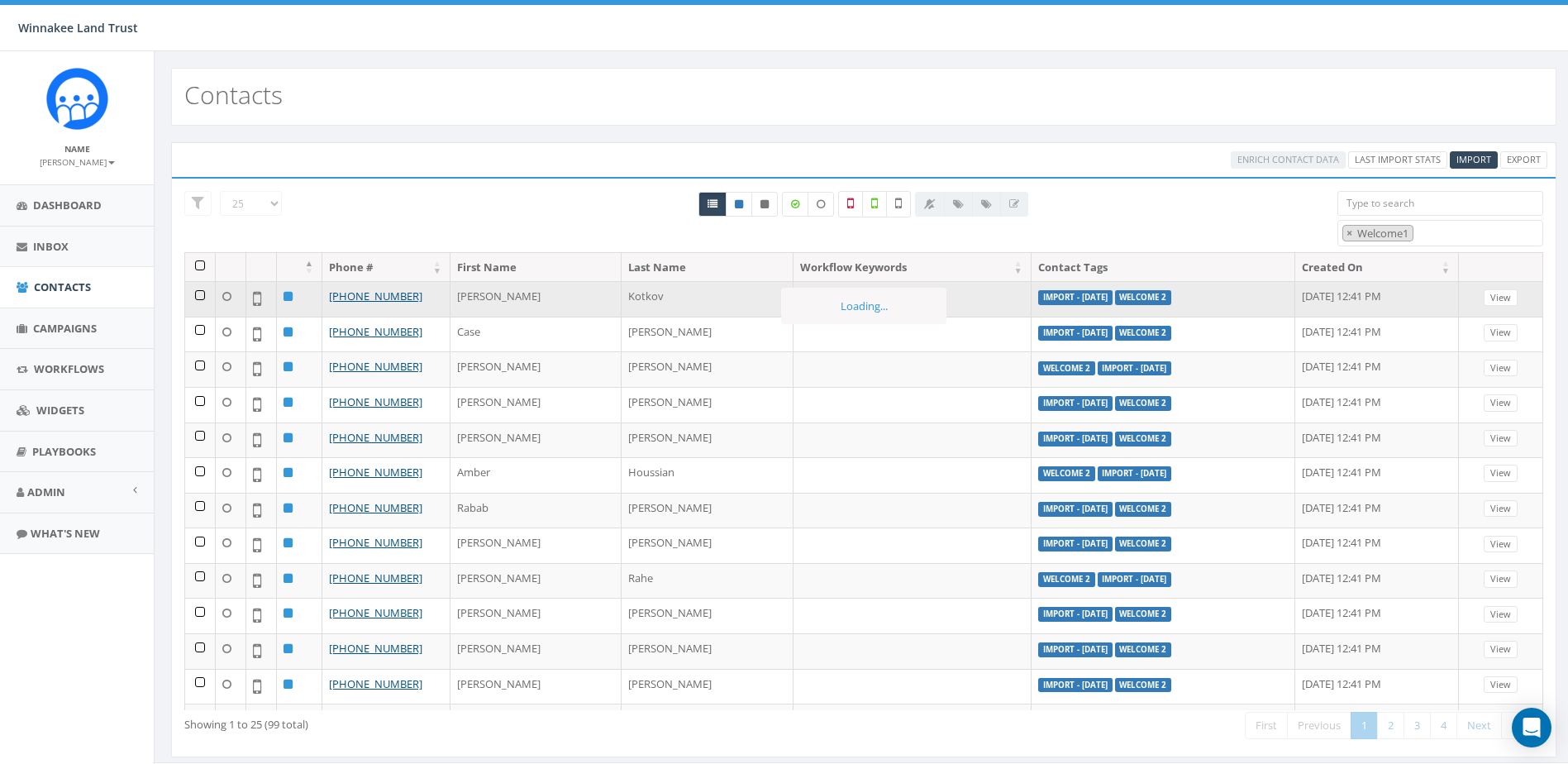 scroll, scrollTop: 149, scrollLeft: 0, axis: vertical 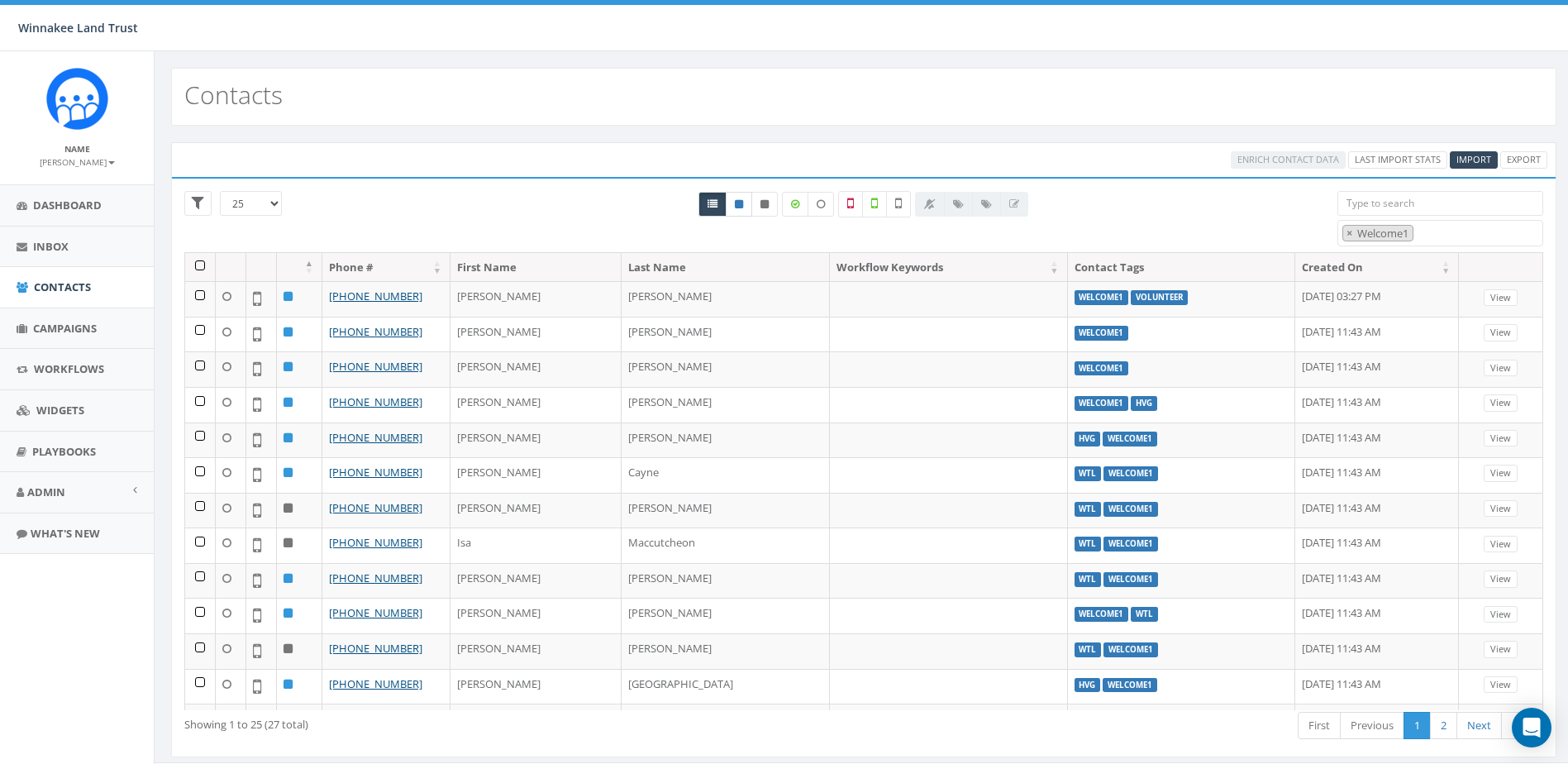 click at bounding box center [739, 204] 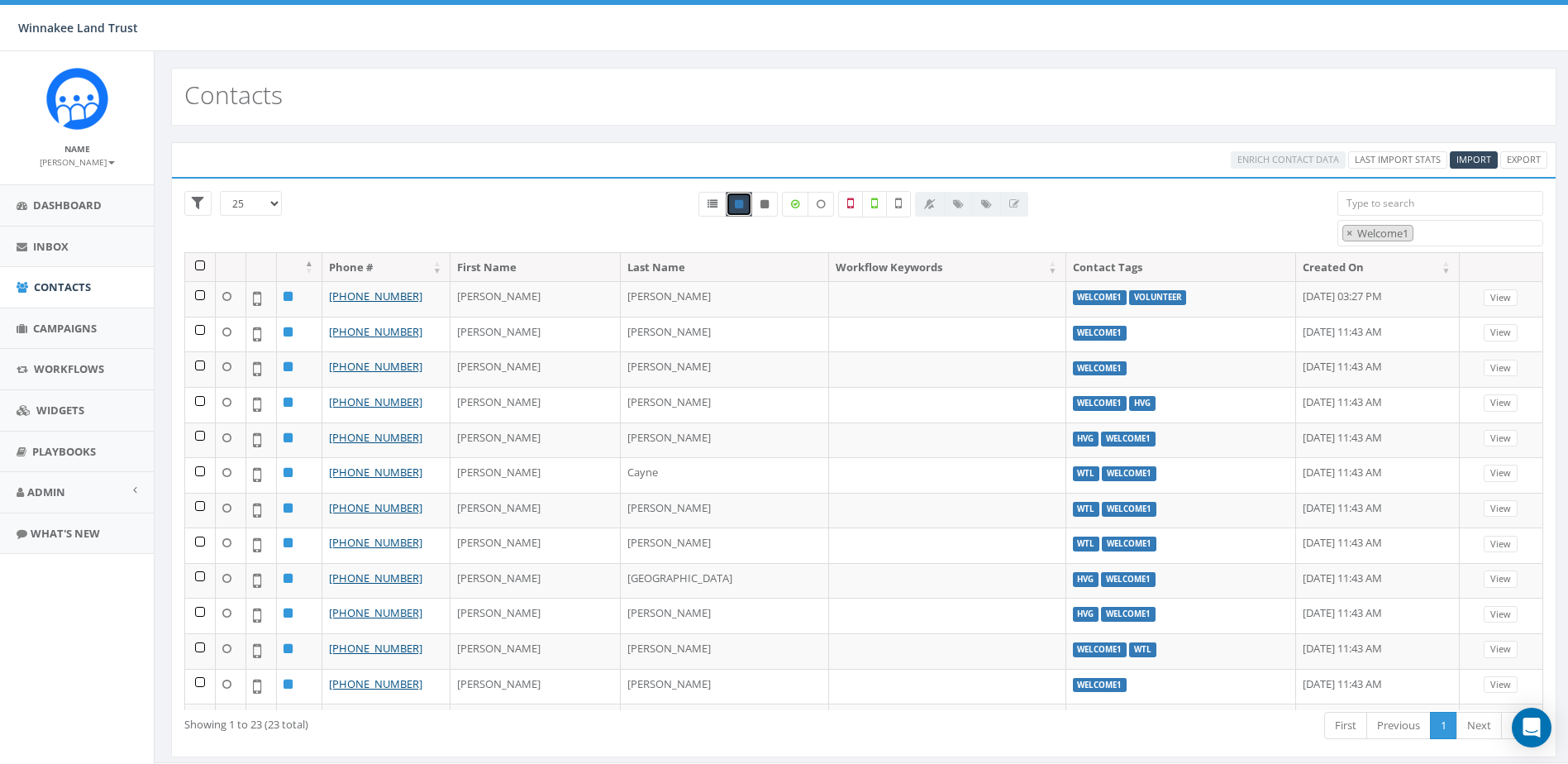 scroll, scrollTop: 316, scrollLeft: 0, axis: vertical 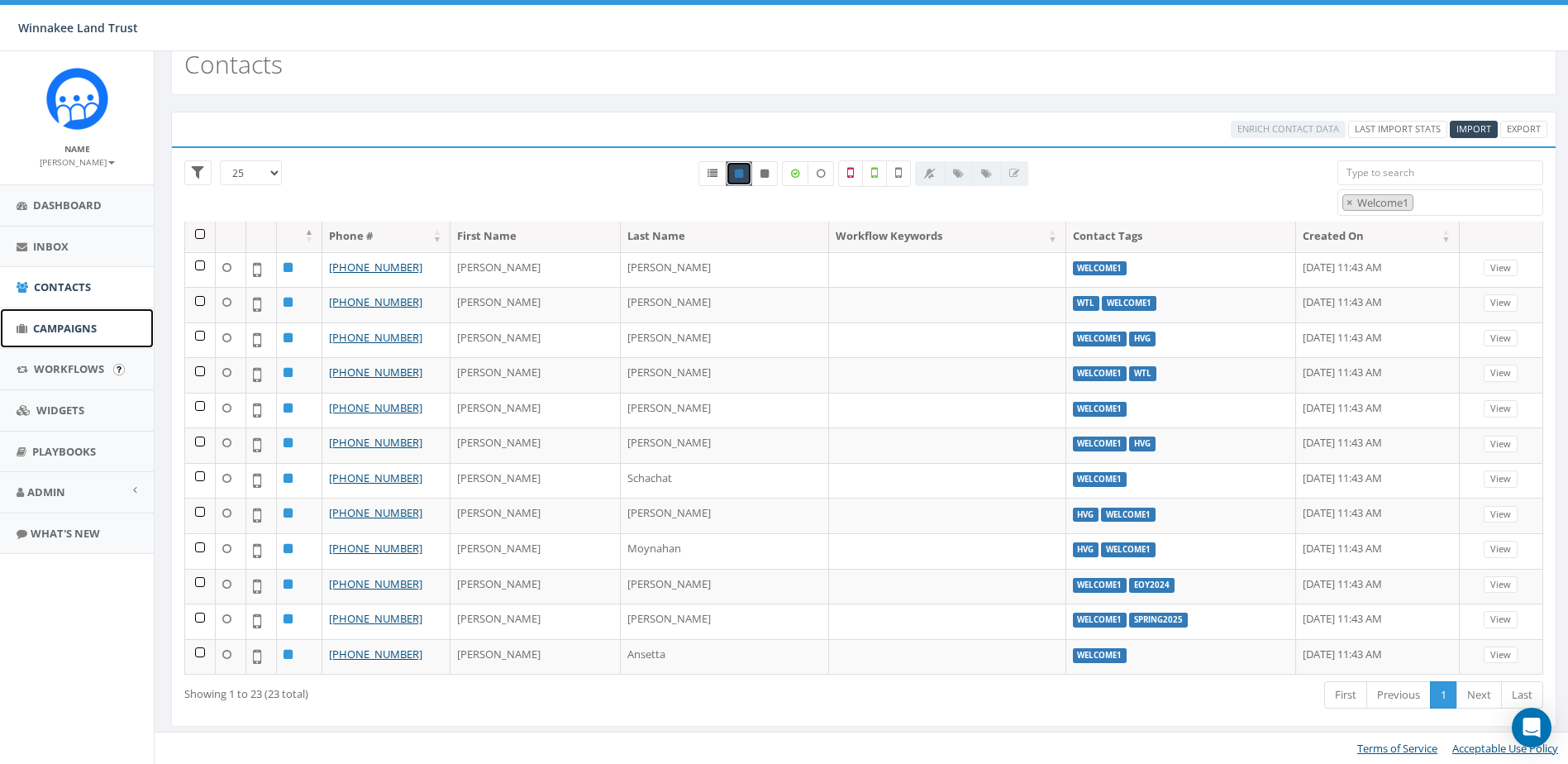 click on "Campaigns" at bounding box center [64, 328] 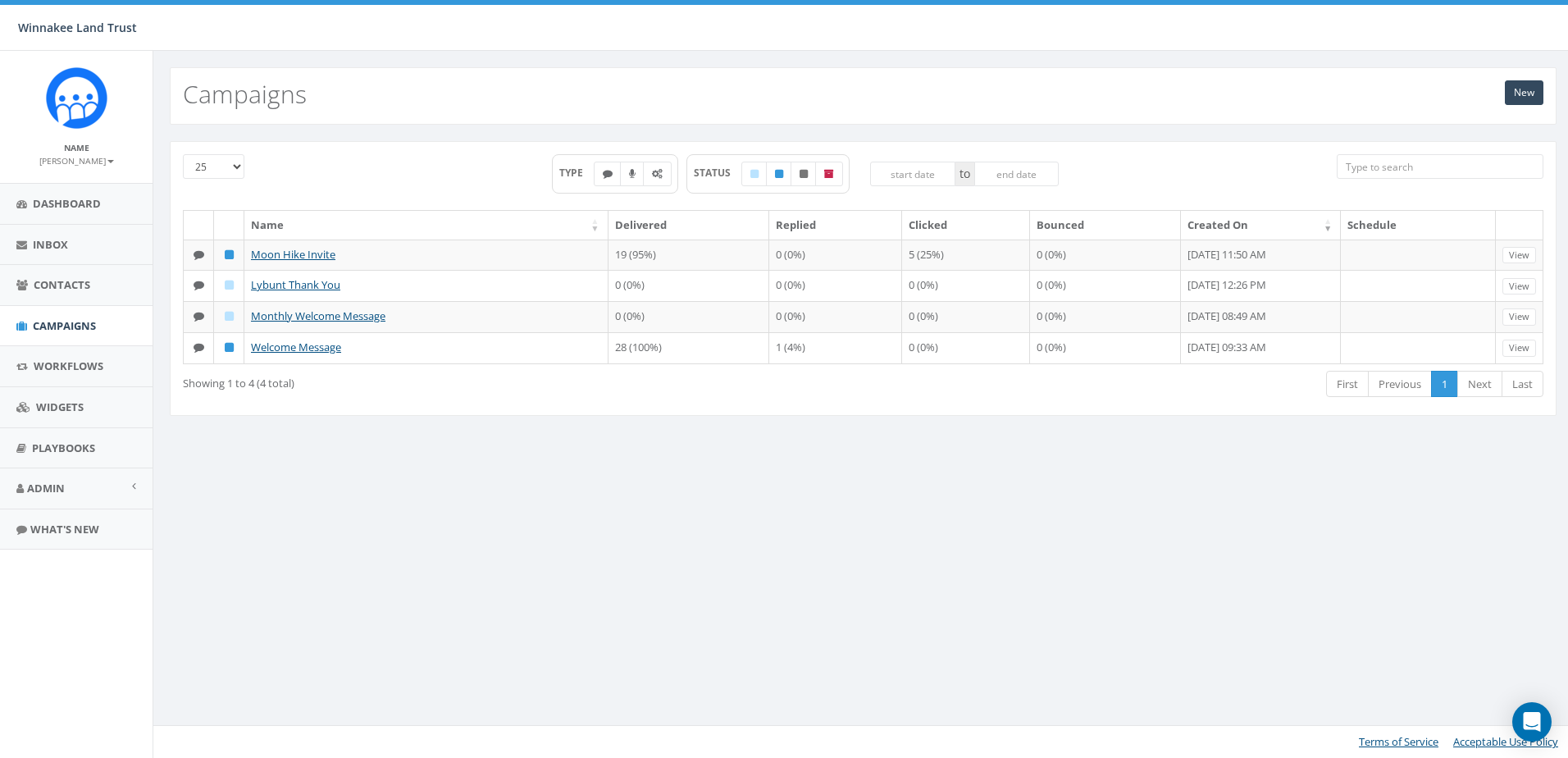 scroll, scrollTop: 0, scrollLeft: 0, axis: both 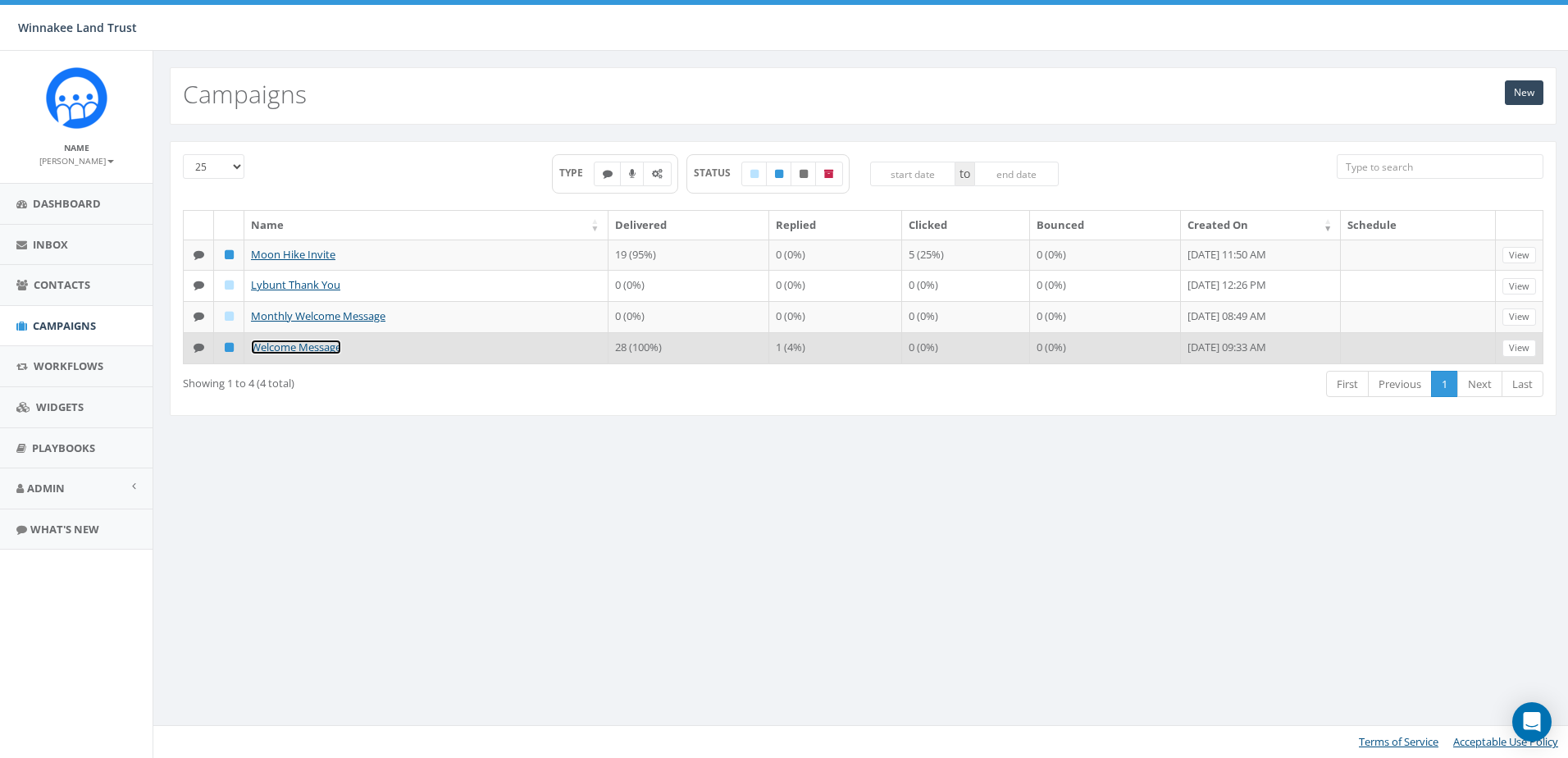 click on "Welcome Message" at bounding box center [296, 347] 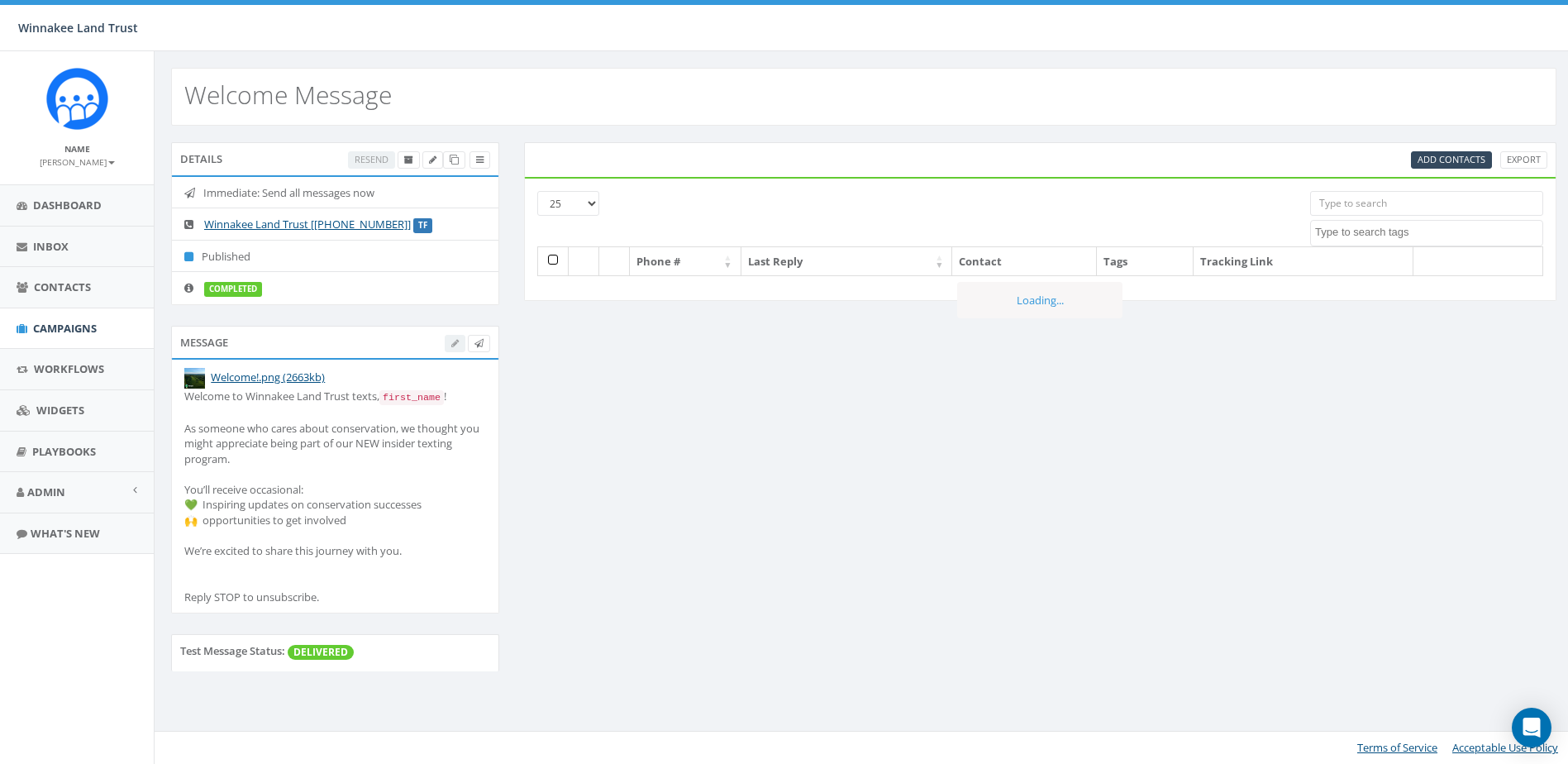 select 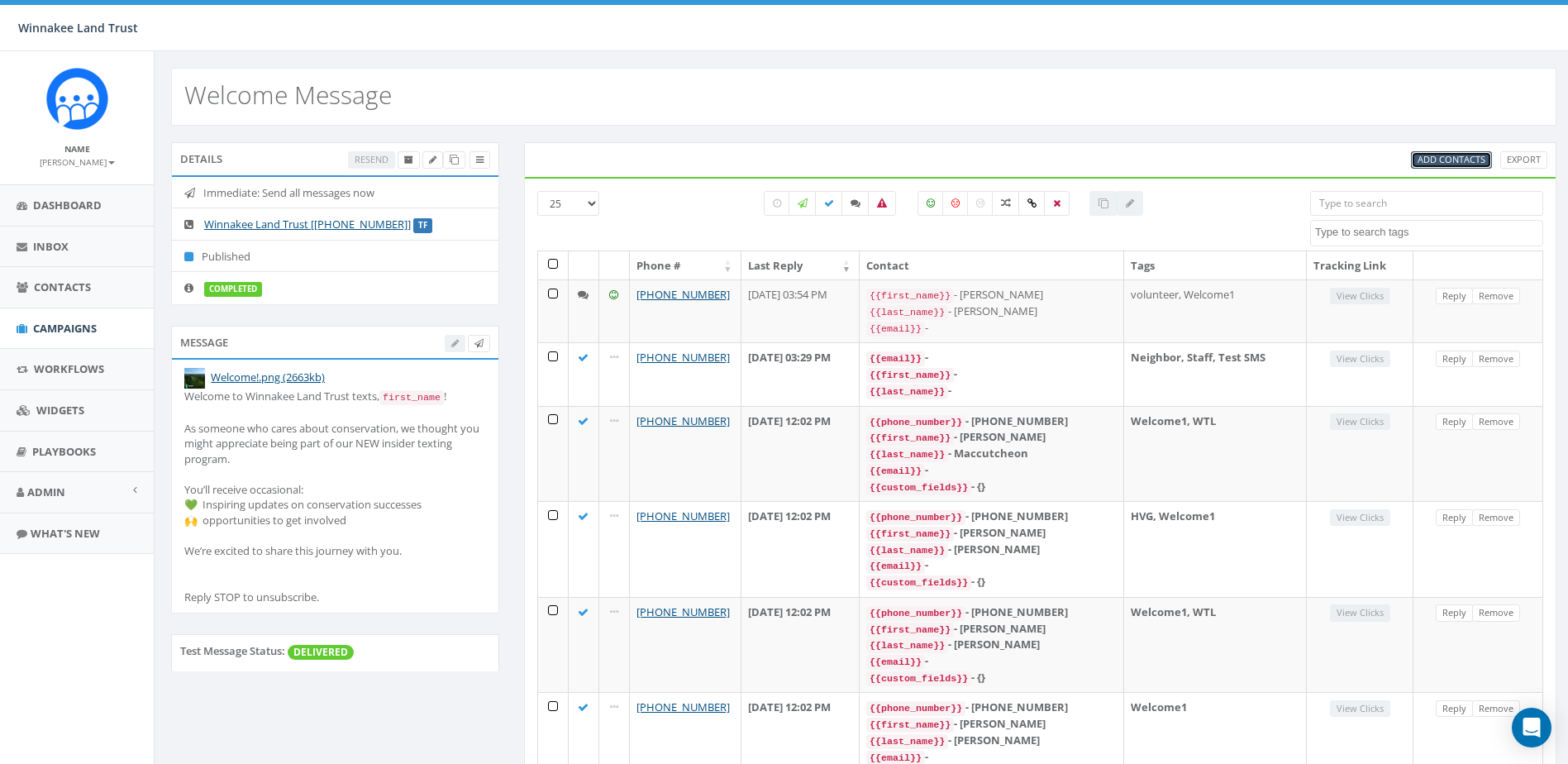 click on "Add Contacts" at bounding box center (1451, 159) 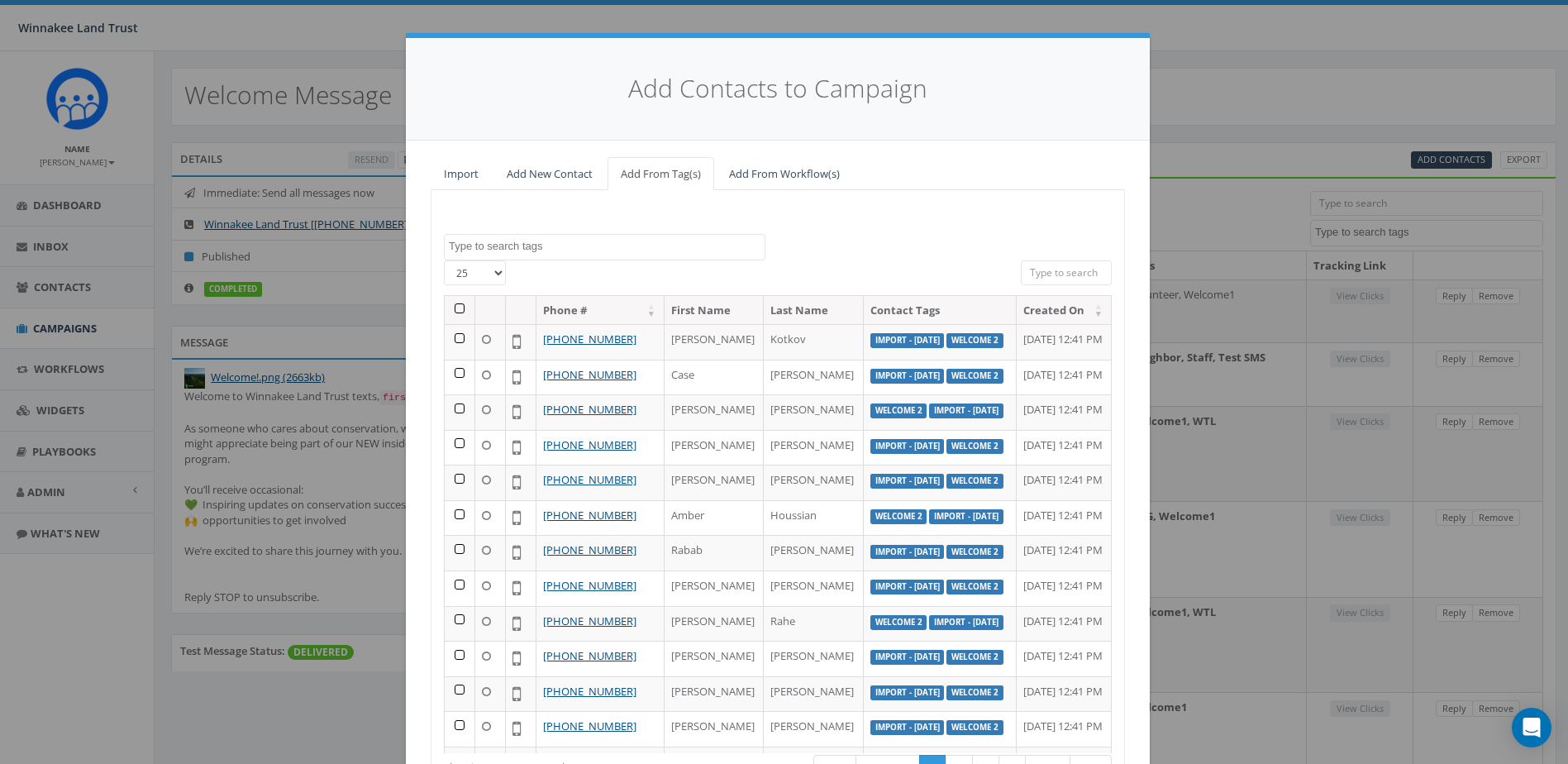 click at bounding box center [607, 246] 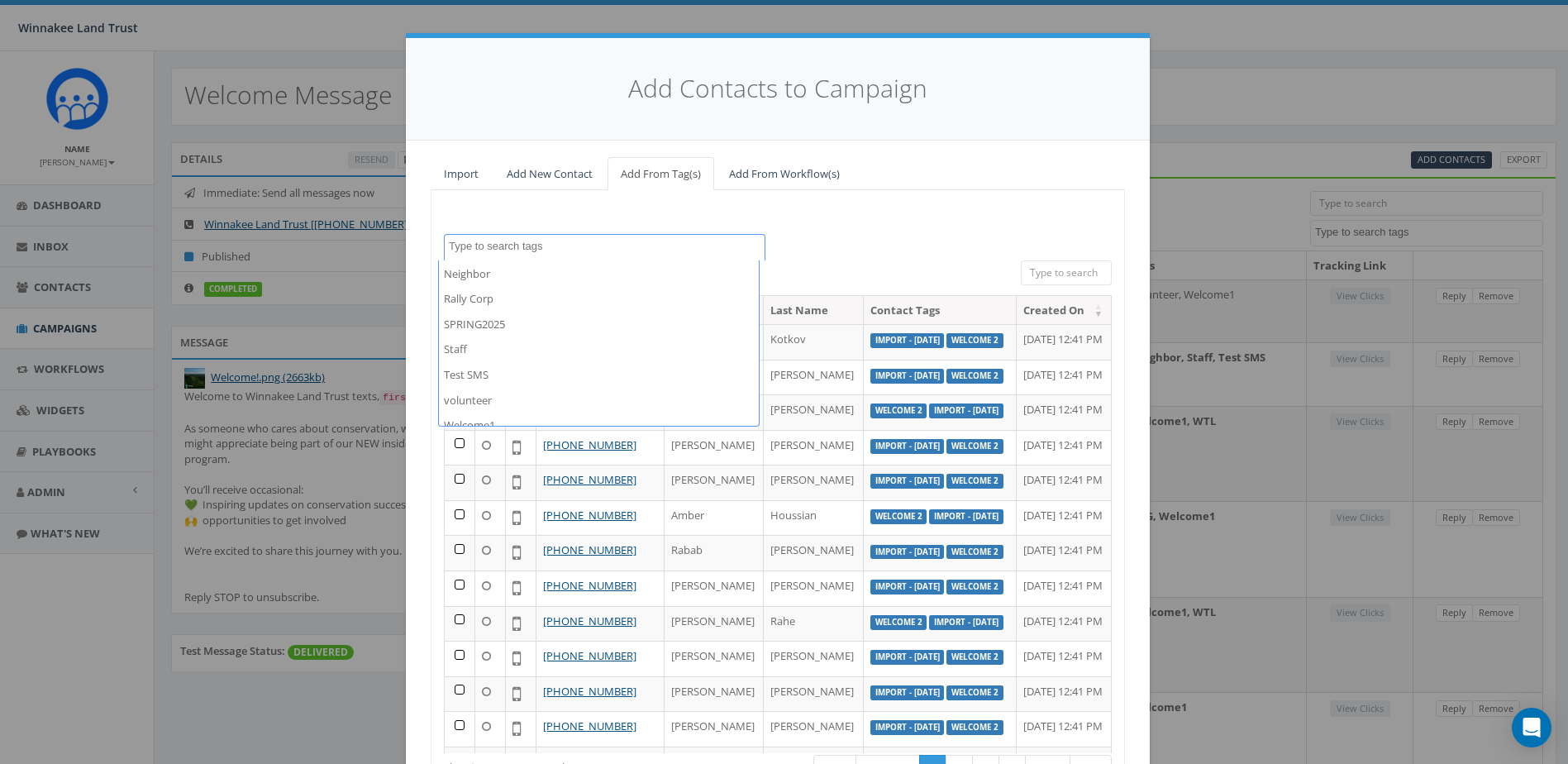 scroll, scrollTop: 163, scrollLeft: 0, axis: vertical 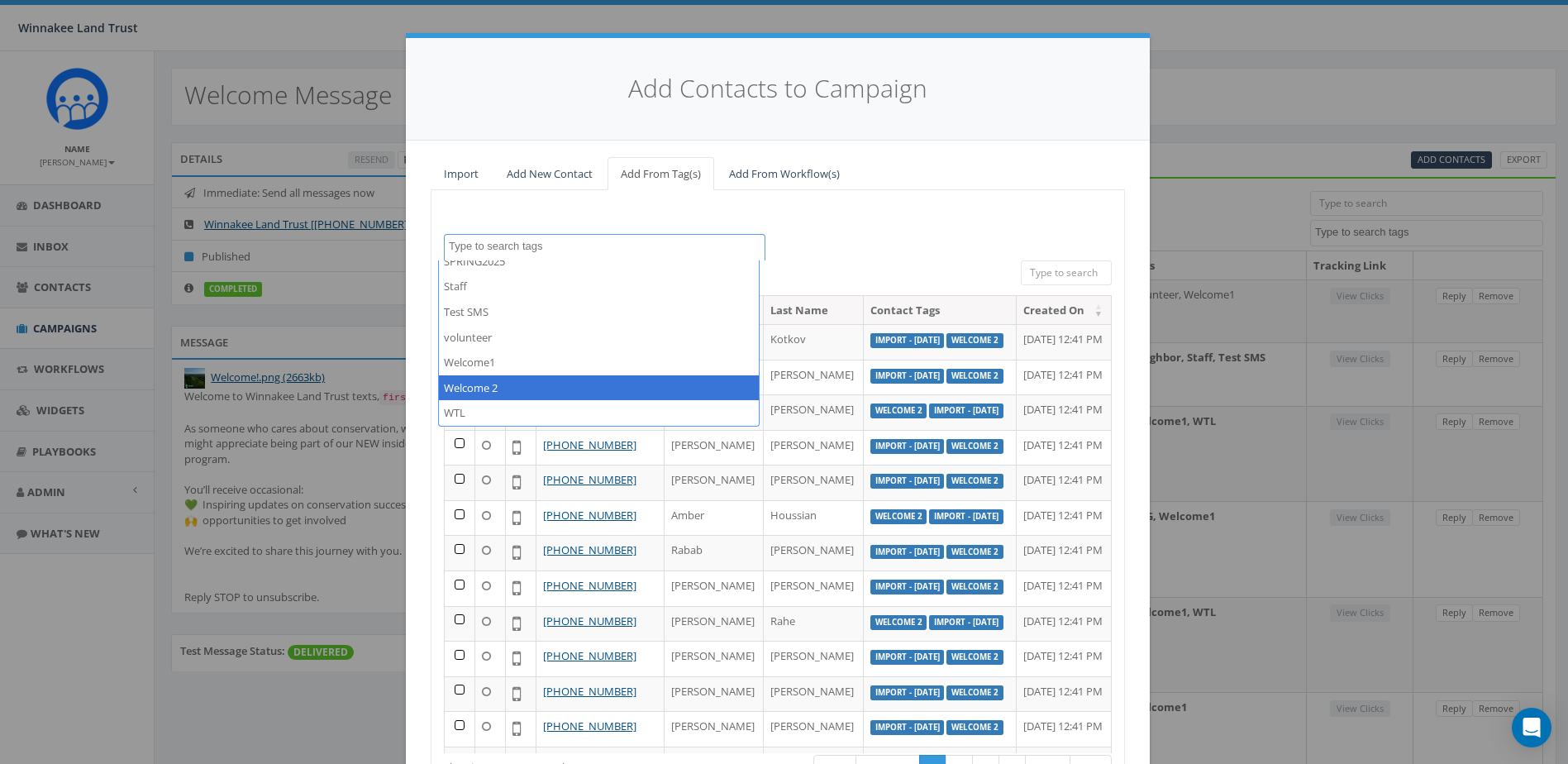 select on "Welcome 2" 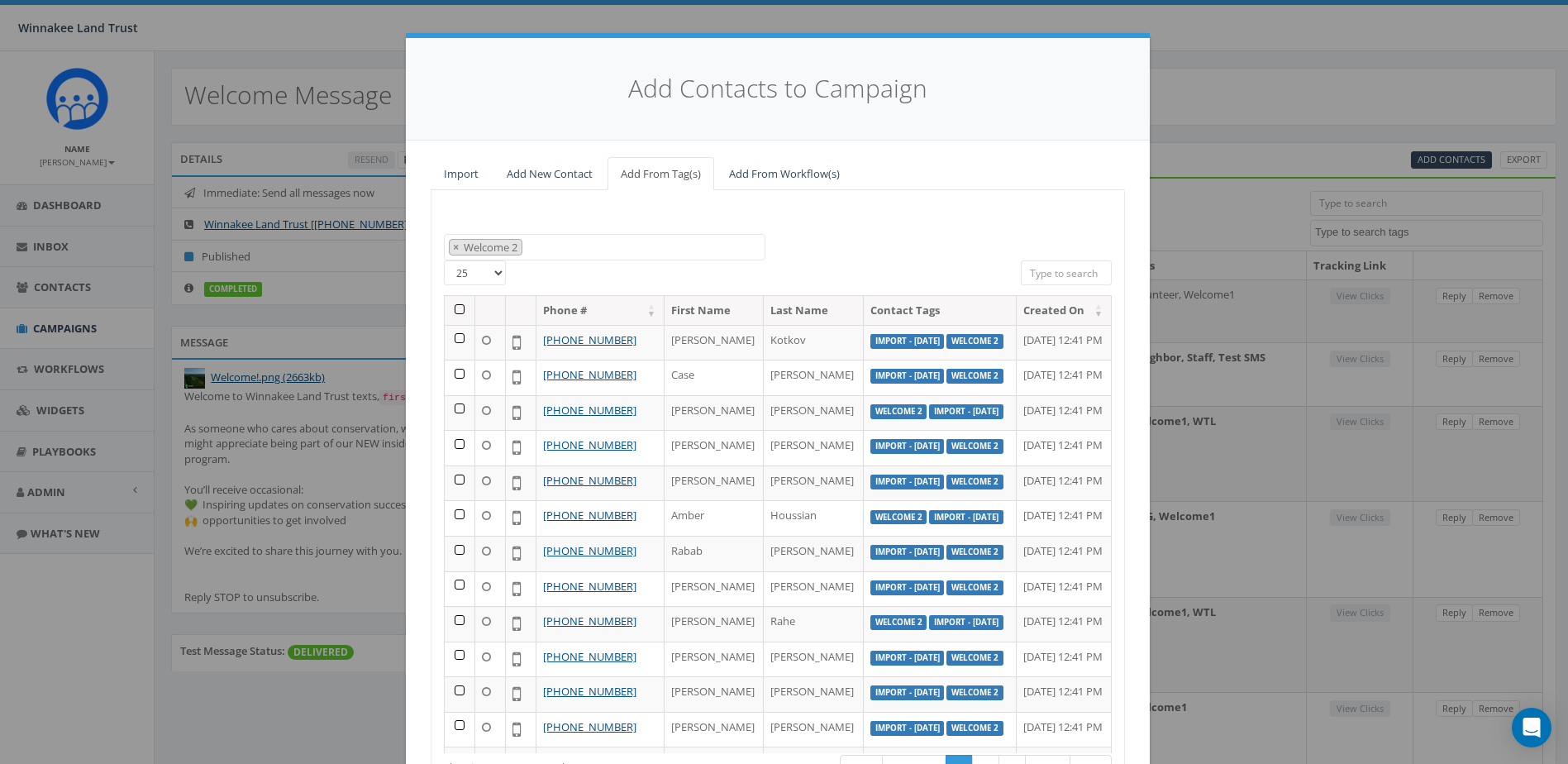 click on "25 50 100" at bounding box center [474, 273] 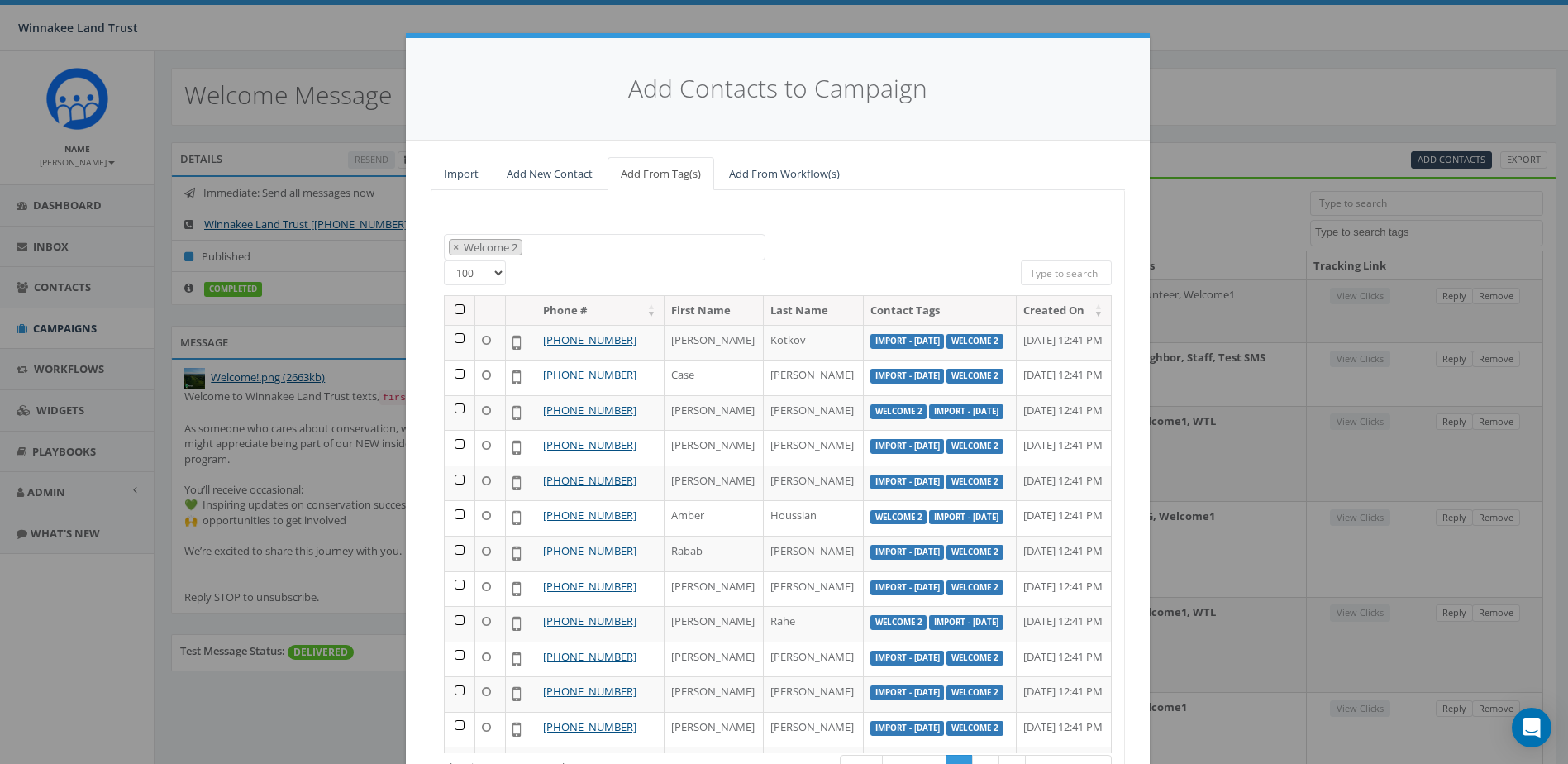 click on "25 50 100" at bounding box center (474, 273) 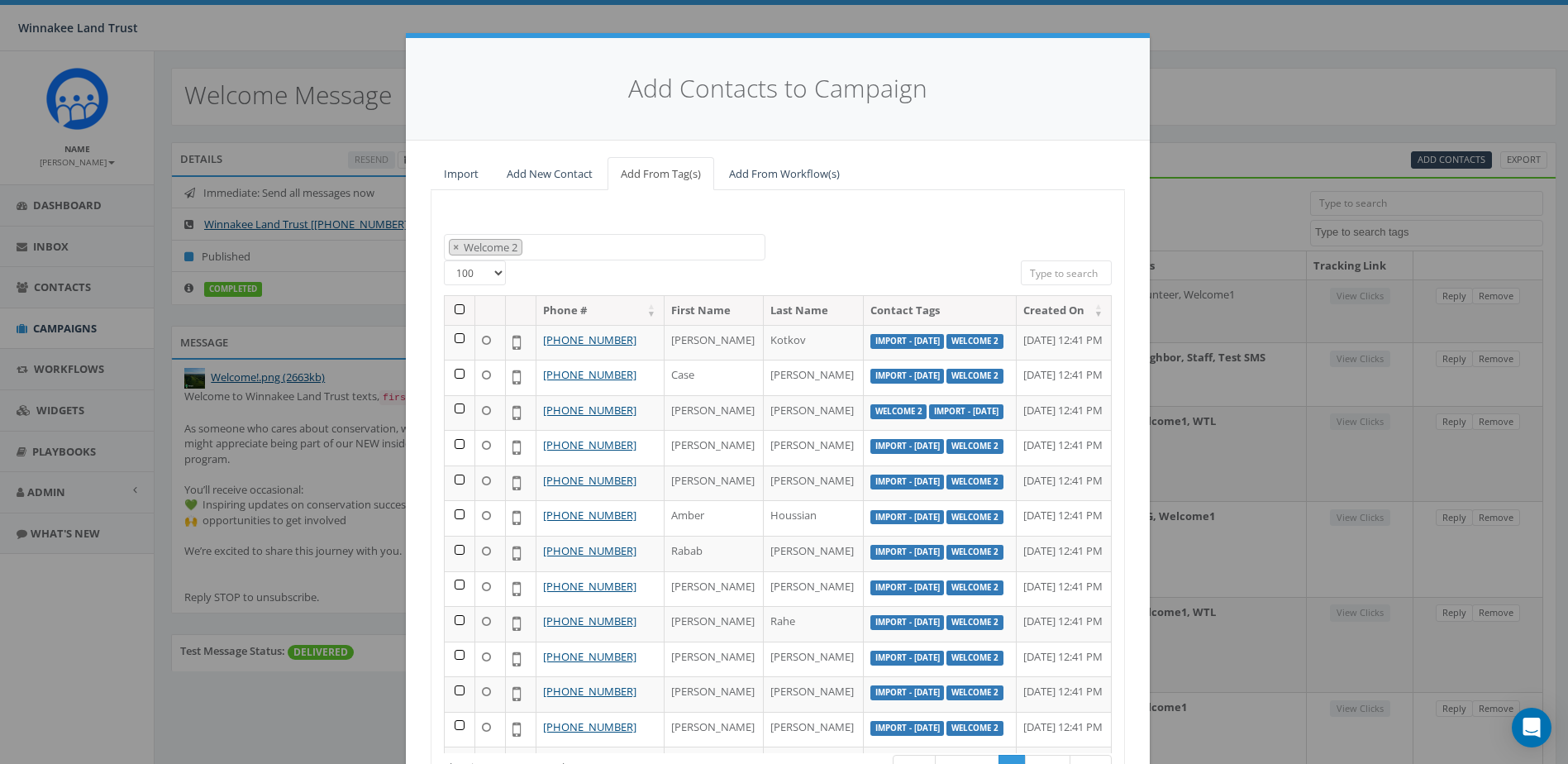 click at bounding box center (460, 310) 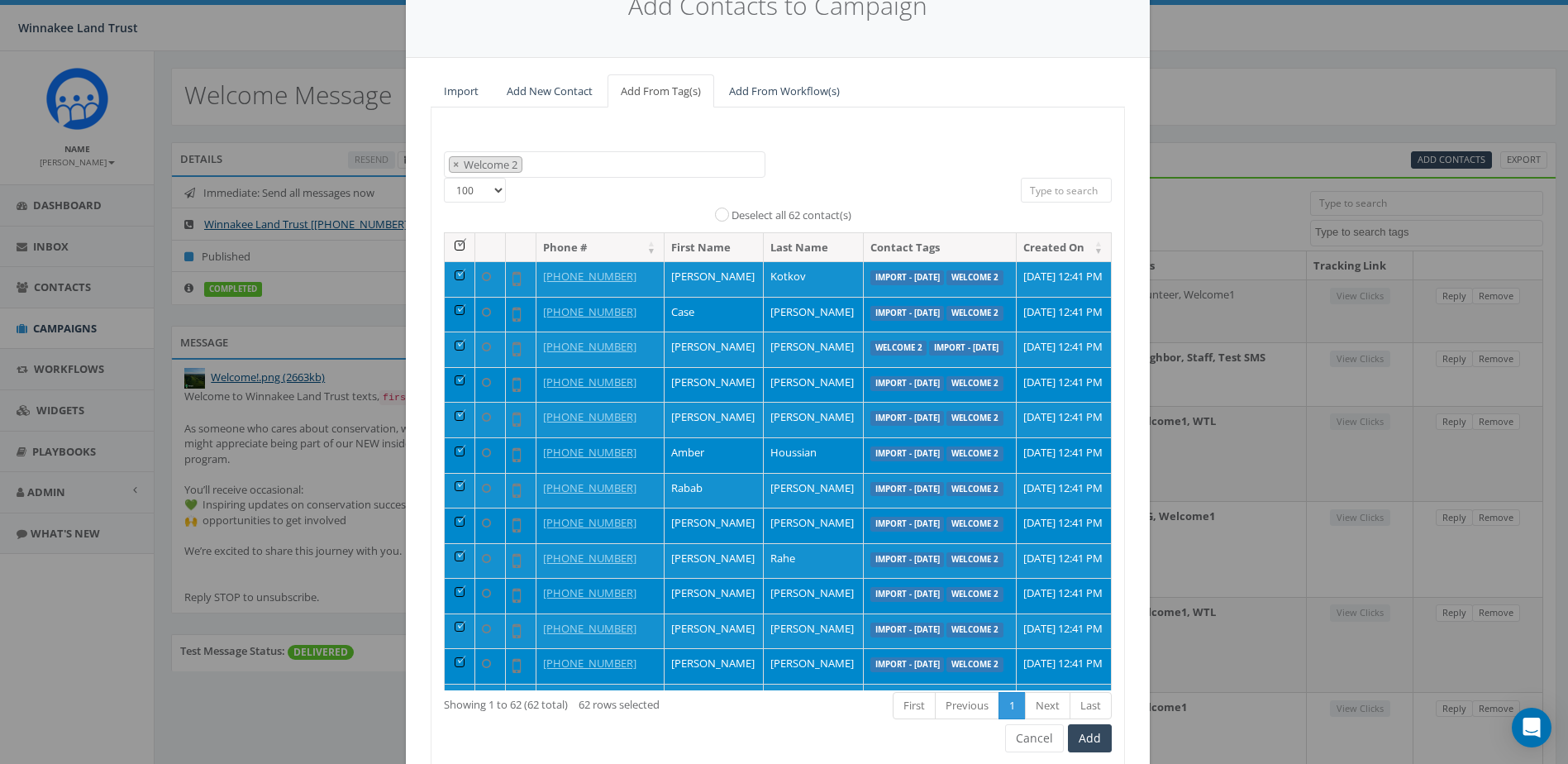 scroll, scrollTop: 146, scrollLeft: 0, axis: vertical 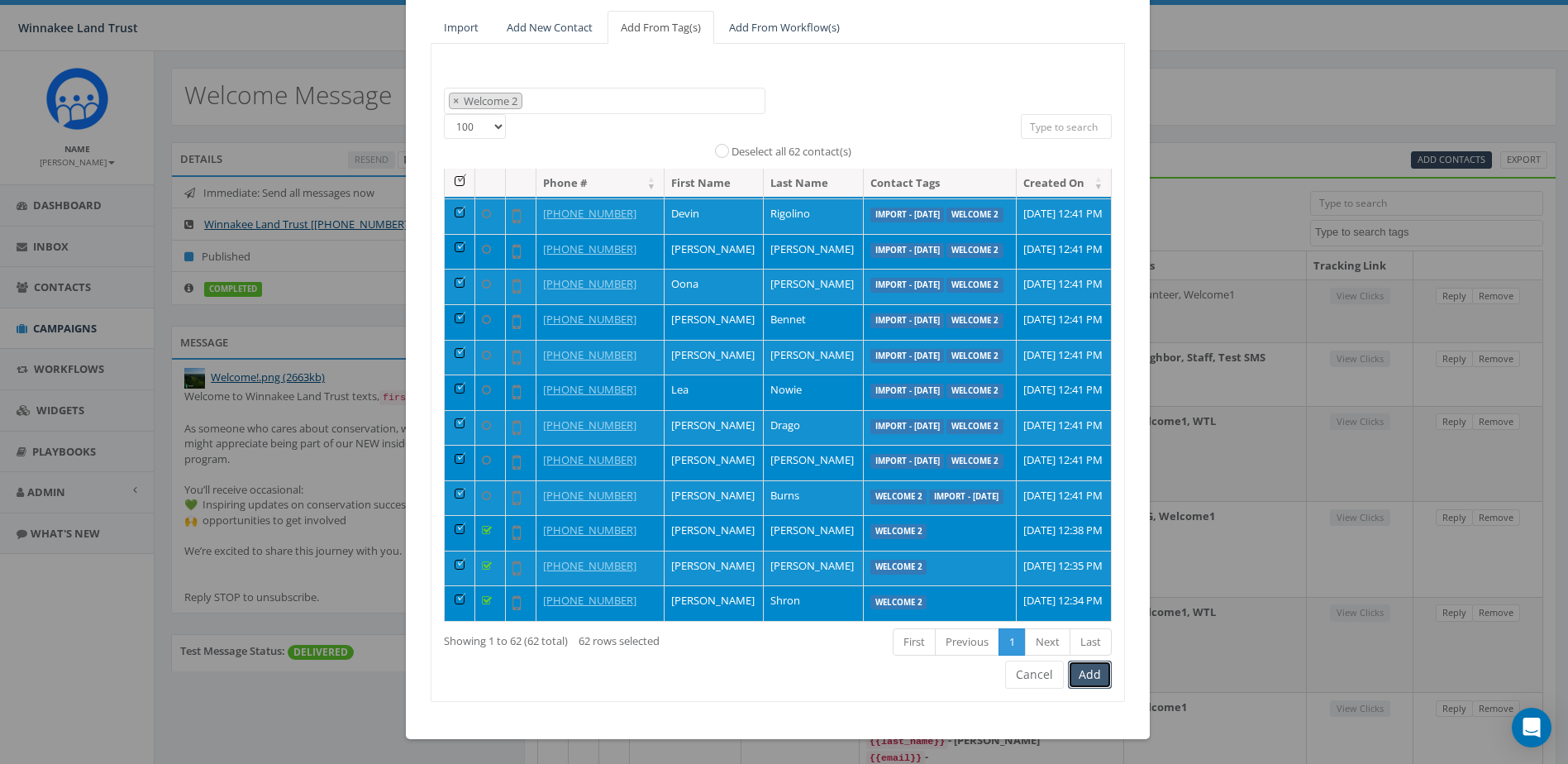 click on "Add" at bounding box center (1089, 675) 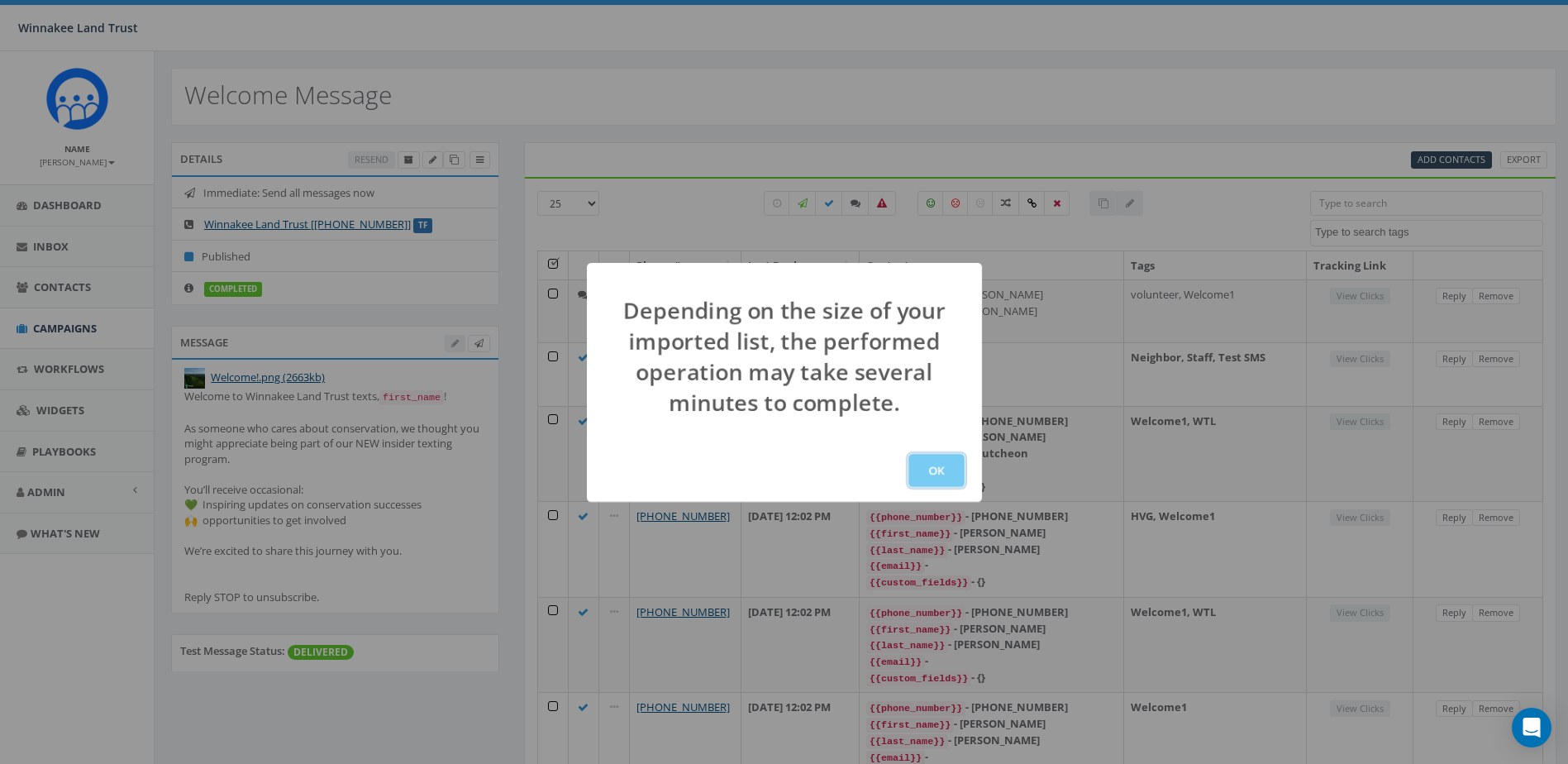 click on "OK" at bounding box center [937, 470] 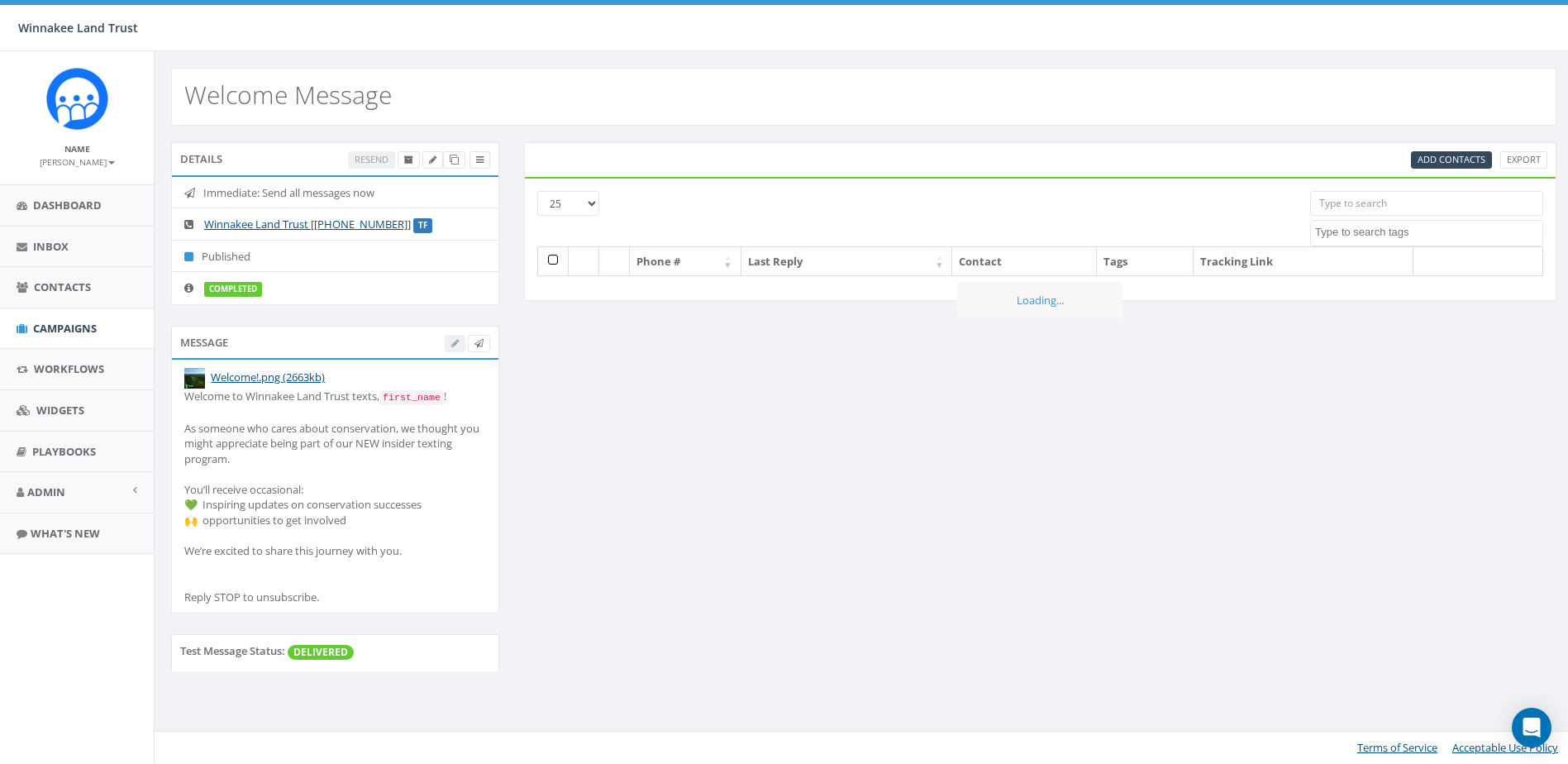 select 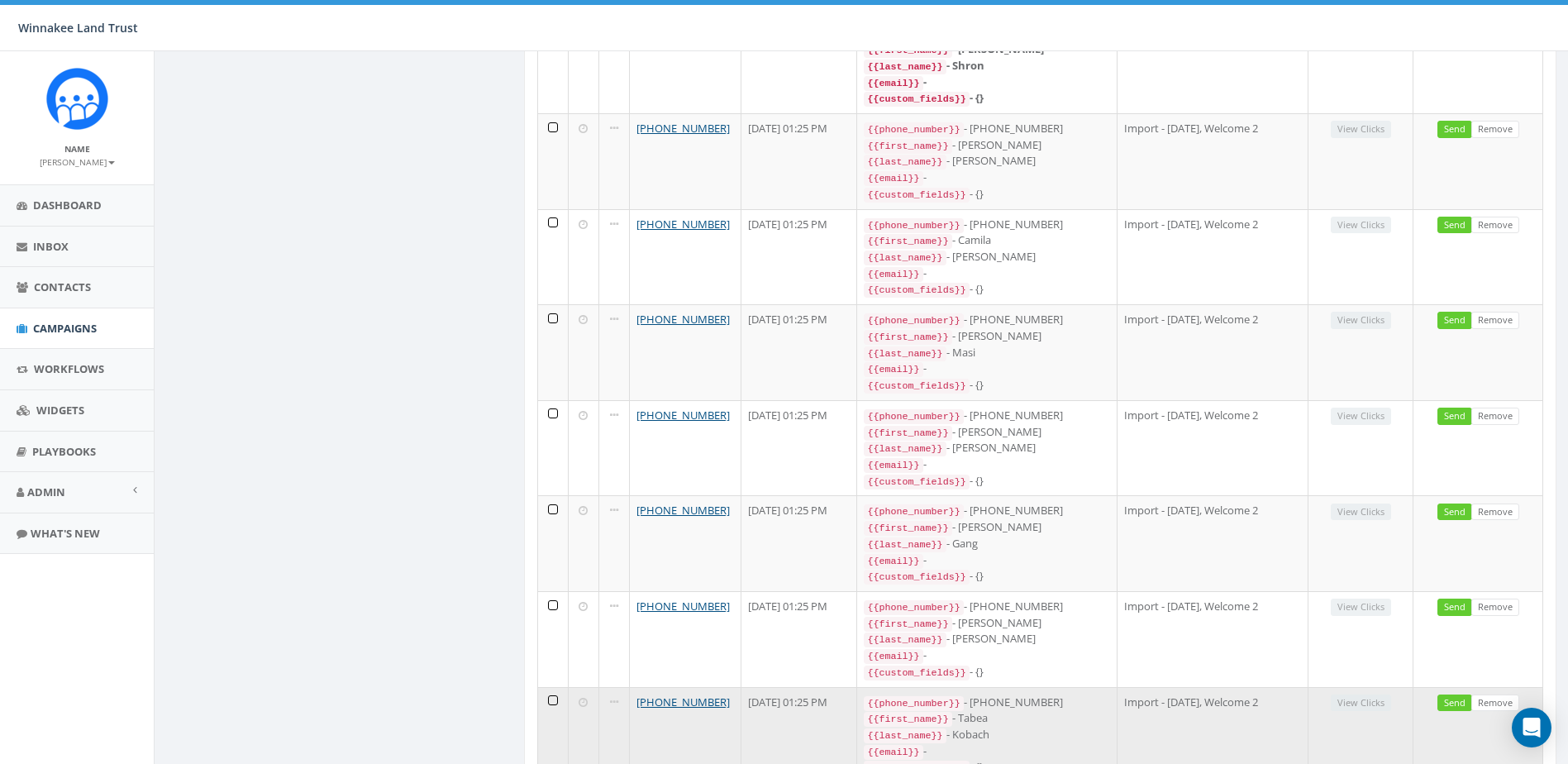scroll, scrollTop: 1892, scrollLeft: 0, axis: vertical 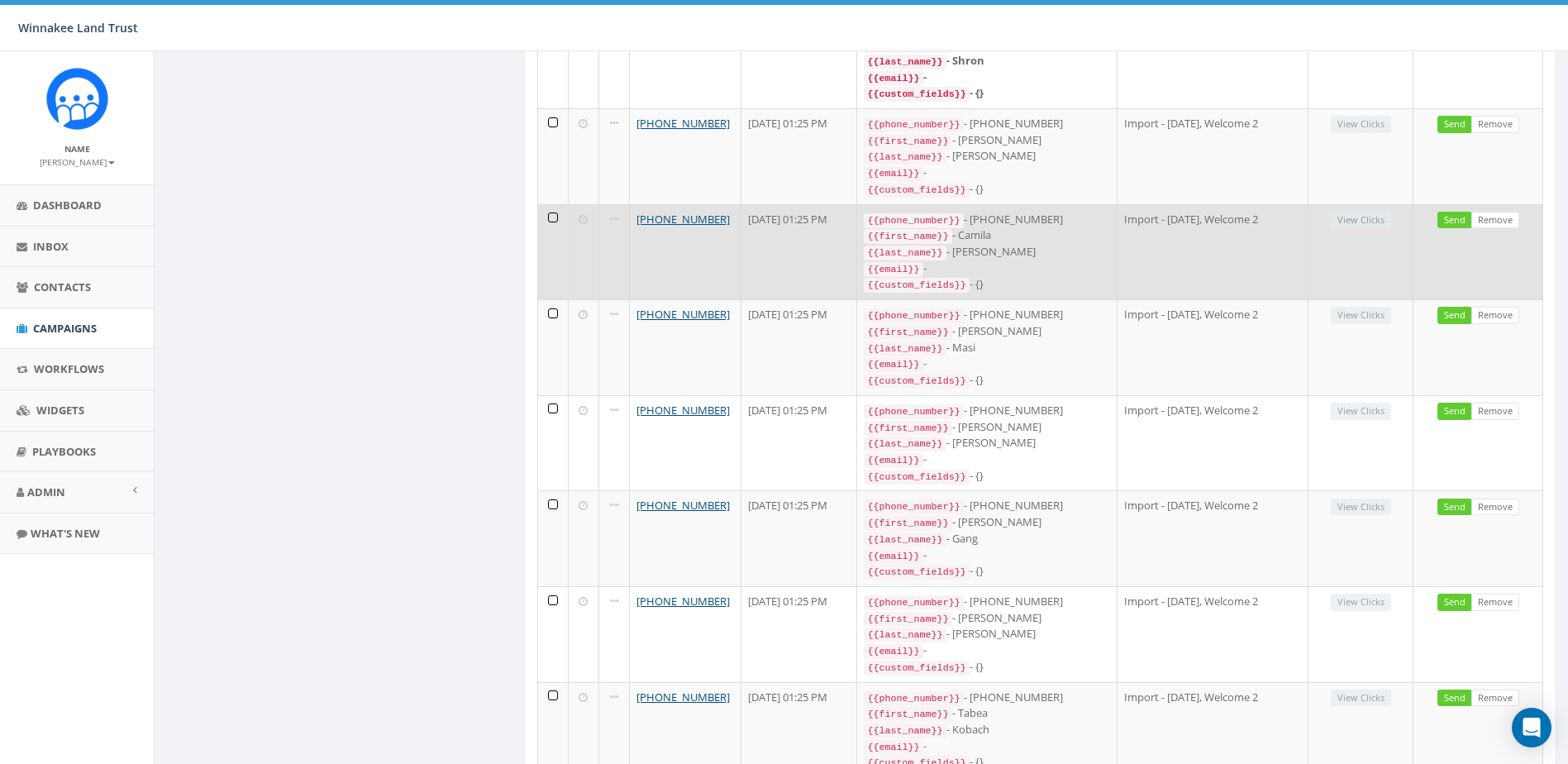 click at bounding box center [583, 219] 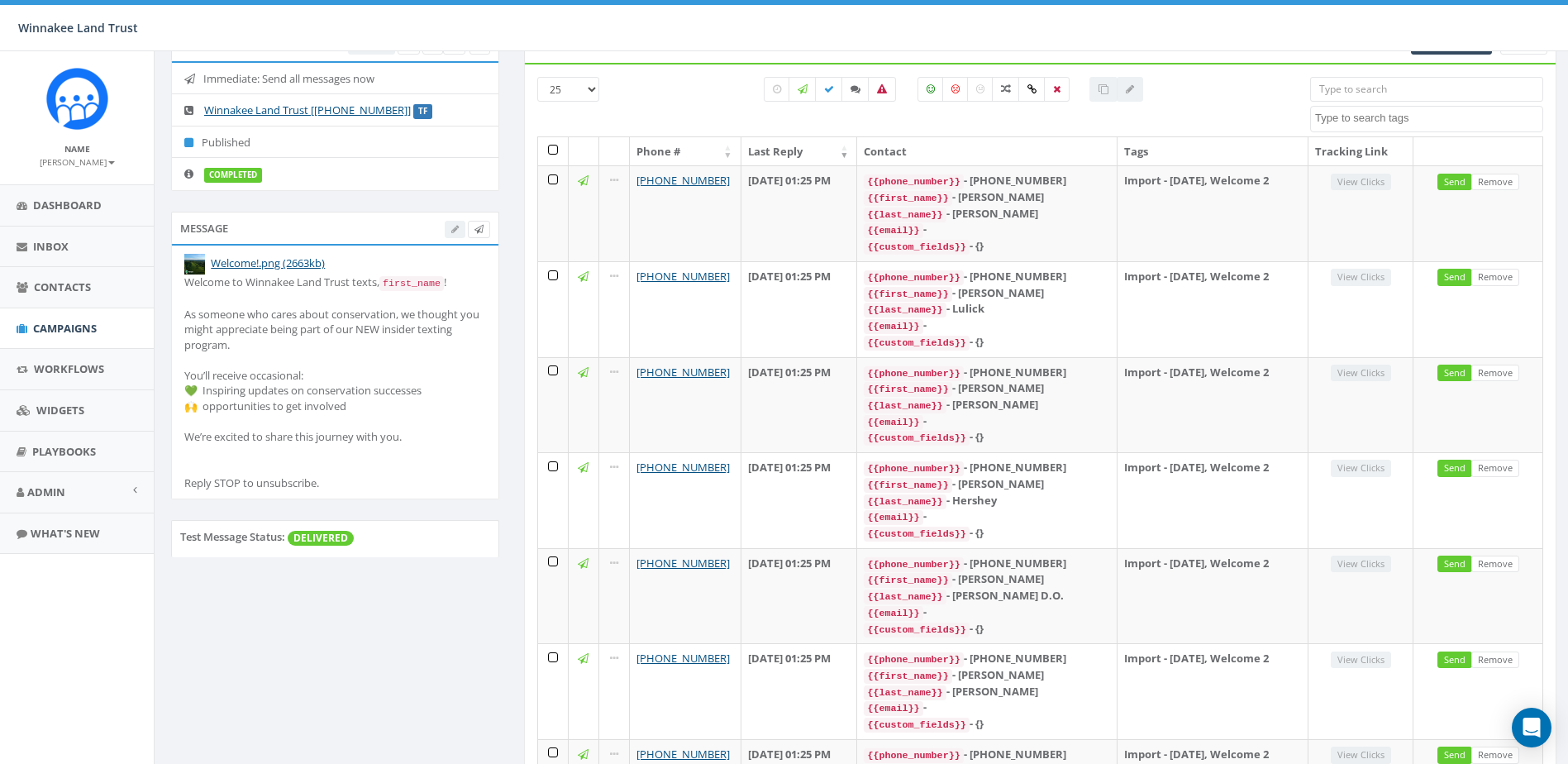 scroll, scrollTop: 0, scrollLeft: 0, axis: both 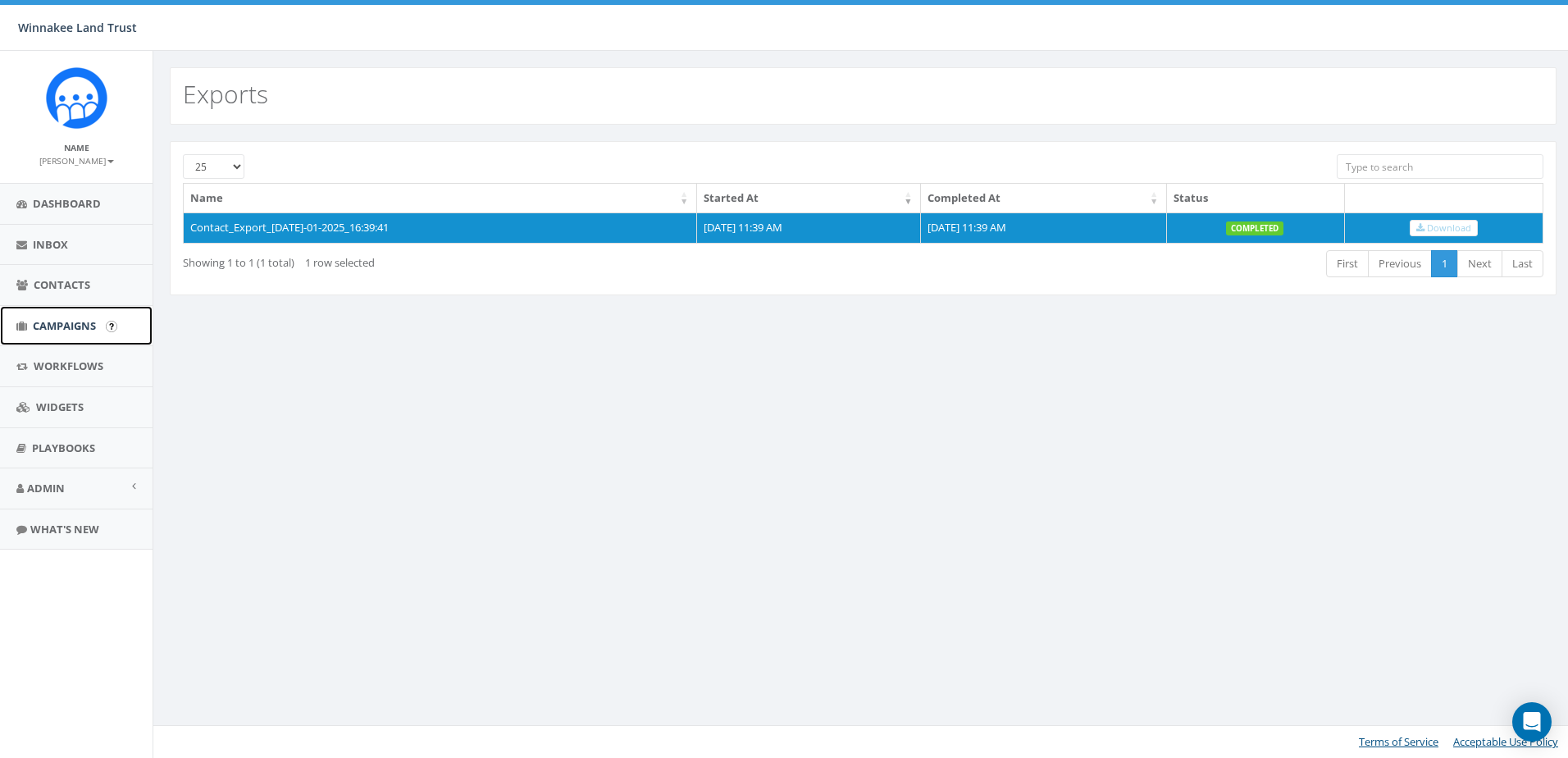 click on "Campaigns" at bounding box center (76, 326) 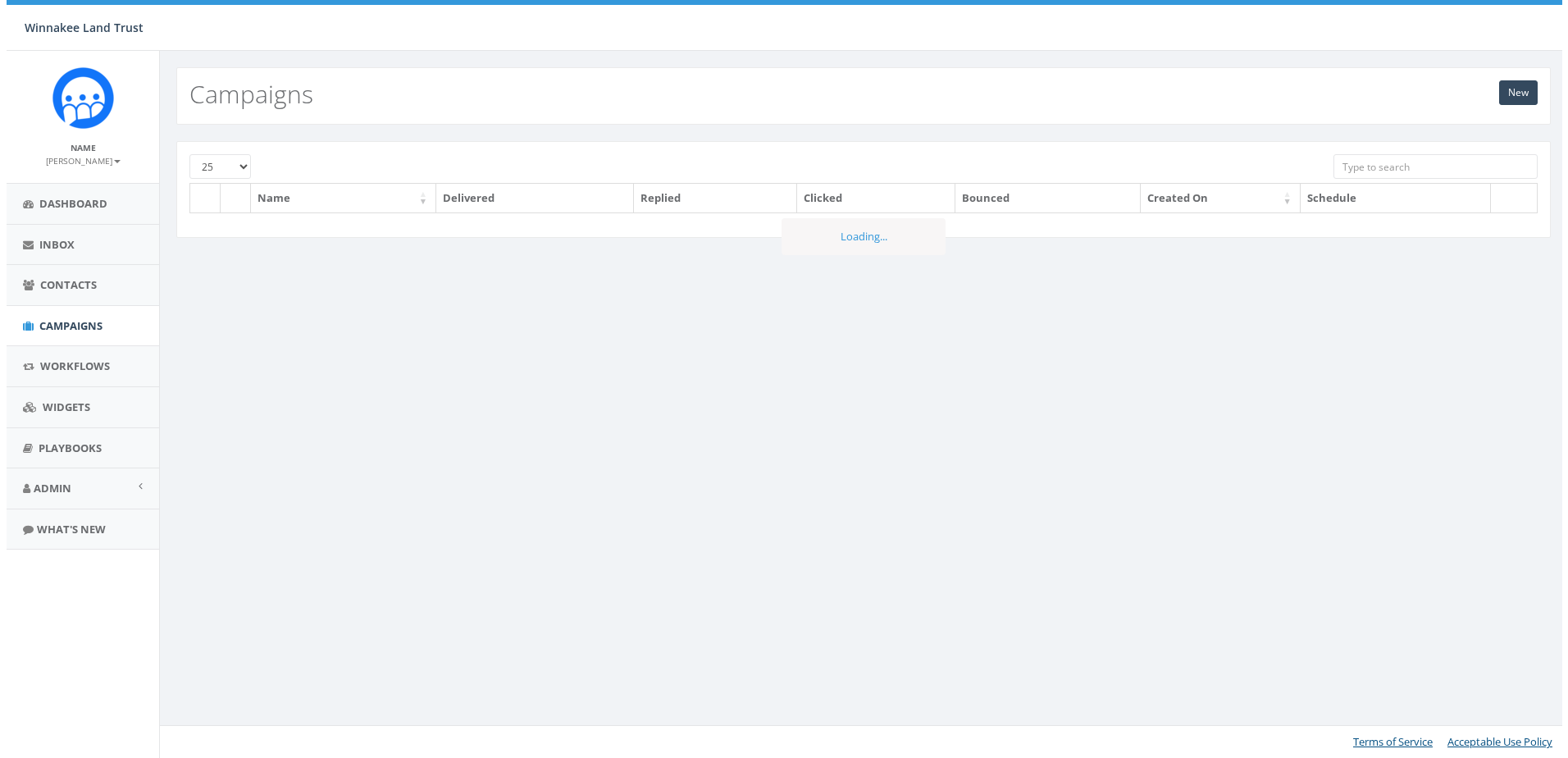 scroll, scrollTop: 0, scrollLeft: 0, axis: both 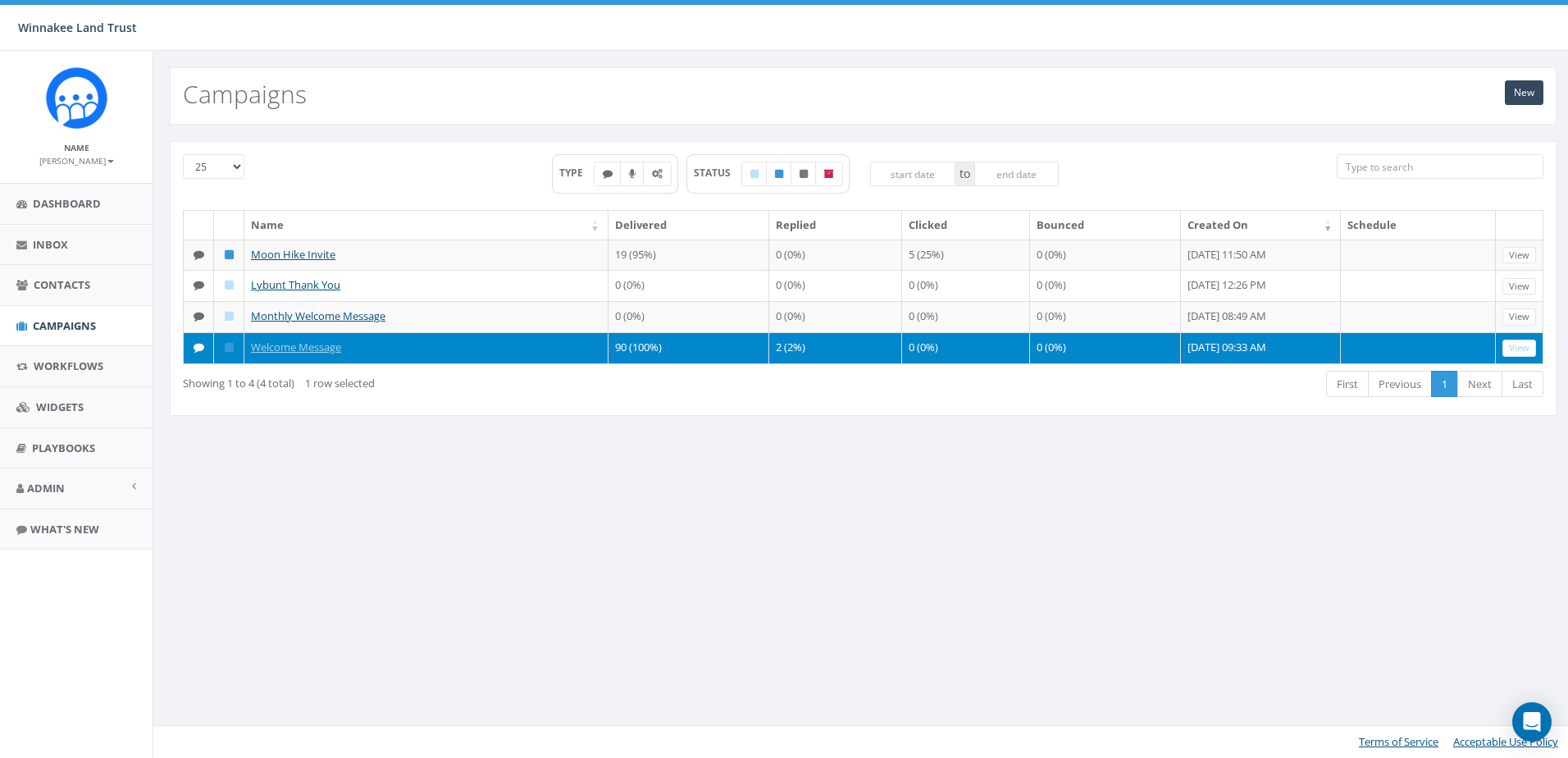 click on "2 (2%)" at bounding box center [836, 348] 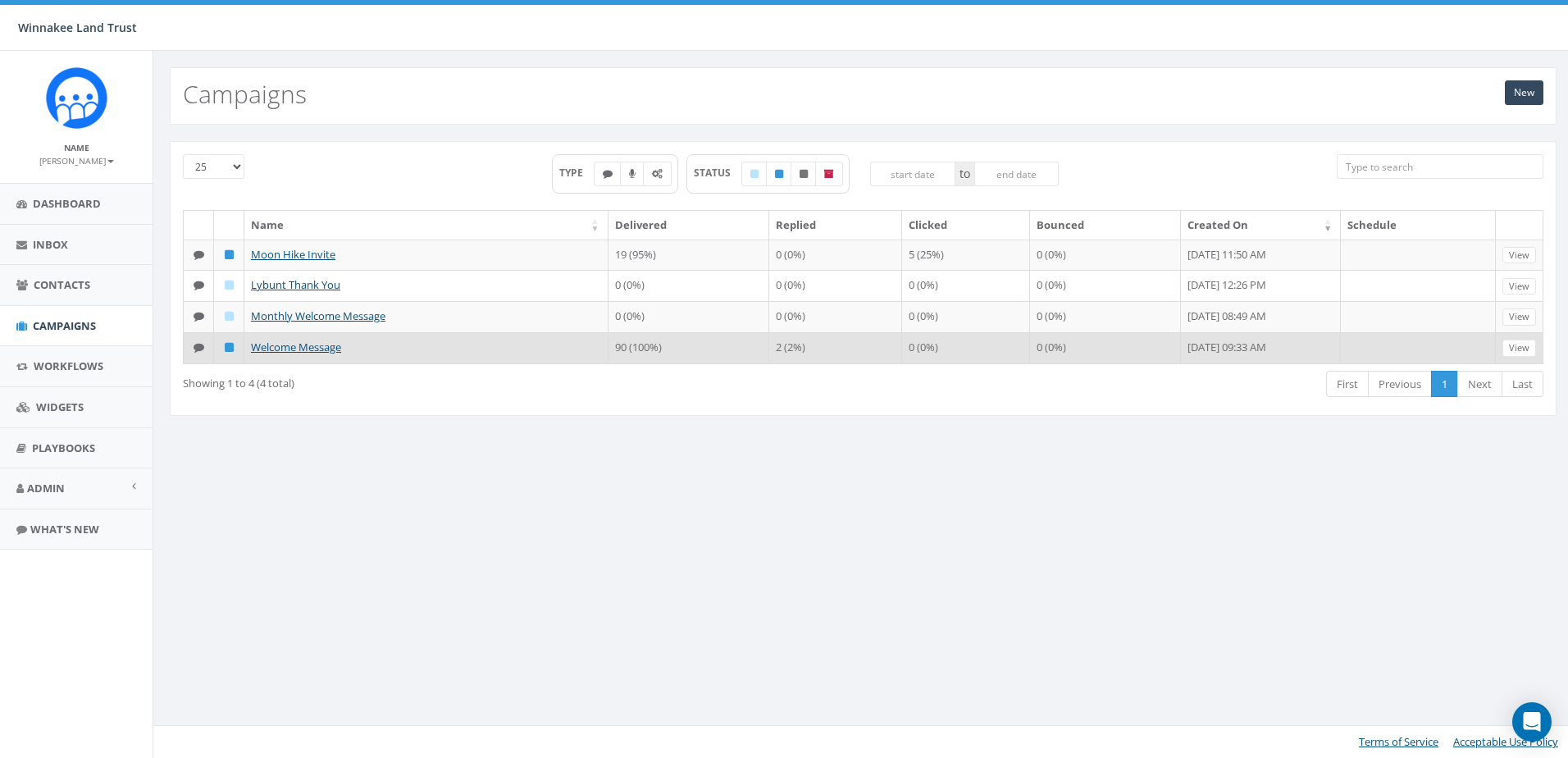 click on "2 (2%)" at bounding box center [836, 348] 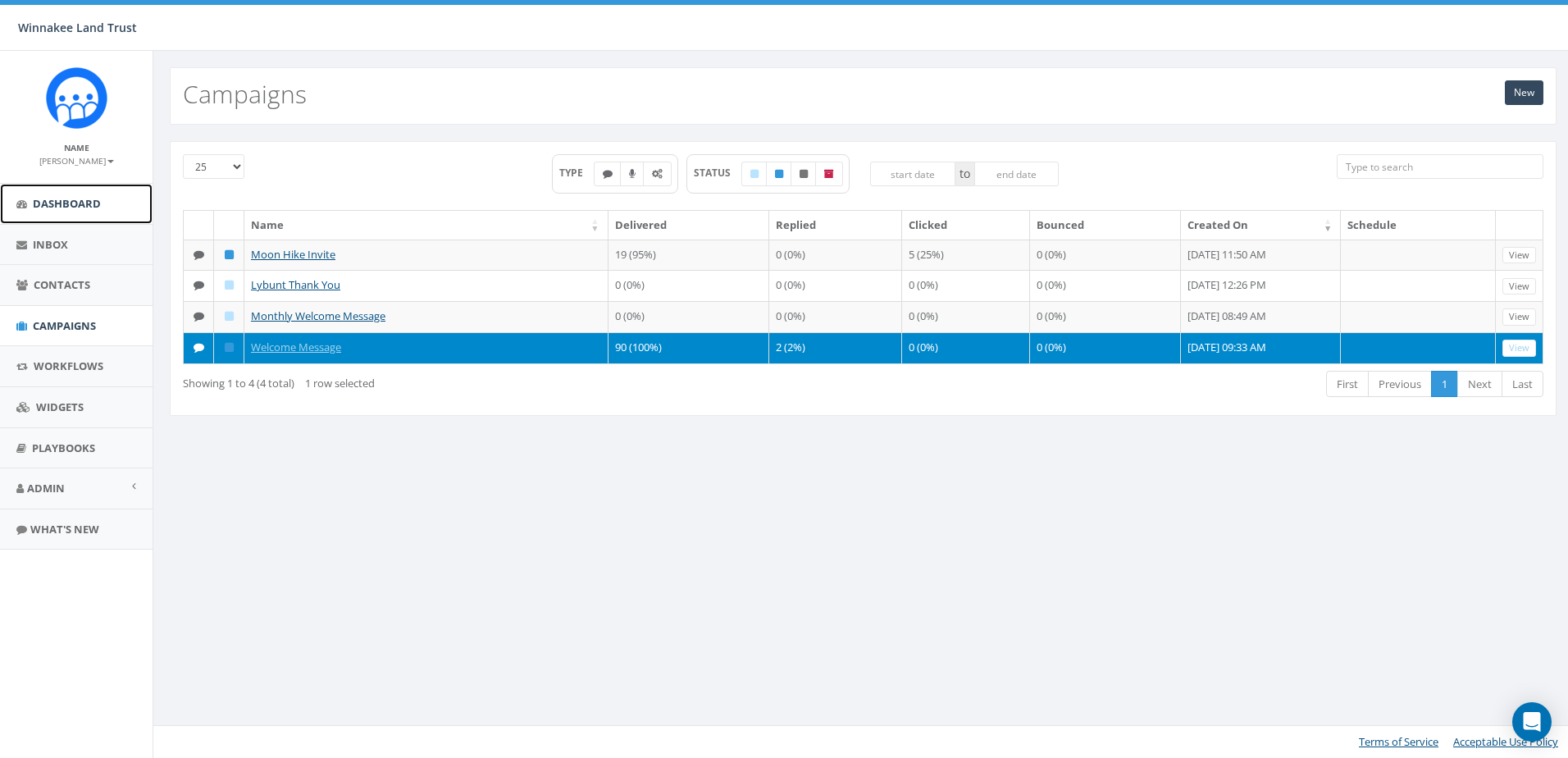 click on "Dashboard" at bounding box center [66, 203] 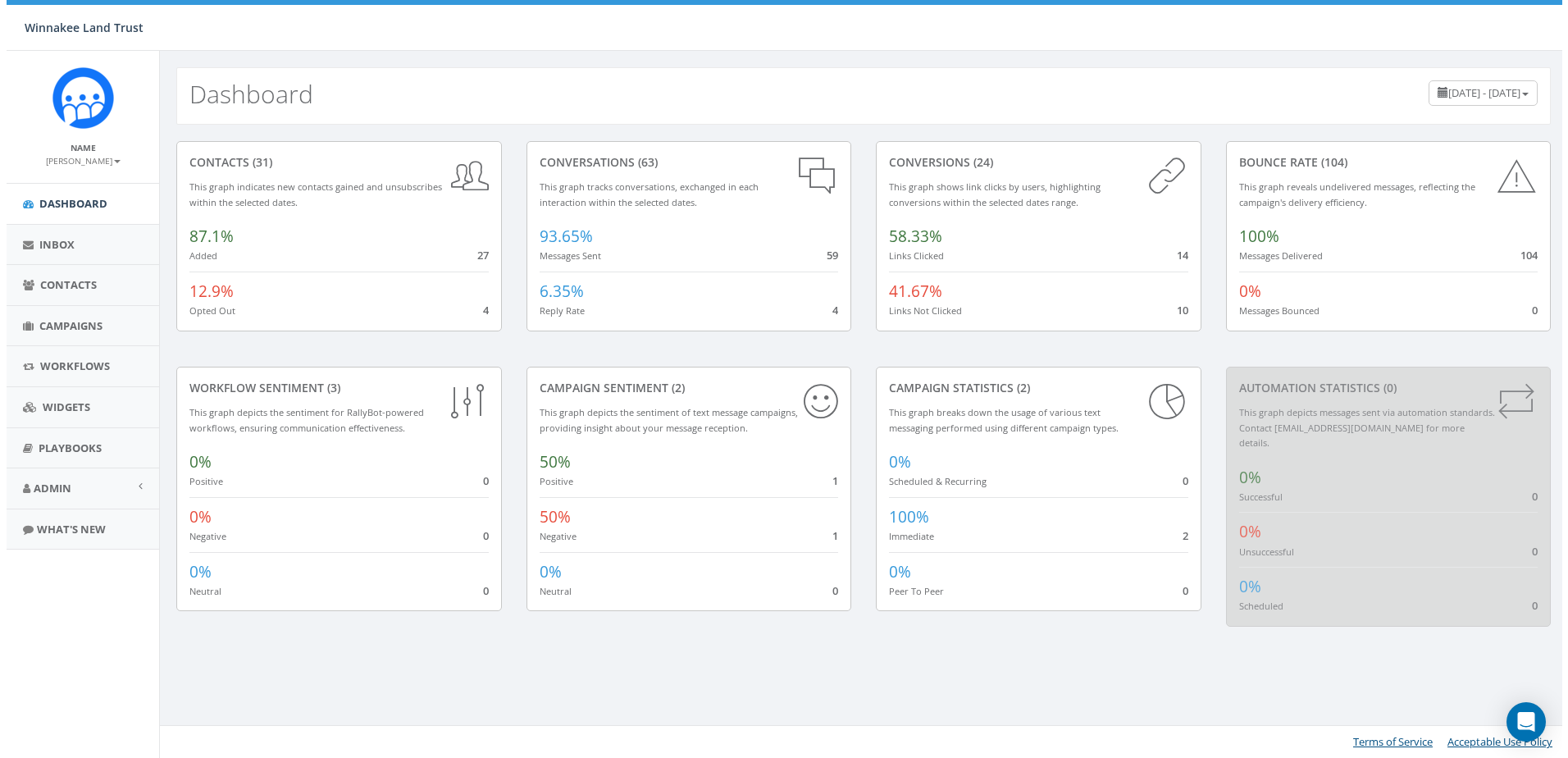 scroll, scrollTop: 0, scrollLeft: 0, axis: both 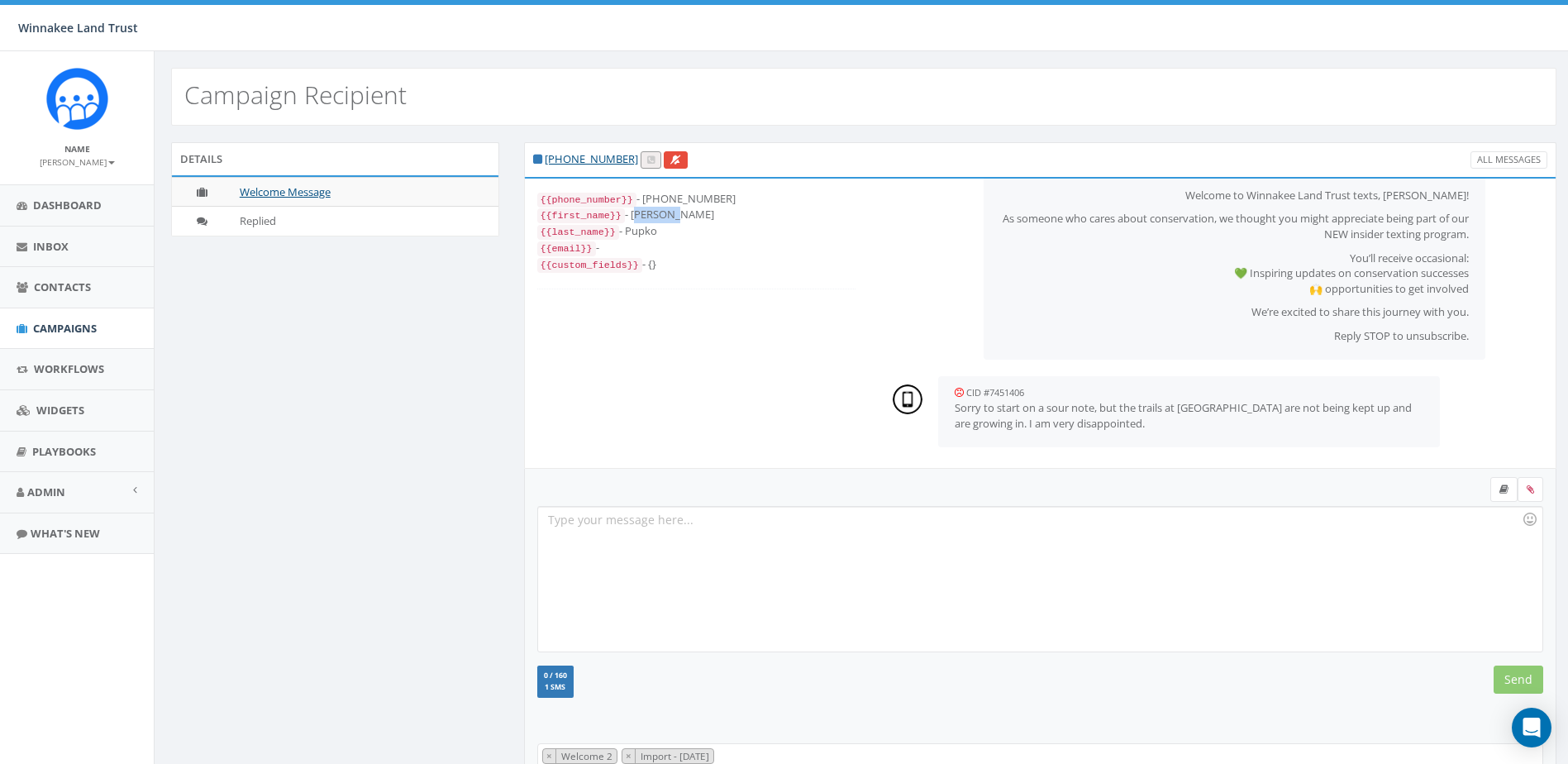 drag, startPoint x: 627, startPoint y: 213, endPoint x: 666, endPoint y: 211, distance: 39.05125 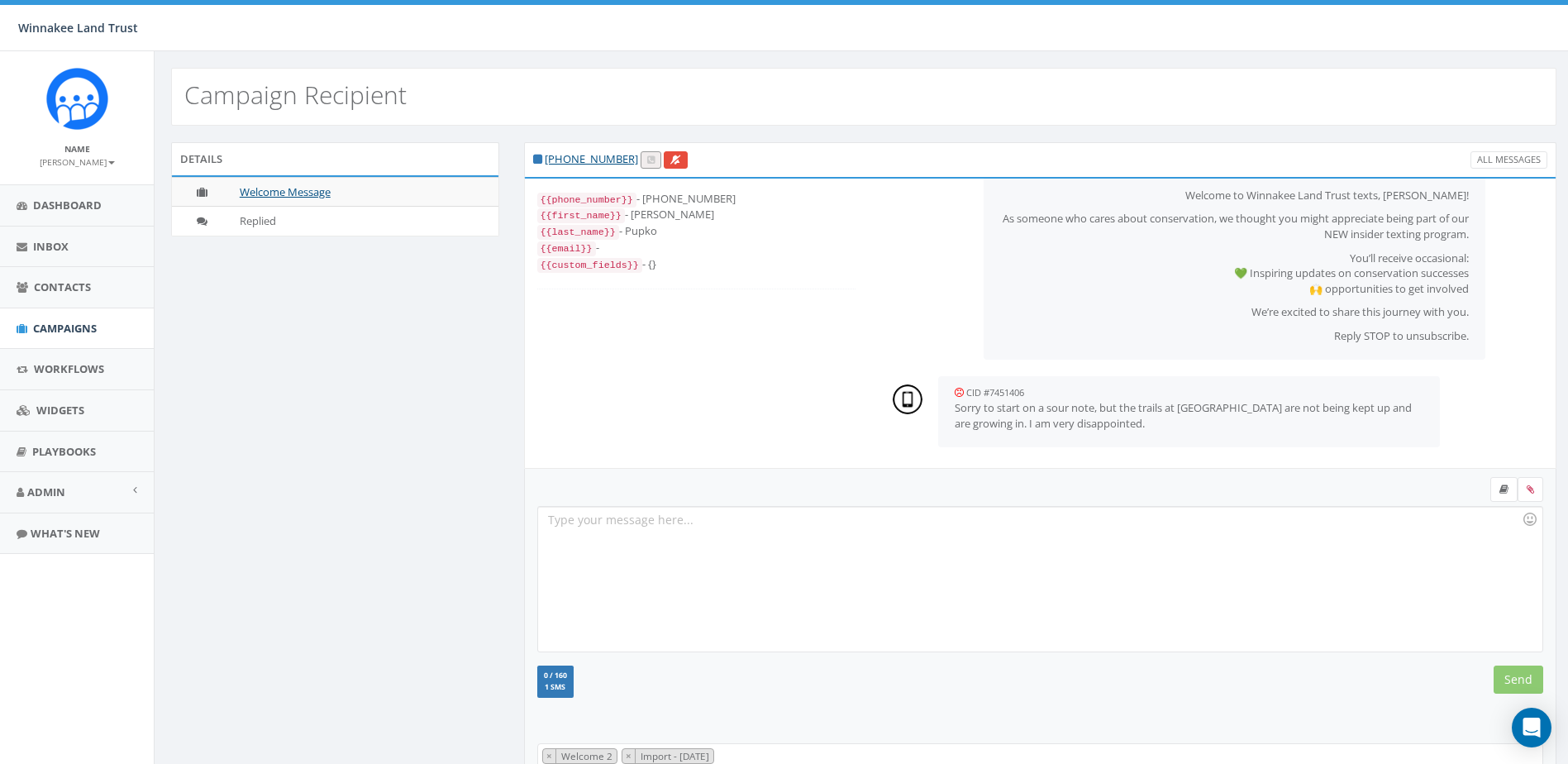 click on "{{phone_number}}  - +18457027755 {{first_name}}  - Eleanor {{last_name}}  - Pupko {{email}}  -  {{custom_fields}}  - {} +18337735454 : Jessica Jaeb July 01, 2025 01:25 PM Welcome!.png Welcome to Winnakee Land Trust texts, Eleanor!
As someone who cares about conservation, we thought you might appreciate being part of our NEW insider texting program.
You’ll receive occasional:
💚  Inspiring updates on conservation successes
🙌  opportunities to get involved
We’re excited to share this journey with you.
Reply STOP to unsubscribe.   CID #7451406 July 01, 2025 01:29 PM Sorry to start on a sour note, but the trails at Vlei are not being kept up and are growing in. I am very disappointed." at bounding box center (1041, 323) 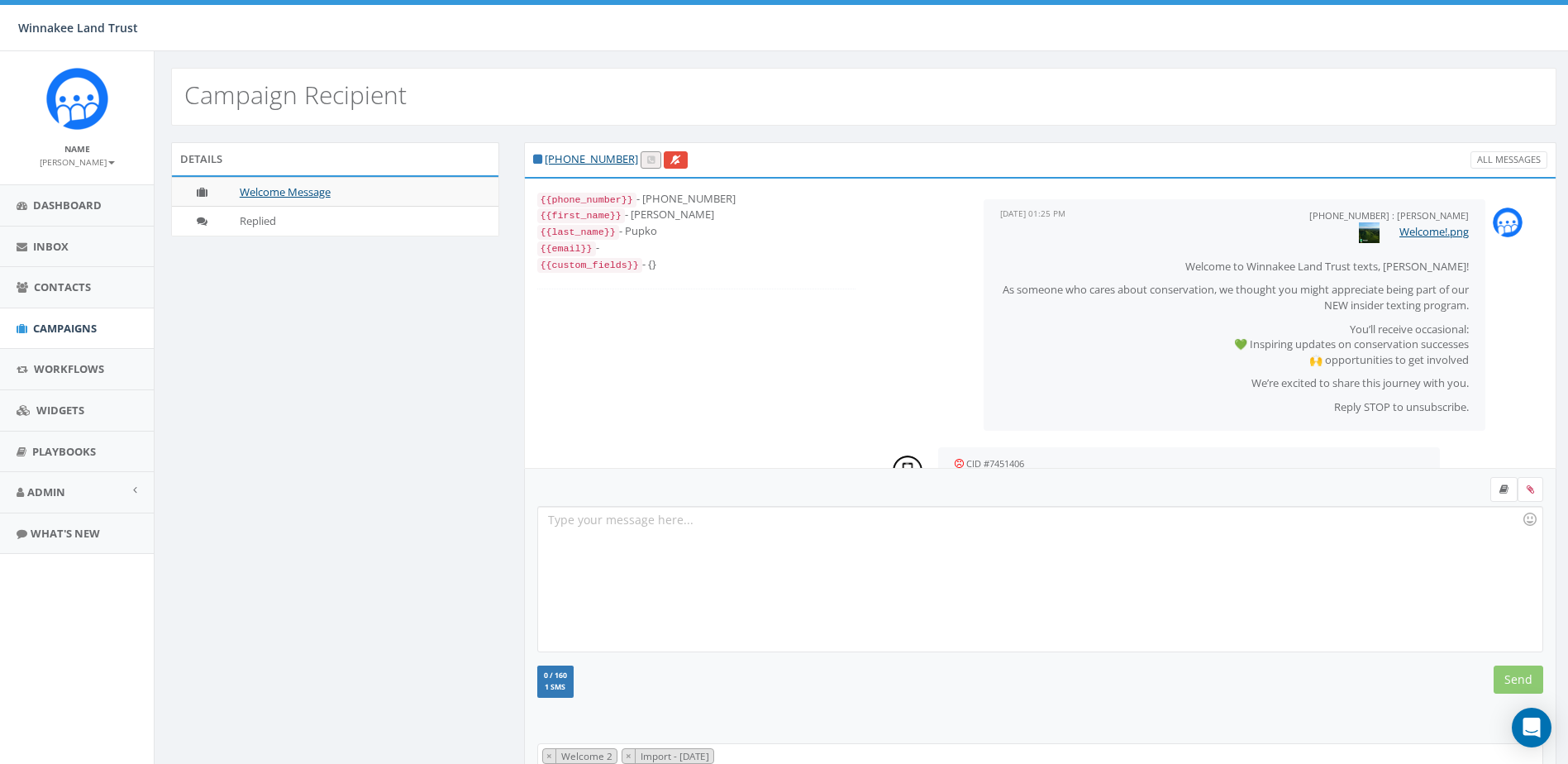scroll, scrollTop: 71, scrollLeft: 0, axis: vertical 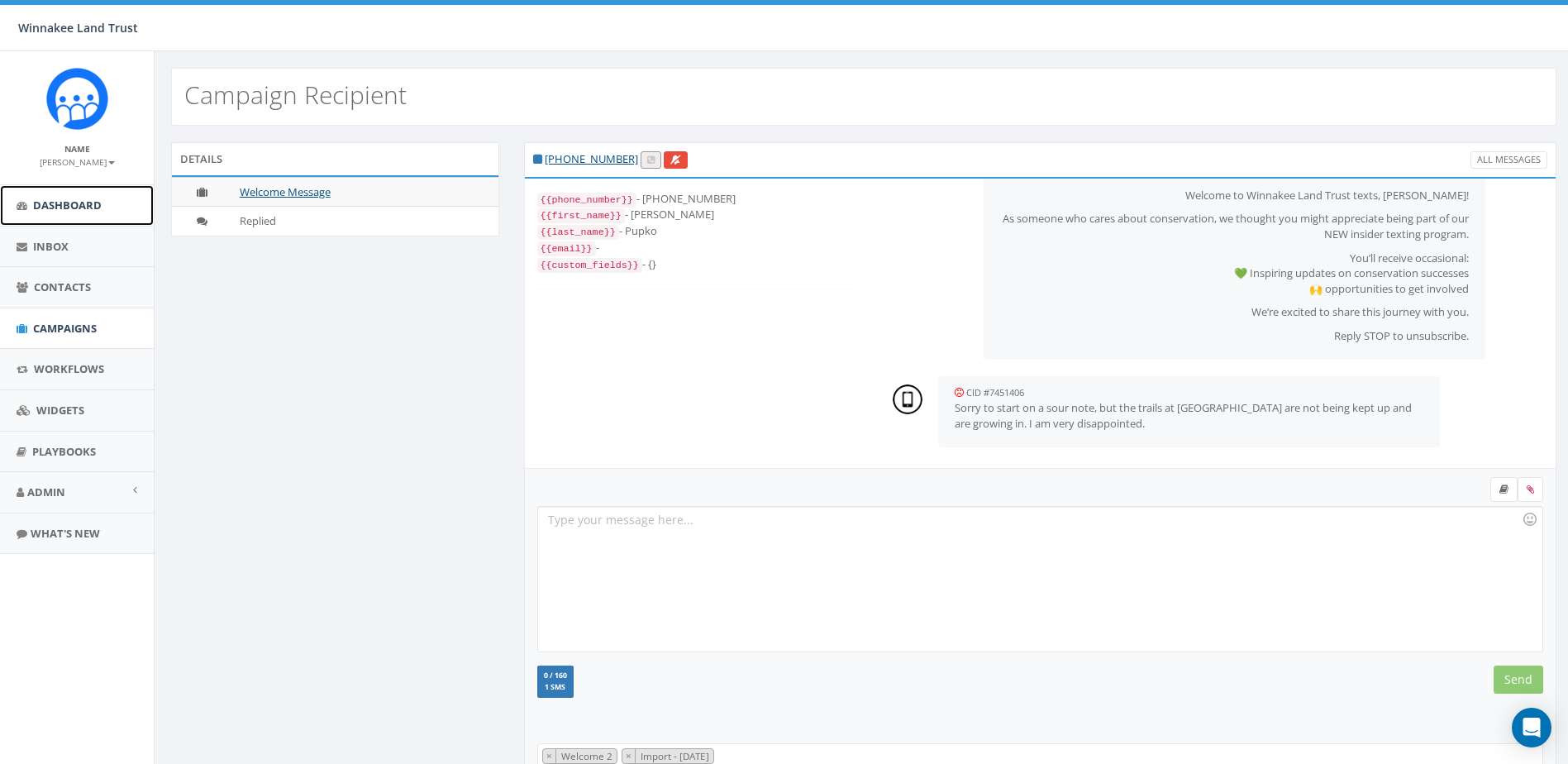 click on "Dashboard" at bounding box center (77, 205) 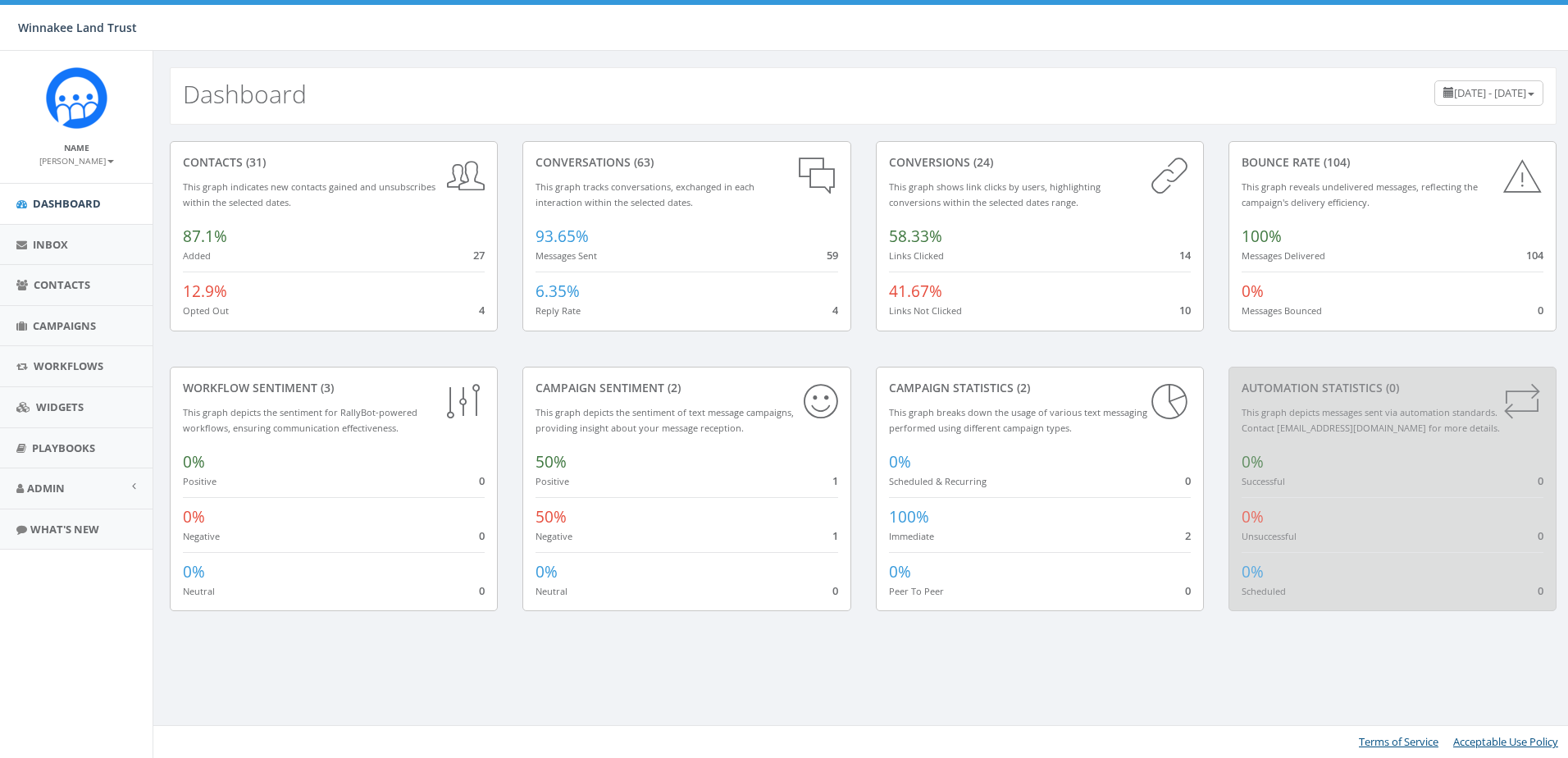 scroll, scrollTop: 0, scrollLeft: 0, axis: both 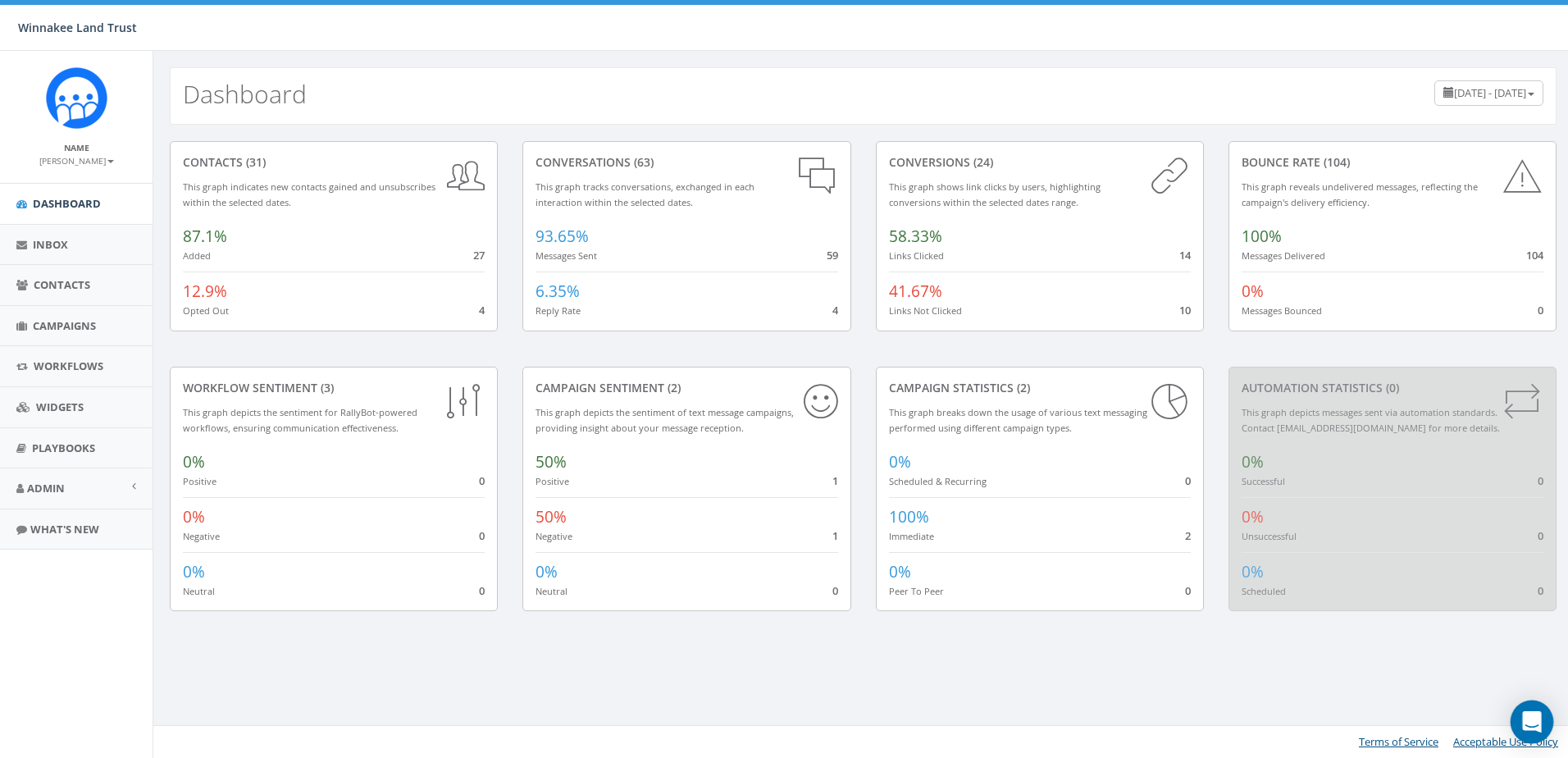 click at bounding box center [1532, 722] 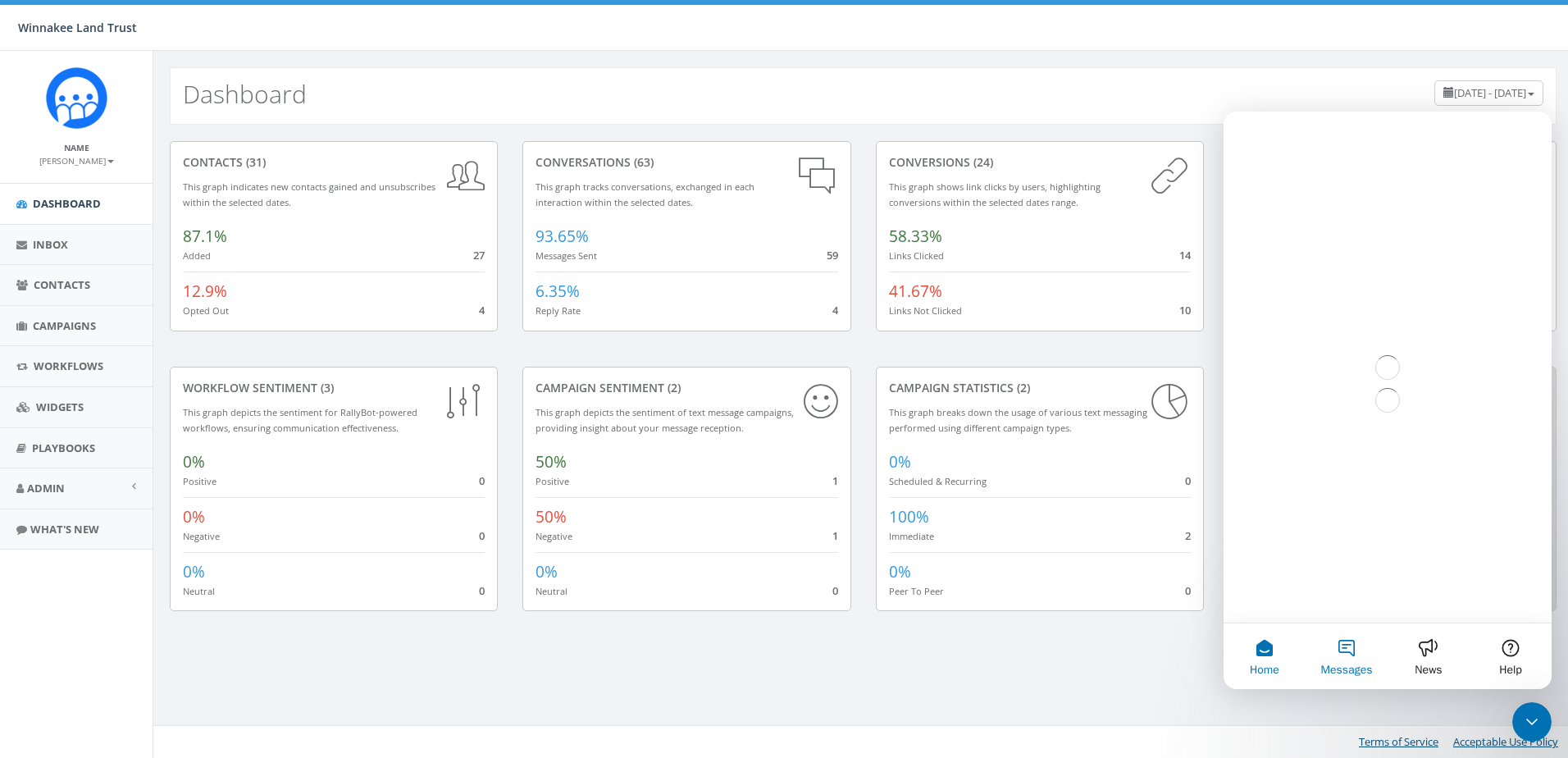 scroll, scrollTop: 0, scrollLeft: 0, axis: both 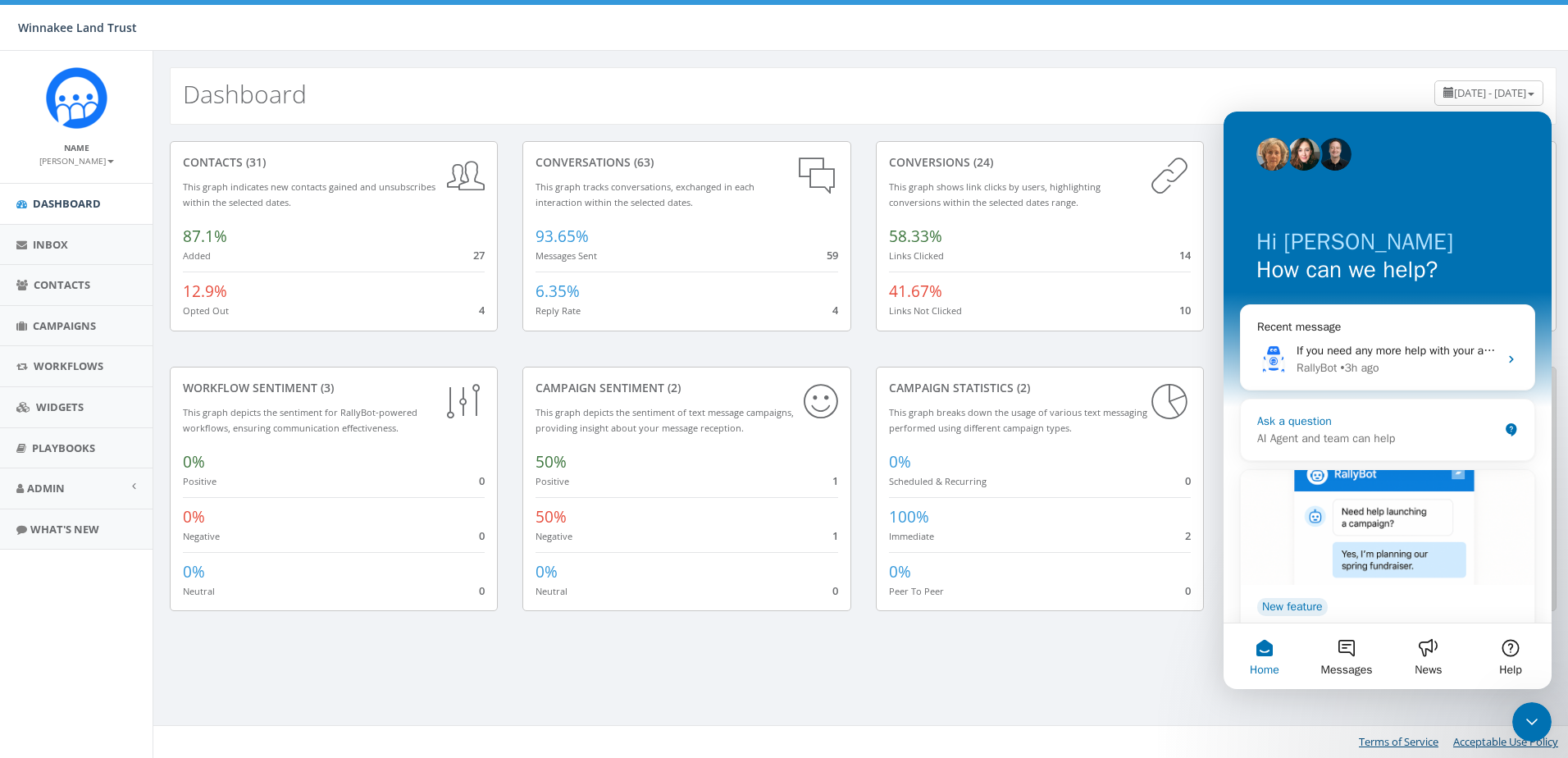 click on "AI Agent and team can help" at bounding box center (1378, 438) 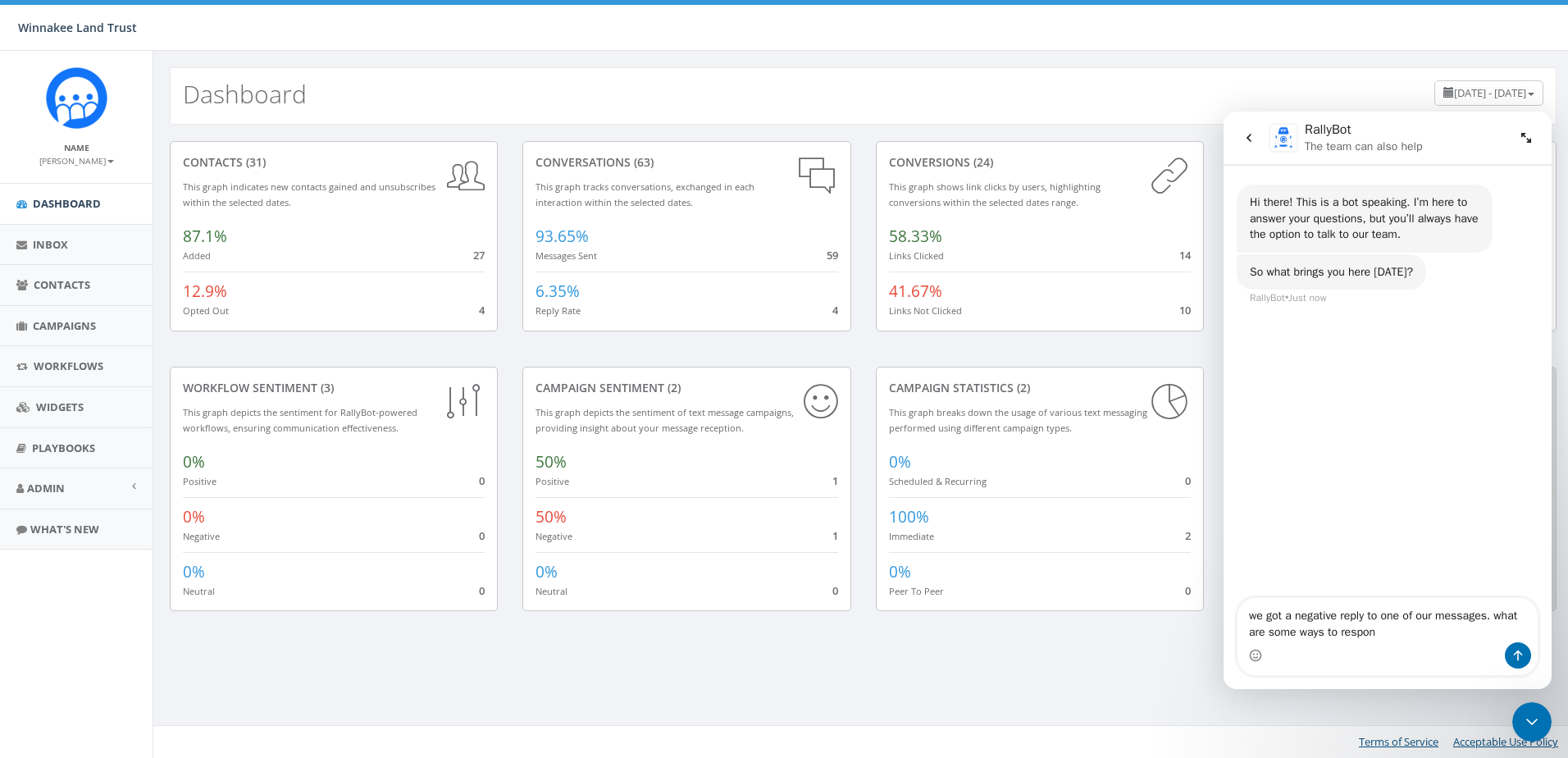 type on "we got a negative reply to one of our messages. what are some ways to respond" 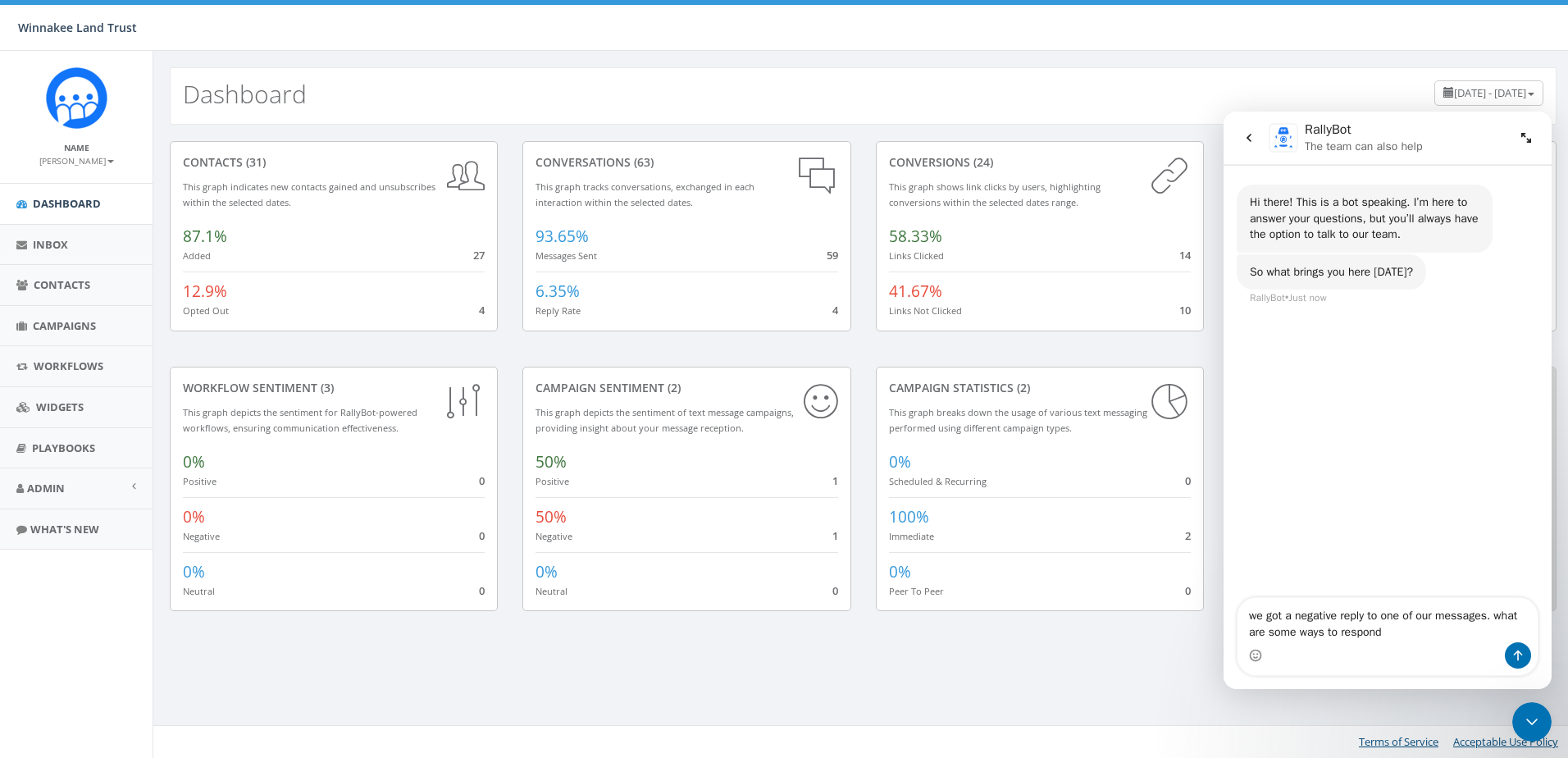 type 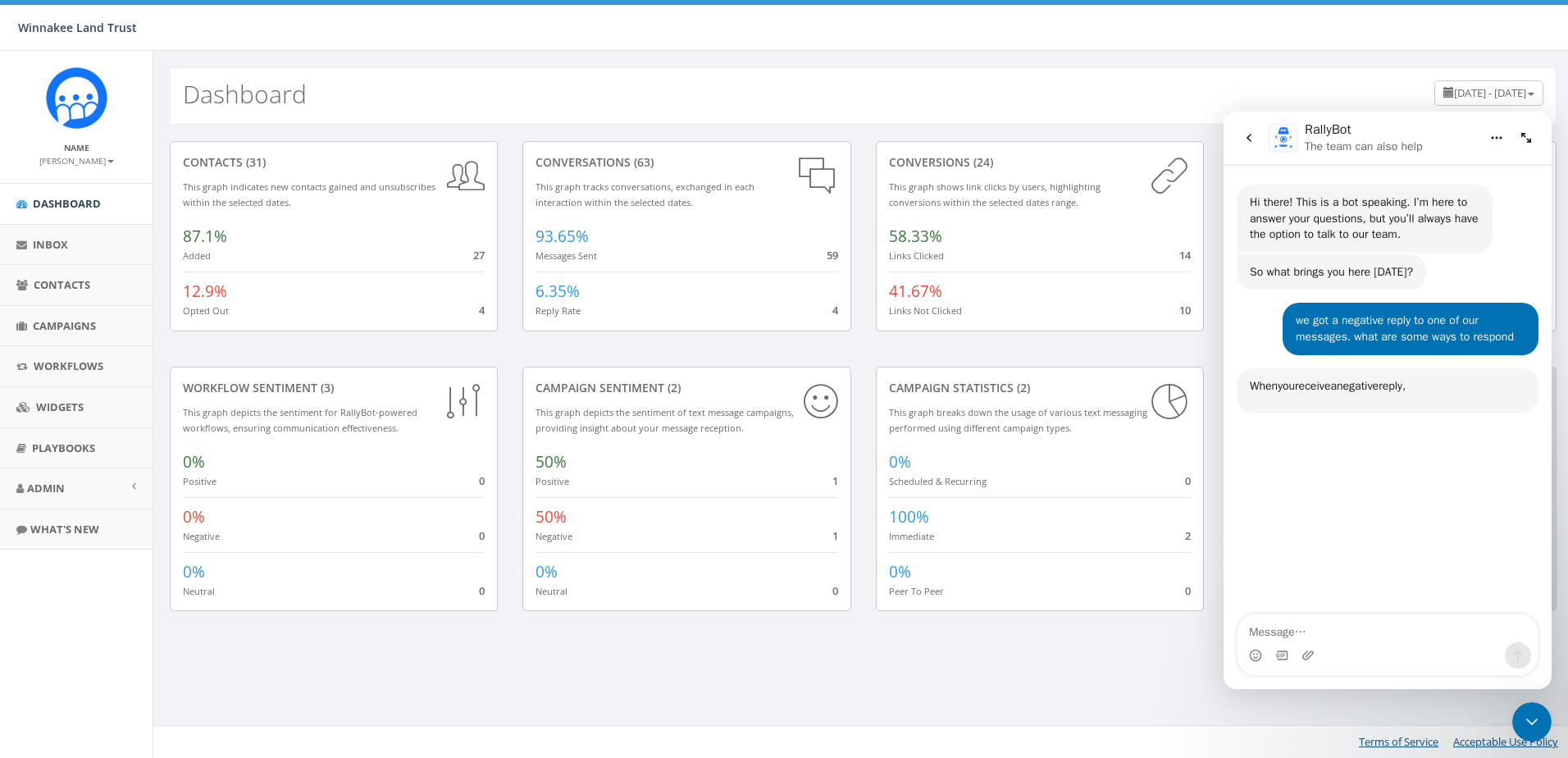 scroll, scrollTop: 2, scrollLeft: 0, axis: vertical 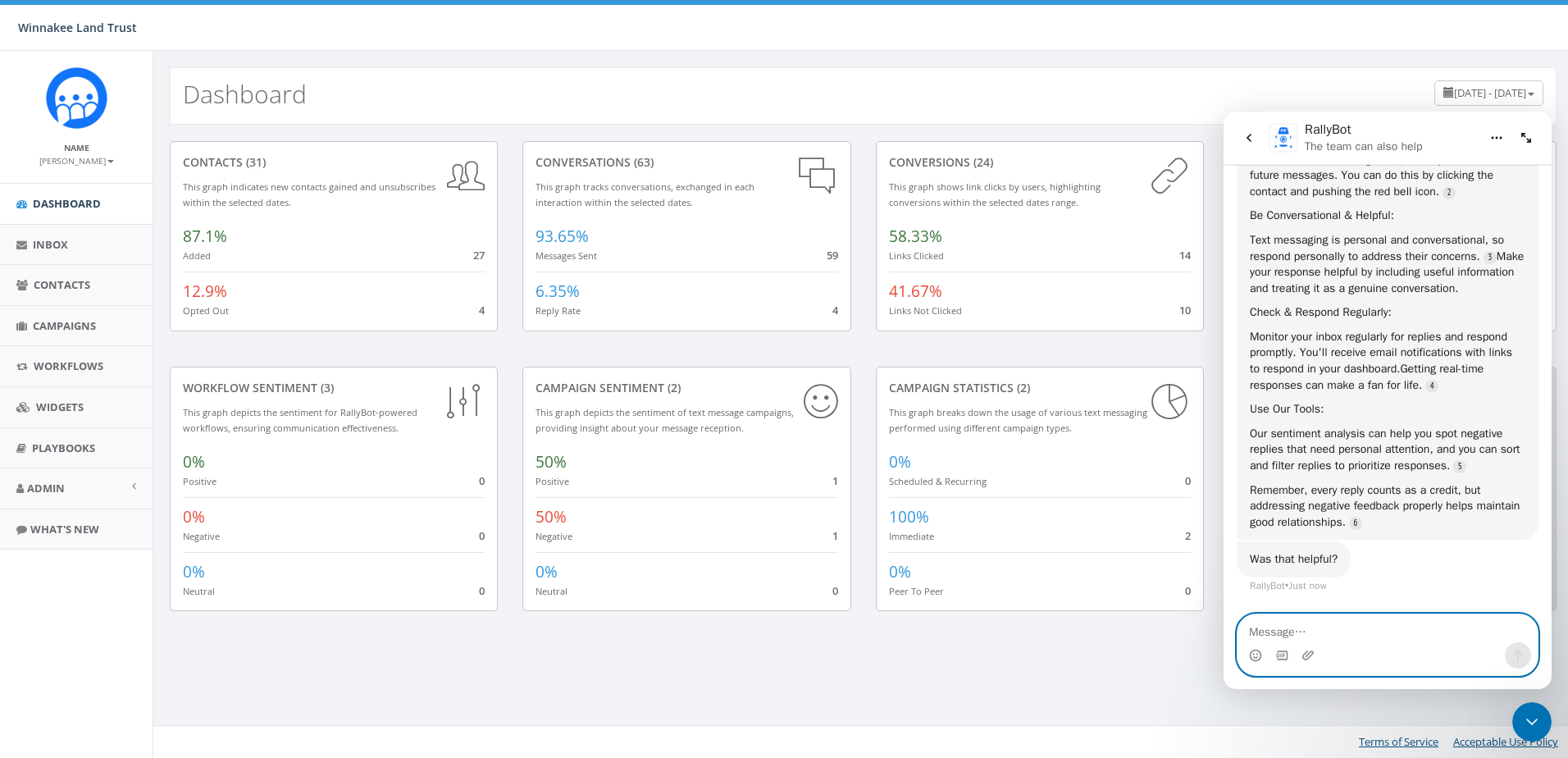 paste on "Sorry to start on a sour note, but the trails at [GEOGRAPHIC_DATA] are not being kept up and are growing in. I am very disappointed." 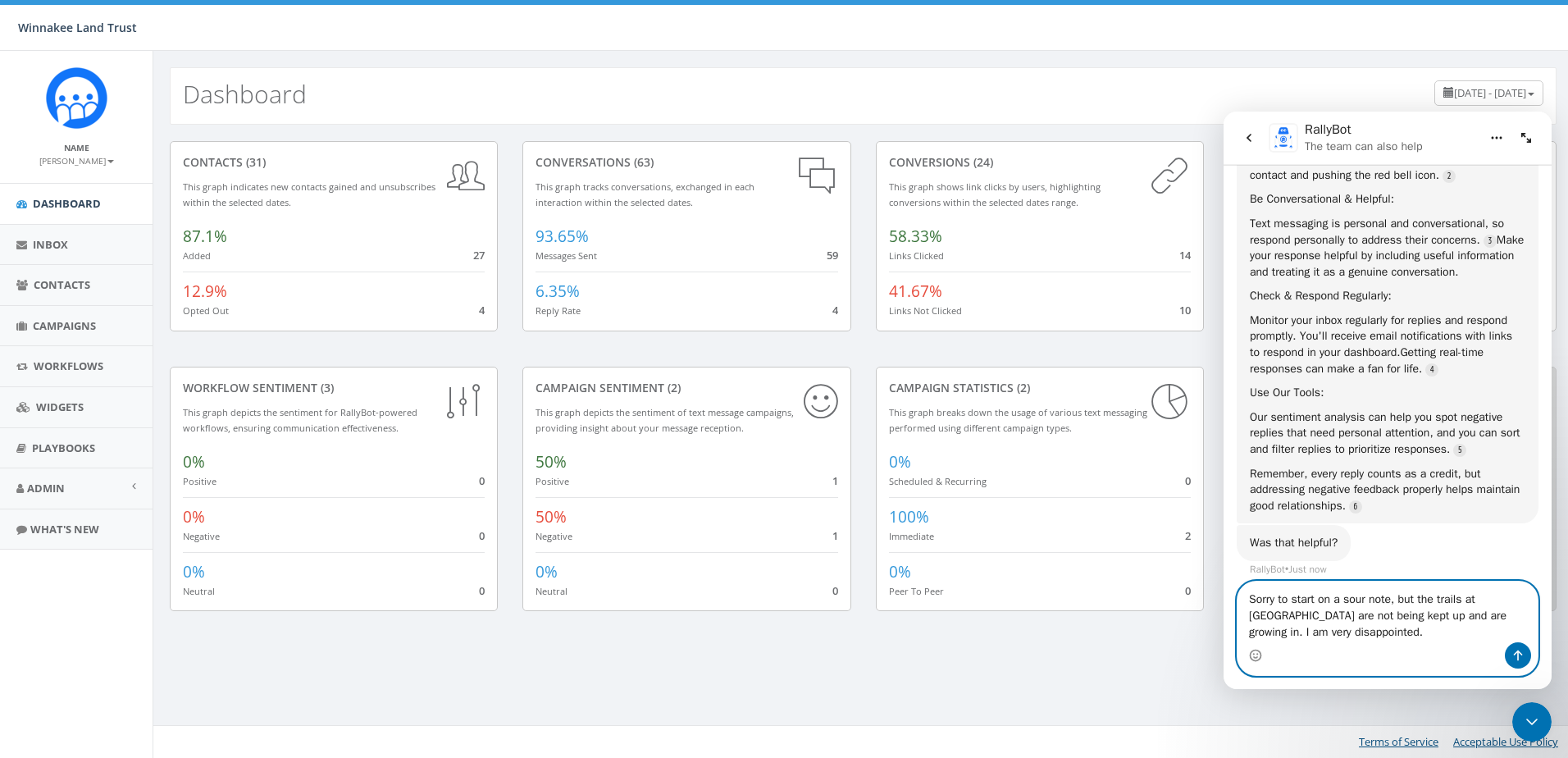 scroll, scrollTop: 370, scrollLeft: 0, axis: vertical 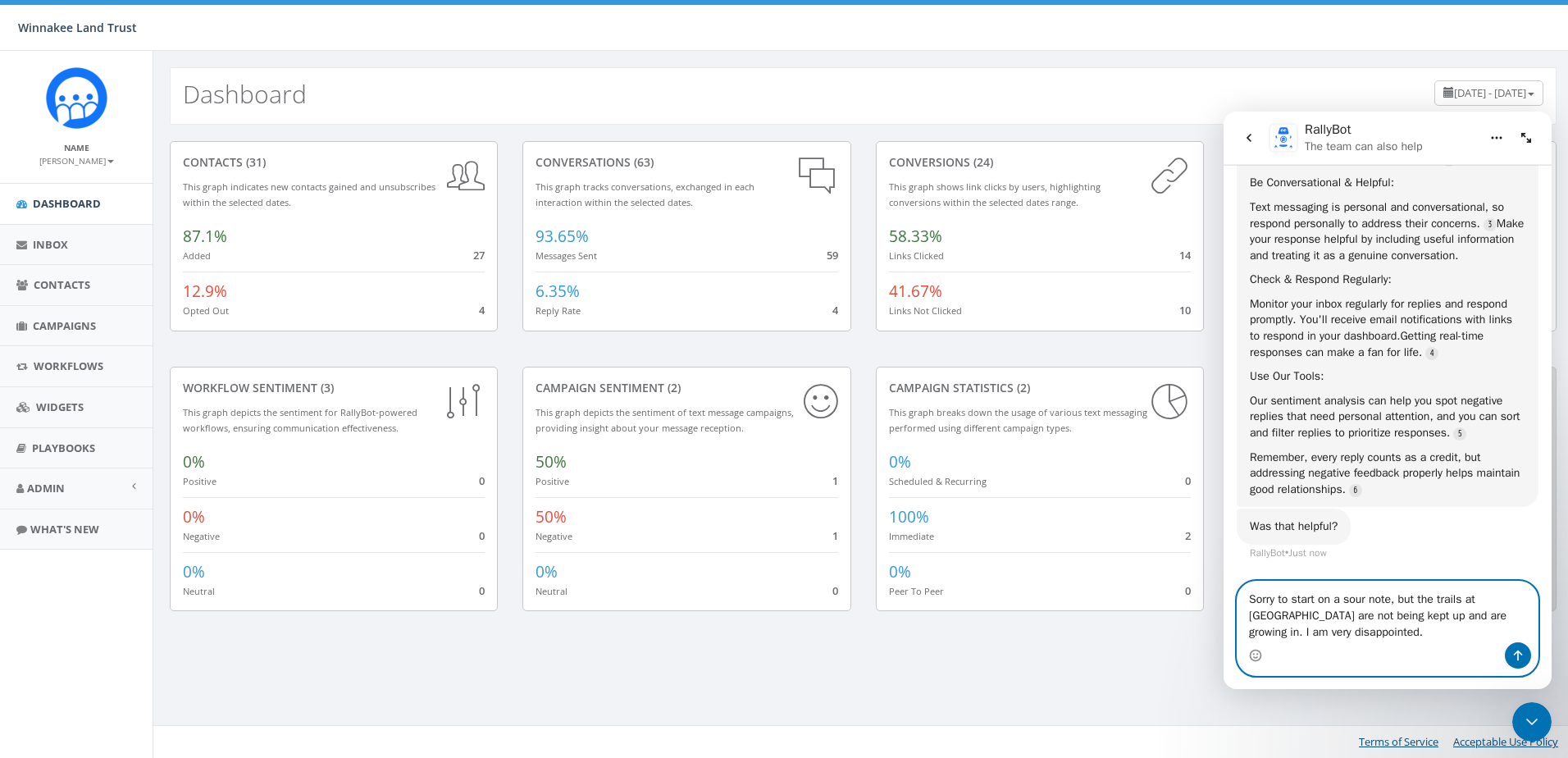 click on "Sorry to start on a sour note, but the trails at [GEOGRAPHIC_DATA] are not being kept up and are growing in. I am very disappointed." at bounding box center (1388, 612) 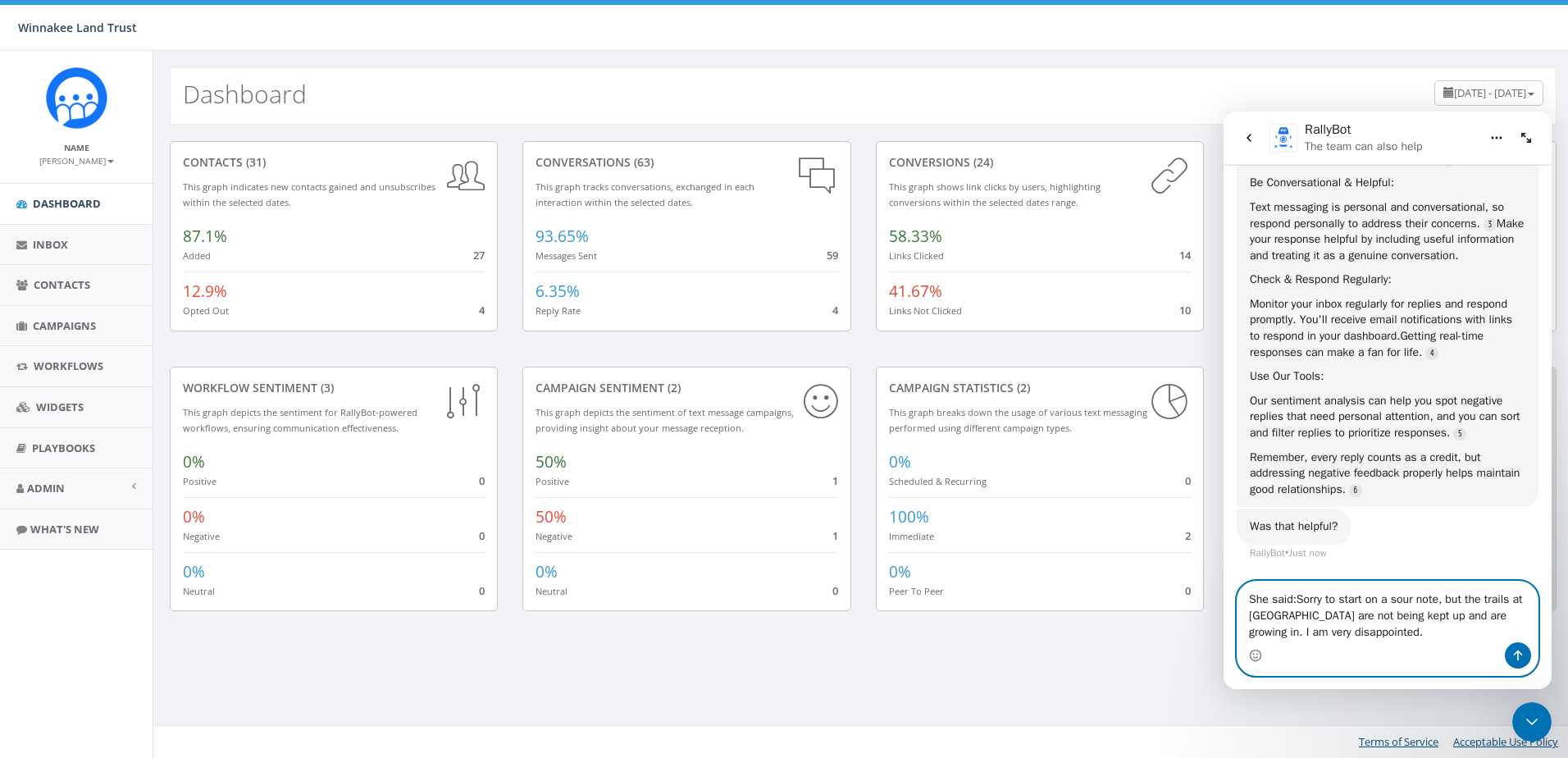 type on "She said: Sorry to start on a sour note, but the trails at [GEOGRAPHIC_DATA] are not being kept up and are growing in. I am very disappointed." 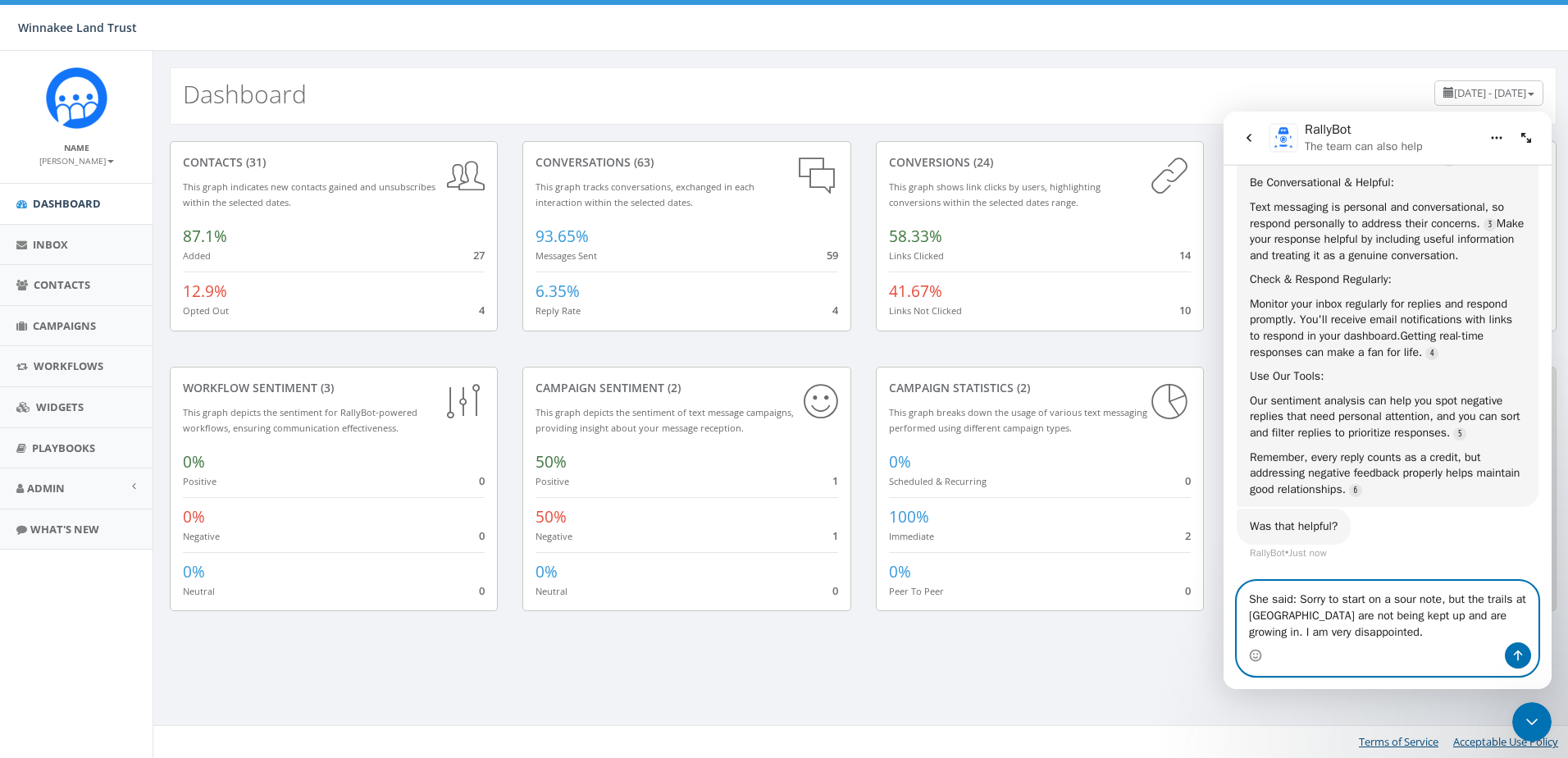type 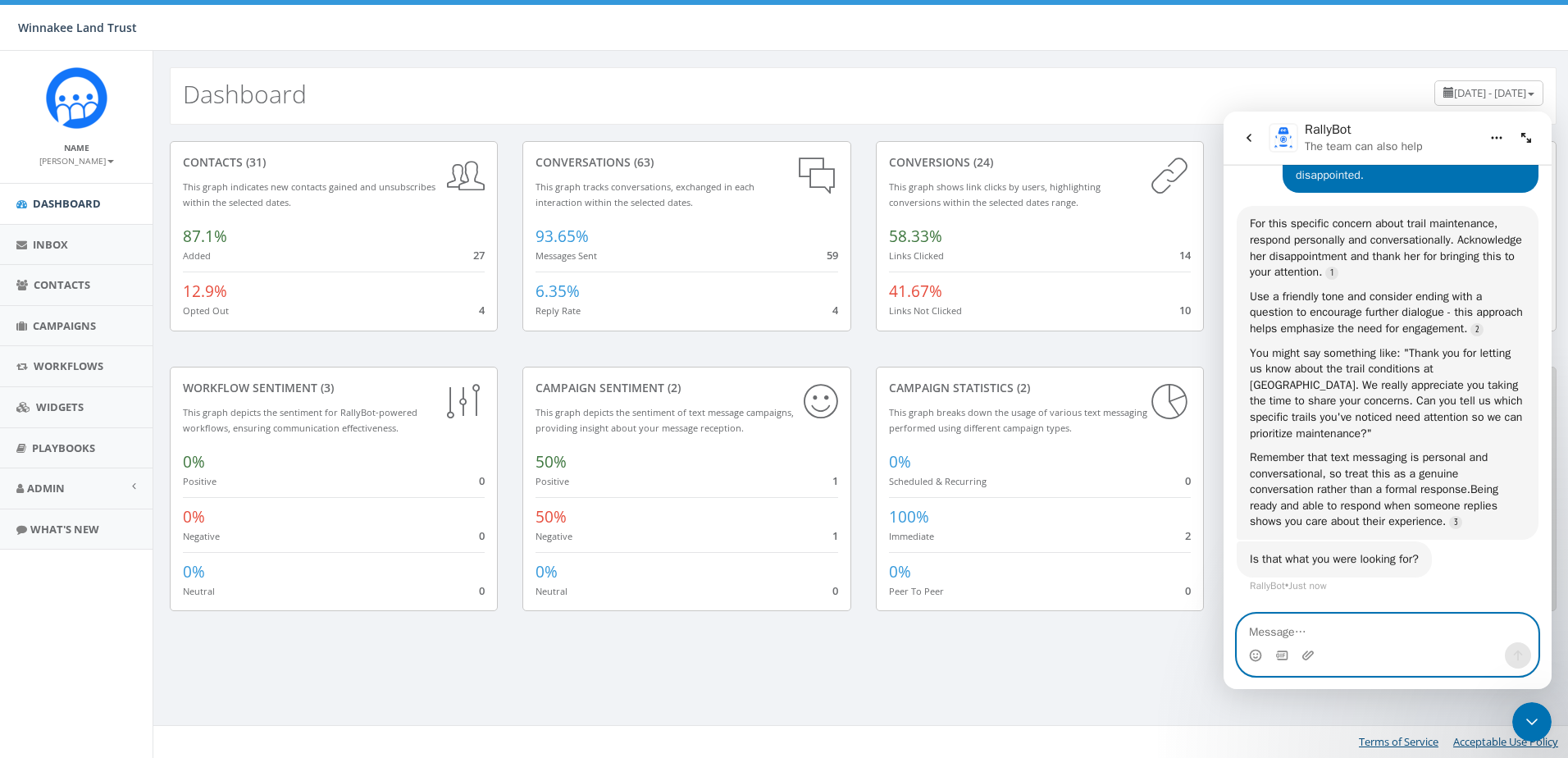 scroll, scrollTop: 818, scrollLeft: 0, axis: vertical 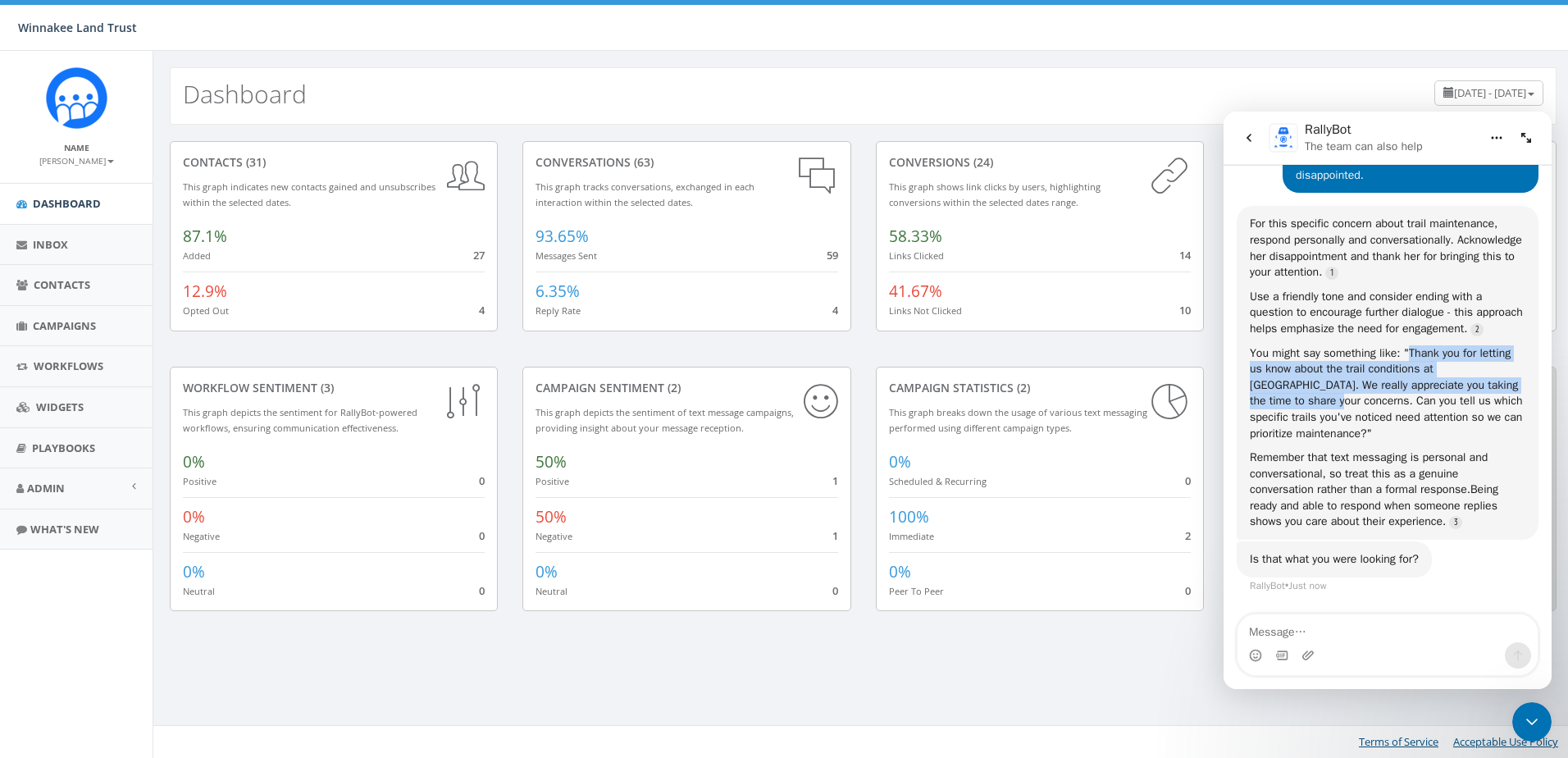 drag, startPoint x: 1410, startPoint y: 352, endPoint x: 1323, endPoint y: 408, distance: 103.46497 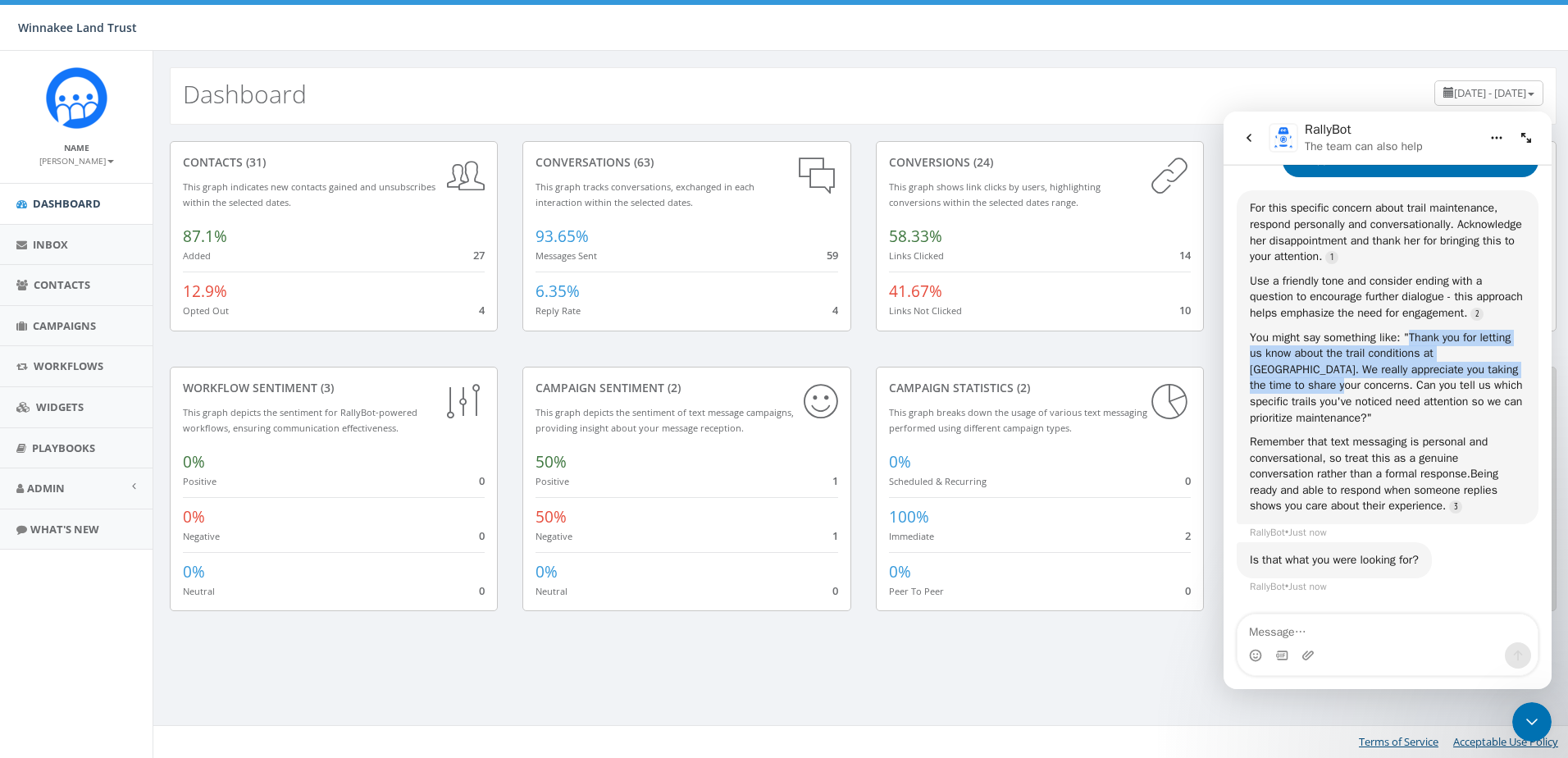 copy on "Thank you for letting us know about the trail conditions at Vlei. We really appreciate you taking the time to share your concerns." 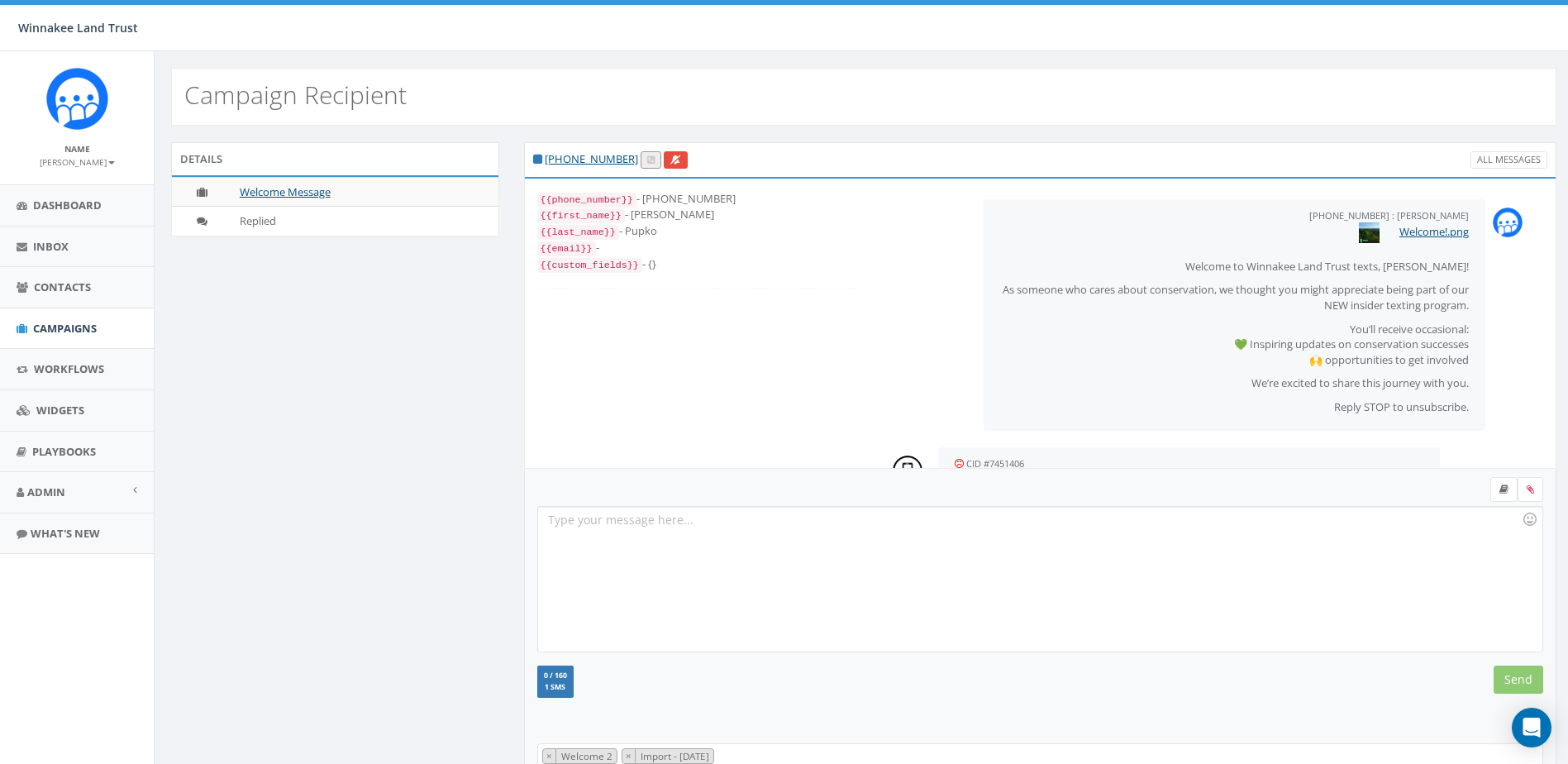 scroll, scrollTop: 0, scrollLeft: 0, axis: both 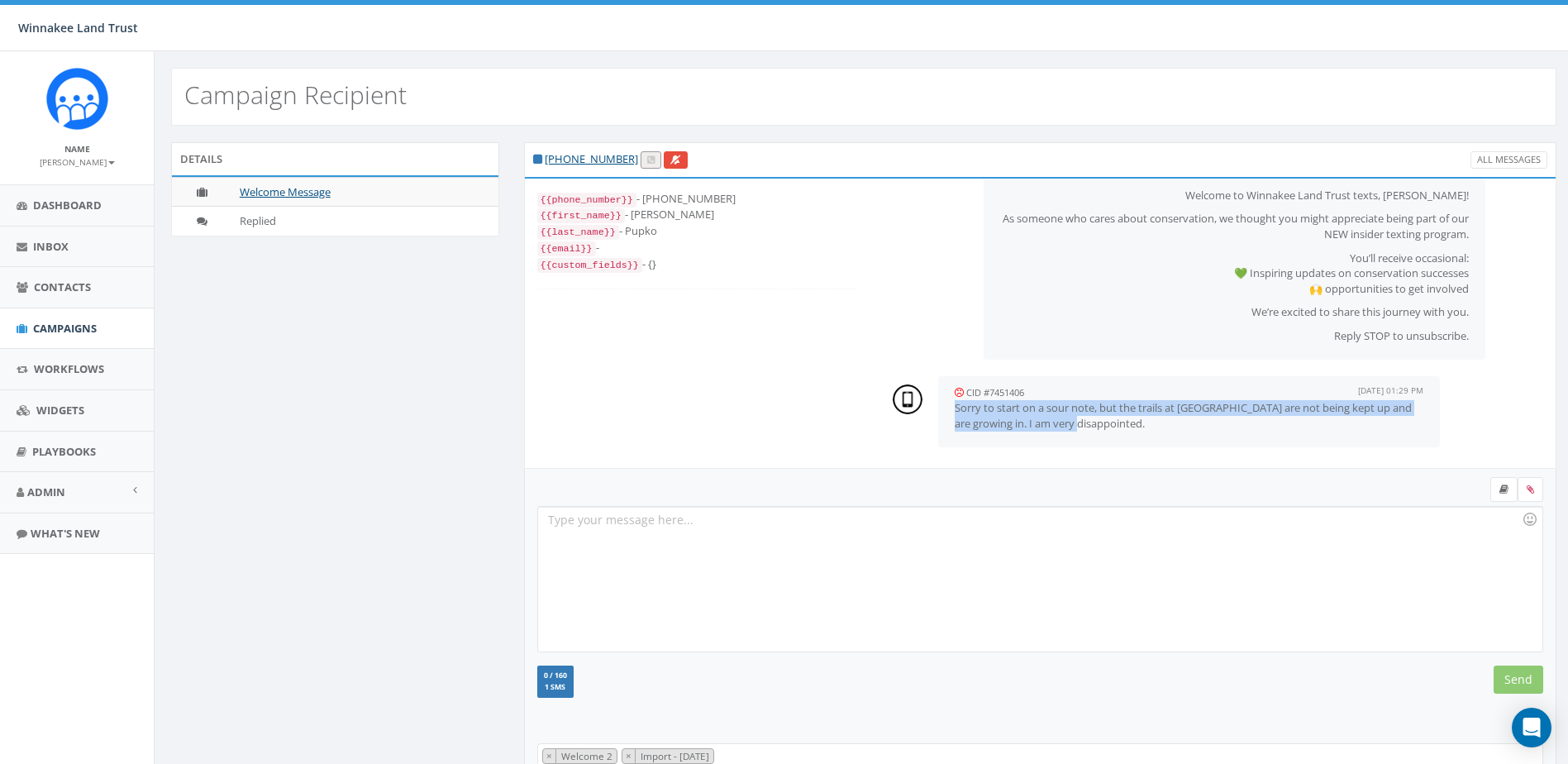drag, startPoint x: 1028, startPoint y: 420, endPoint x: 947, endPoint y: 408, distance: 81.88406 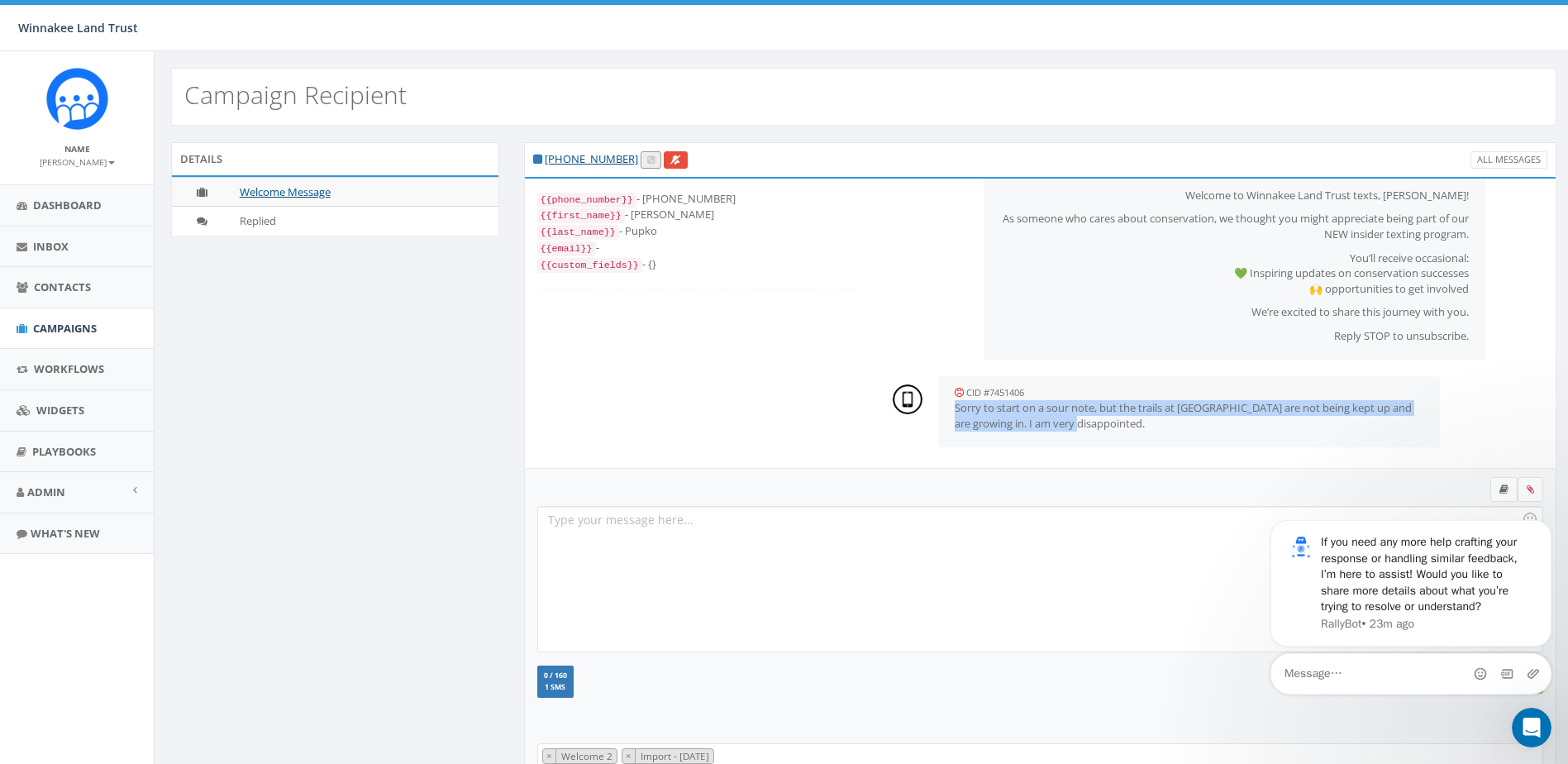 scroll, scrollTop: 0, scrollLeft: 0, axis: both 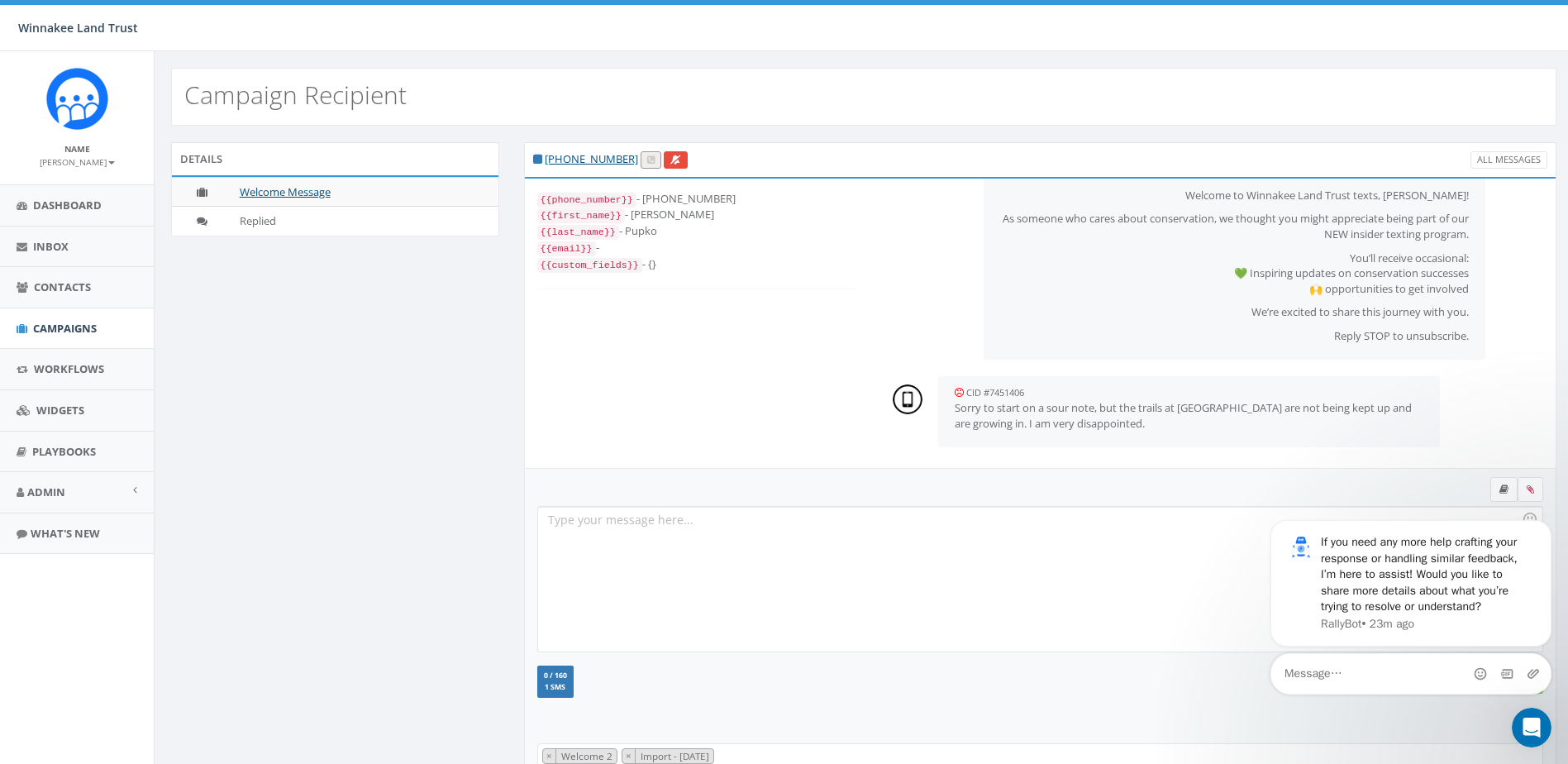 click at bounding box center [1040, 579] 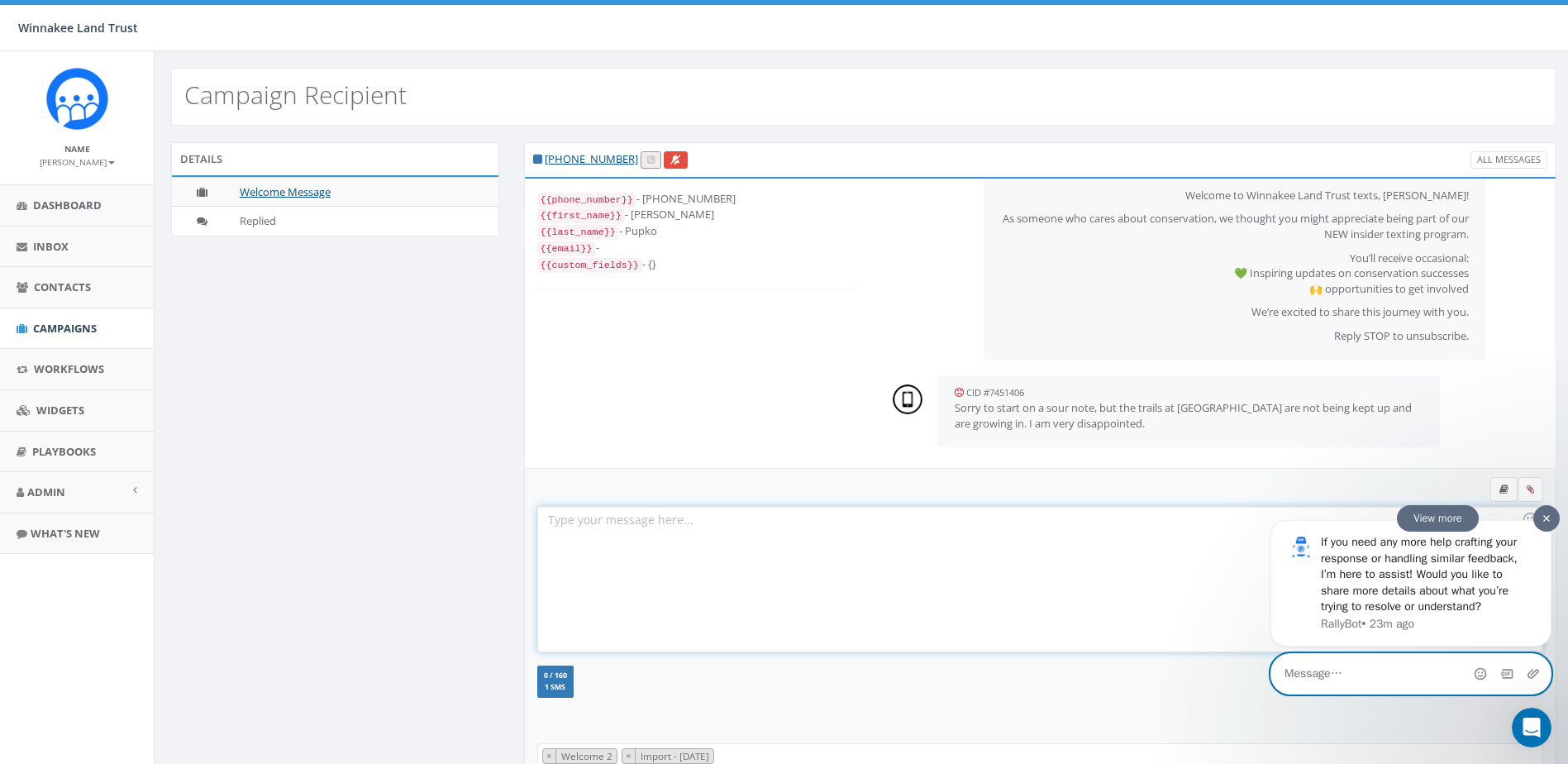 click at bounding box center (1411, 674) 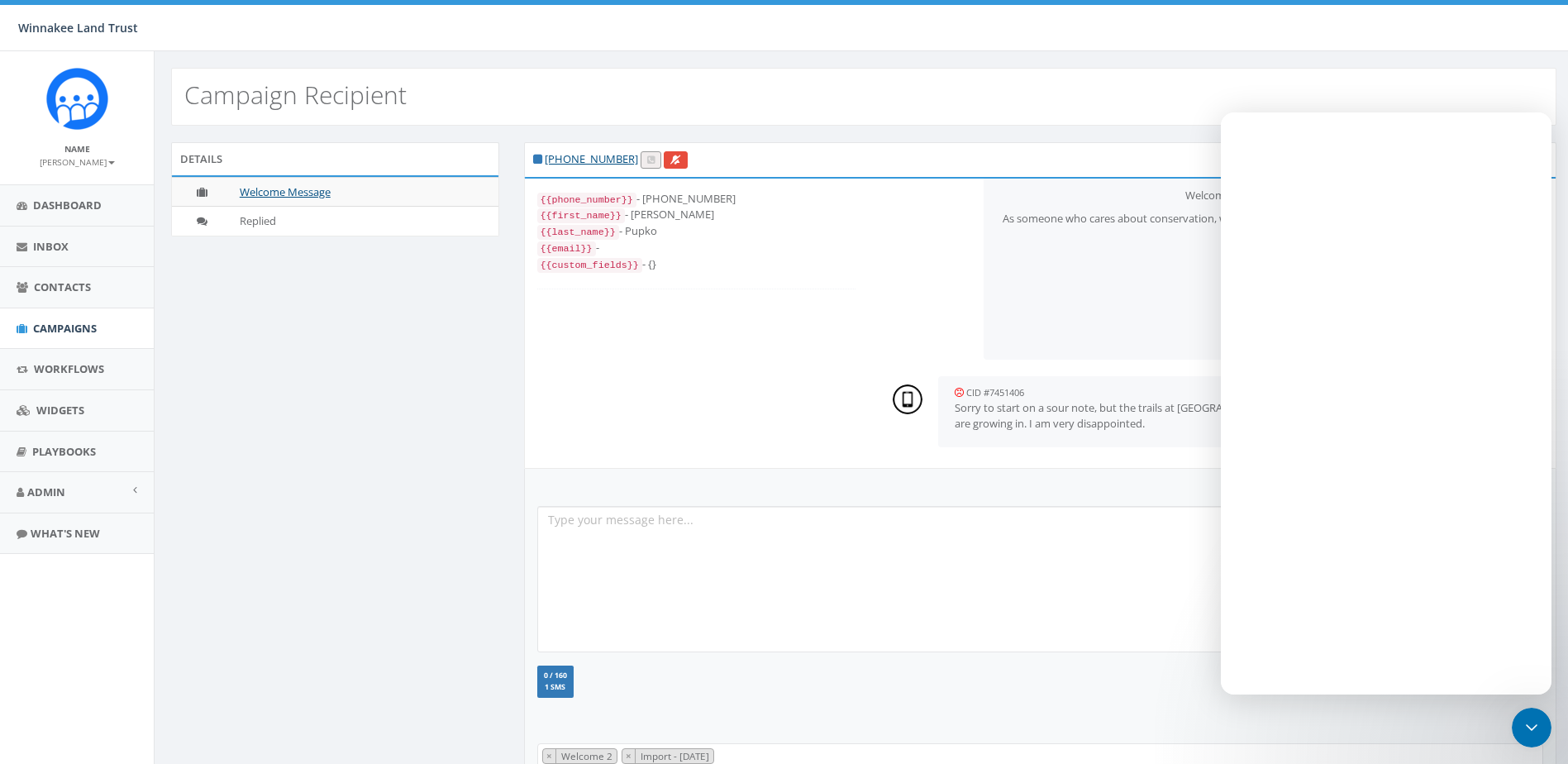scroll, scrollTop: 0, scrollLeft: 0, axis: both 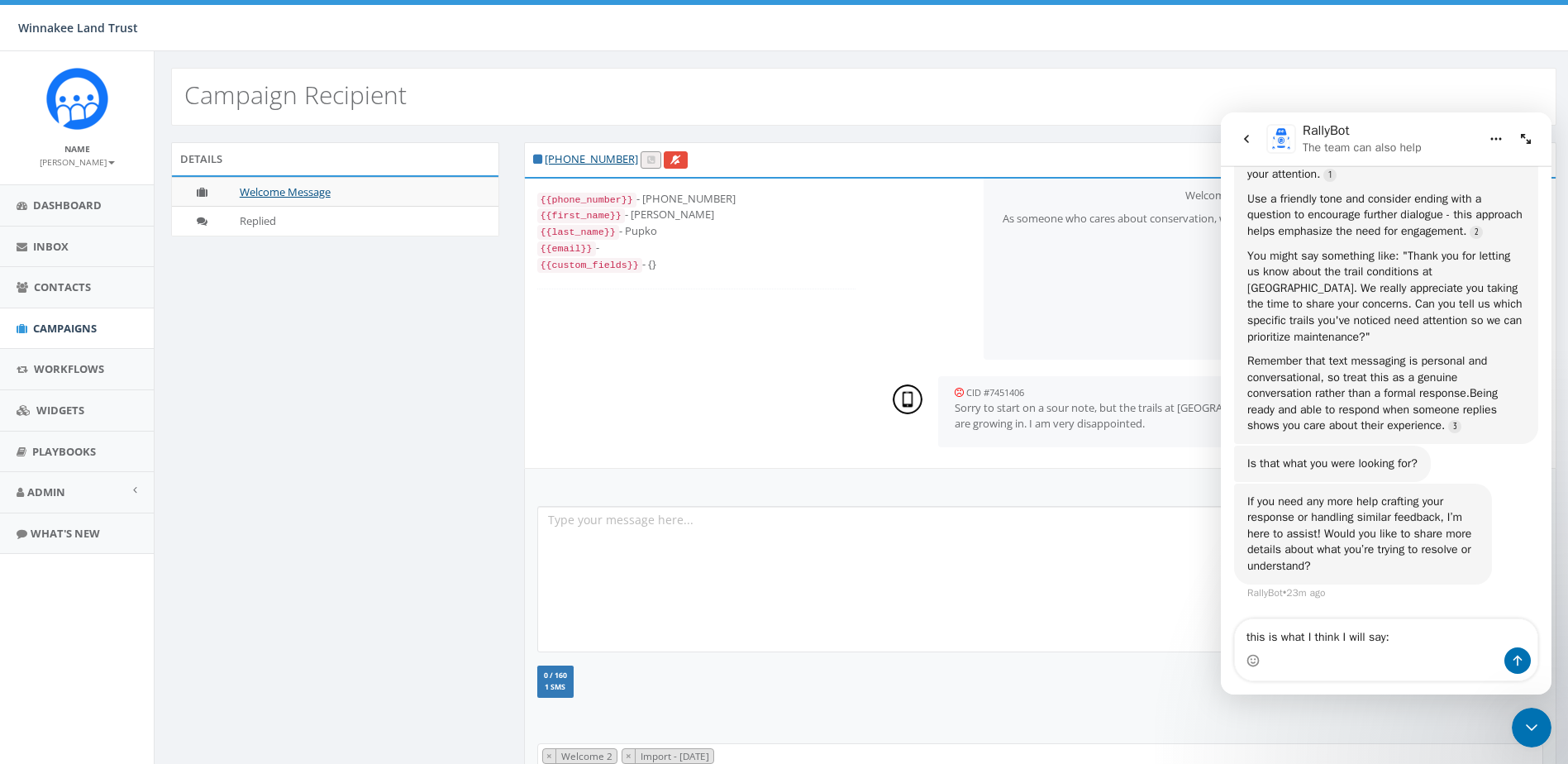 type on "this is what I think I will say: Hi [PERSON_NAME]!  This is [PERSON_NAME] from Winnakee. Thank you for your message and input. We really appreciate you taking the time to share your concerns. I will pass this along to our stewardship director - part of her role is working on the trails with our volunteers." 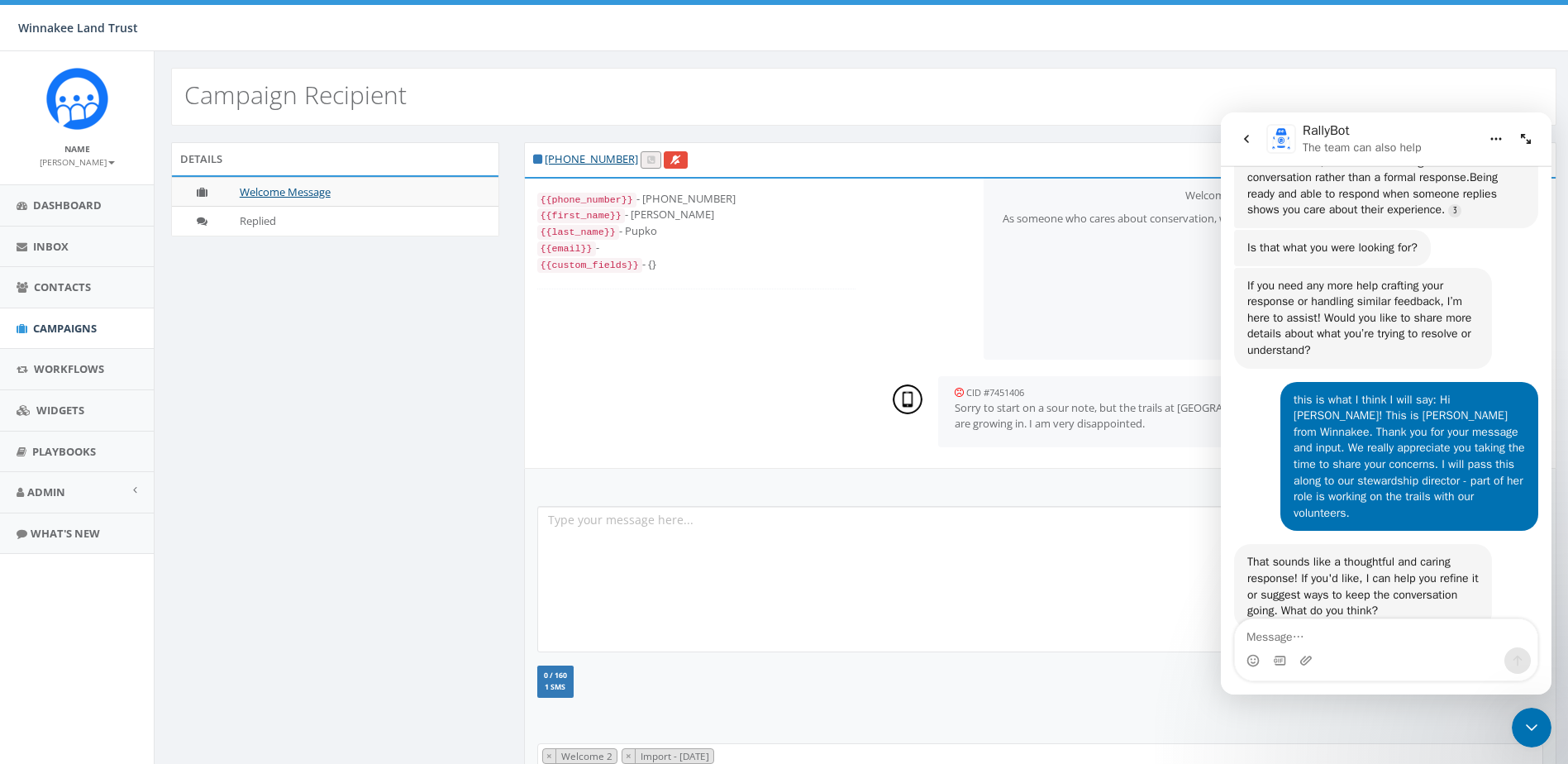 scroll, scrollTop: 1172, scrollLeft: 0, axis: vertical 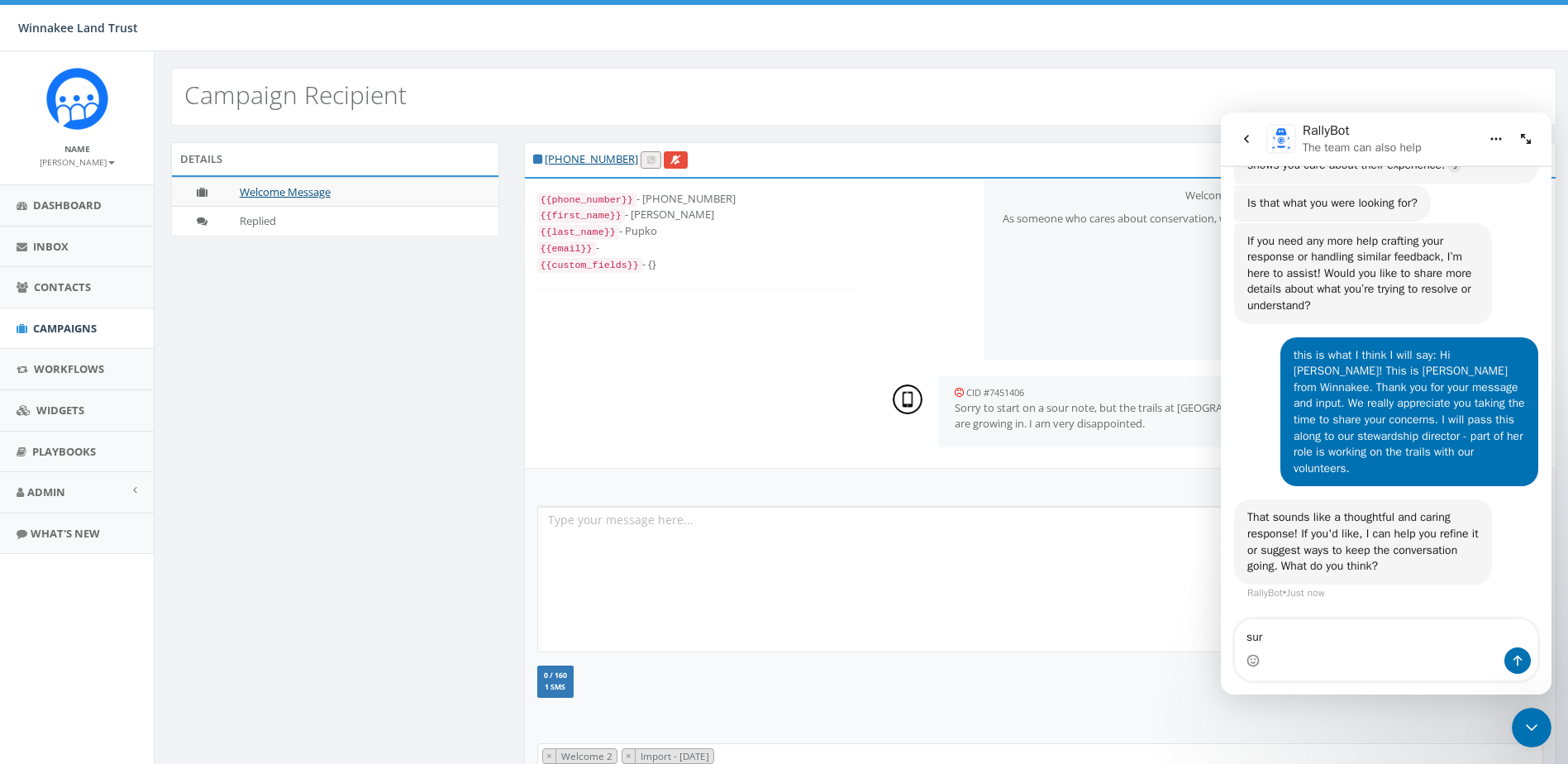 type on "sure" 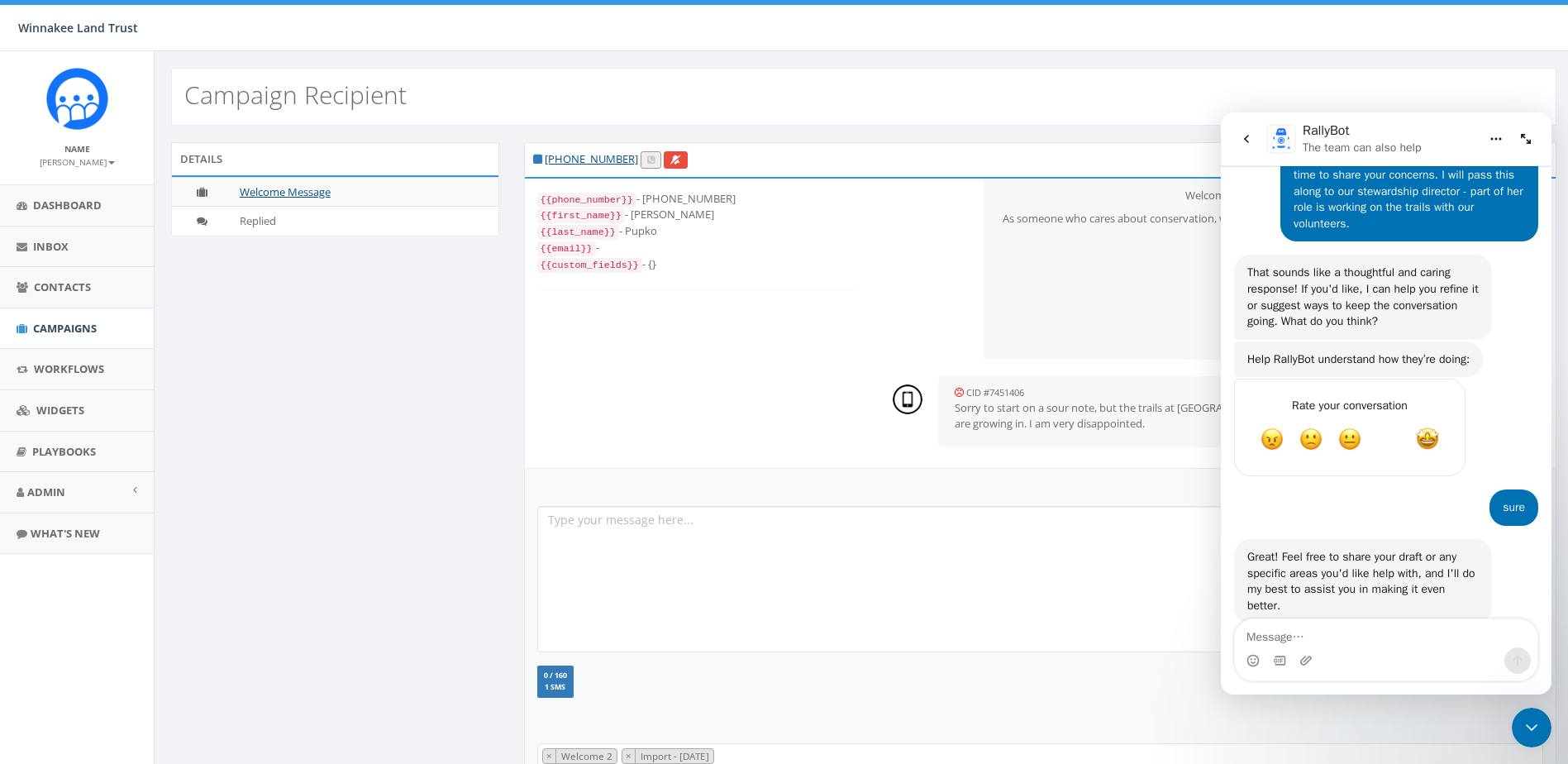 scroll, scrollTop: 1455, scrollLeft: 0, axis: vertical 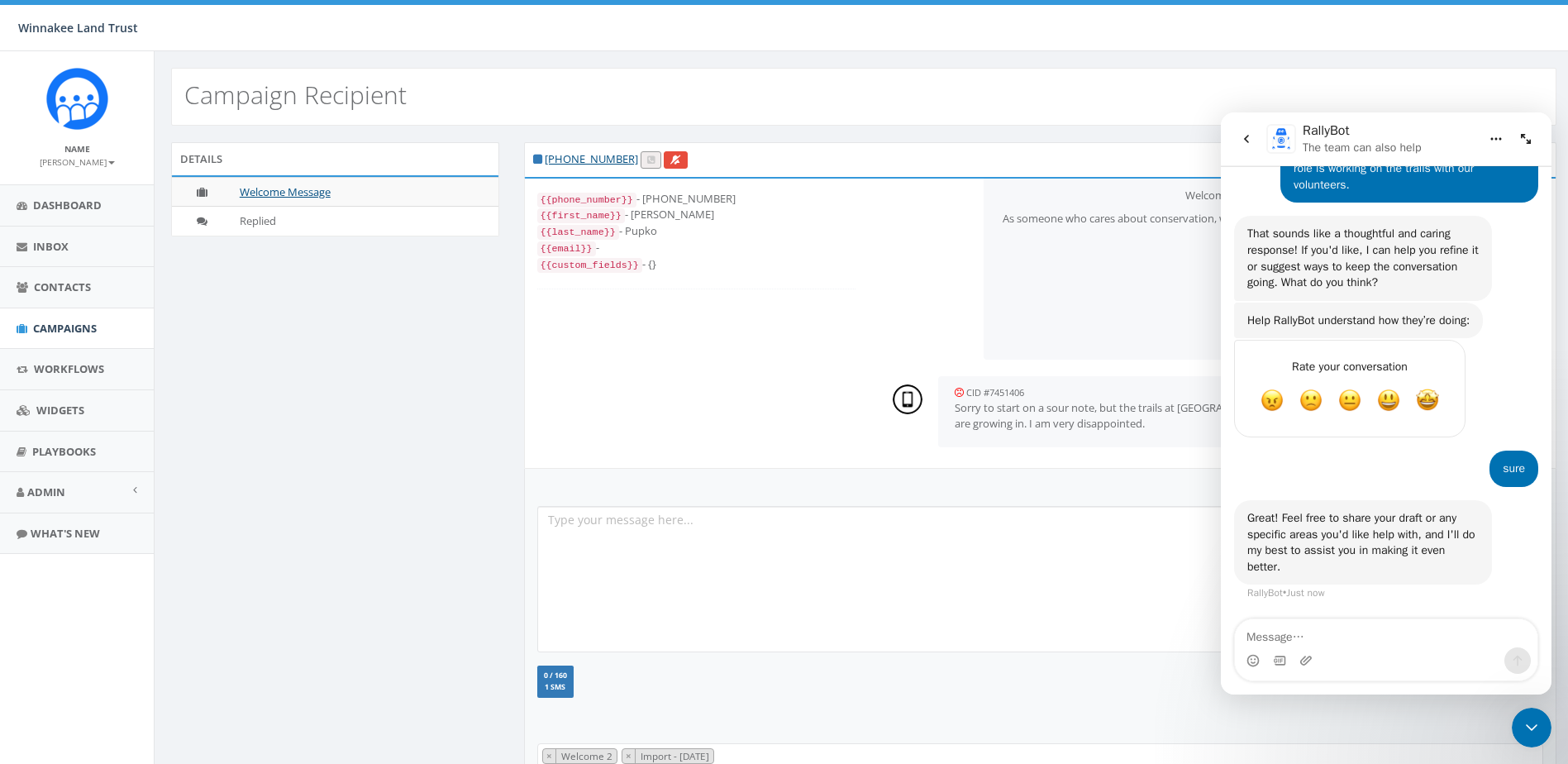type on "Hi Eleanor!  This is Jess J from Winnakee. Thank you for your message and input. We really appreciate you taking the time to share your concerns. I will pass this along to our stewardship director - part of her role is working on the trails with our volunteers." 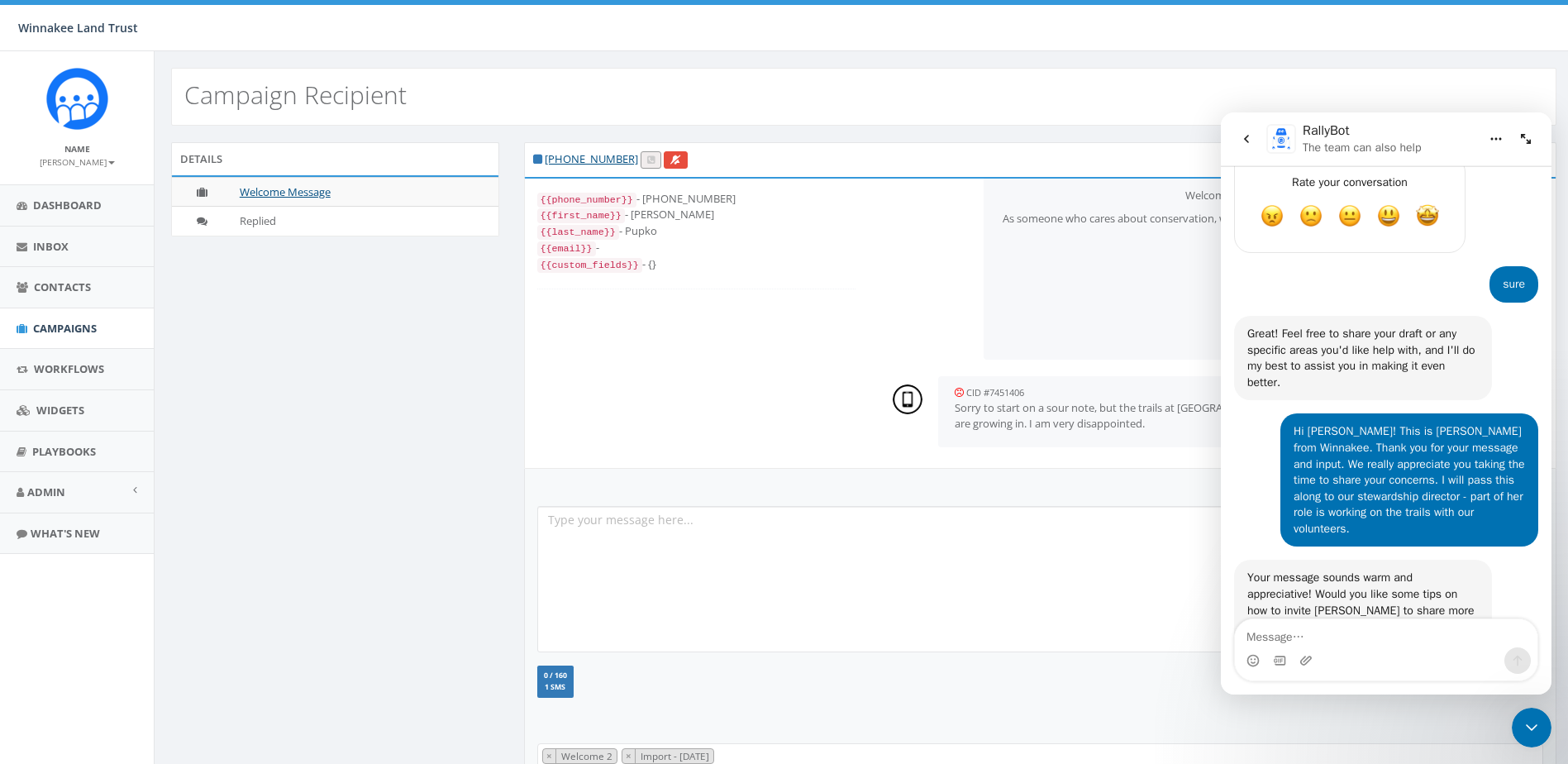 scroll, scrollTop: 1700, scrollLeft: 0, axis: vertical 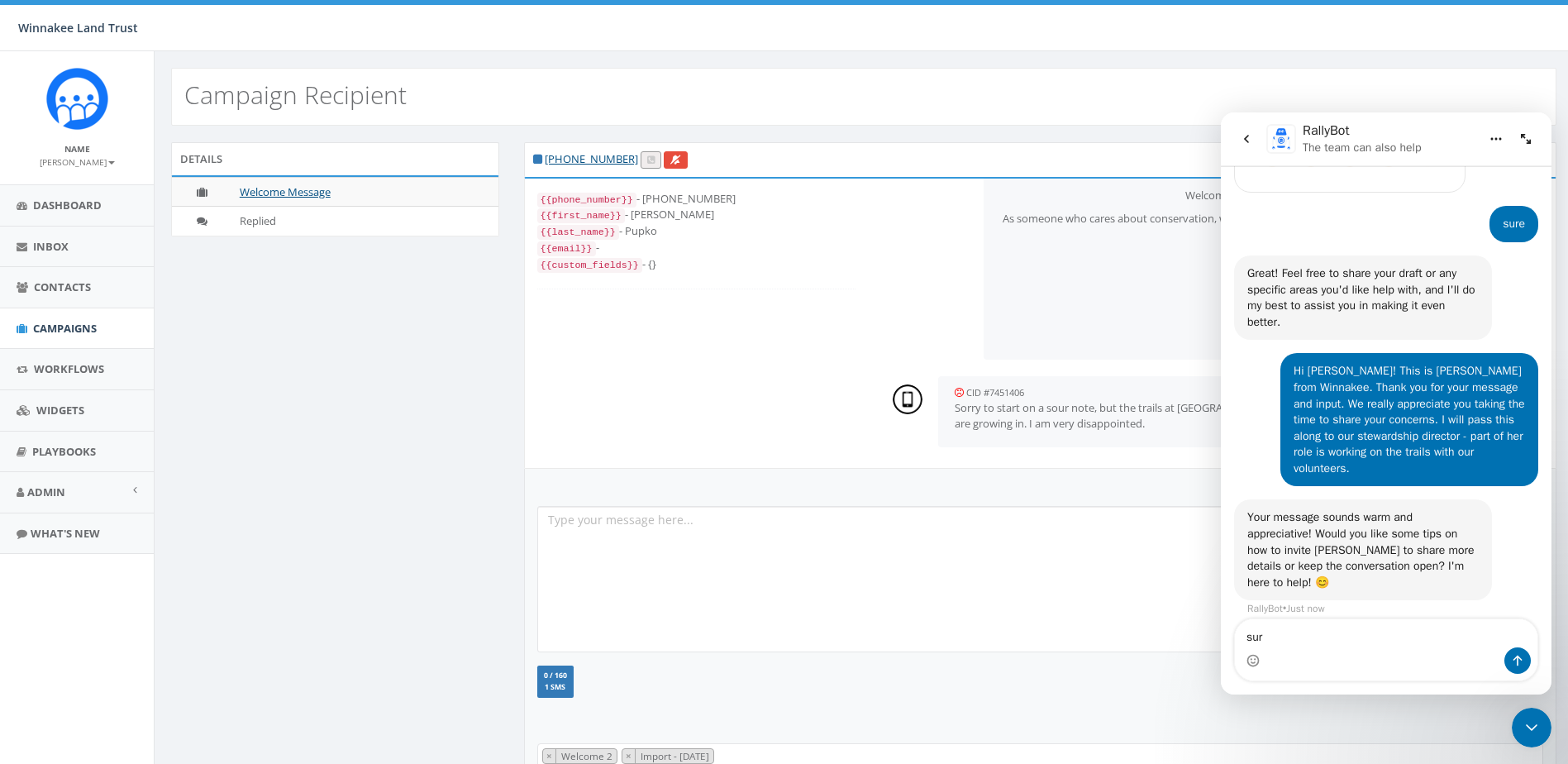 type on "sure" 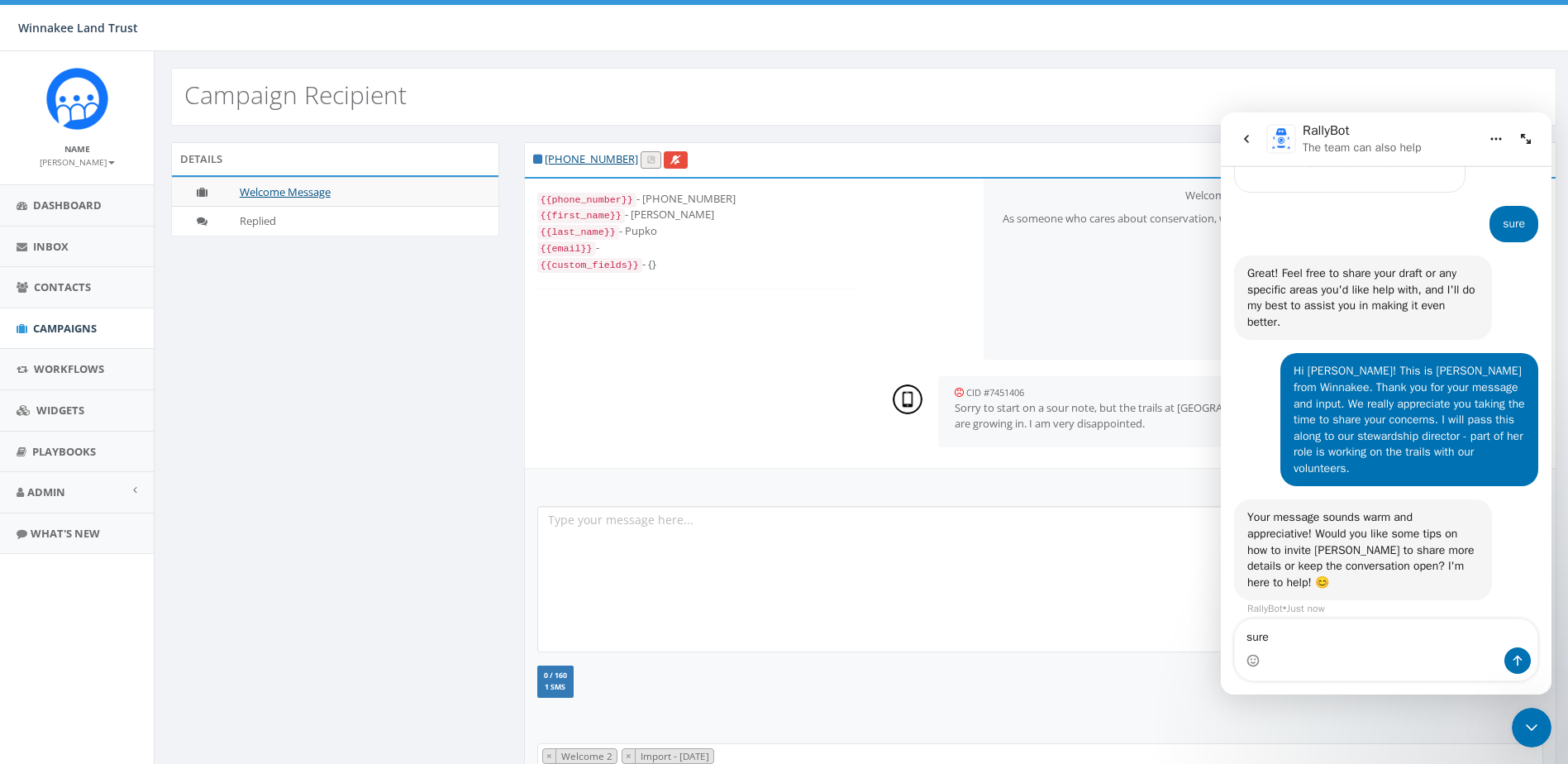 type 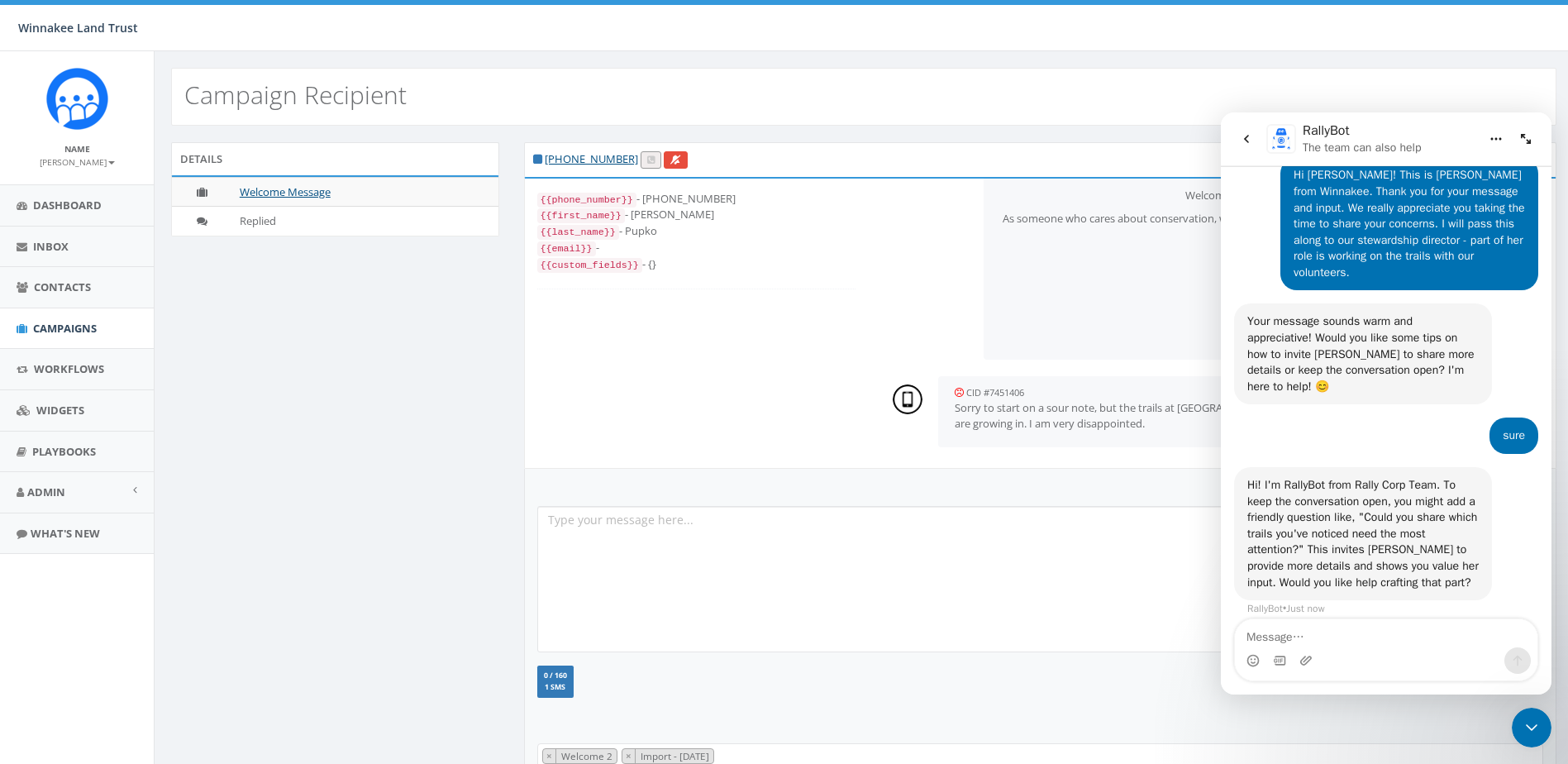 scroll, scrollTop: 1813, scrollLeft: 0, axis: vertical 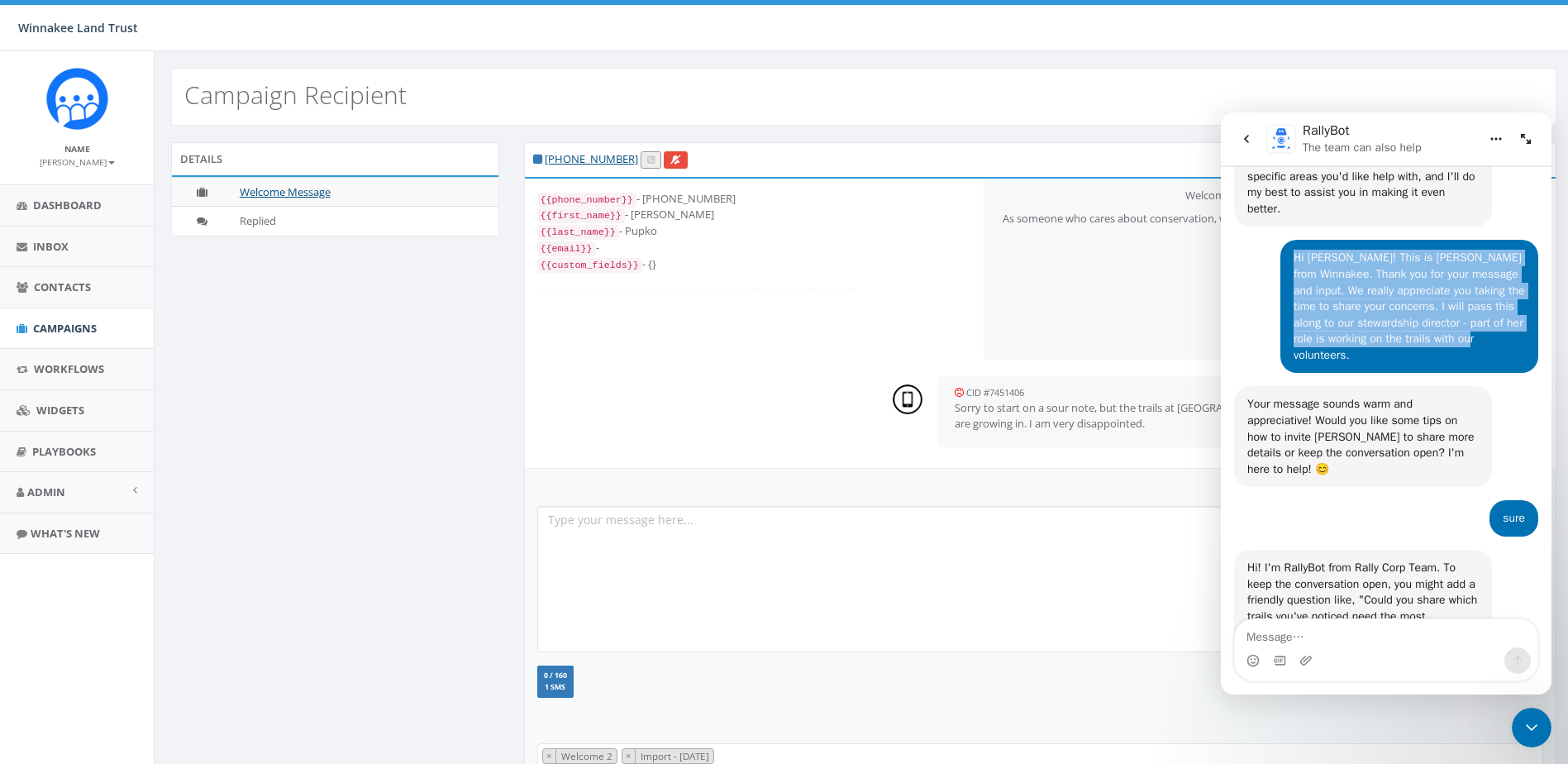 drag, startPoint x: 1282, startPoint y: 257, endPoint x: 1501, endPoint y: 332, distance: 231.4865 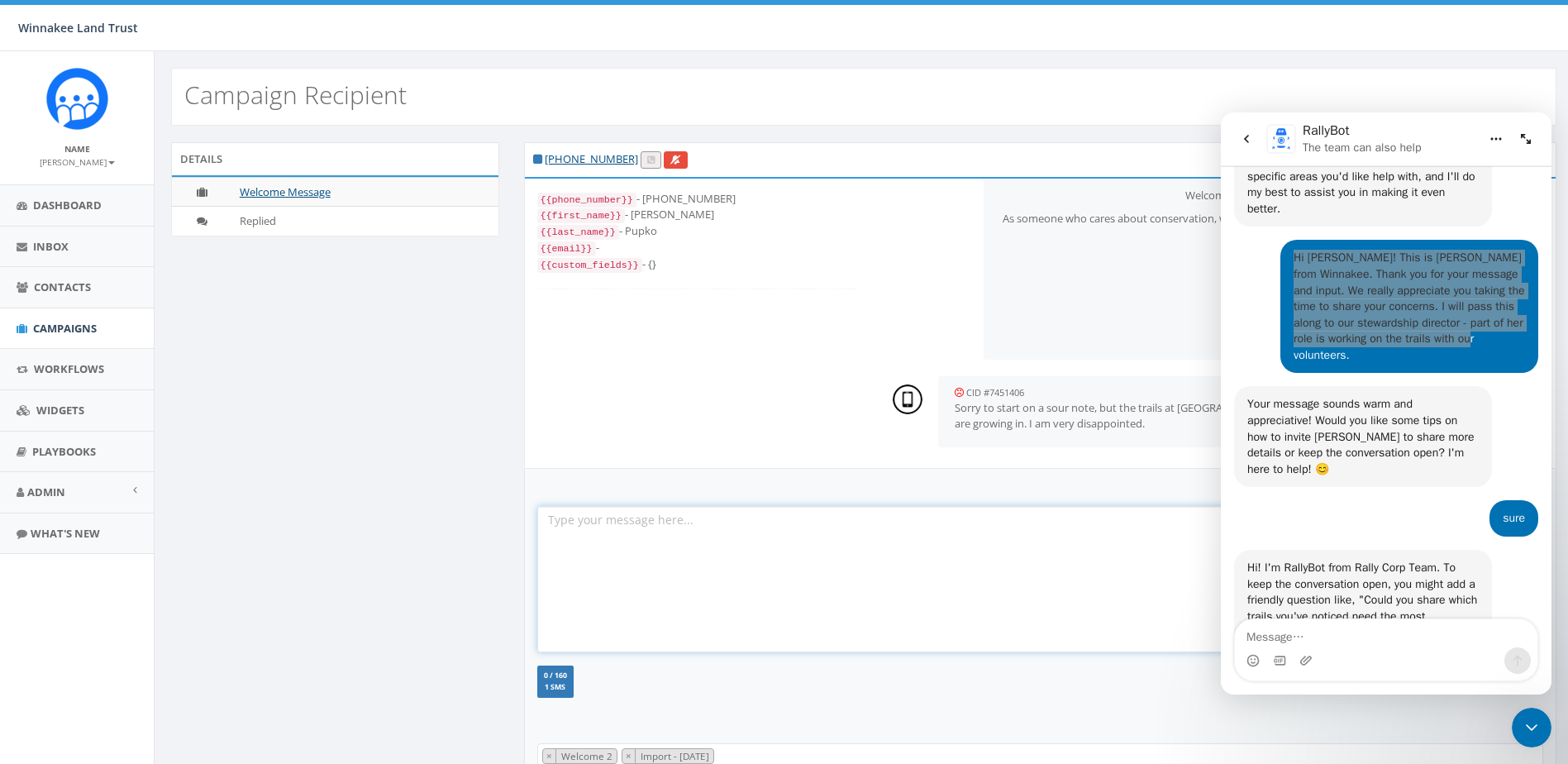 click at bounding box center [1040, 579] 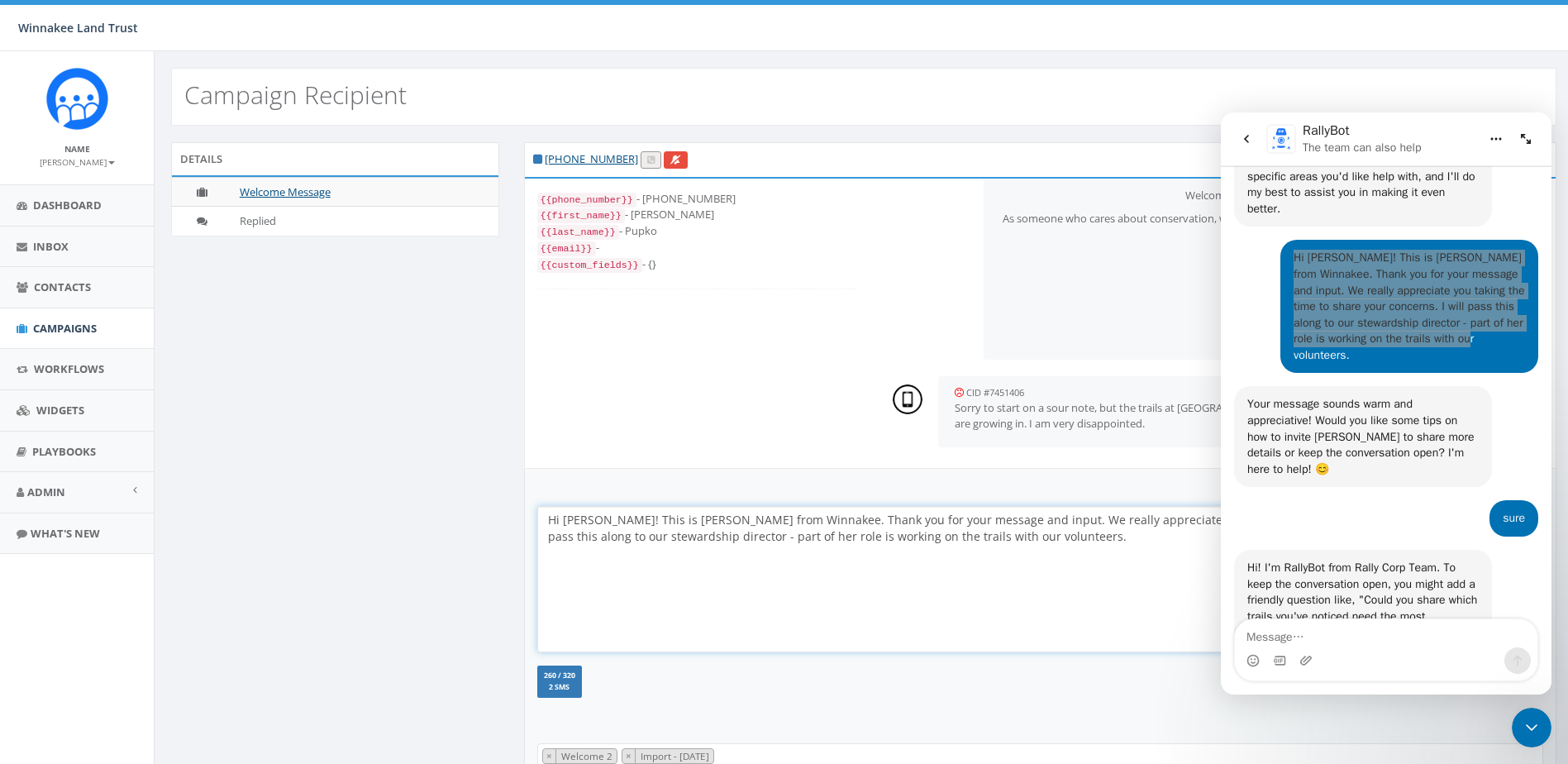 click 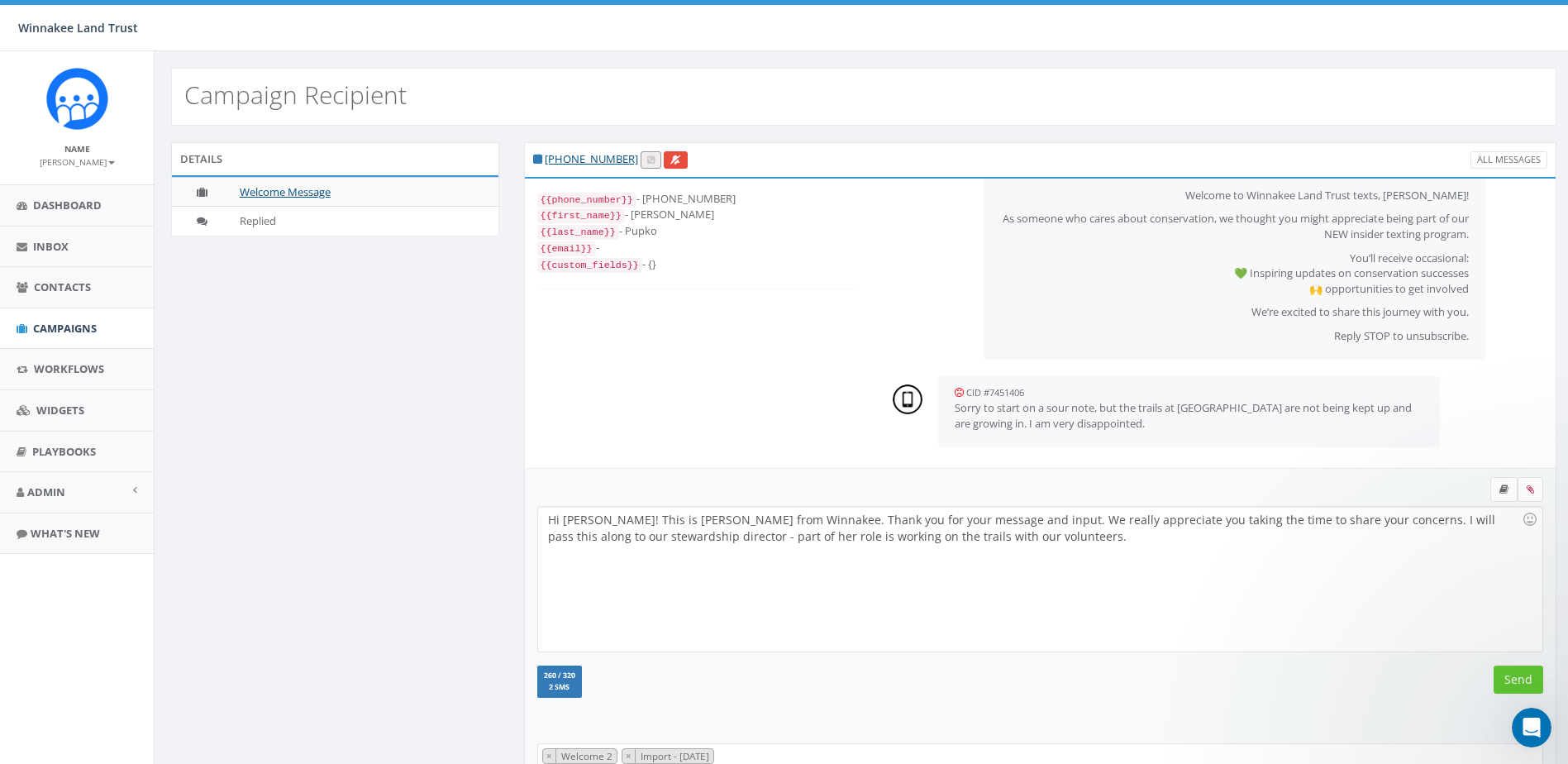 scroll, scrollTop: 0, scrollLeft: 0, axis: both 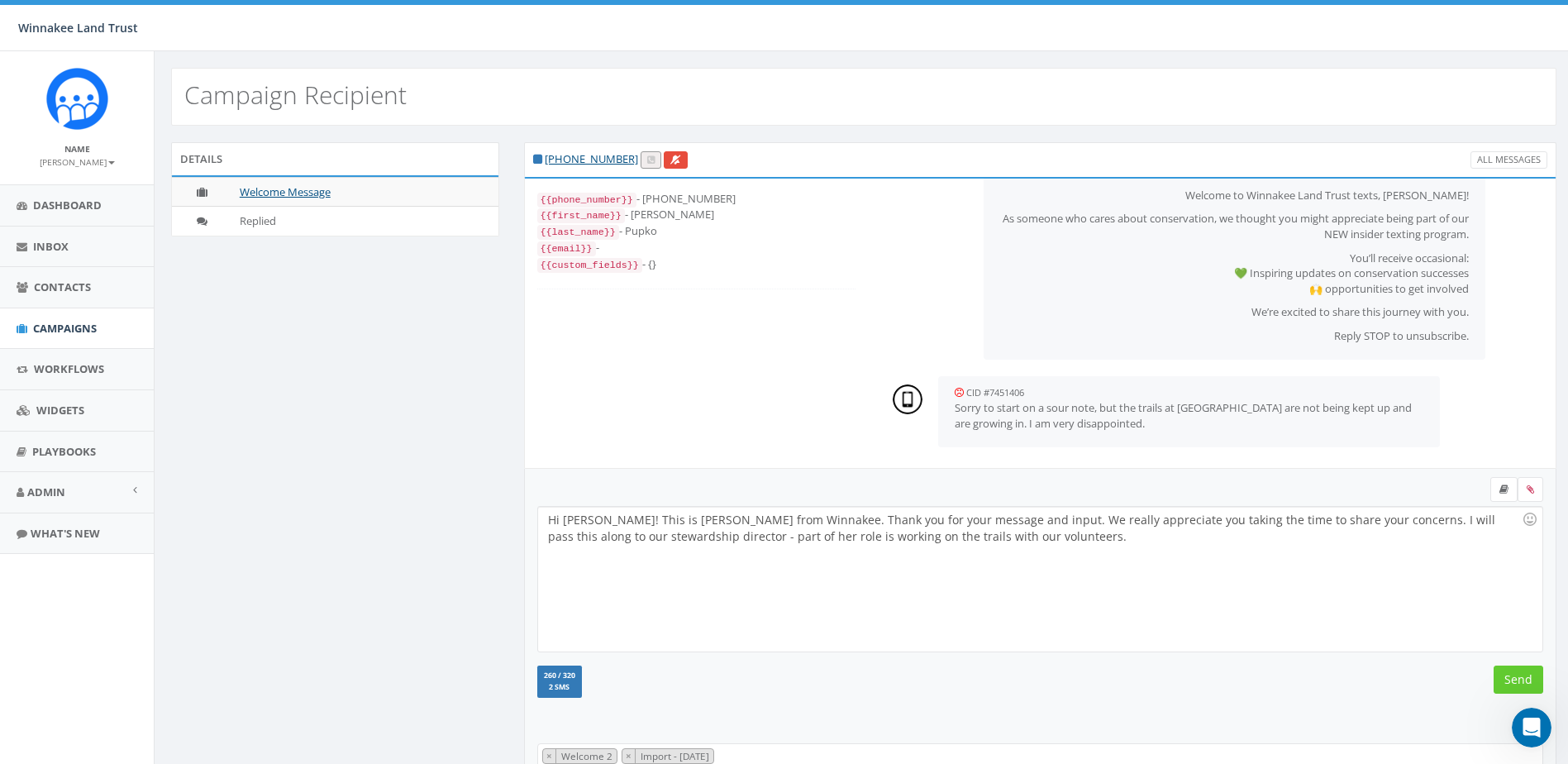 click on "Hi Eleanor! This is Jess J from Winnakee. Thank you for your message and input. We really appreciate you taking the time to share your concerns. I will pass this along to our stewardship director - part of her role is working on the trails with our volunteers." at bounding box center [1040, 579] 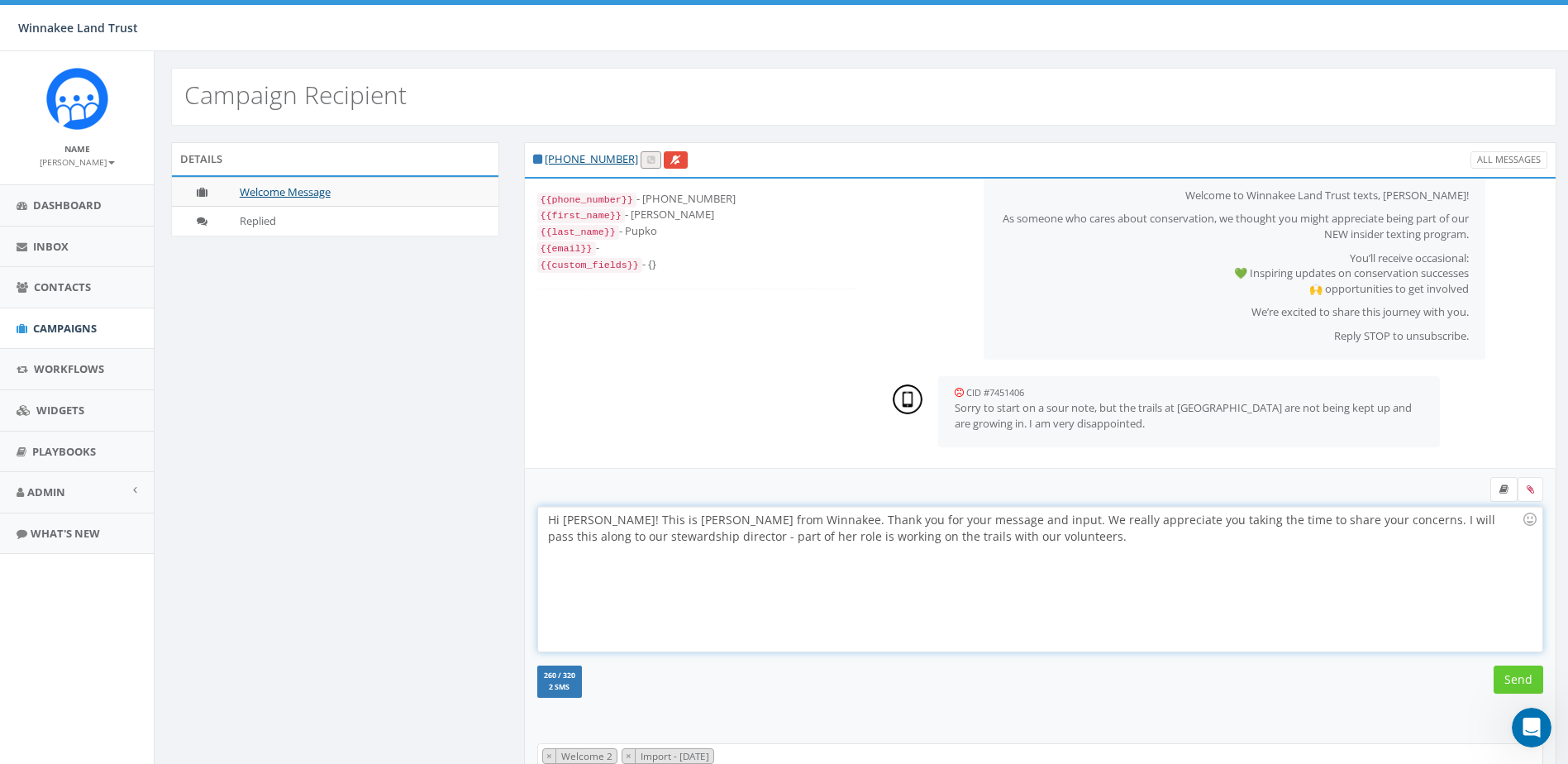 type 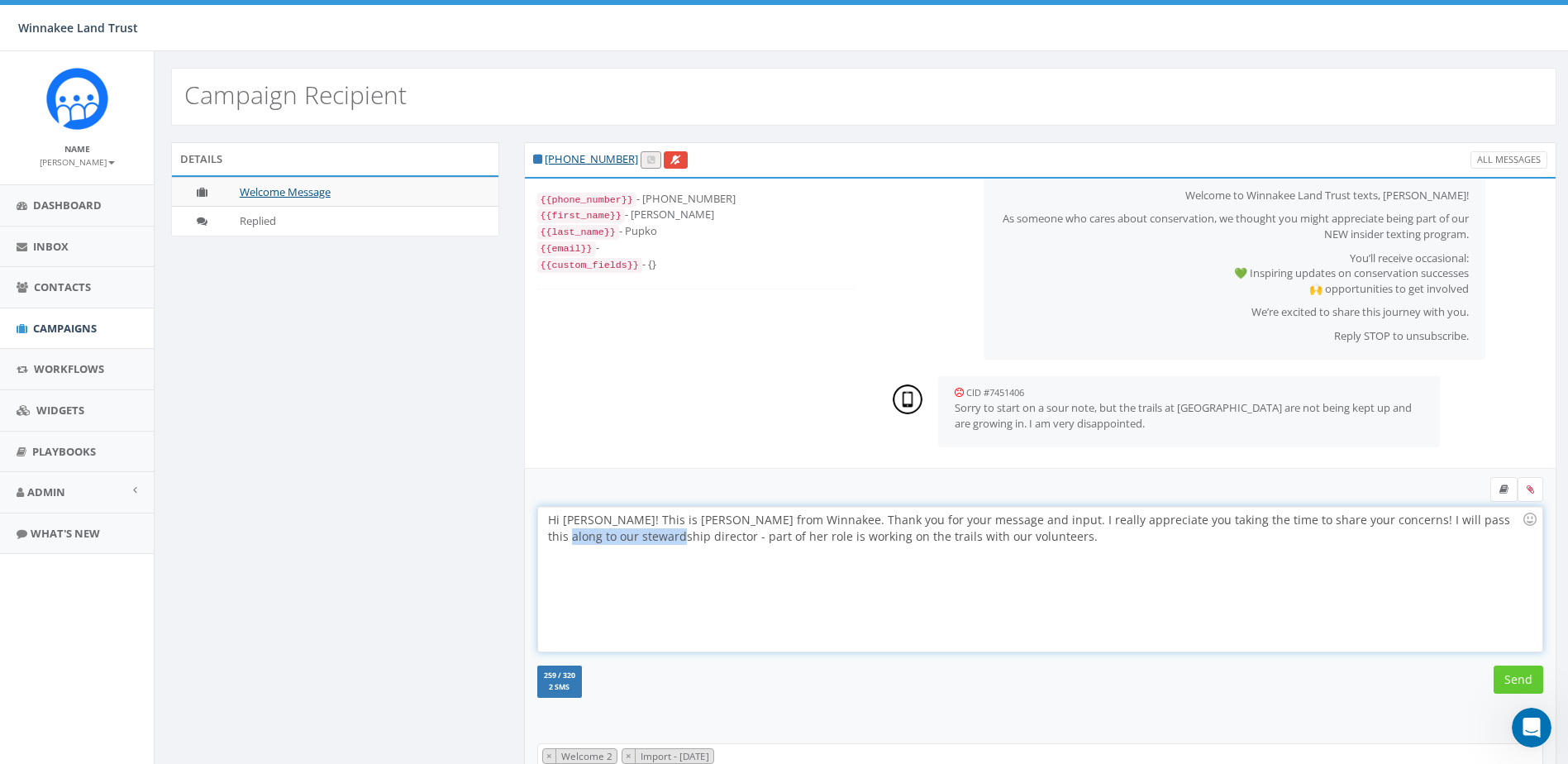 drag, startPoint x: 659, startPoint y: 536, endPoint x: 510, endPoint y: 538, distance: 149.013 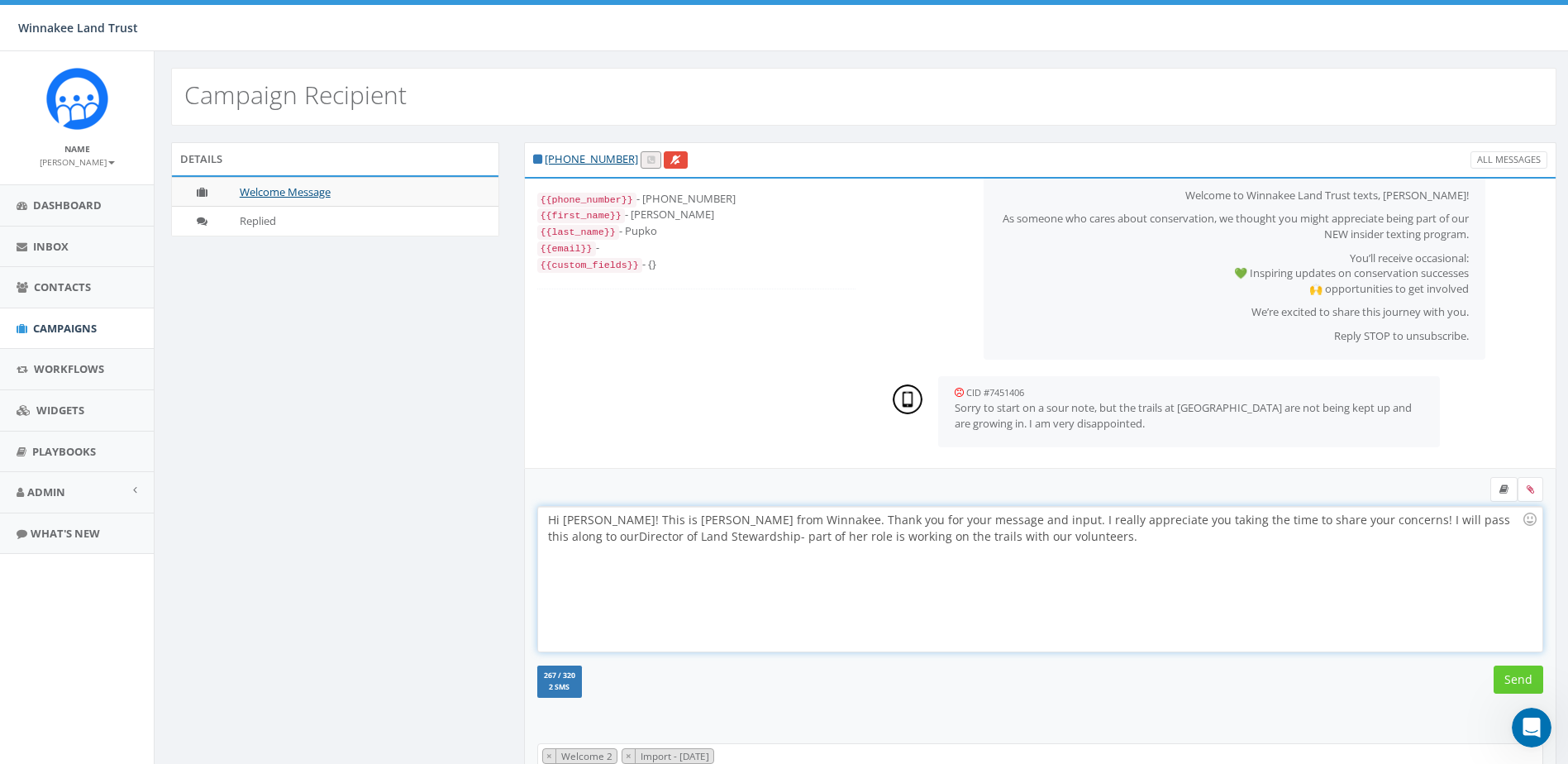 click on "Hi Eleanor! This is Jess J from Winnakee. Thank you for your message and input. I really appreciate you taking the time to share your concerns! I will pass this along to our  Director of Land Stewardship  - part of her role is working on the trails with our volunteers." at bounding box center [1040, 579] 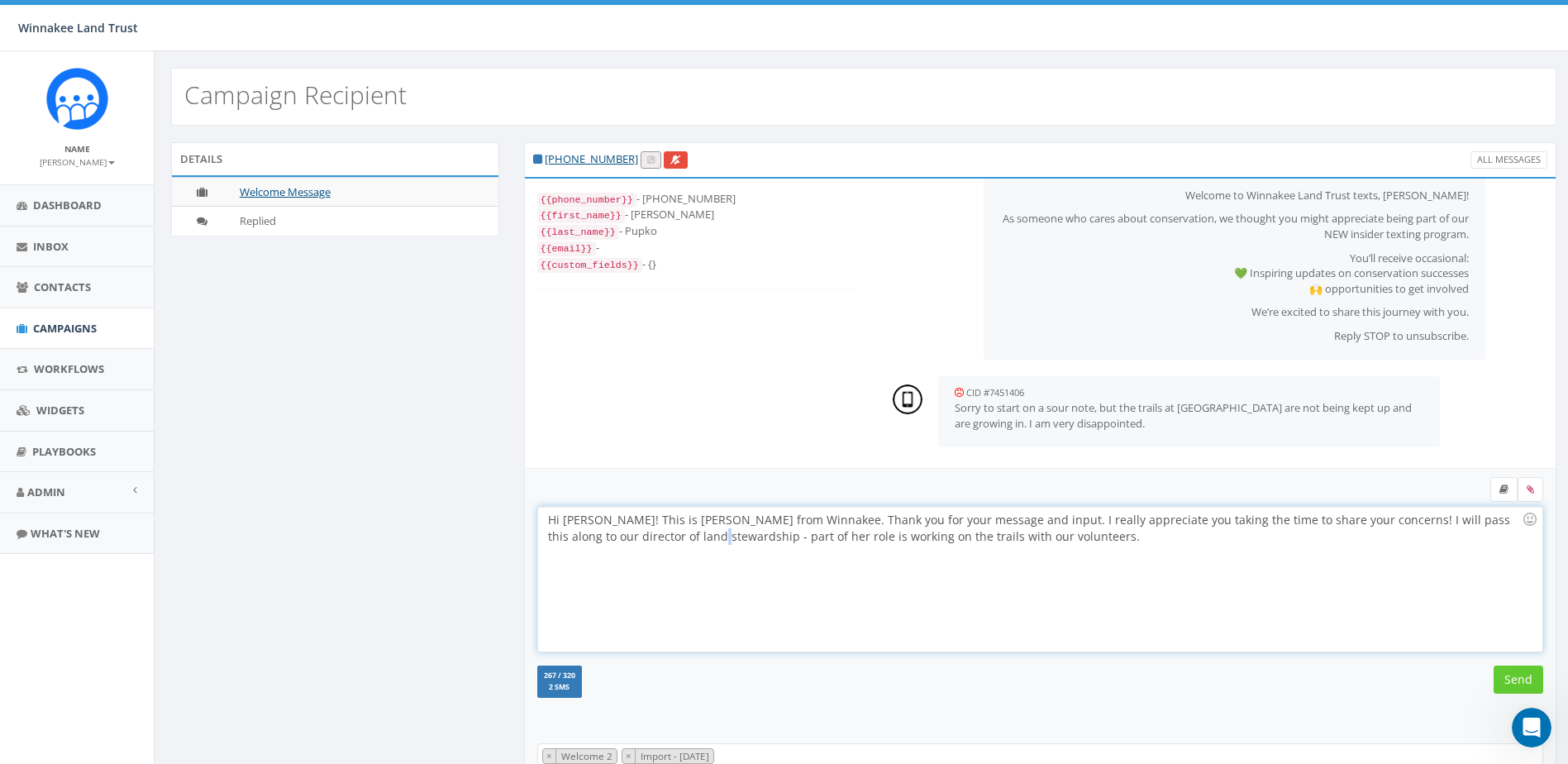 click on "Hi Eleanor! This is Jess J from Winnakee. Thank you for your message and input. I really appreciate you taking the time to share your concerns! I will pass this along to our director of land stewardship - part of her role is working on the trails with our volunteers." at bounding box center (1040, 579) 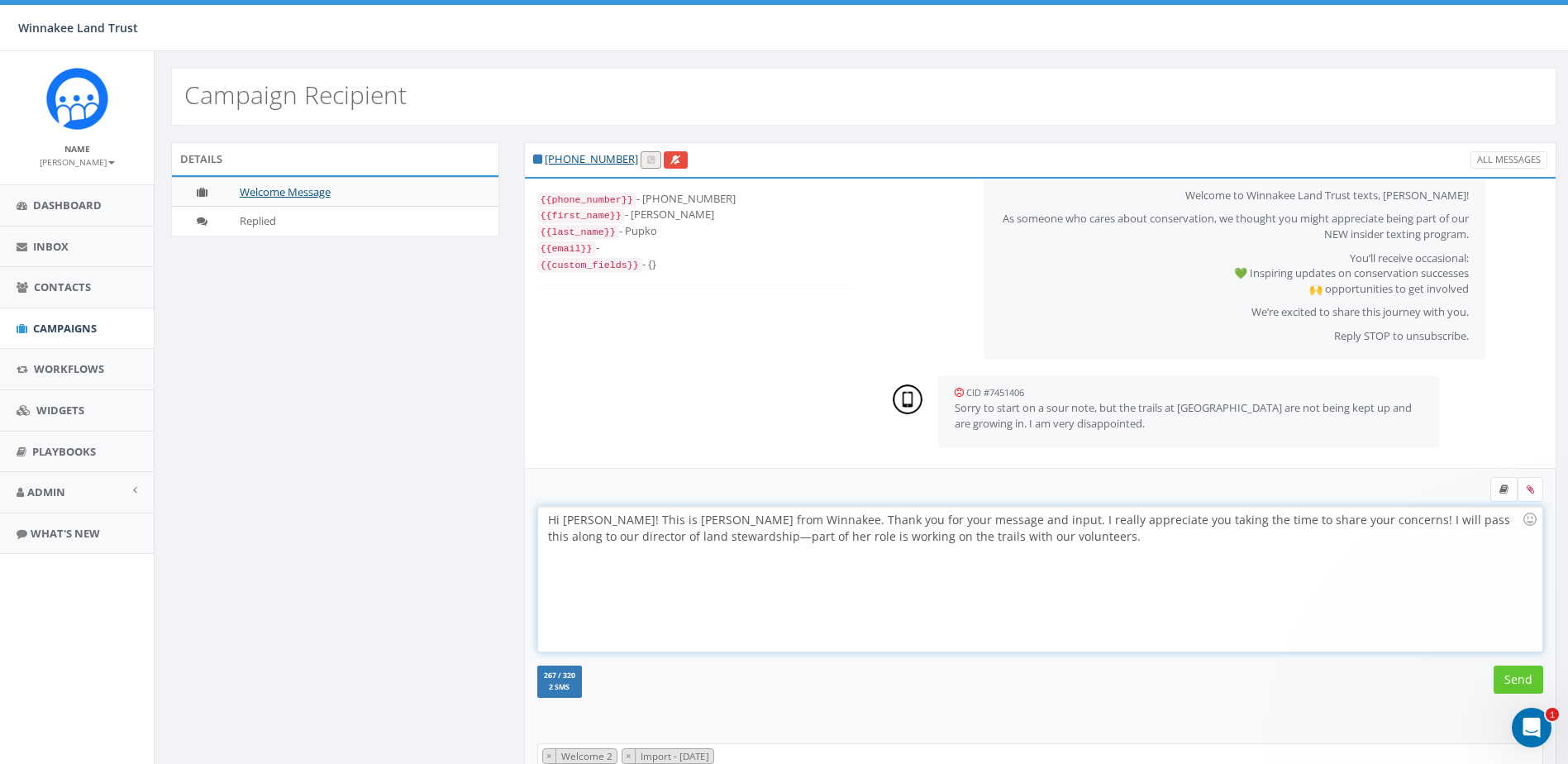 scroll, scrollTop: 0, scrollLeft: 0, axis: both 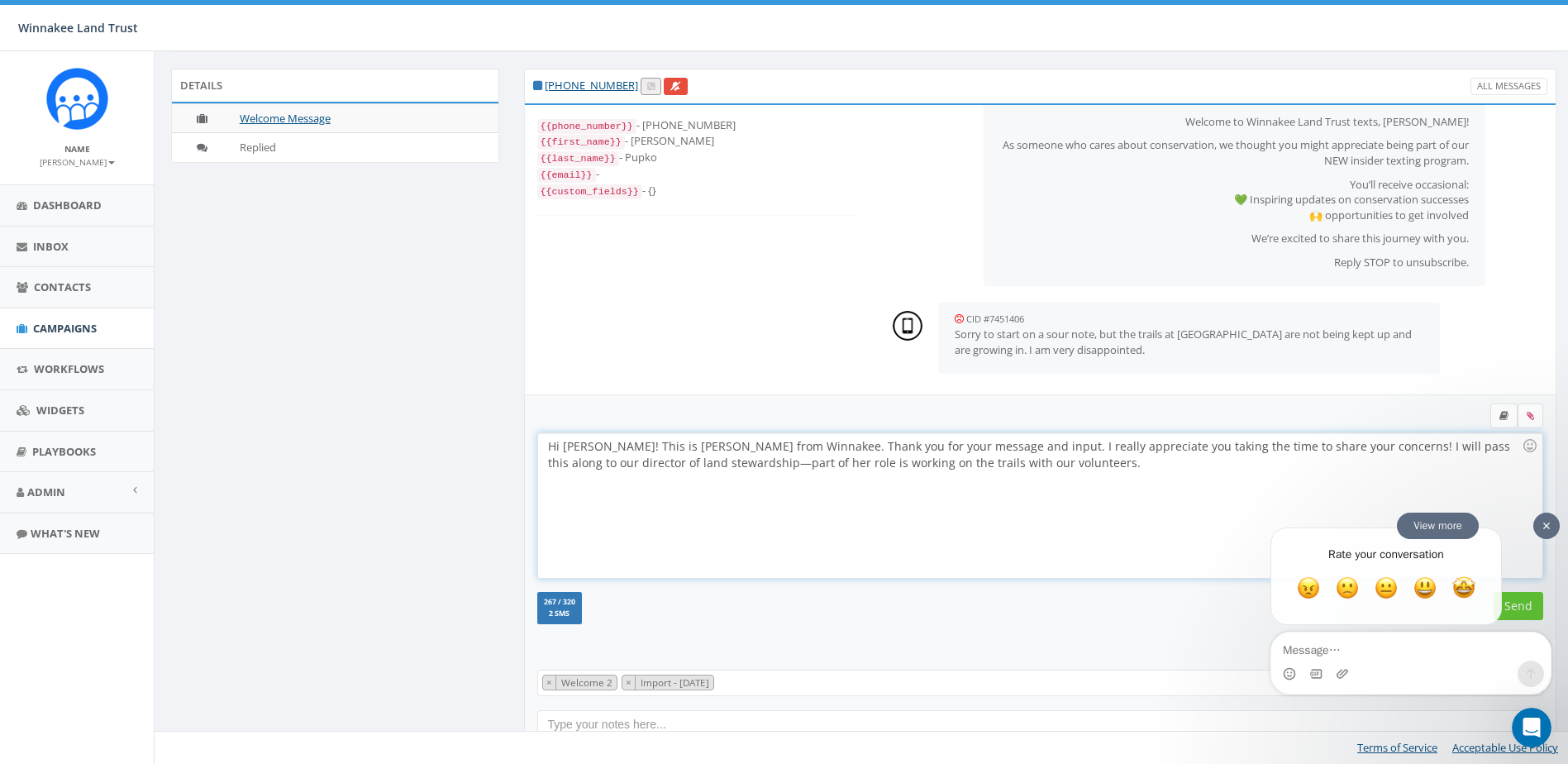 click on "Rate your conversation Terrible Bad OK Great Amazing" at bounding box center [1411, 580] 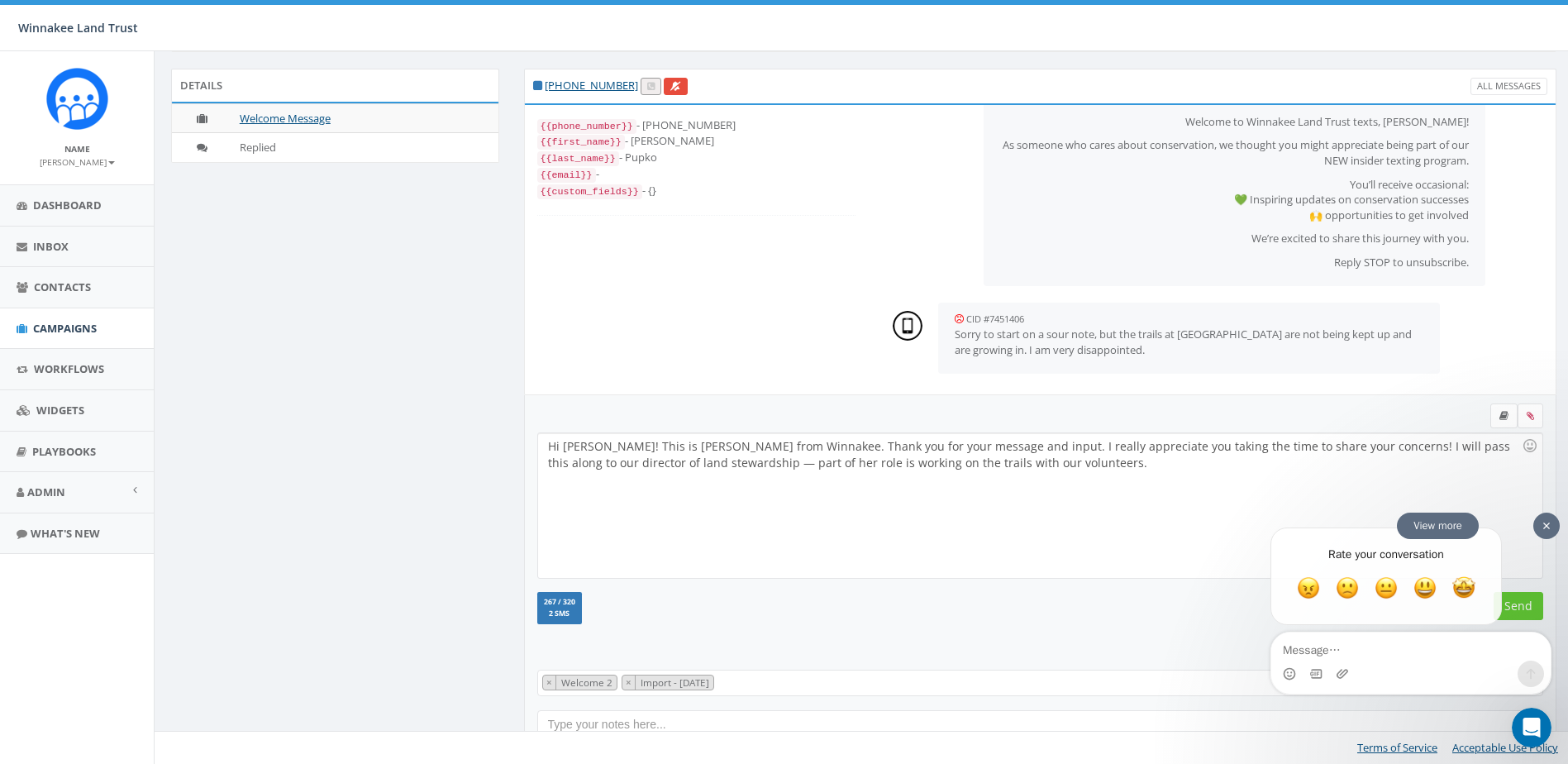 click at bounding box center (1547, 526) 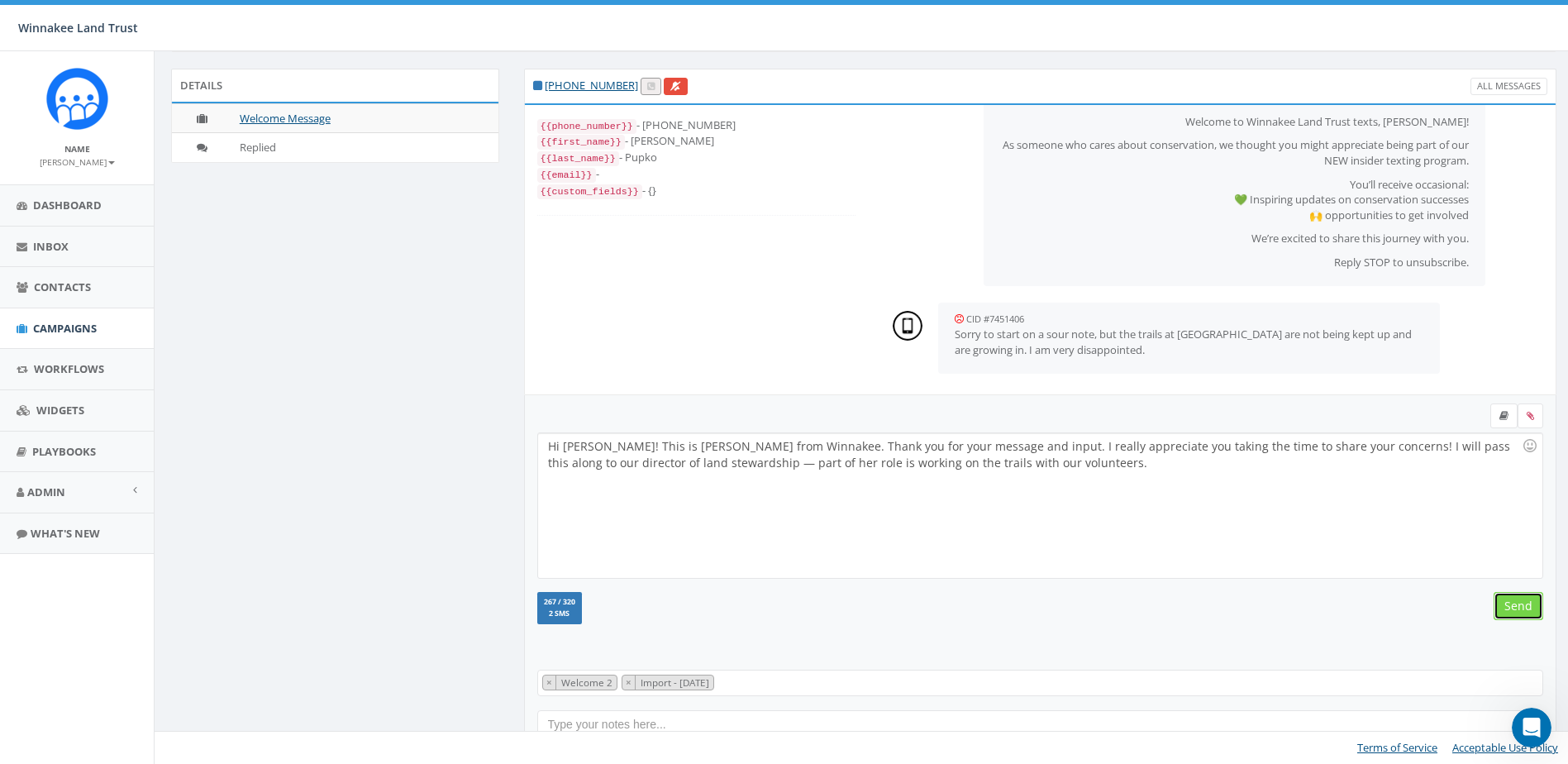 click on "Send" at bounding box center [1518, 606] 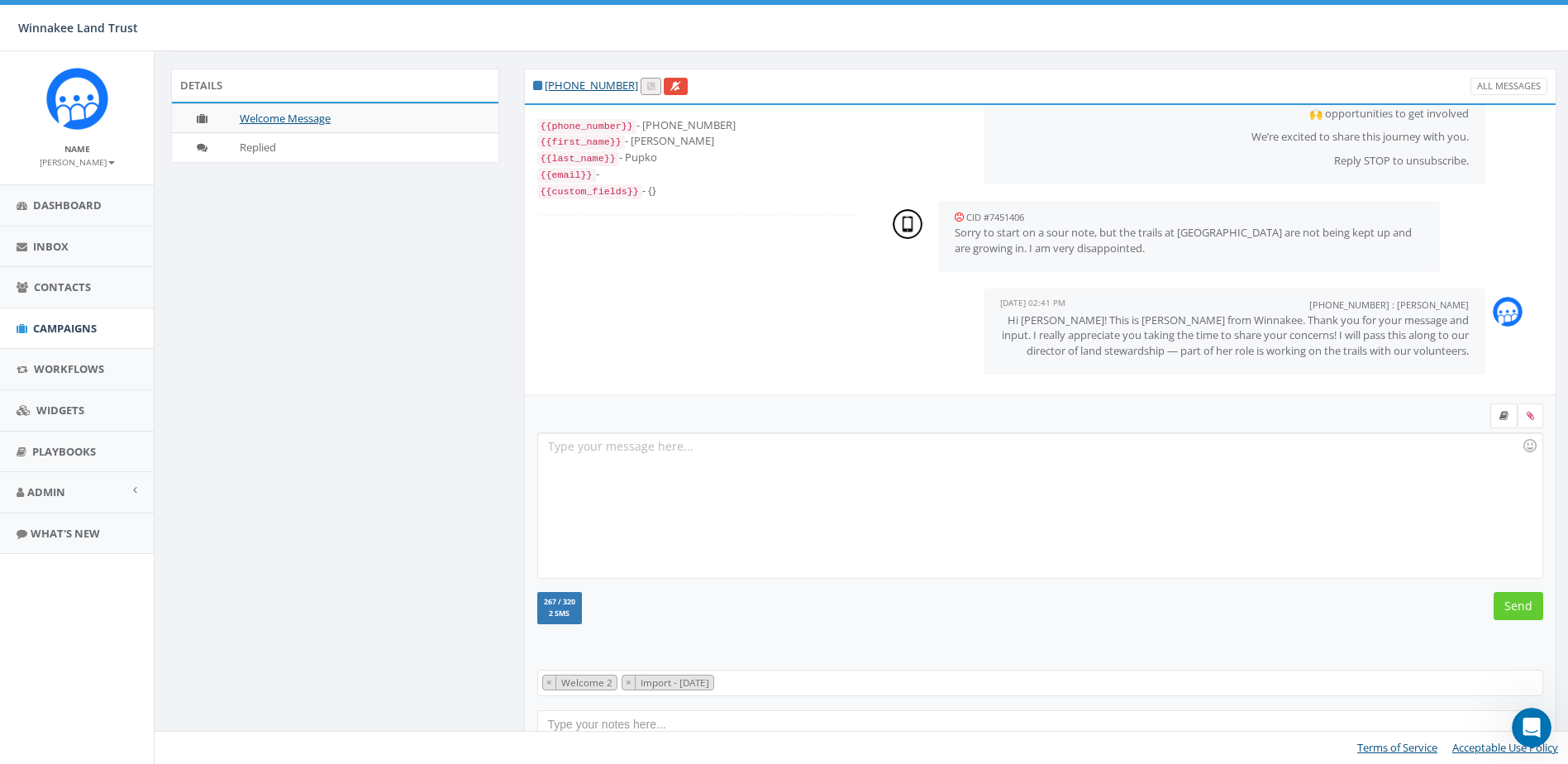 scroll, scrollTop: 174, scrollLeft: 0, axis: vertical 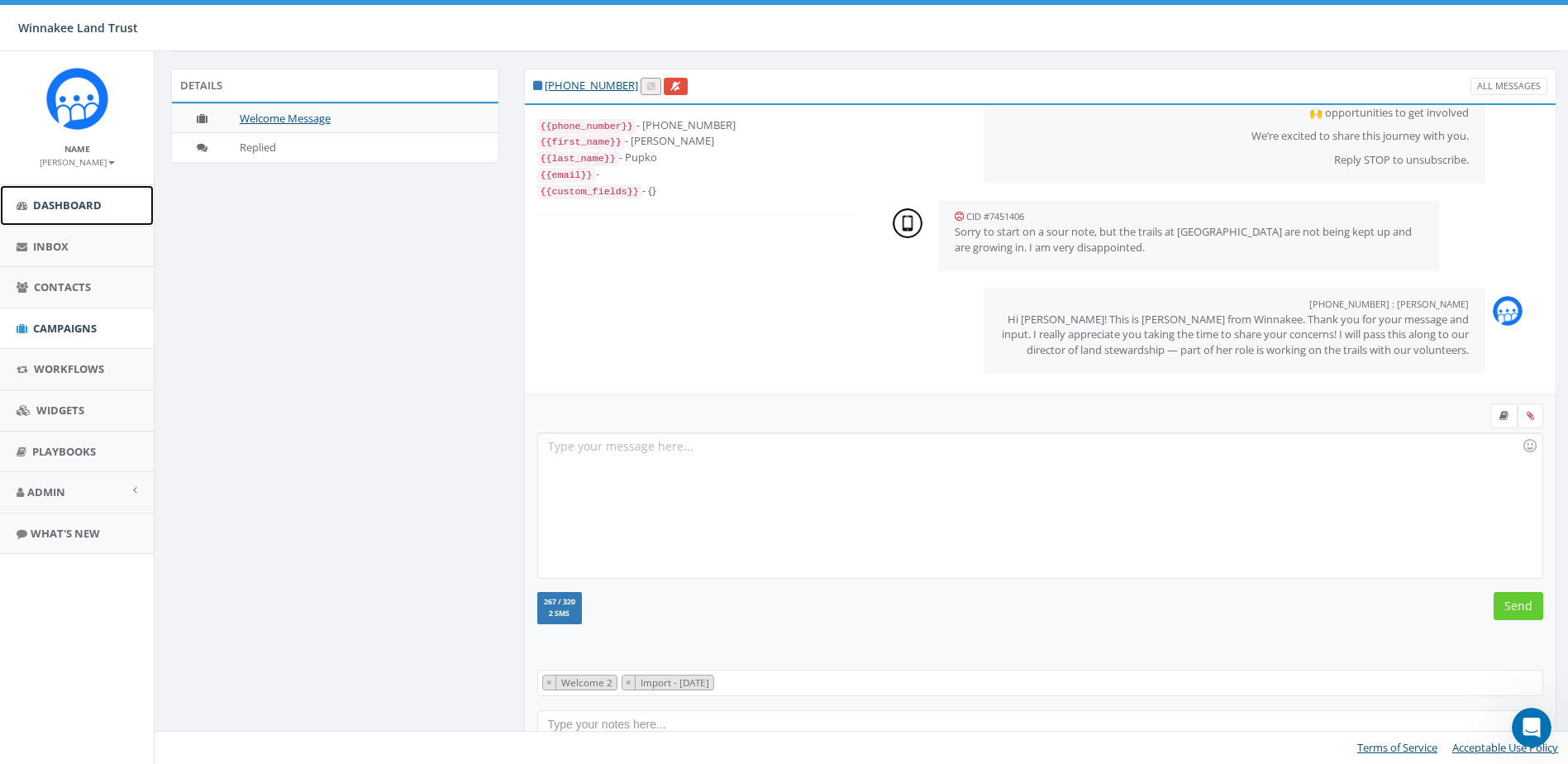 click on "Dashboard" at bounding box center [67, 205] 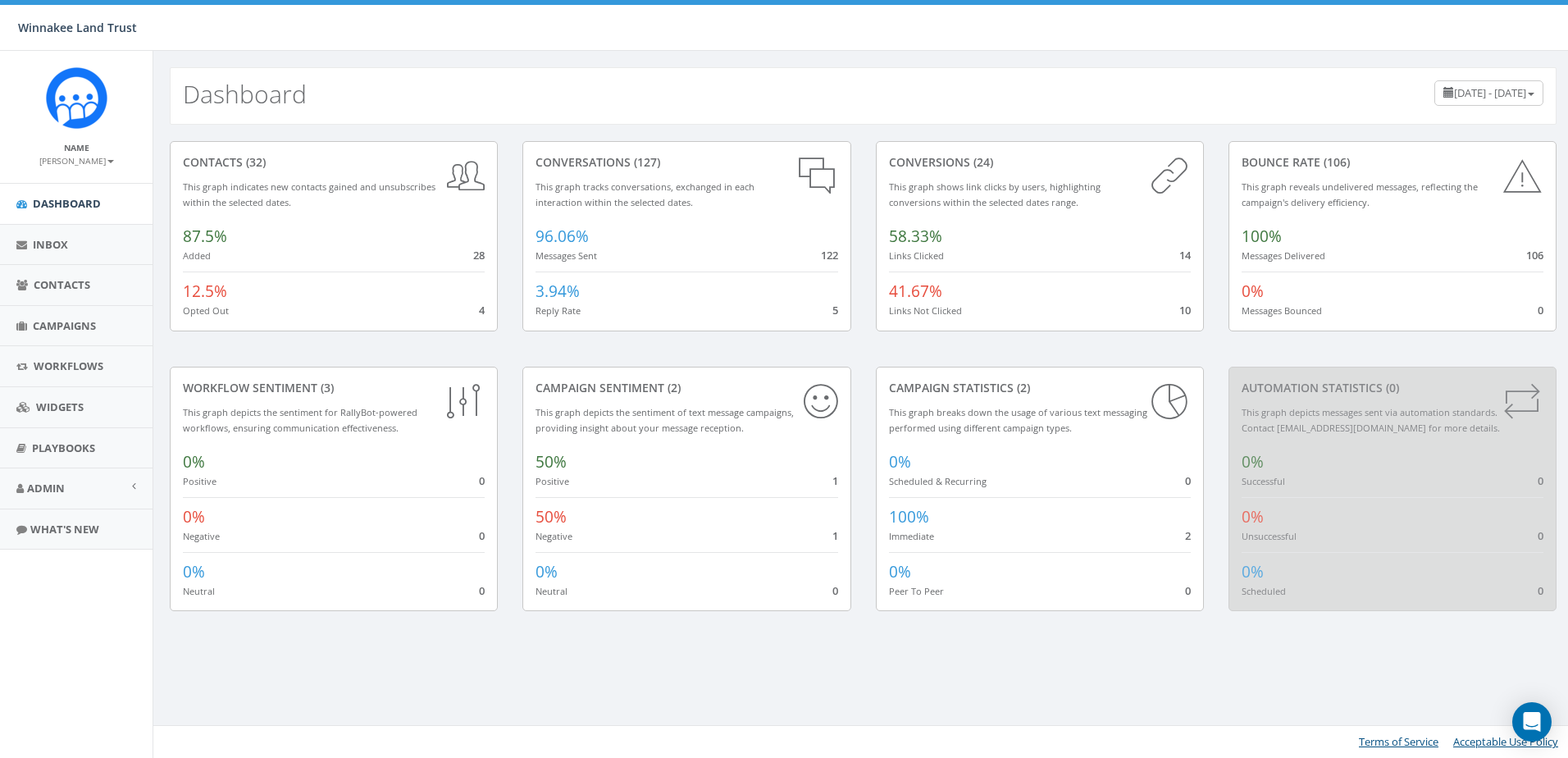 scroll, scrollTop: 0, scrollLeft: 0, axis: both 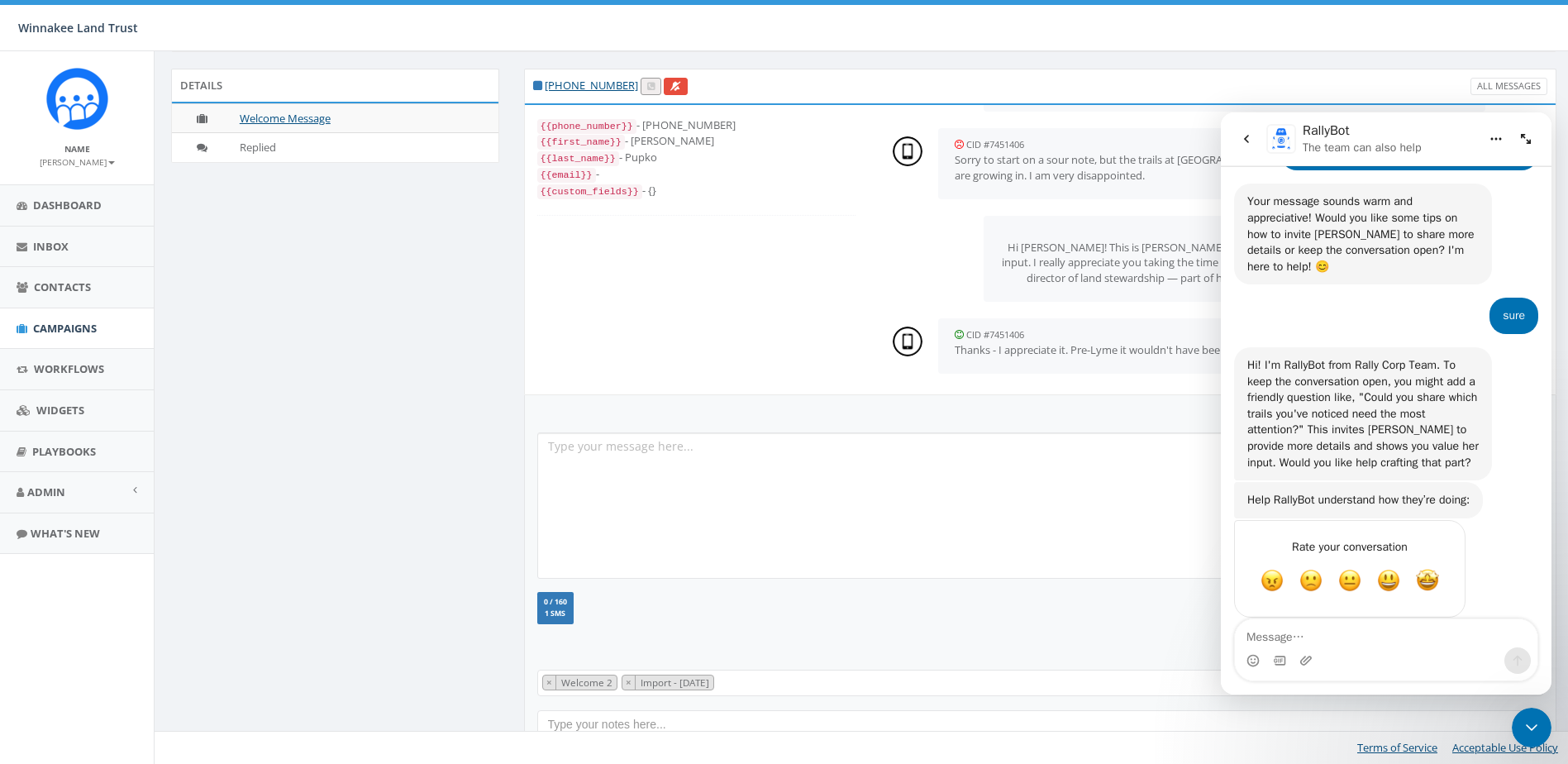 click 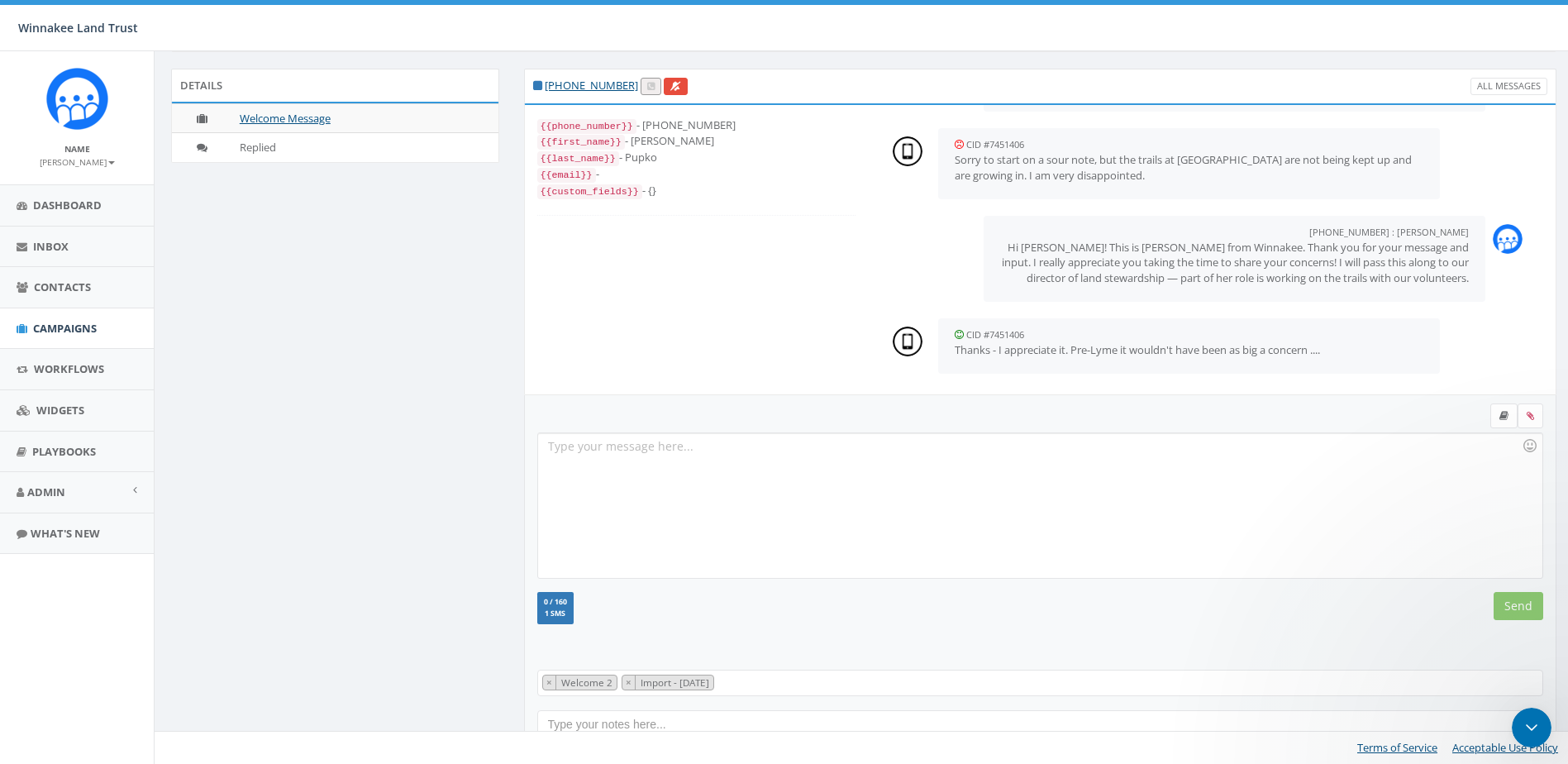 scroll, scrollTop: 0, scrollLeft: 0, axis: both 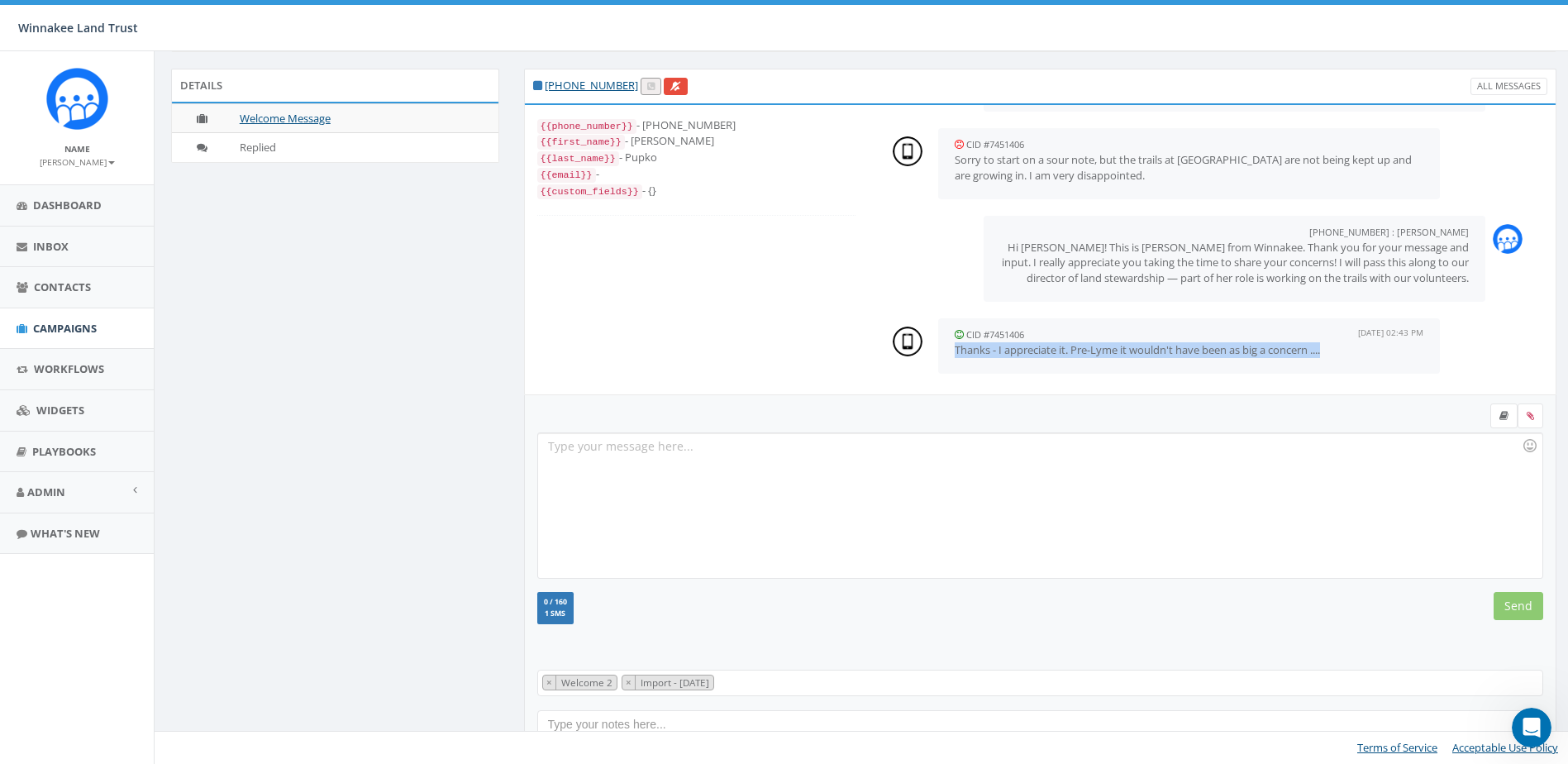 drag, startPoint x: 1331, startPoint y: 355, endPoint x: 896, endPoint y: 357, distance: 435.0046 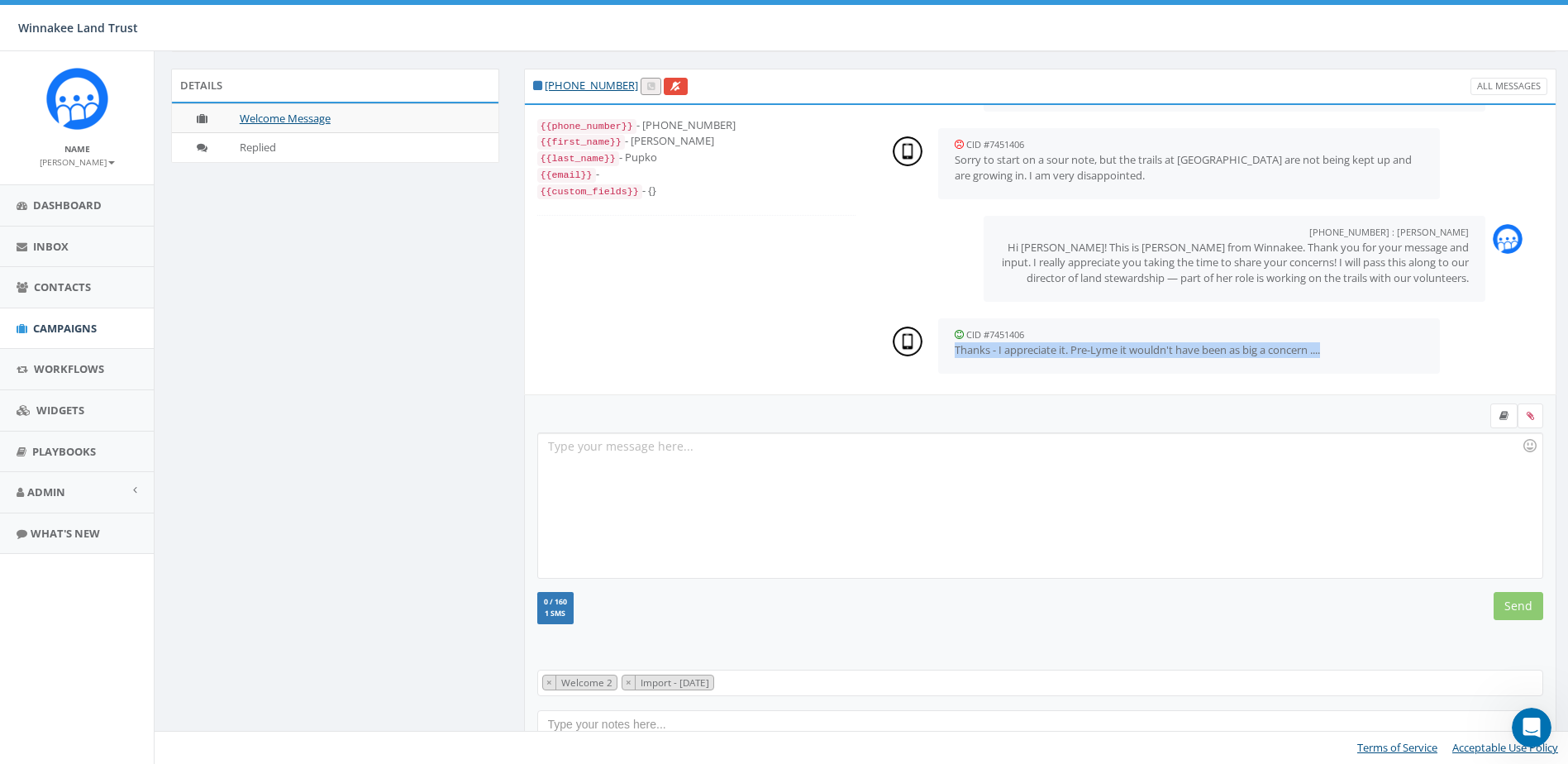 copy on "Thanks - I appreciate it. Pre-Lyme it wouldn't have been as big a concern ...." 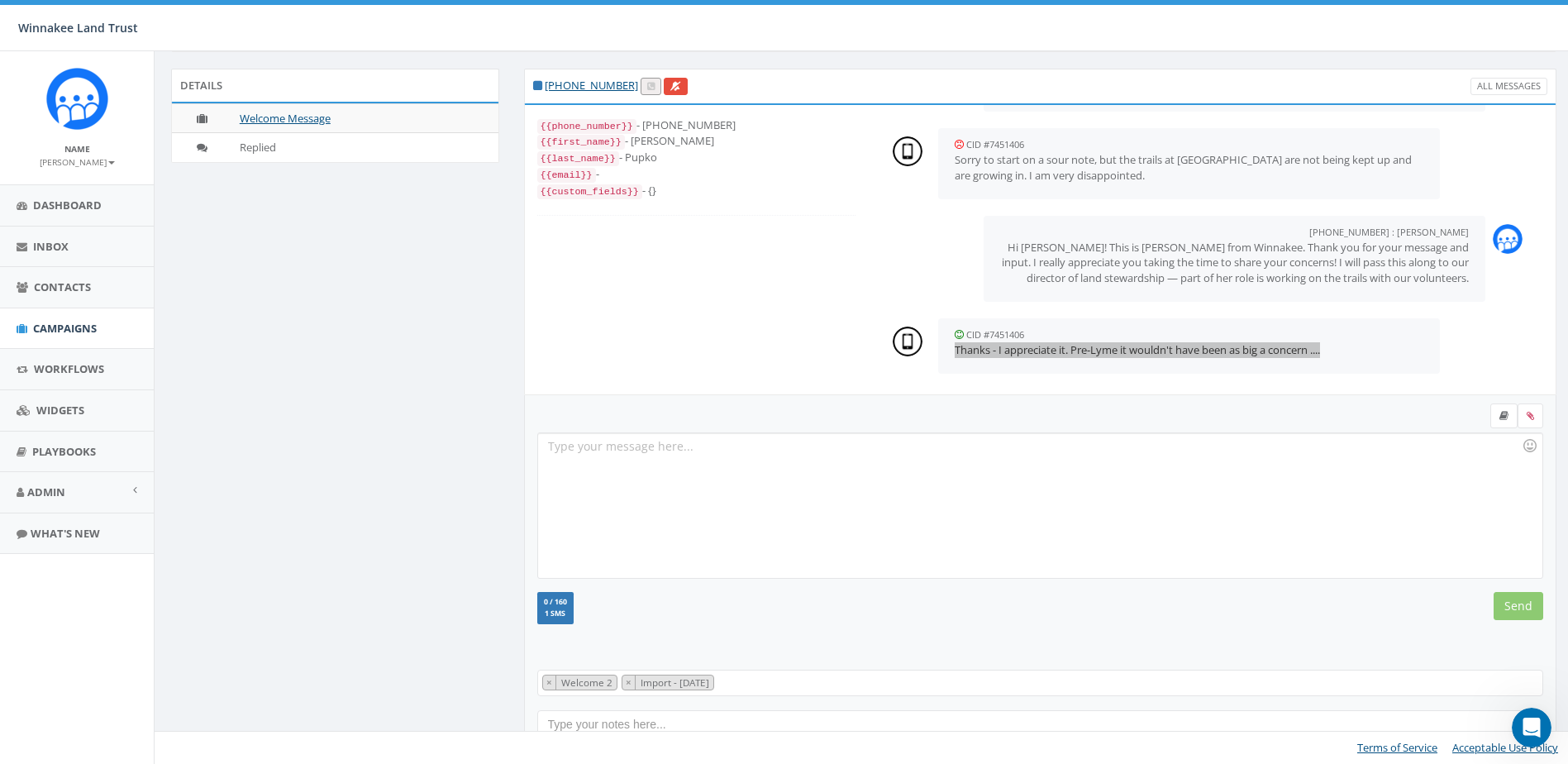 click at bounding box center (1532, 728) 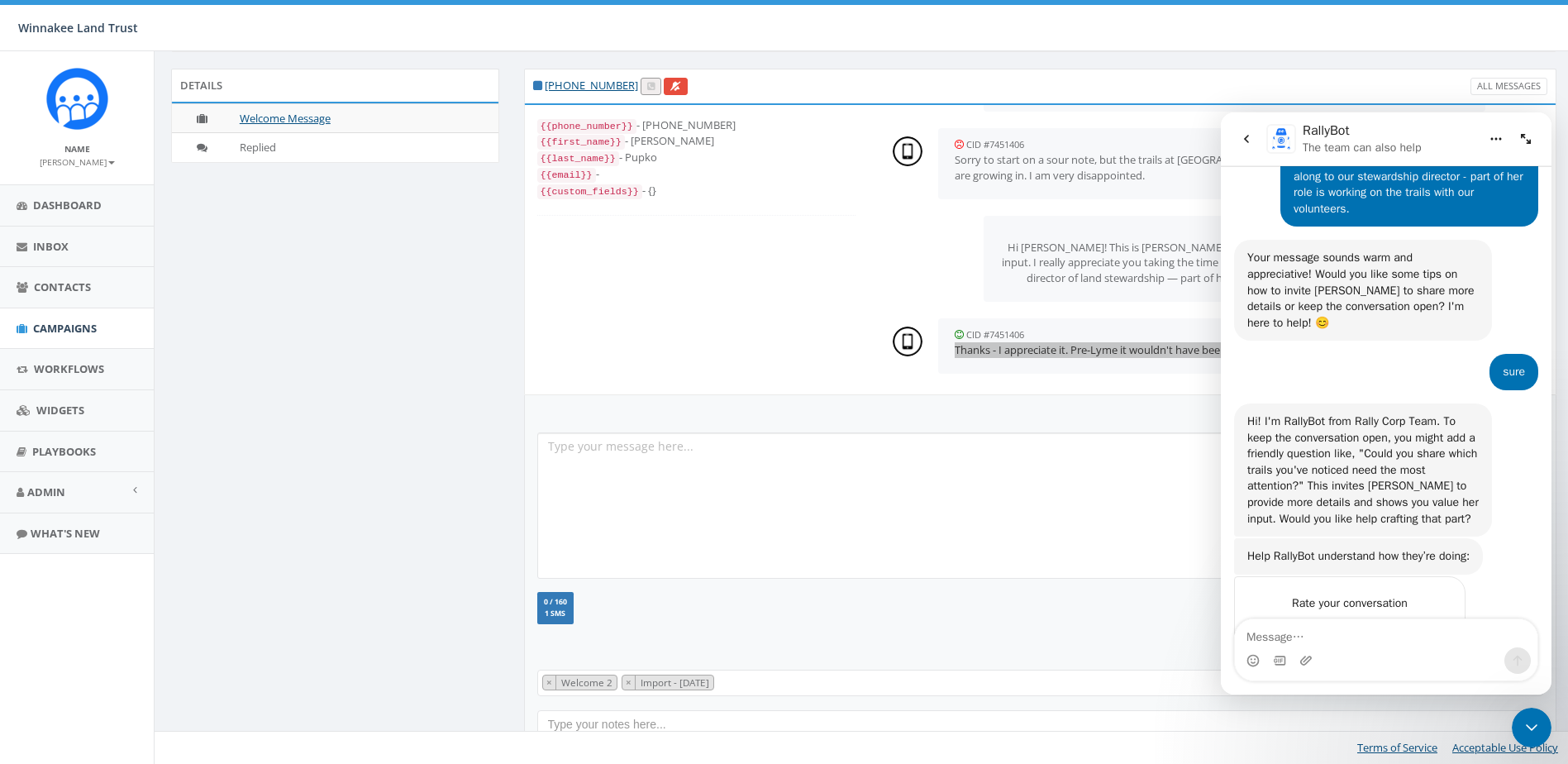 scroll, scrollTop: 2016, scrollLeft: 0, axis: vertical 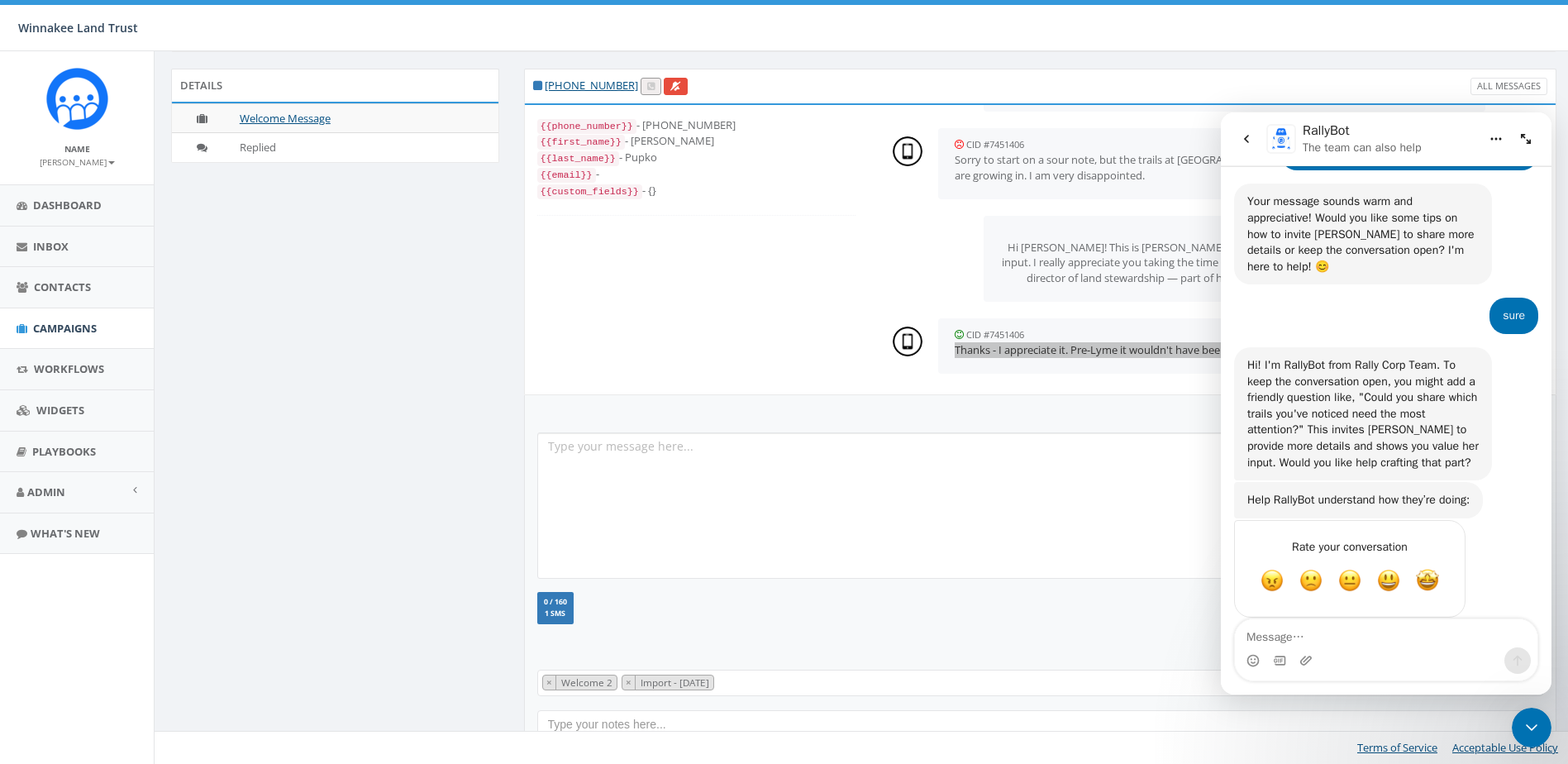 click at bounding box center [1386, 633] 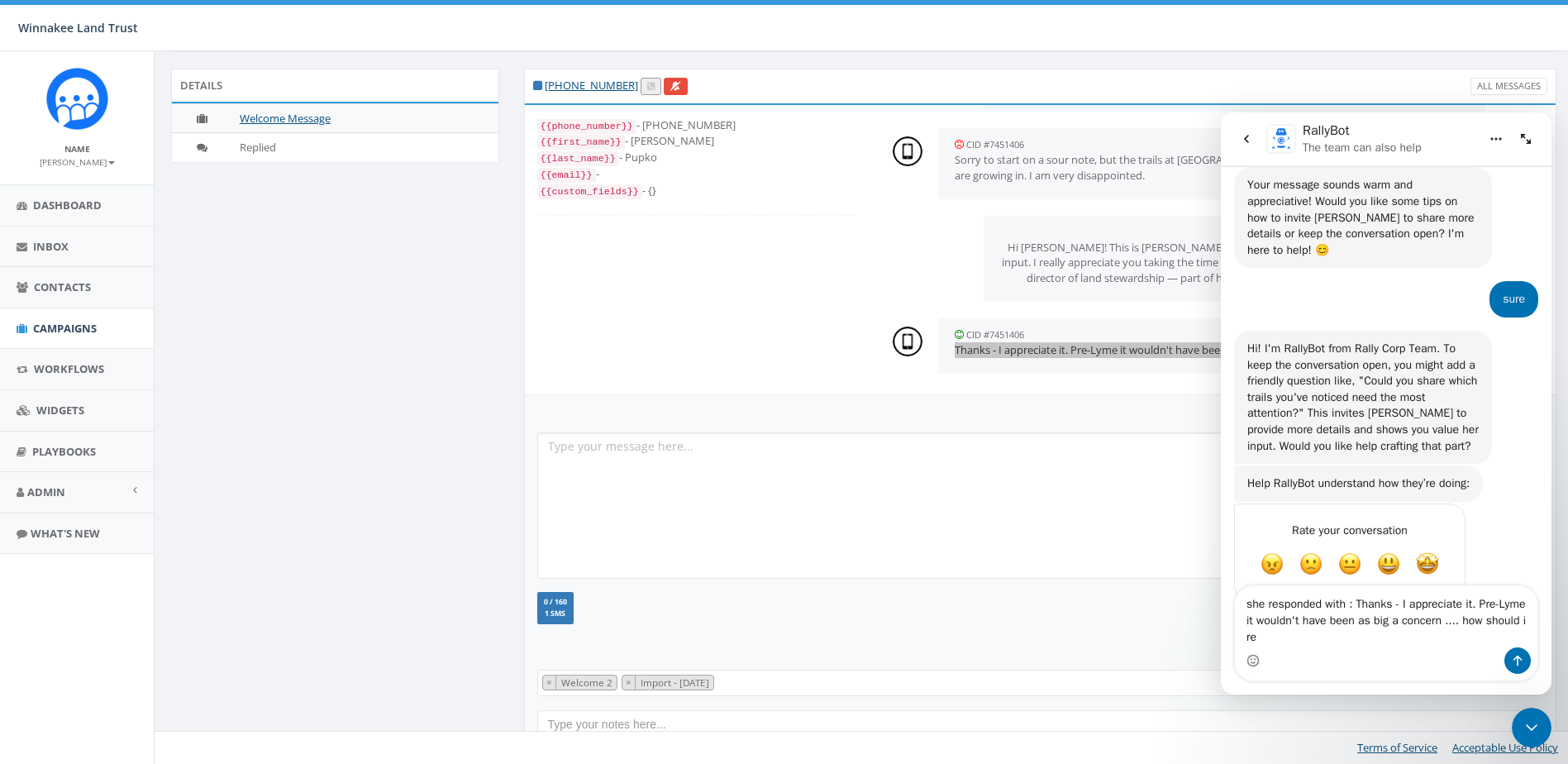scroll, scrollTop: 2049, scrollLeft: 0, axis: vertical 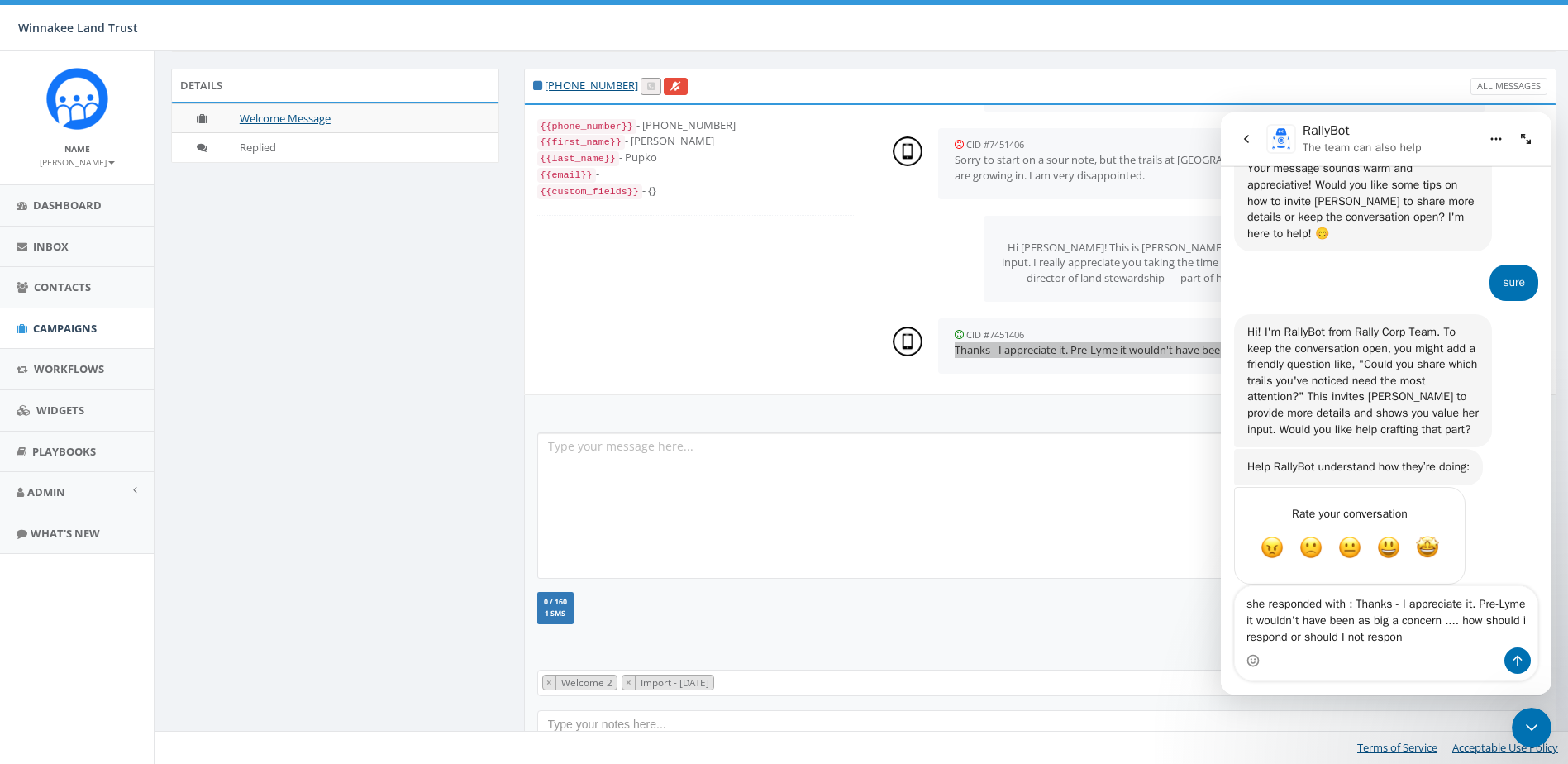 type on "she responded with : Thanks - I appreciate it. Pre-Lyme it wouldn't have been as big a concern .... how should i respond or should I not respond" 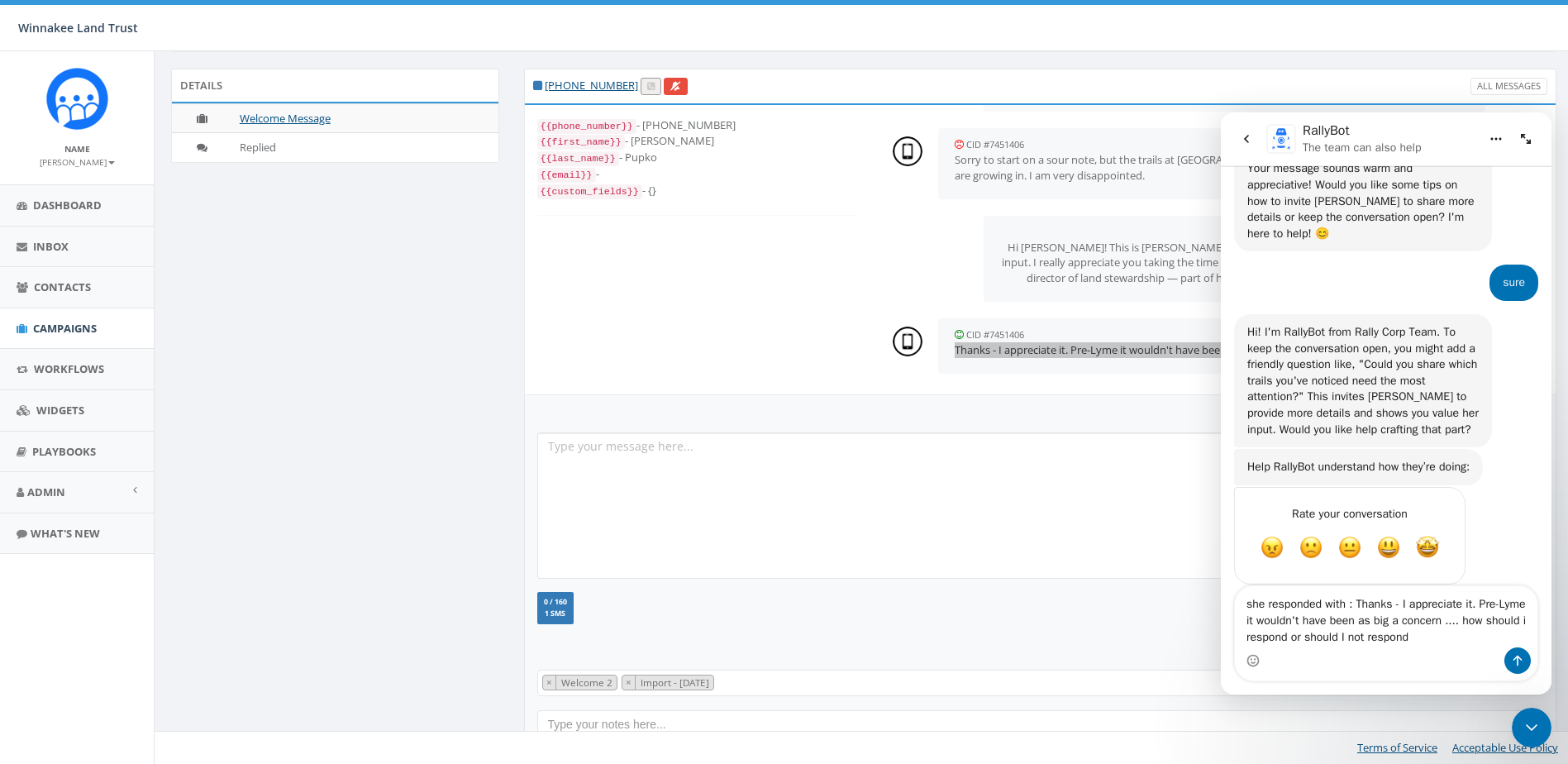 type 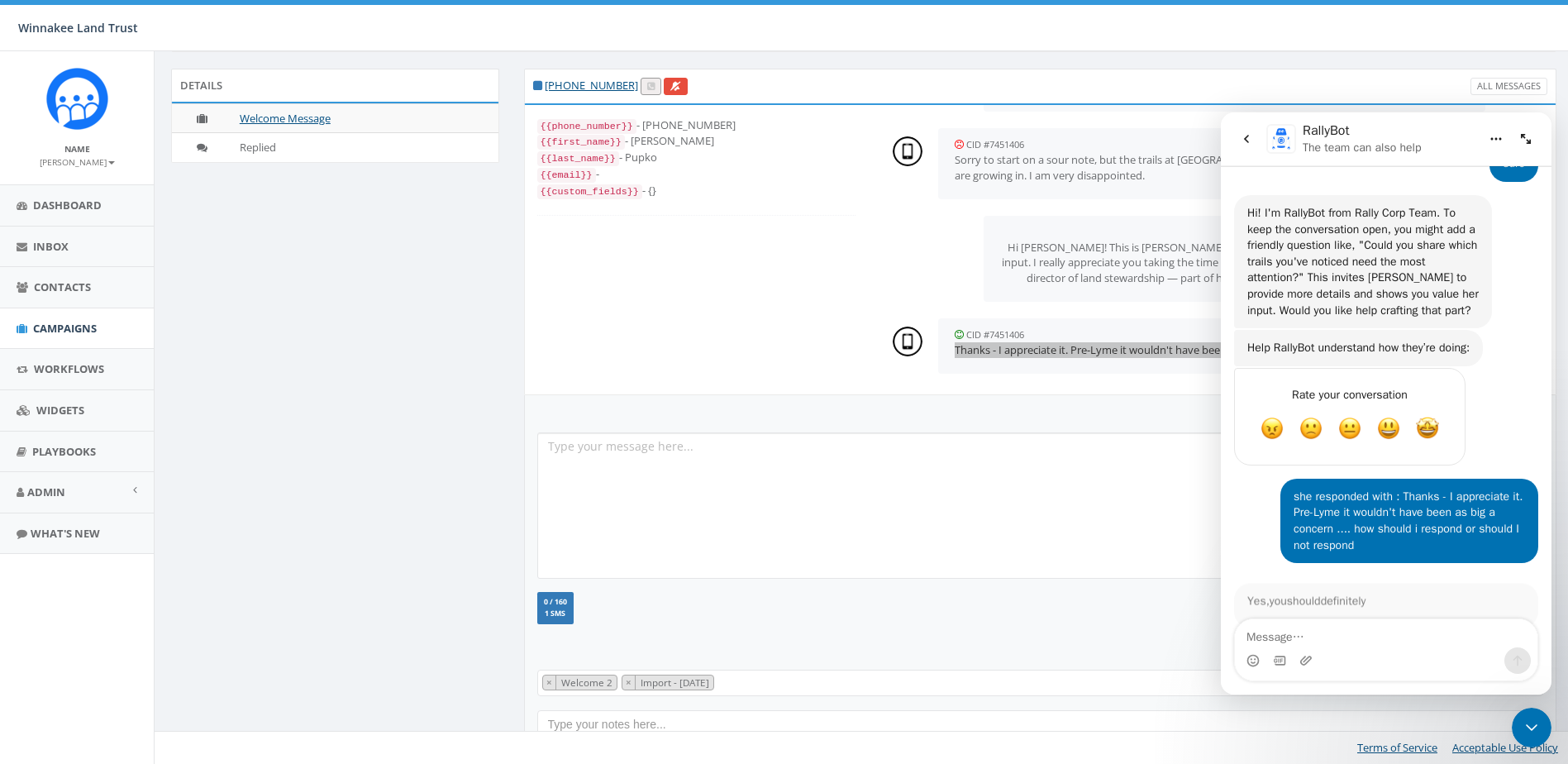 scroll, scrollTop: 2256, scrollLeft: 0, axis: vertical 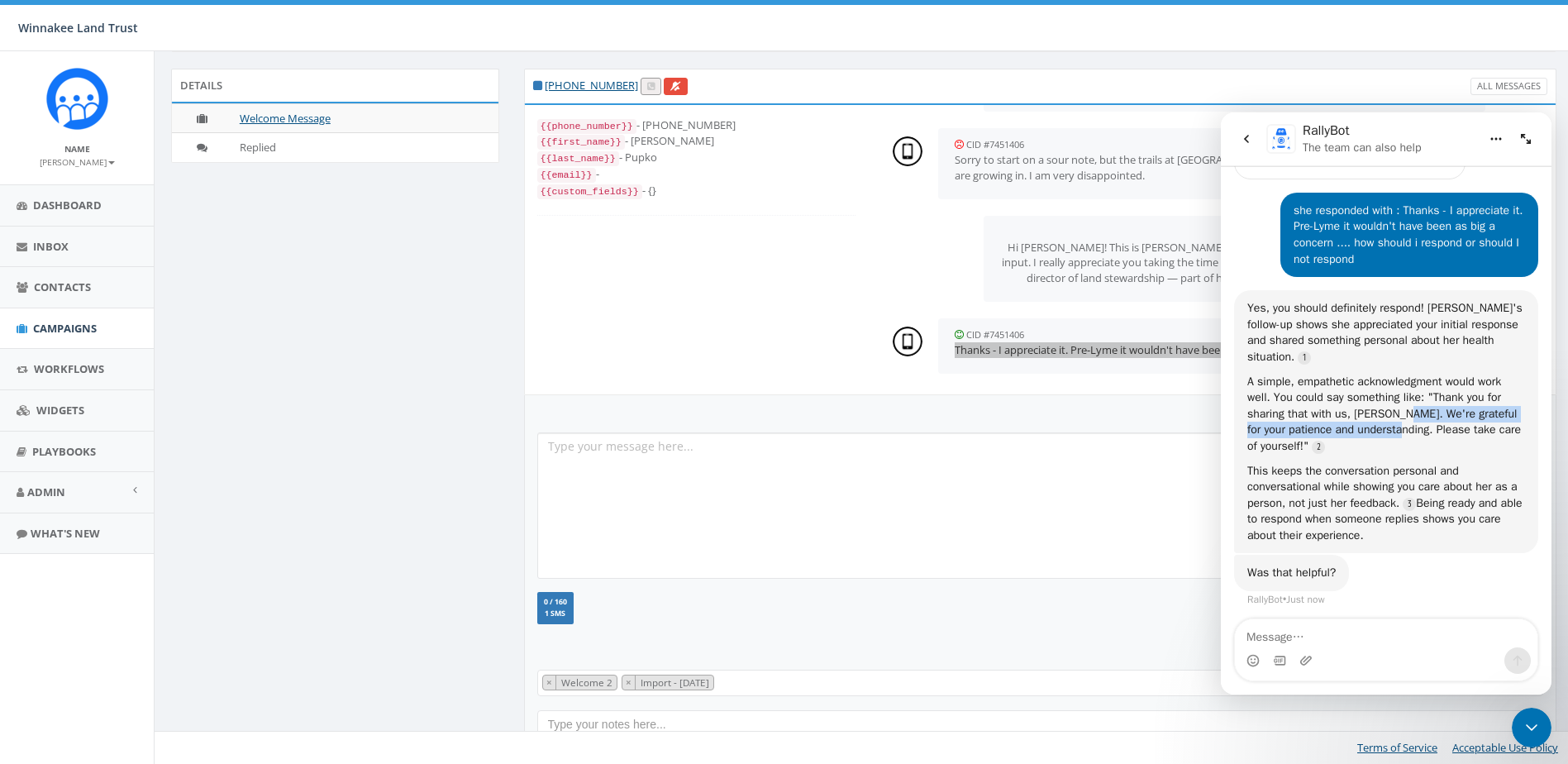 drag, startPoint x: 1397, startPoint y: 400, endPoint x: 1419, endPoint y: 418, distance: 28.42534 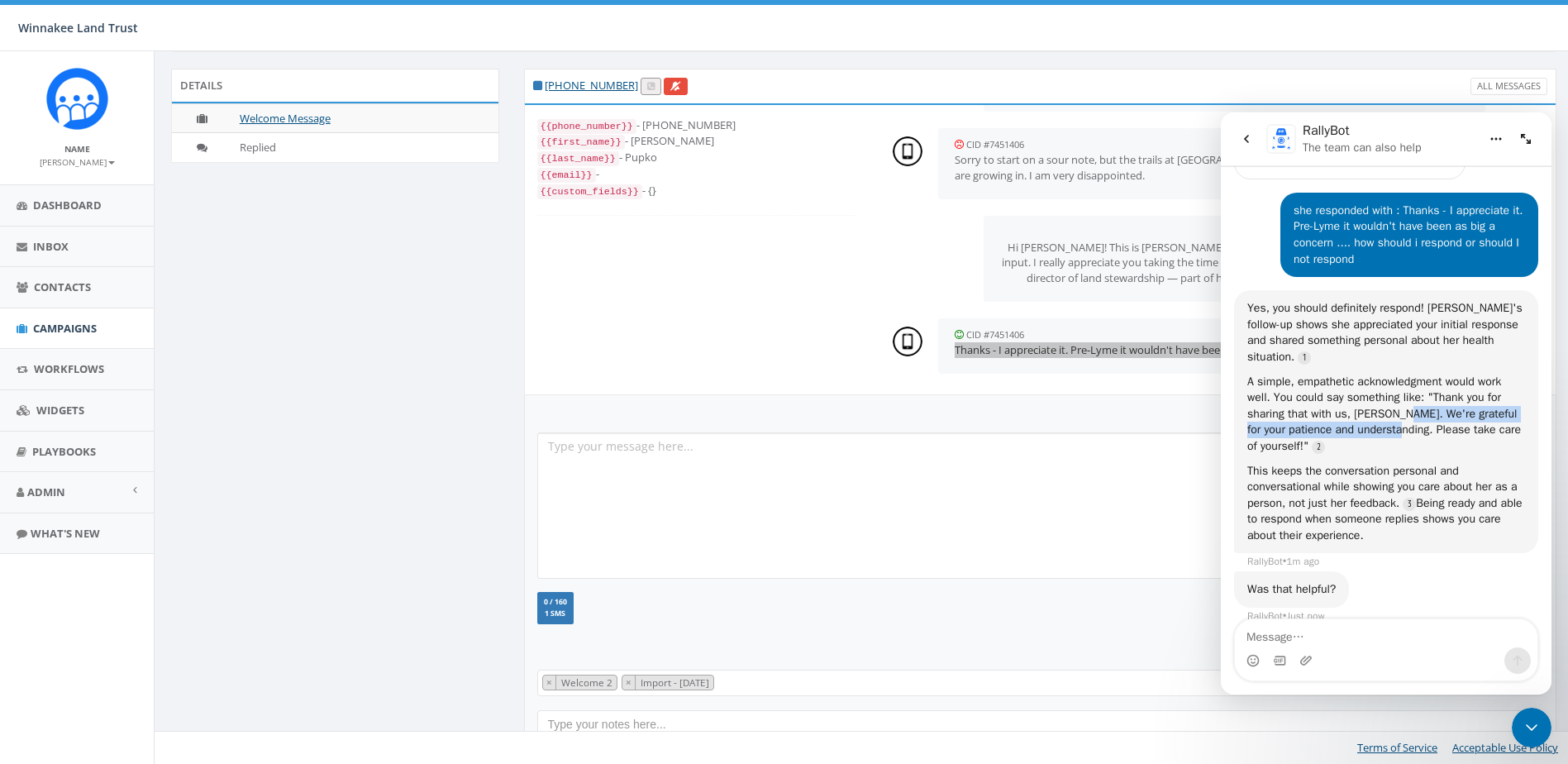 scroll, scrollTop: 2461, scrollLeft: 0, axis: vertical 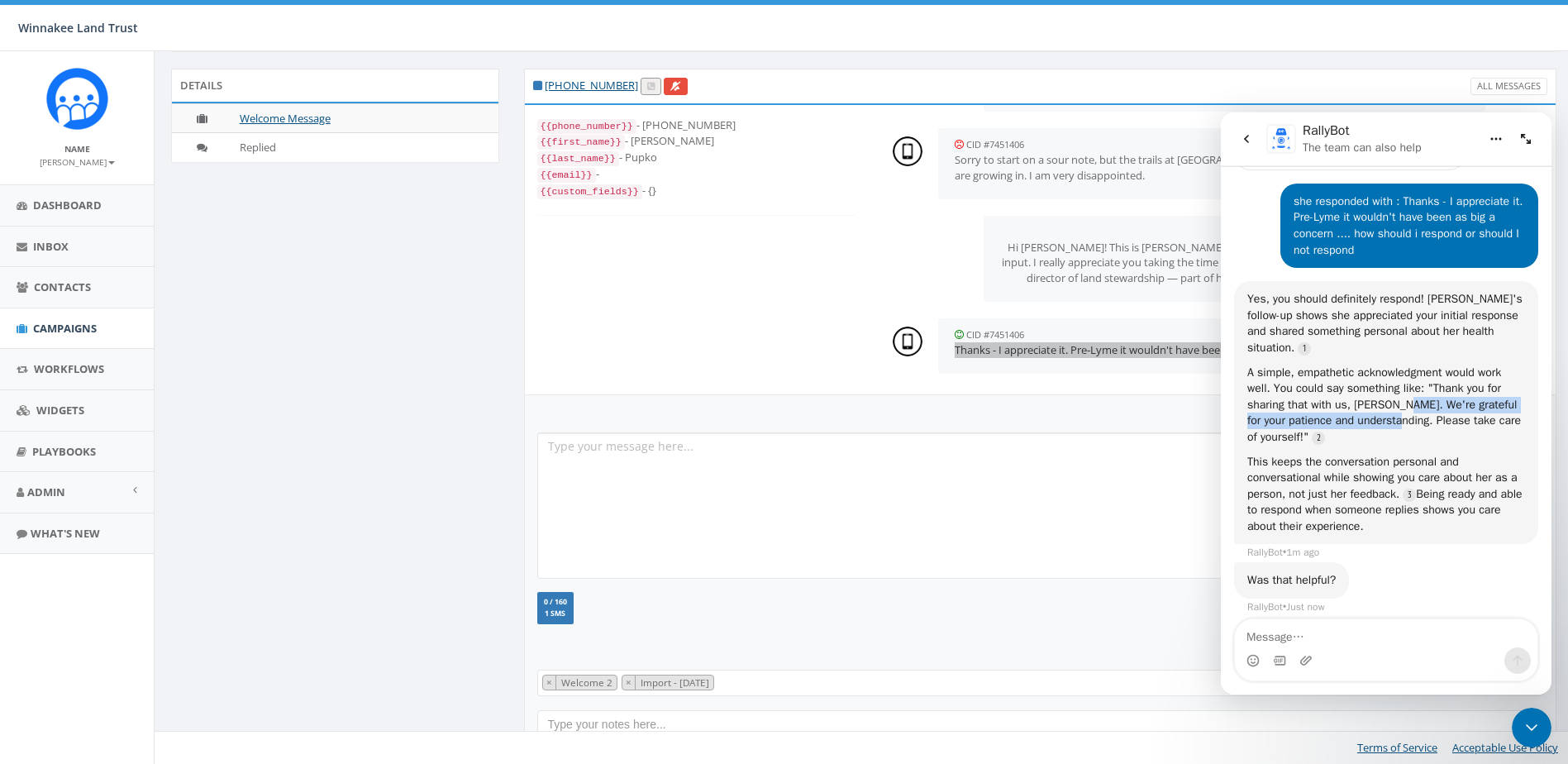 copy on "We're grateful for your patience and understanding." 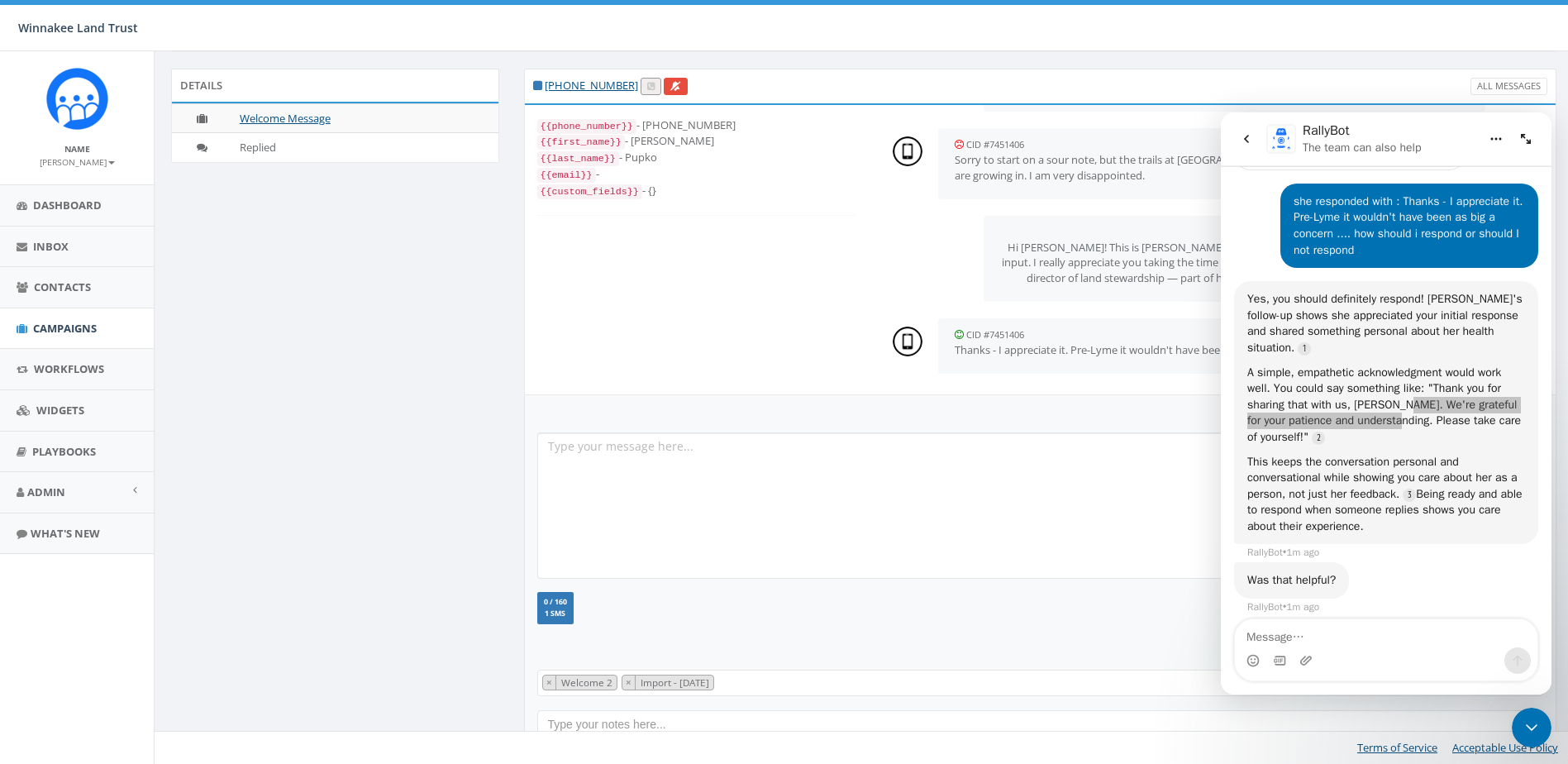 click at bounding box center [1040, 505] 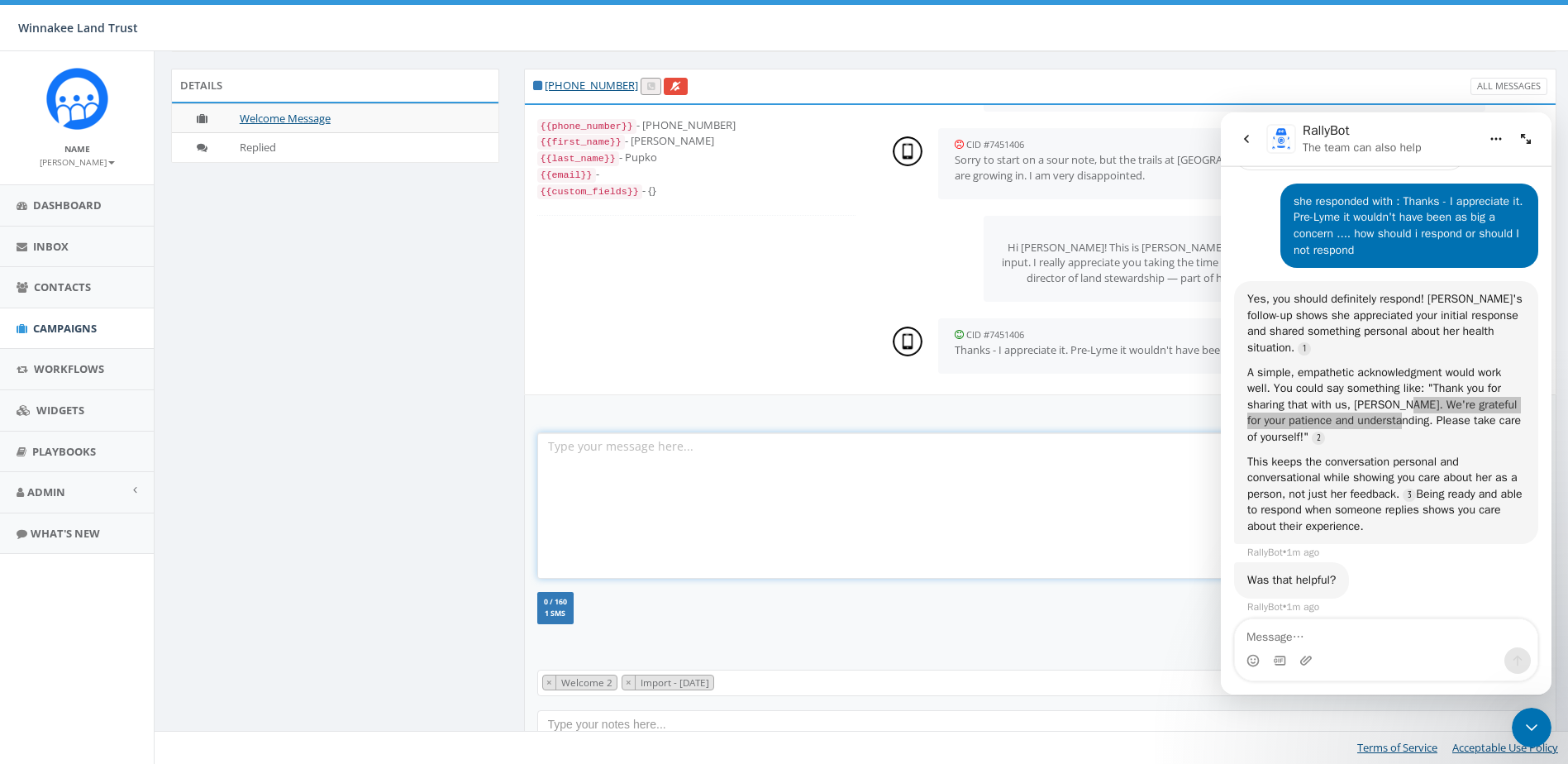 click 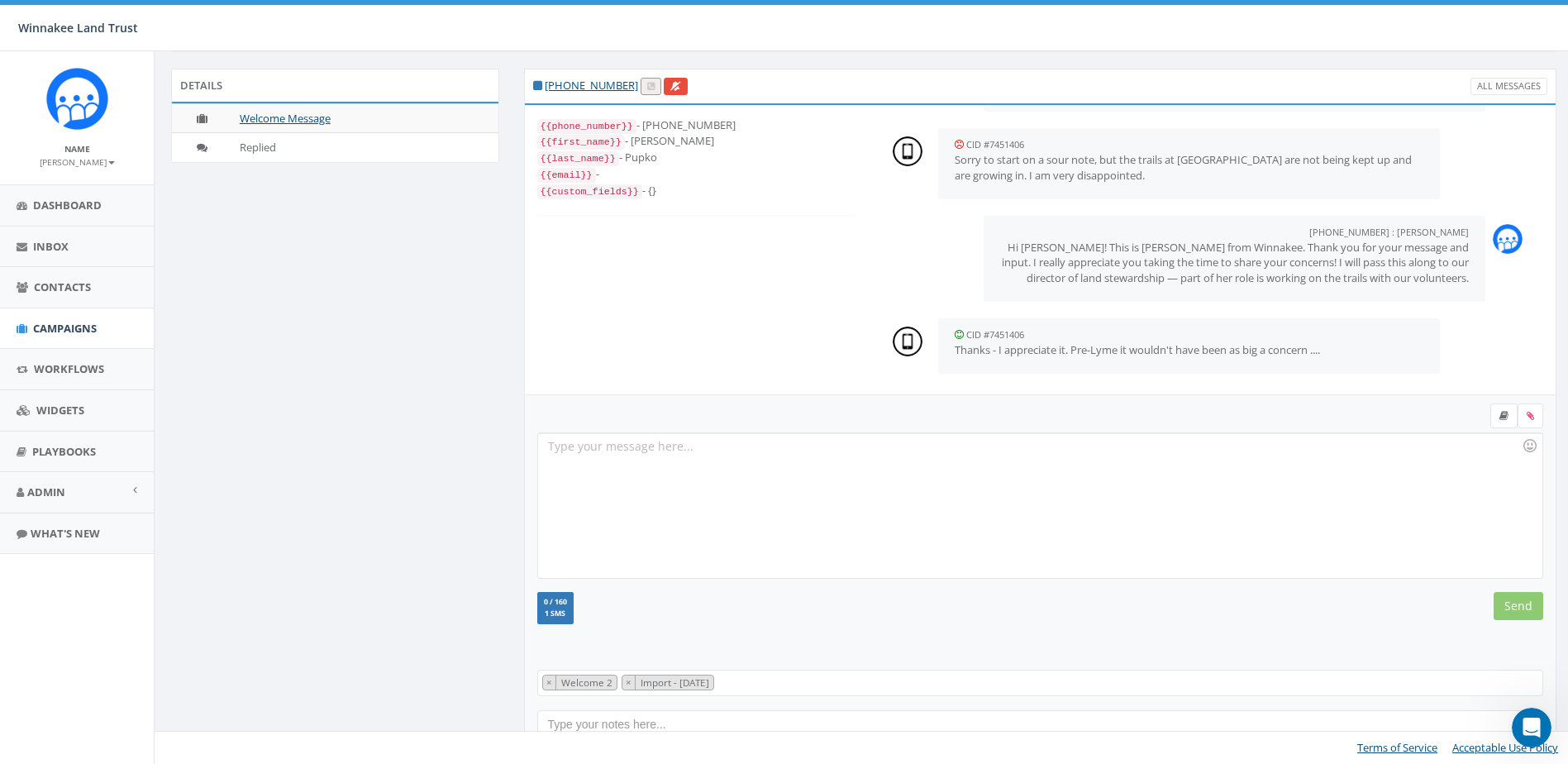 click 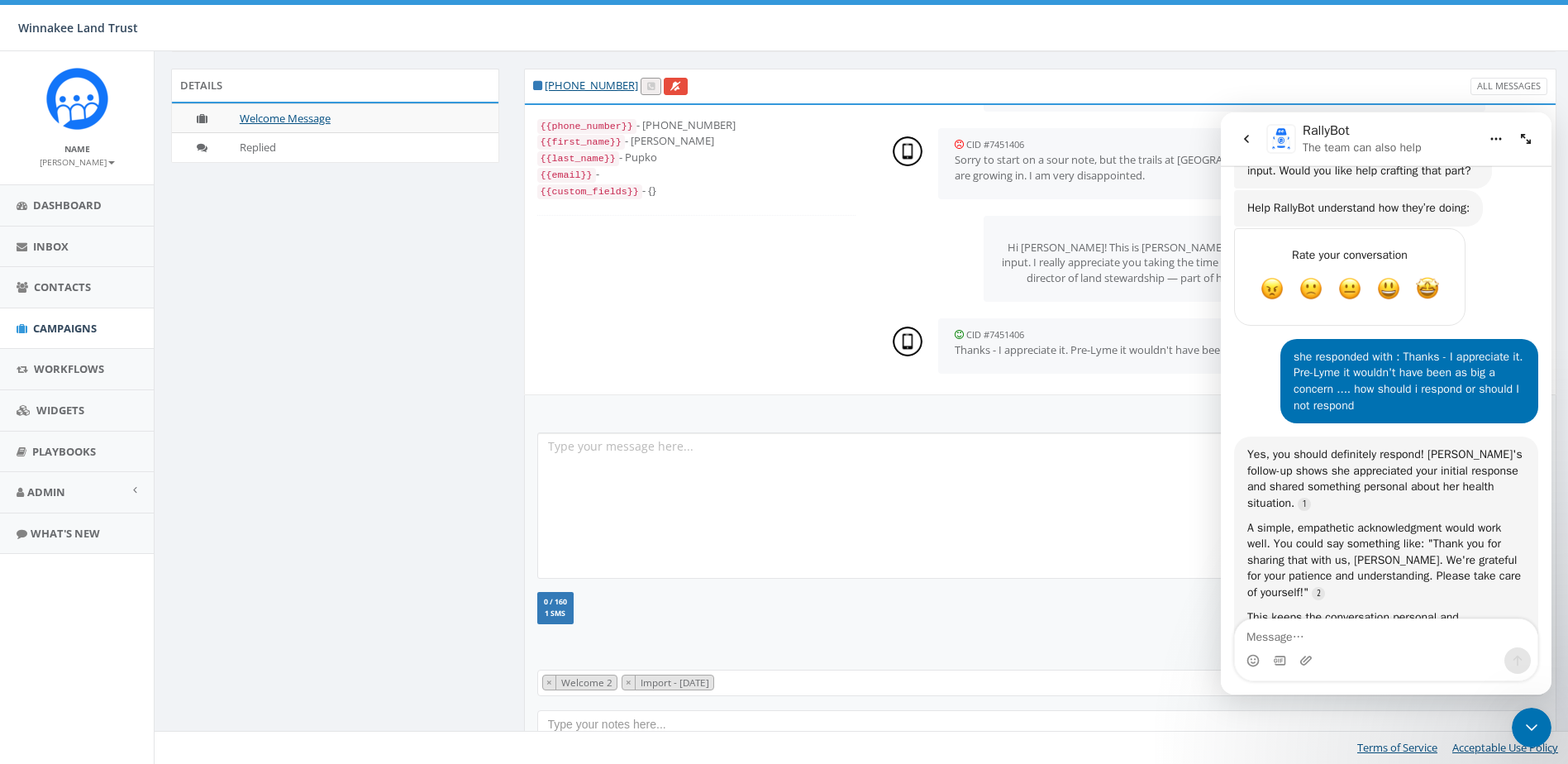 scroll, scrollTop: 2444, scrollLeft: 0, axis: vertical 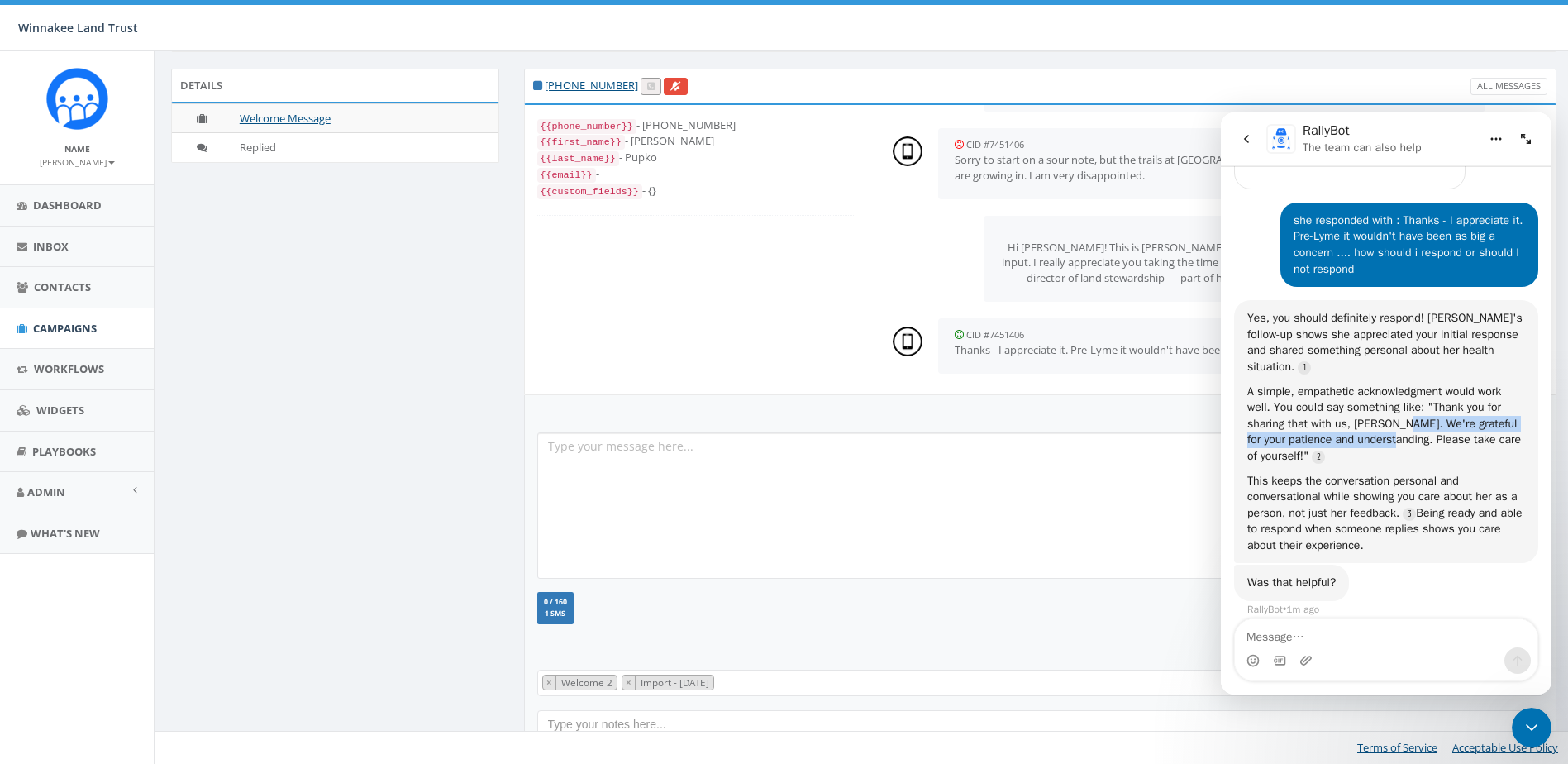 drag, startPoint x: 1400, startPoint y: 409, endPoint x: 1416, endPoint y: 428, distance: 24.839485 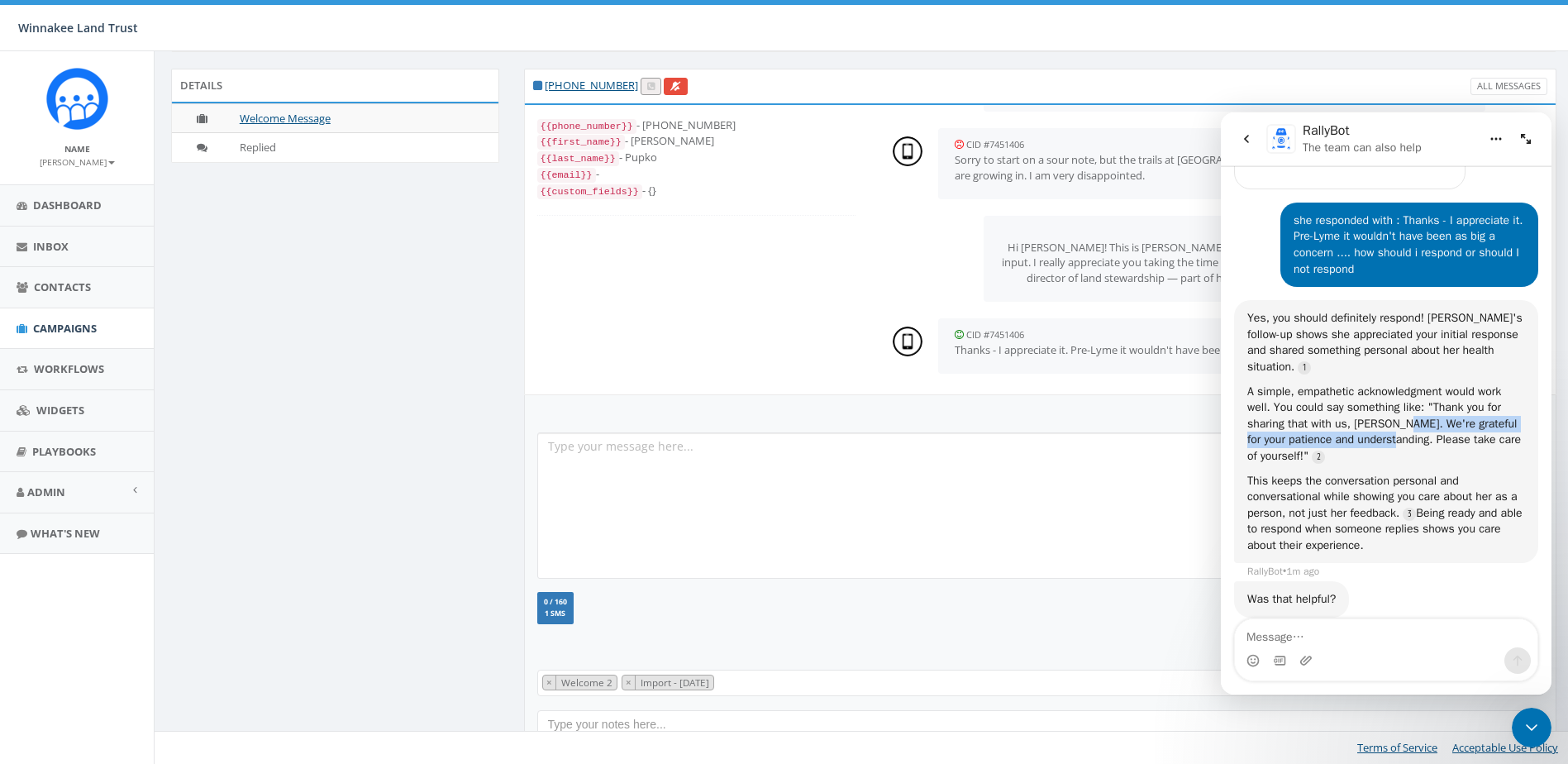 copy on "We're grateful for your patience and understanding" 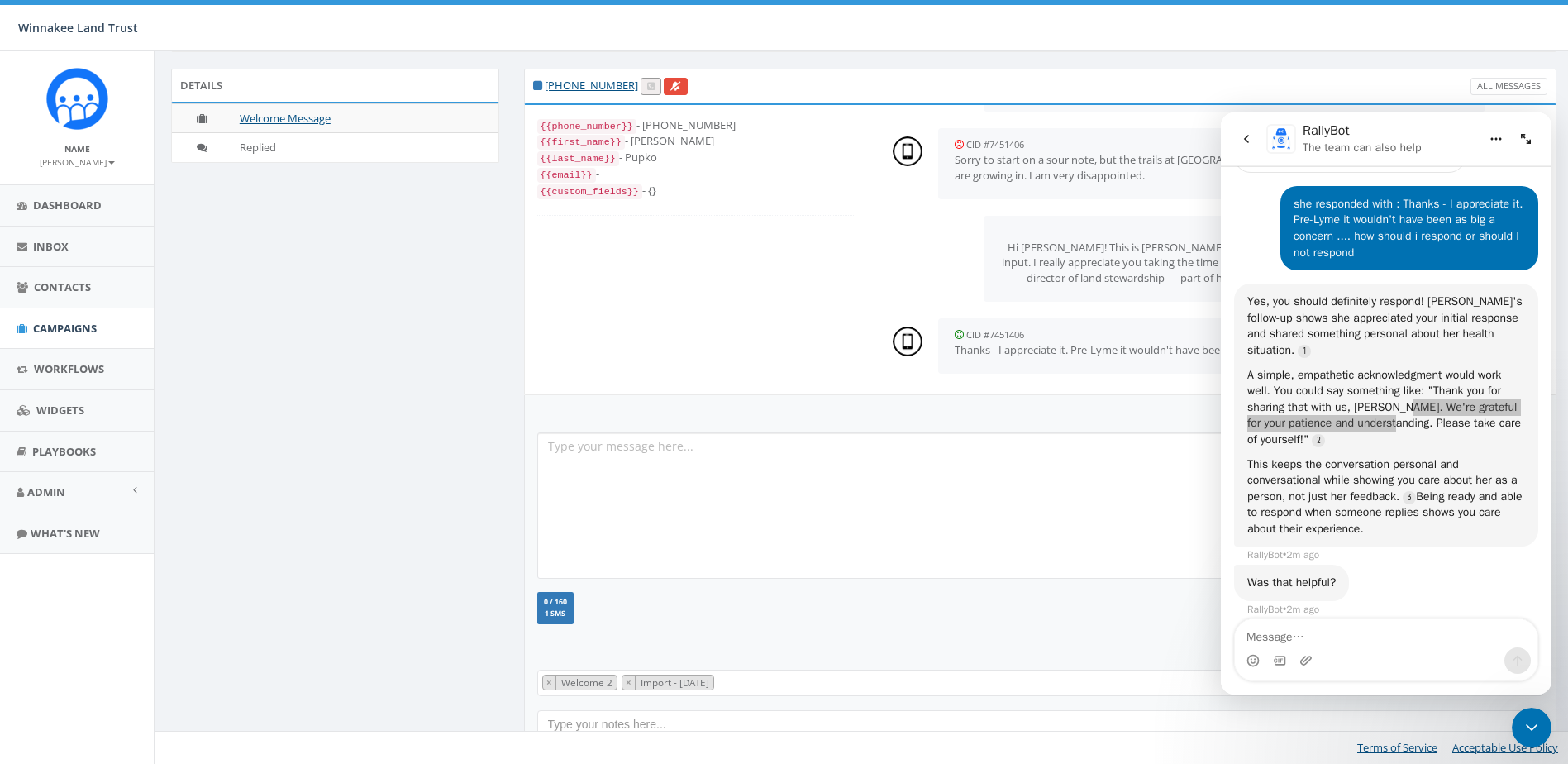 click 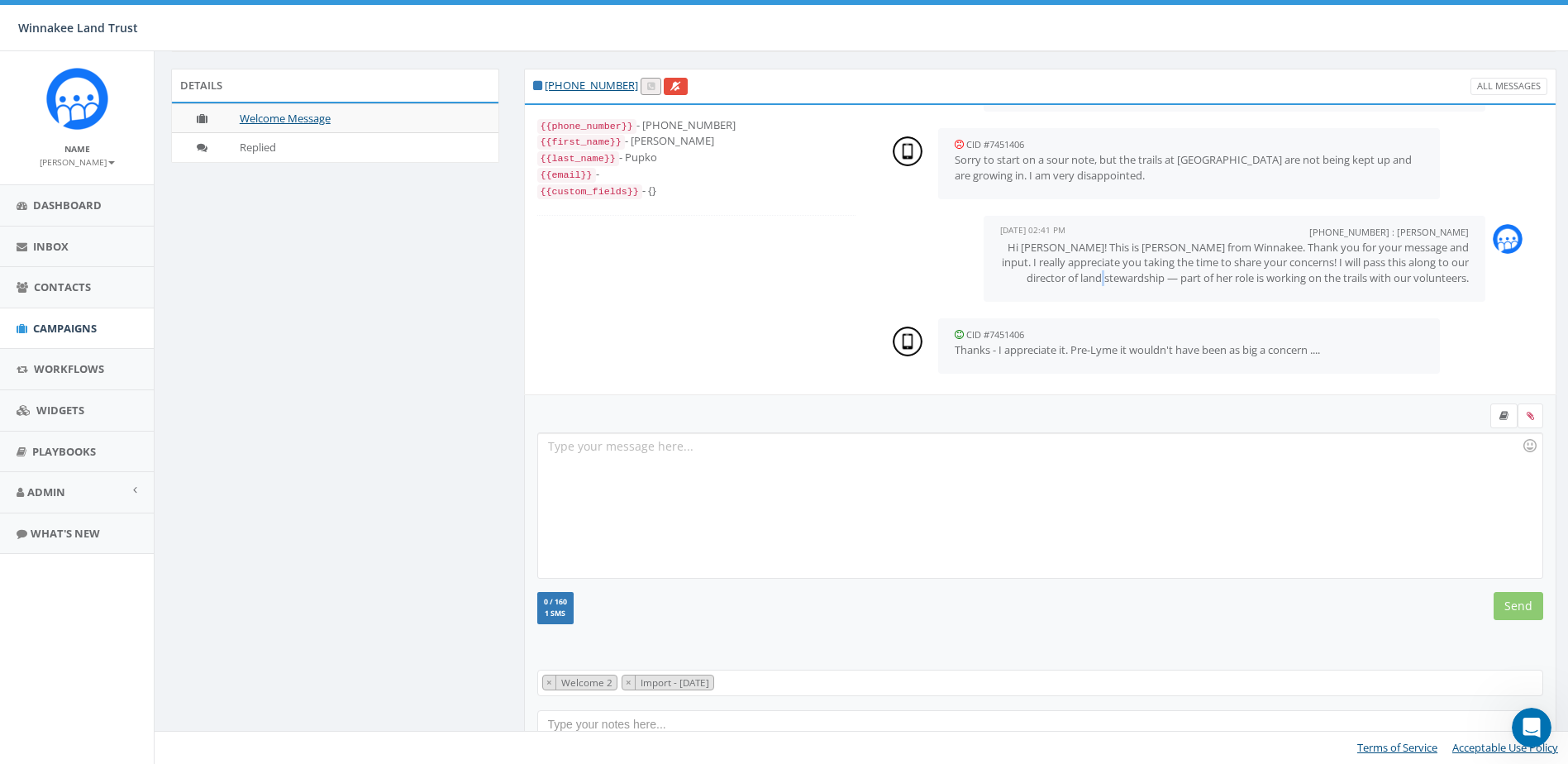 drag, startPoint x: 1156, startPoint y: 279, endPoint x: 1147, endPoint y: 279, distance: 9 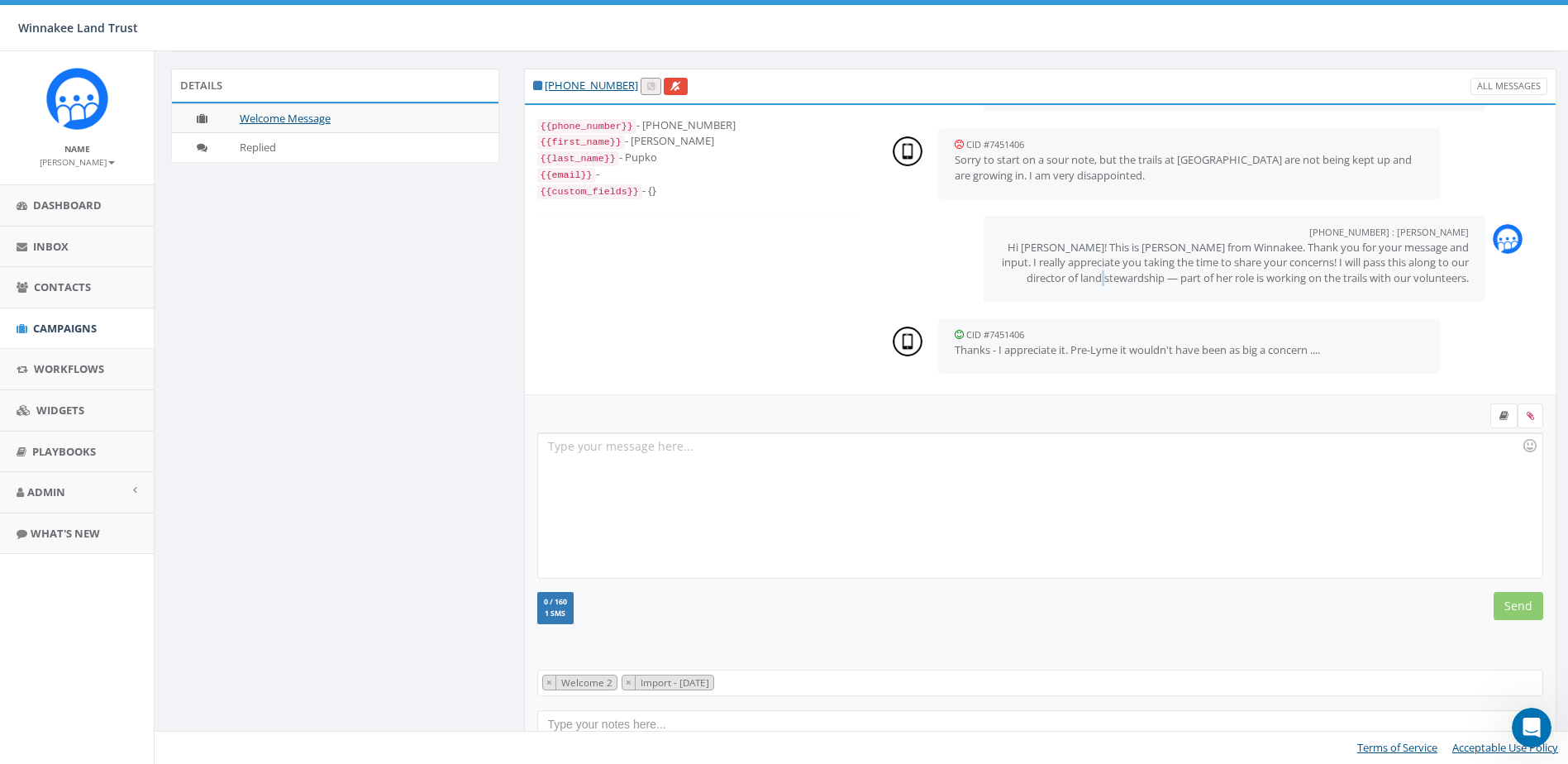 copy on "—" 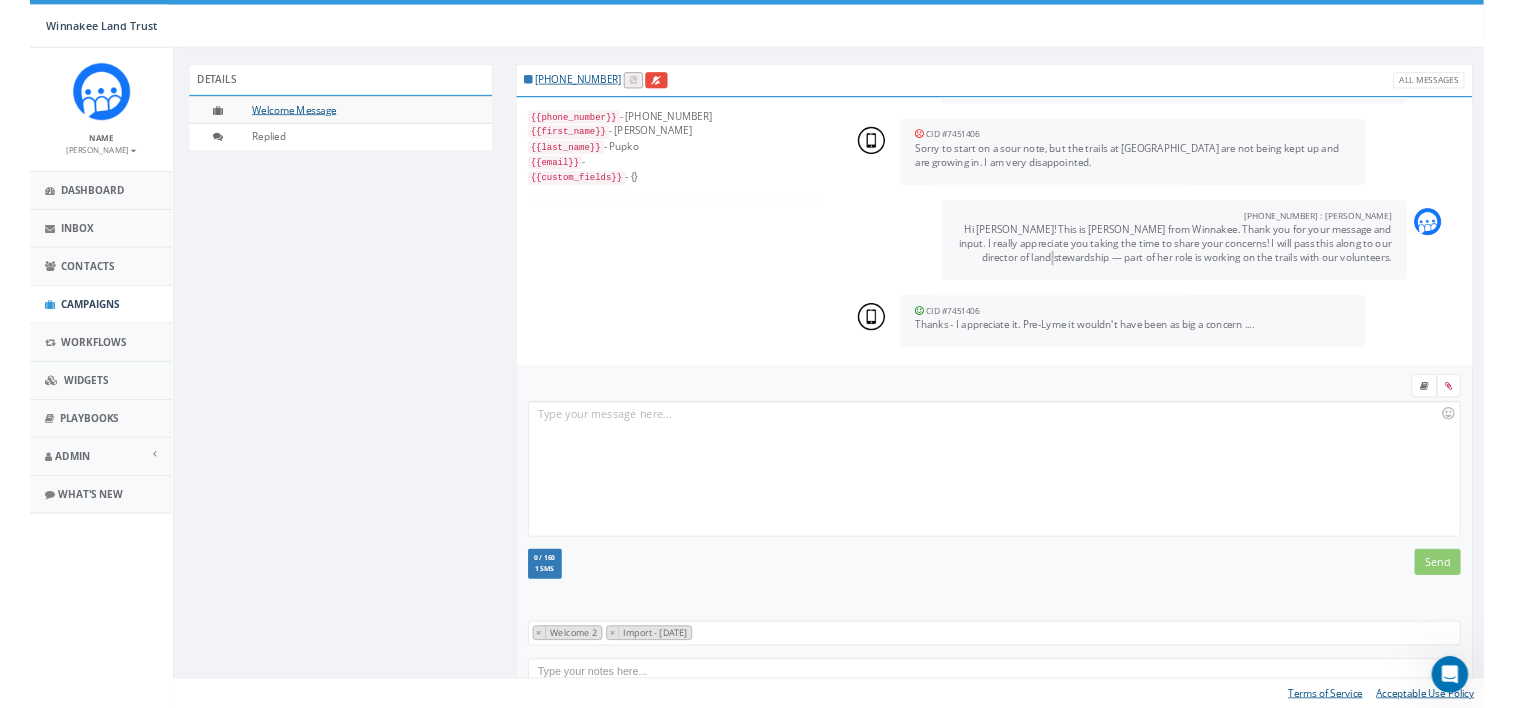scroll, scrollTop: 85, scrollLeft: 0, axis: vertical 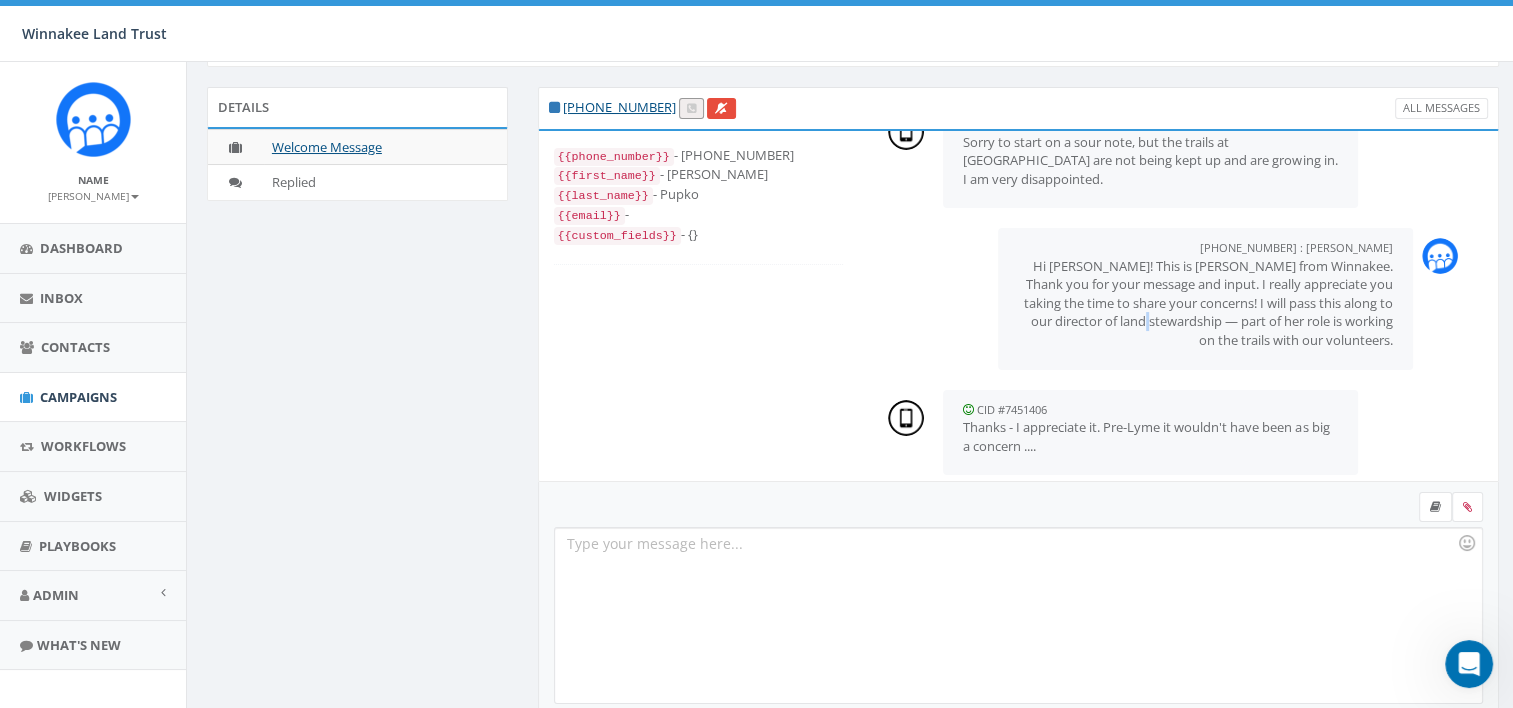 click at bounding box center (1019, 509) 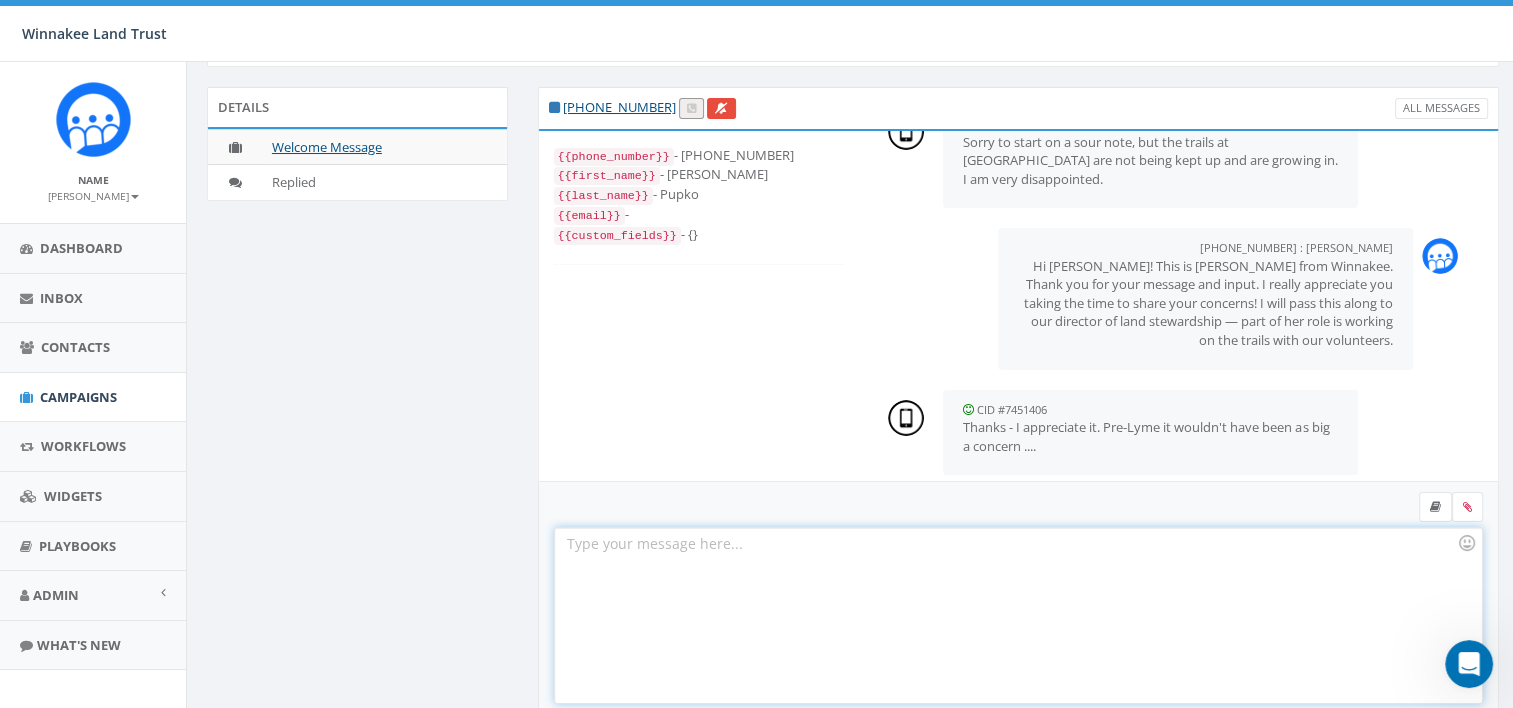 click at bounding box center (1018, 615) 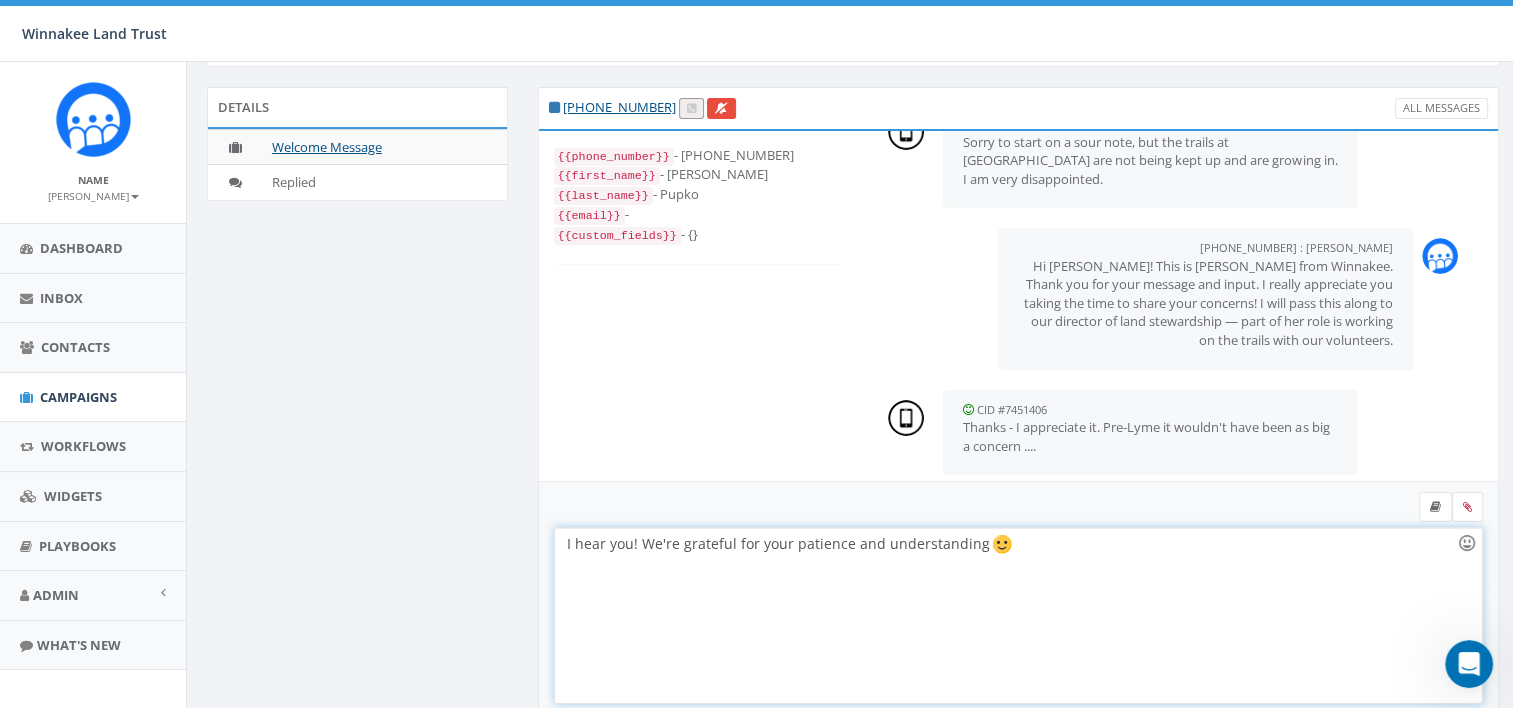 click at bounding box center (1467, 543) 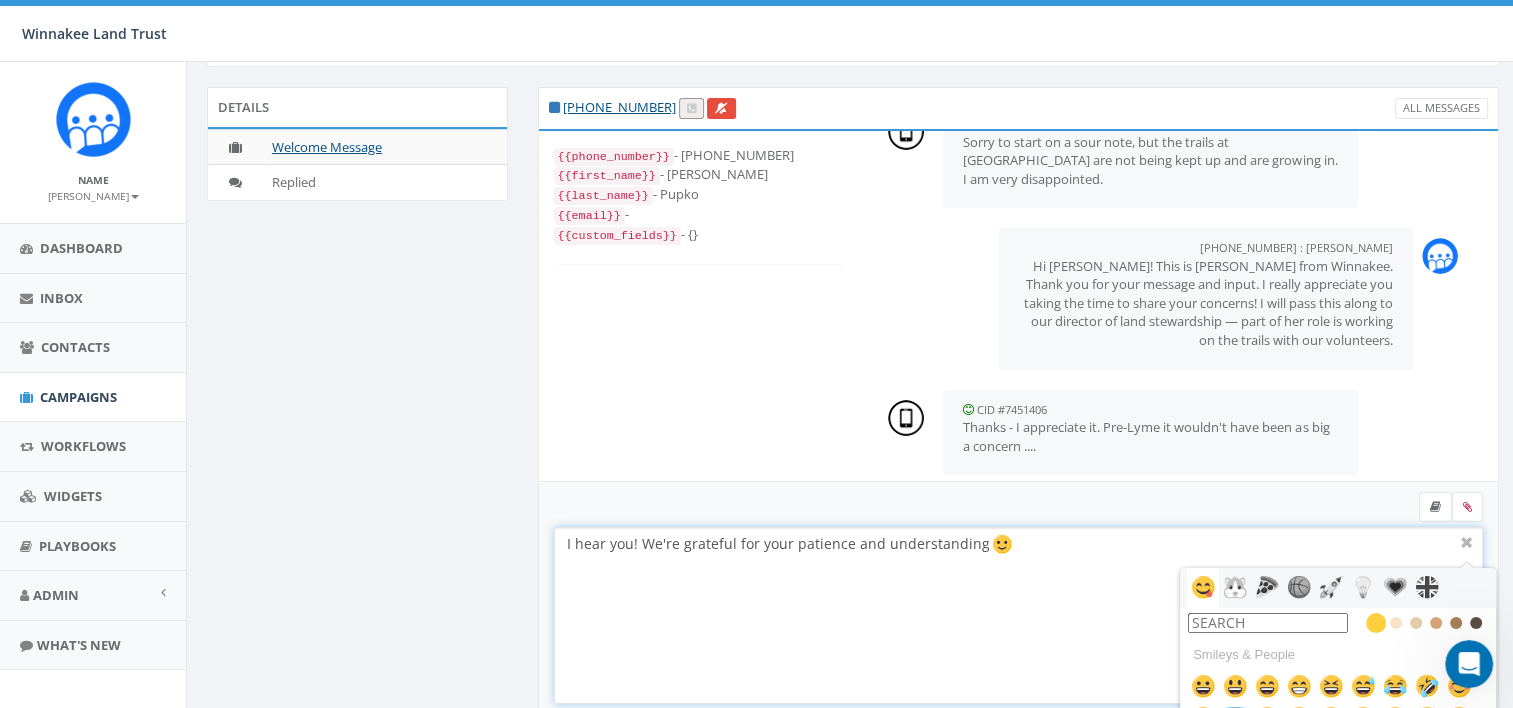click on "I hear you! We're grateful for your patience and understanding" at bounding box center [1018, 615] 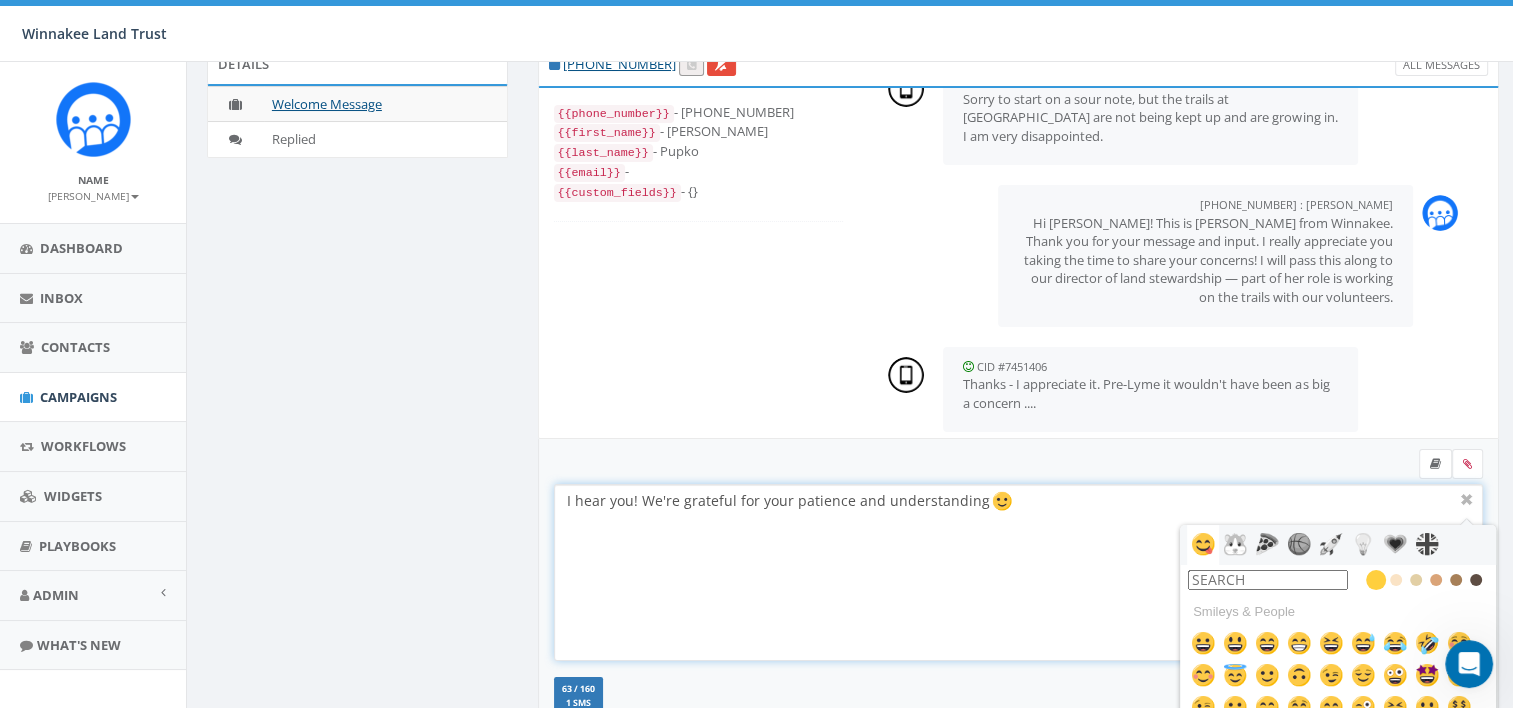 scroll, scrollTop: 129, scrollLeft: 0, axis: vertical 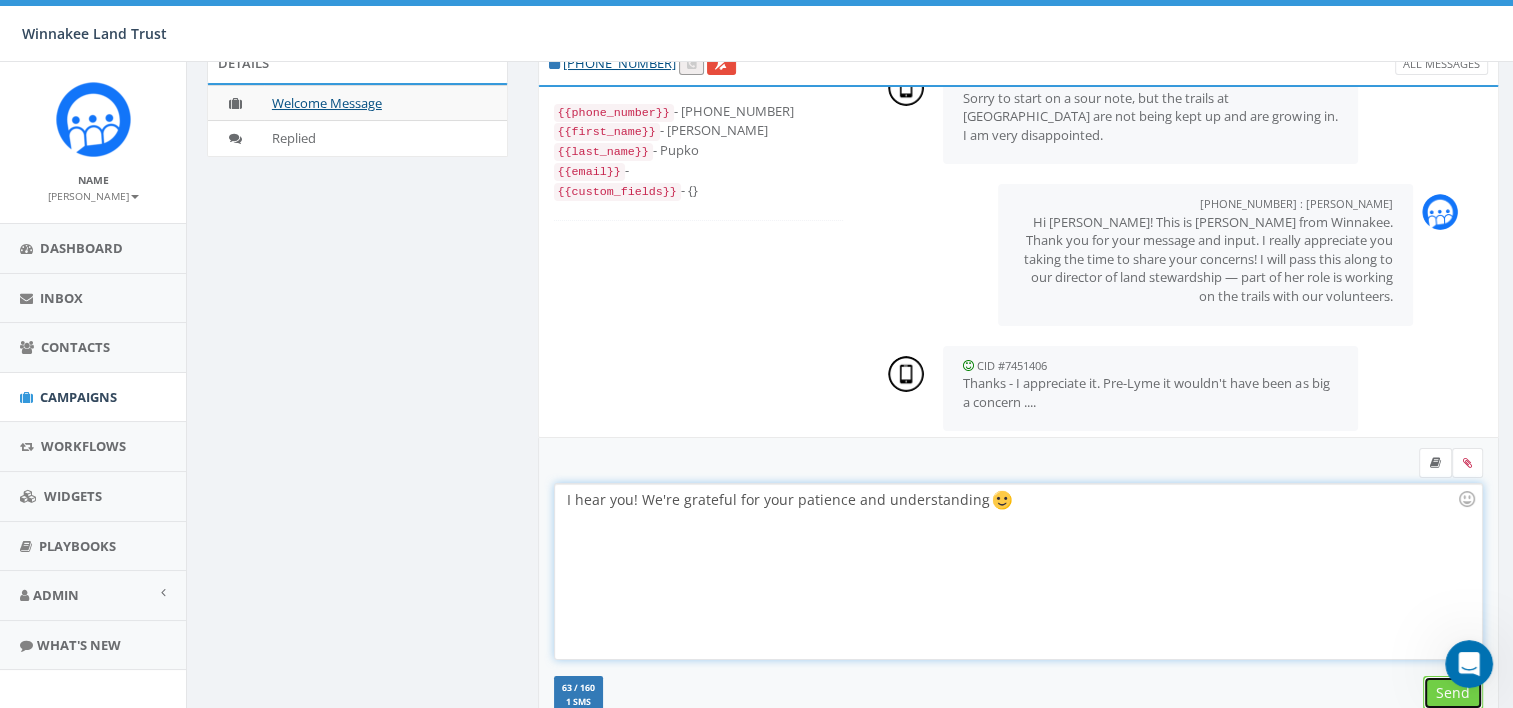 click on "Send" at bounding box center [1453, 693] 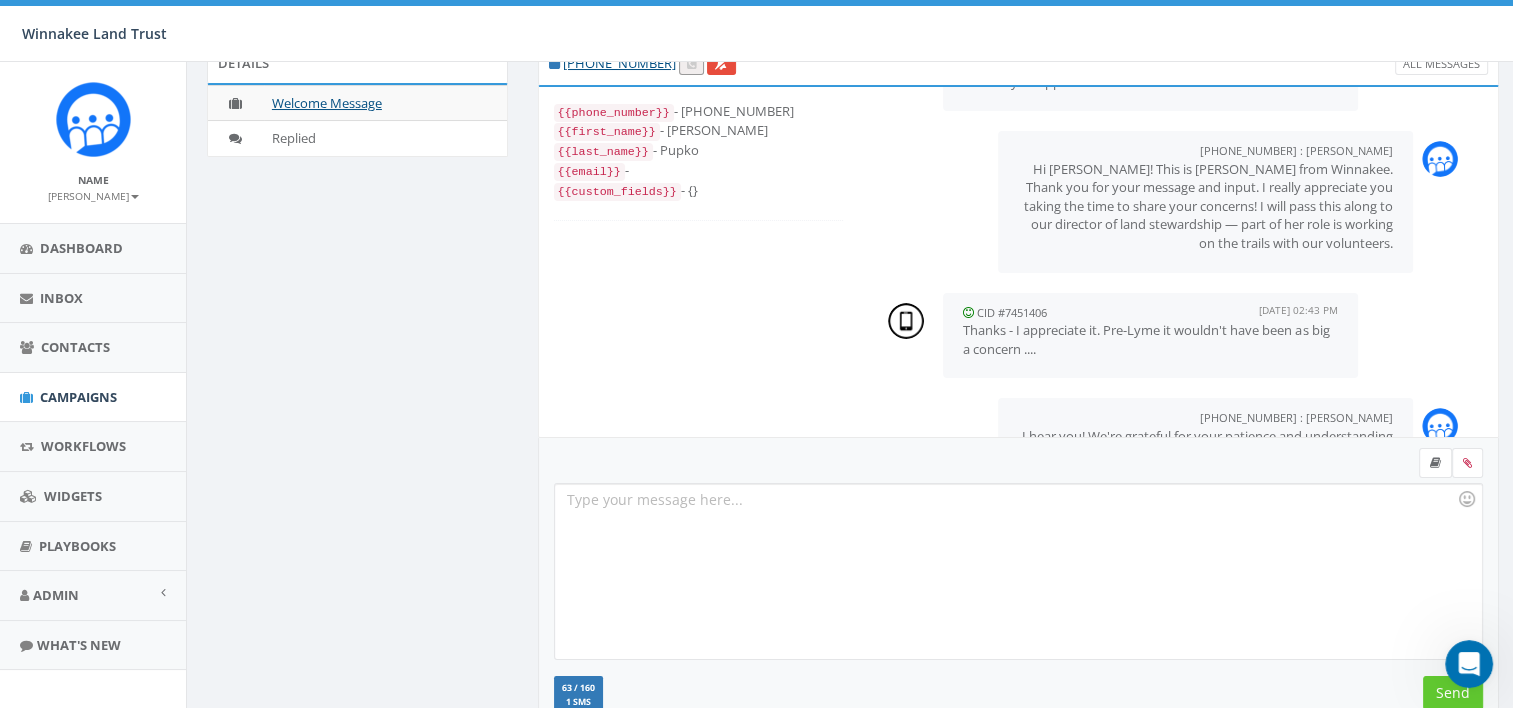 scroll, scrollTop: 477, scrollLeft: 0, axis: vertical 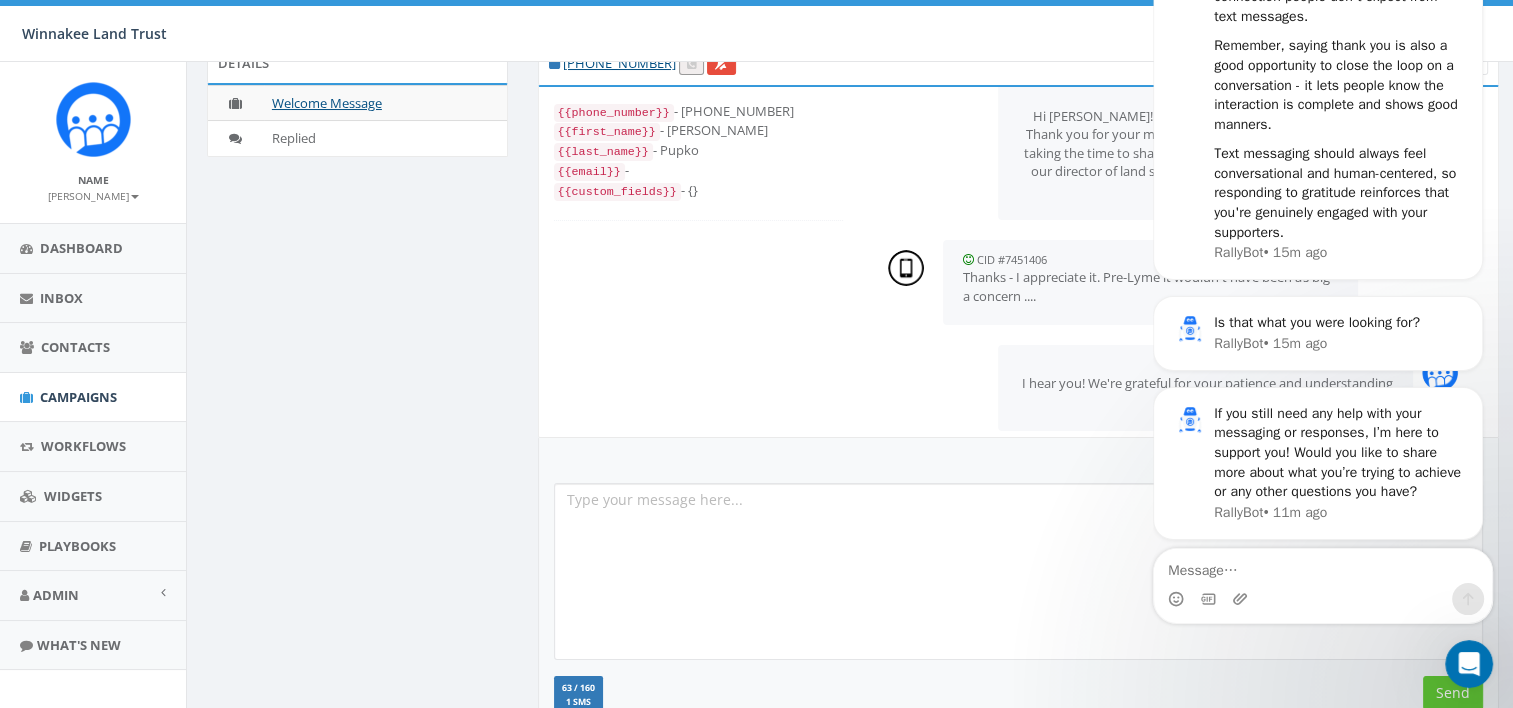 click 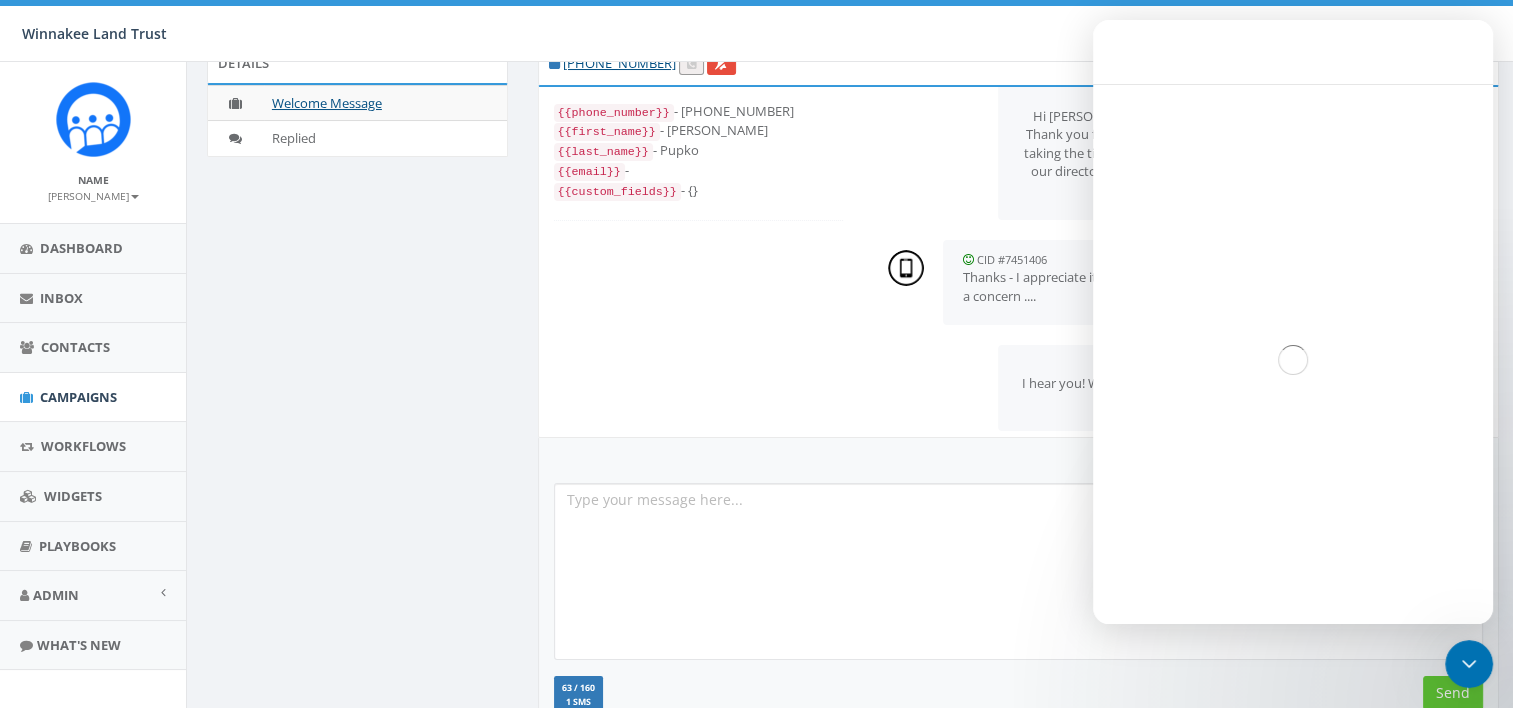 click 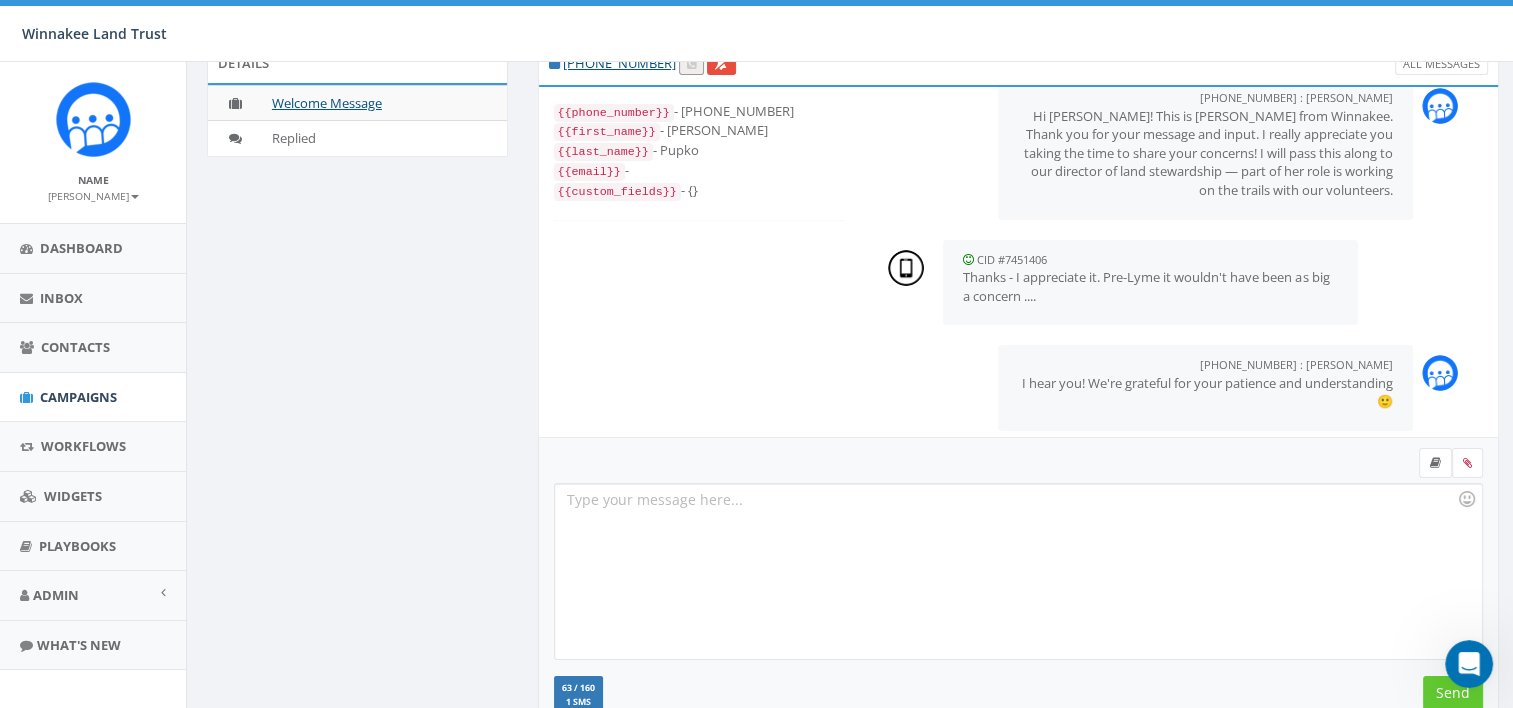 scroll, scrollTop: 3900, scrollLeft: 0, axis: vertical 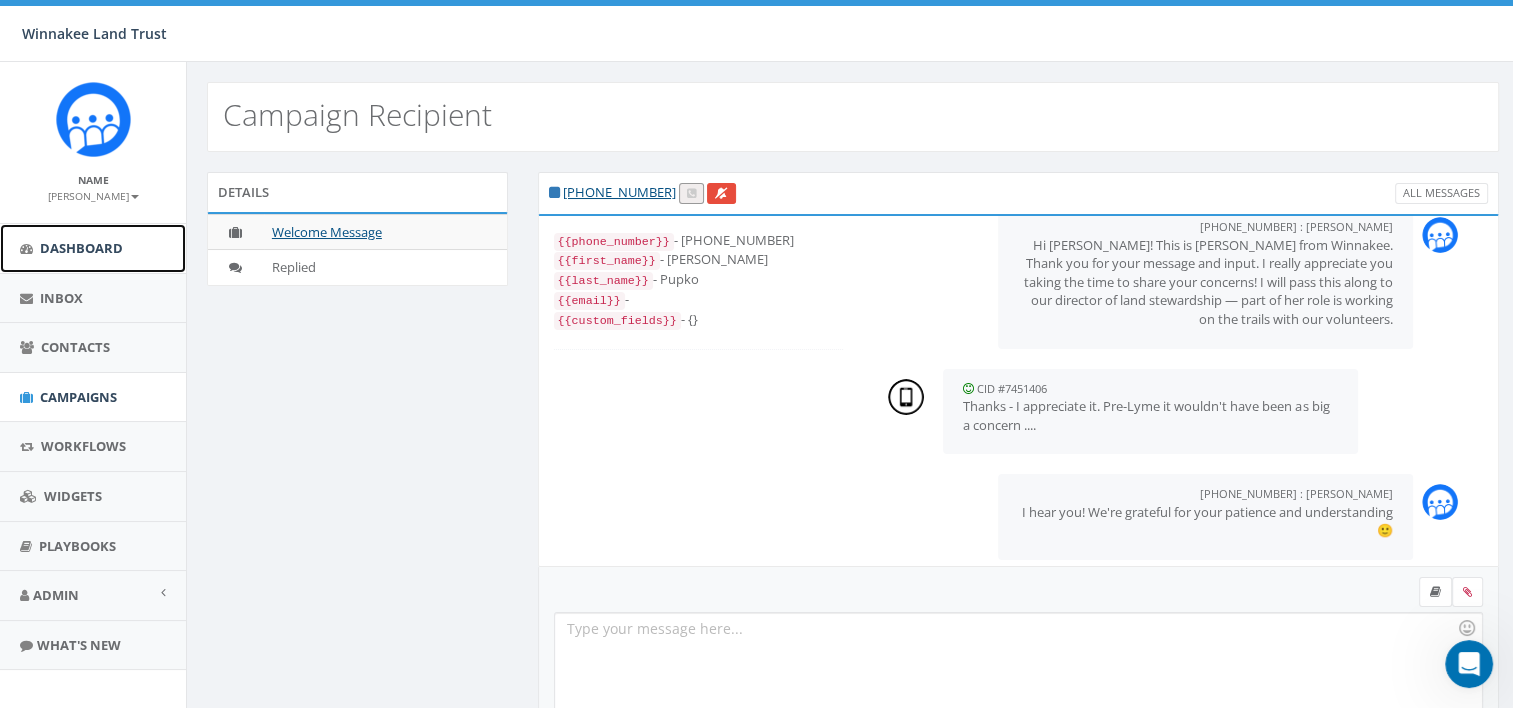 click on "Dashboard" at bounding box center (81, 248) 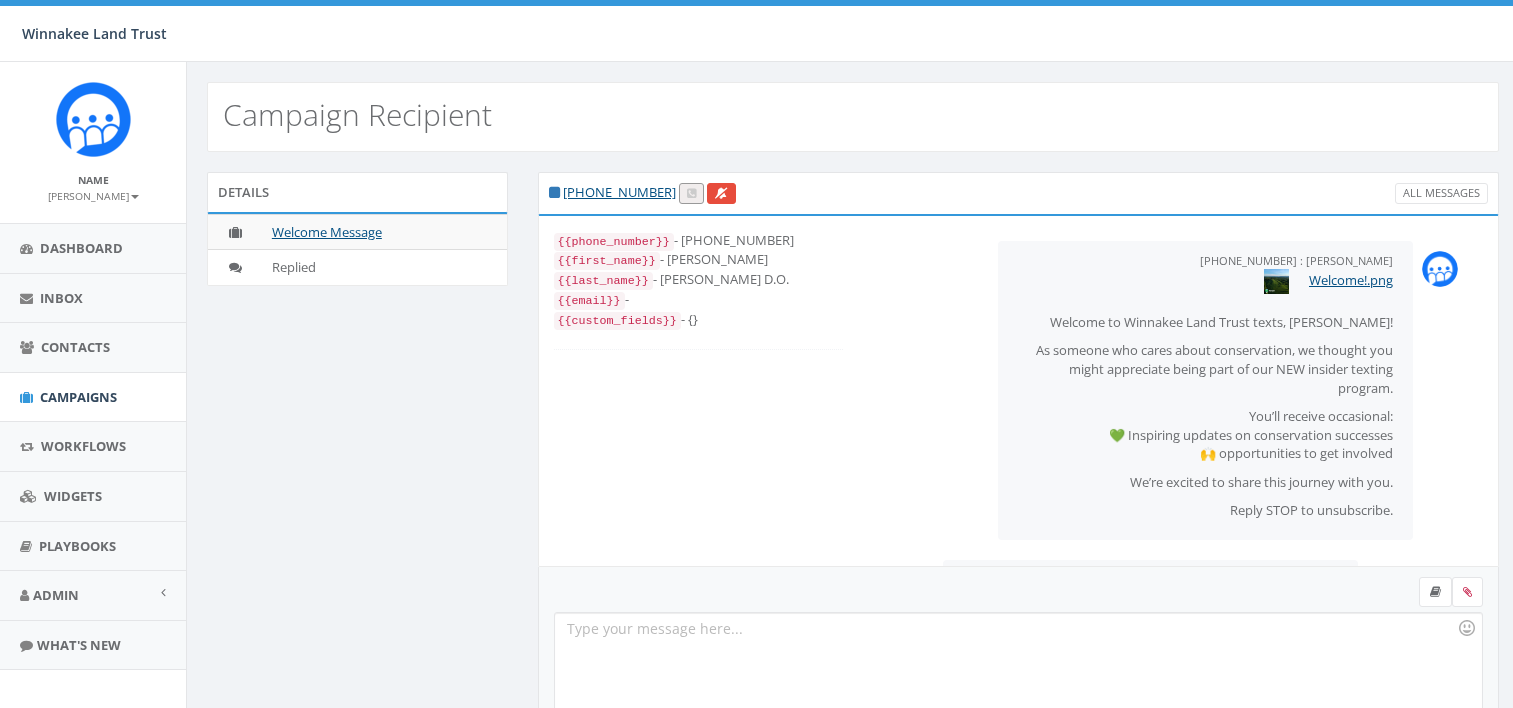 scroll, scrollTop: 0, scrollLeft: 0, axis: both 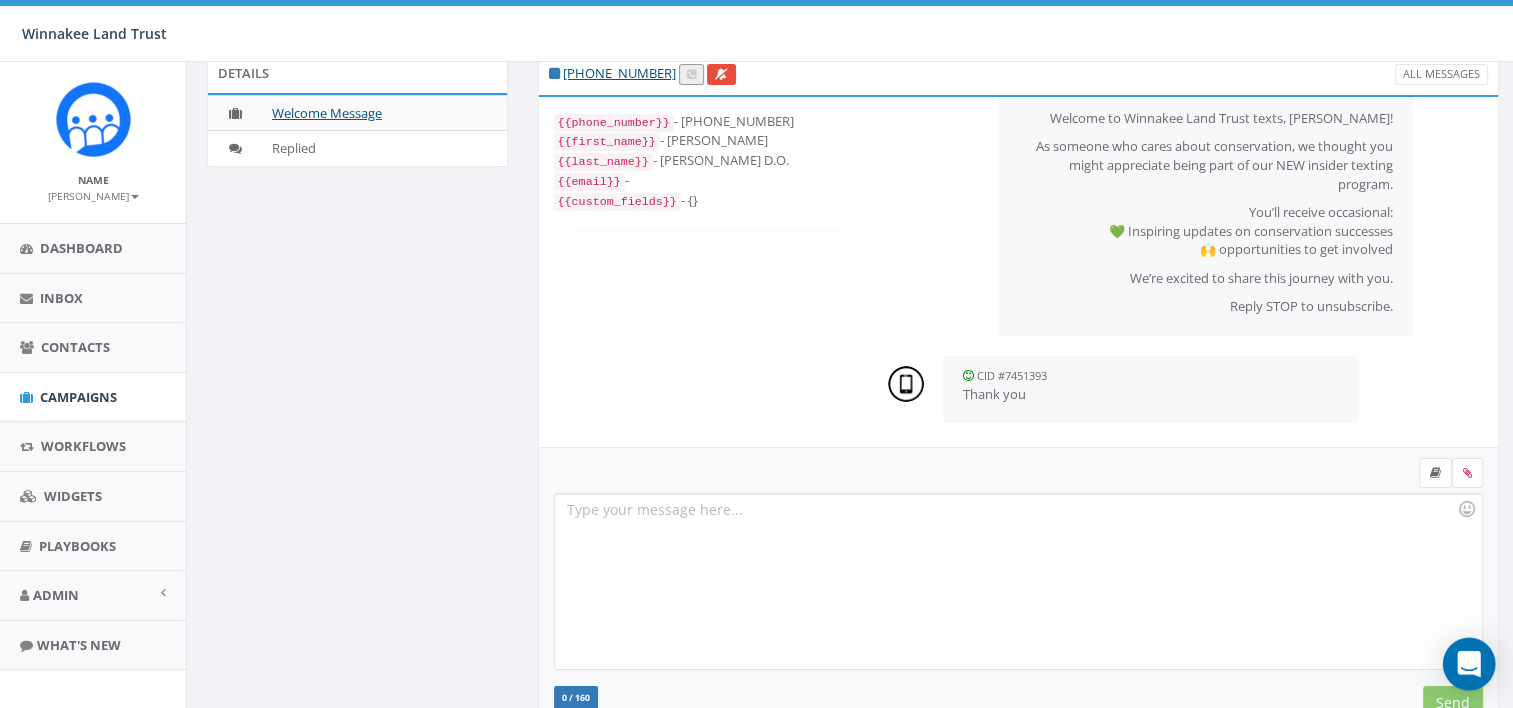 click 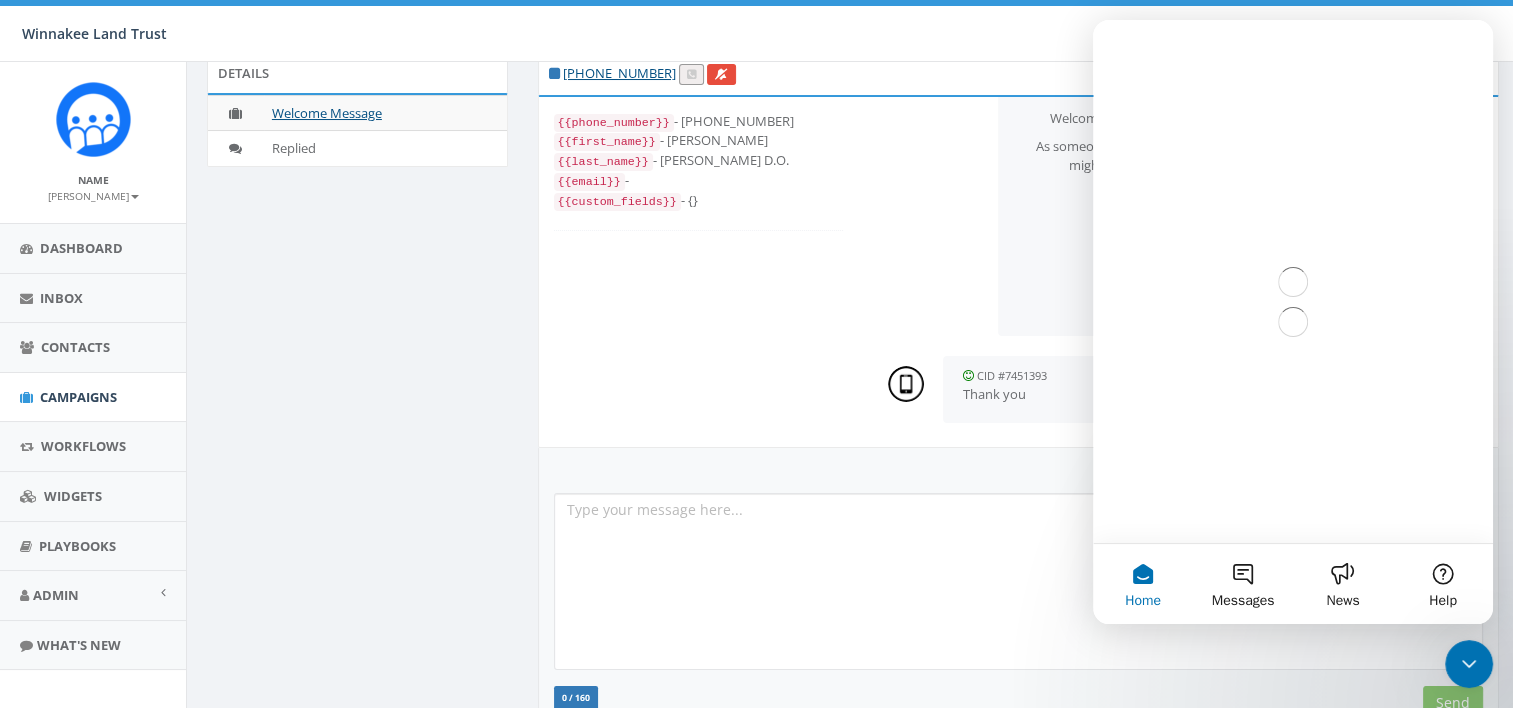 scroll, scrollTop: 0, scrollLeft: 0, axis: both 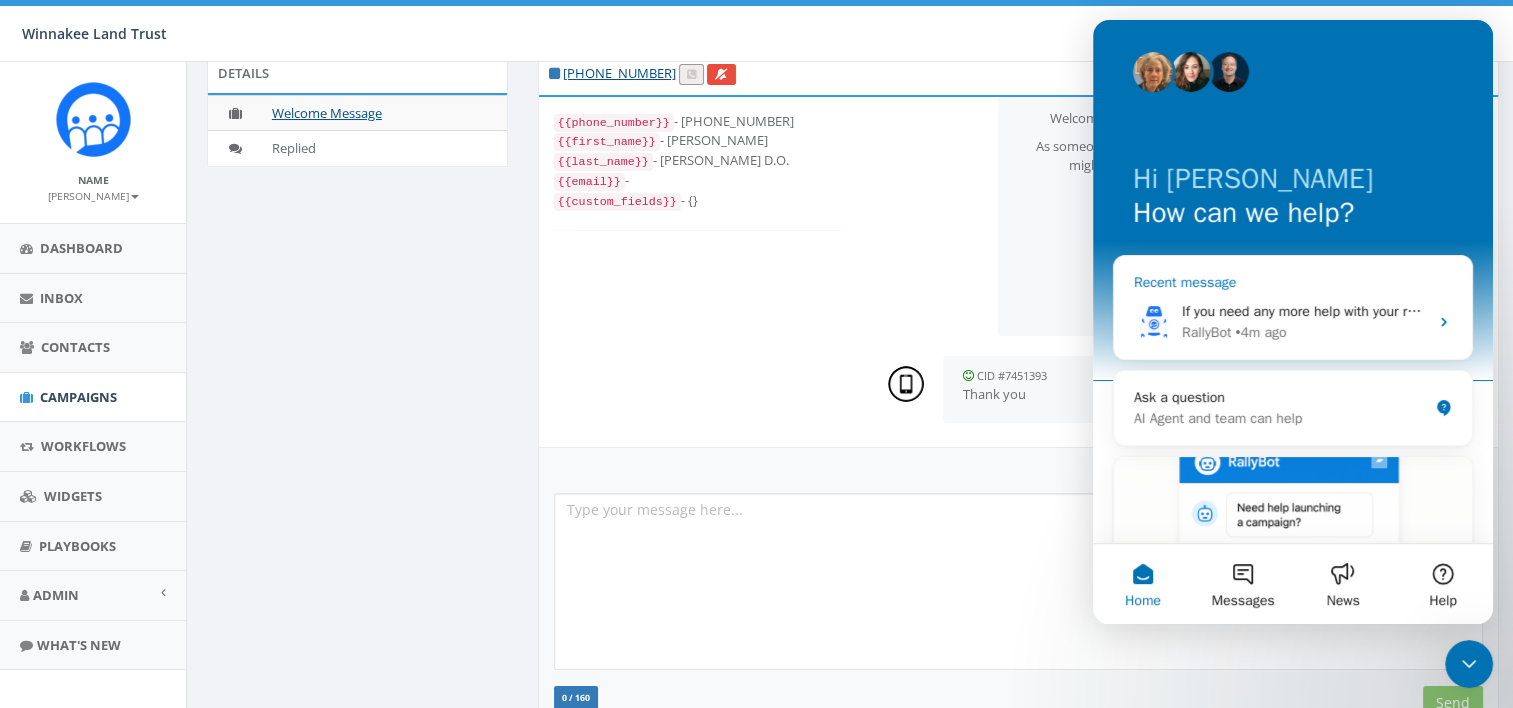 click on "RallyBot •  4m ago" at bounding box center (1305, 332) 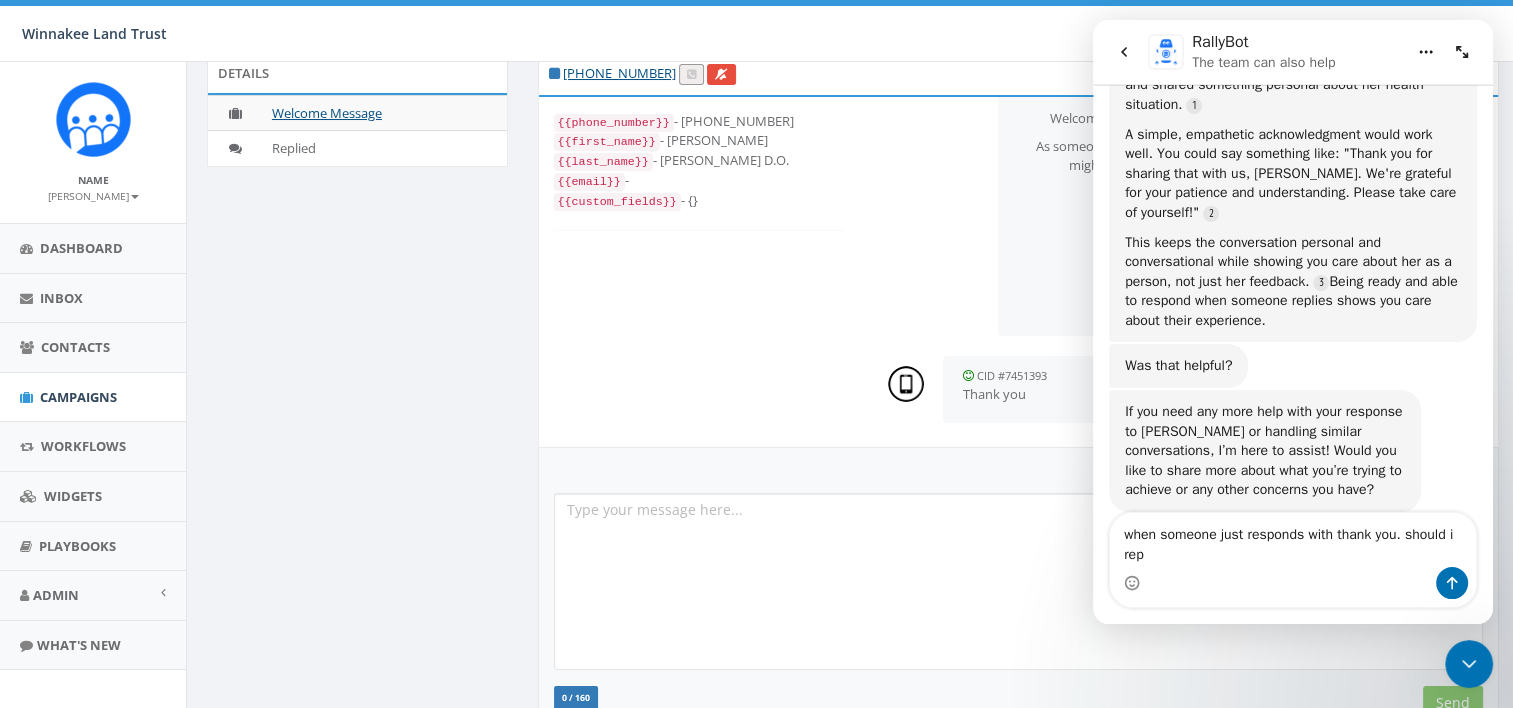 scroll, scrollTop: 3199, scrollLeft: 0, axis: vertical 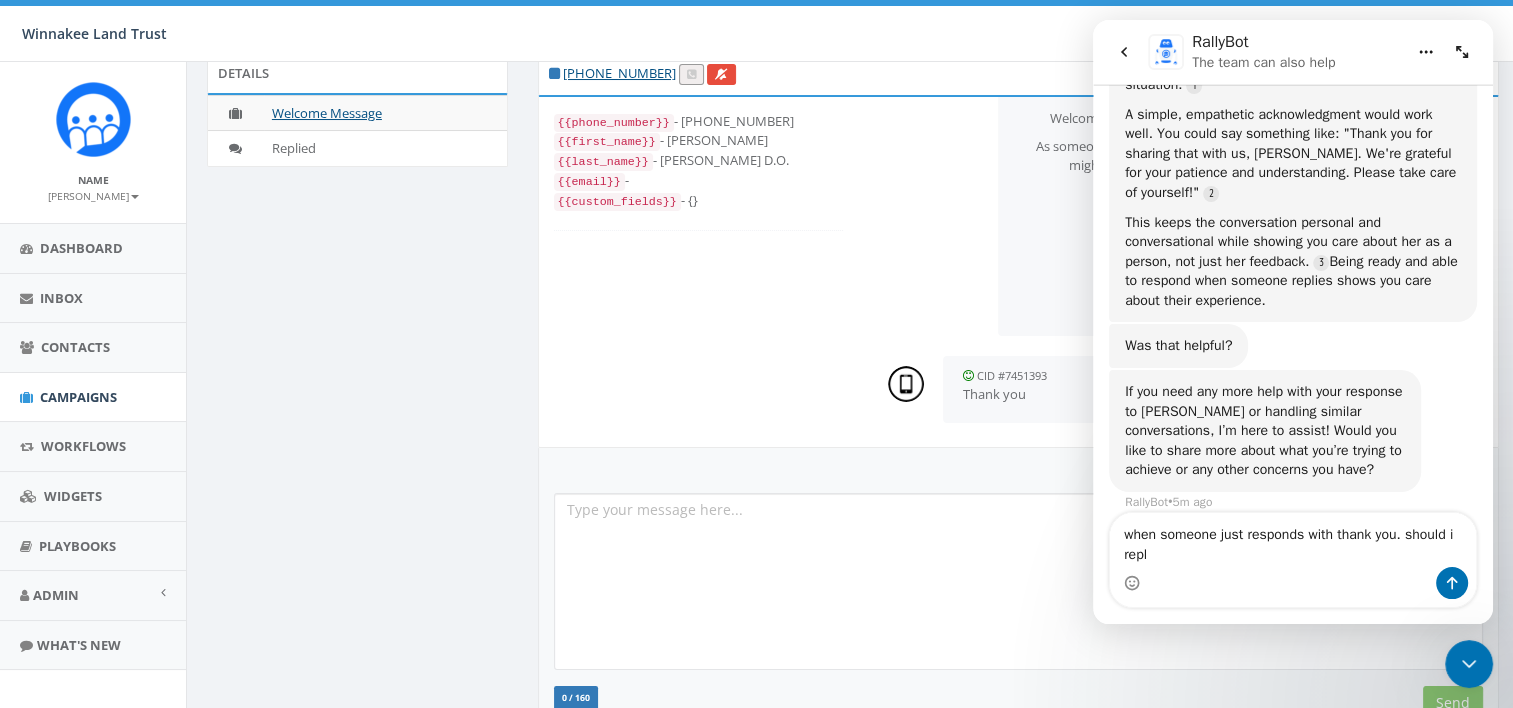 type on "when someone just responds with thank you. should i reply" 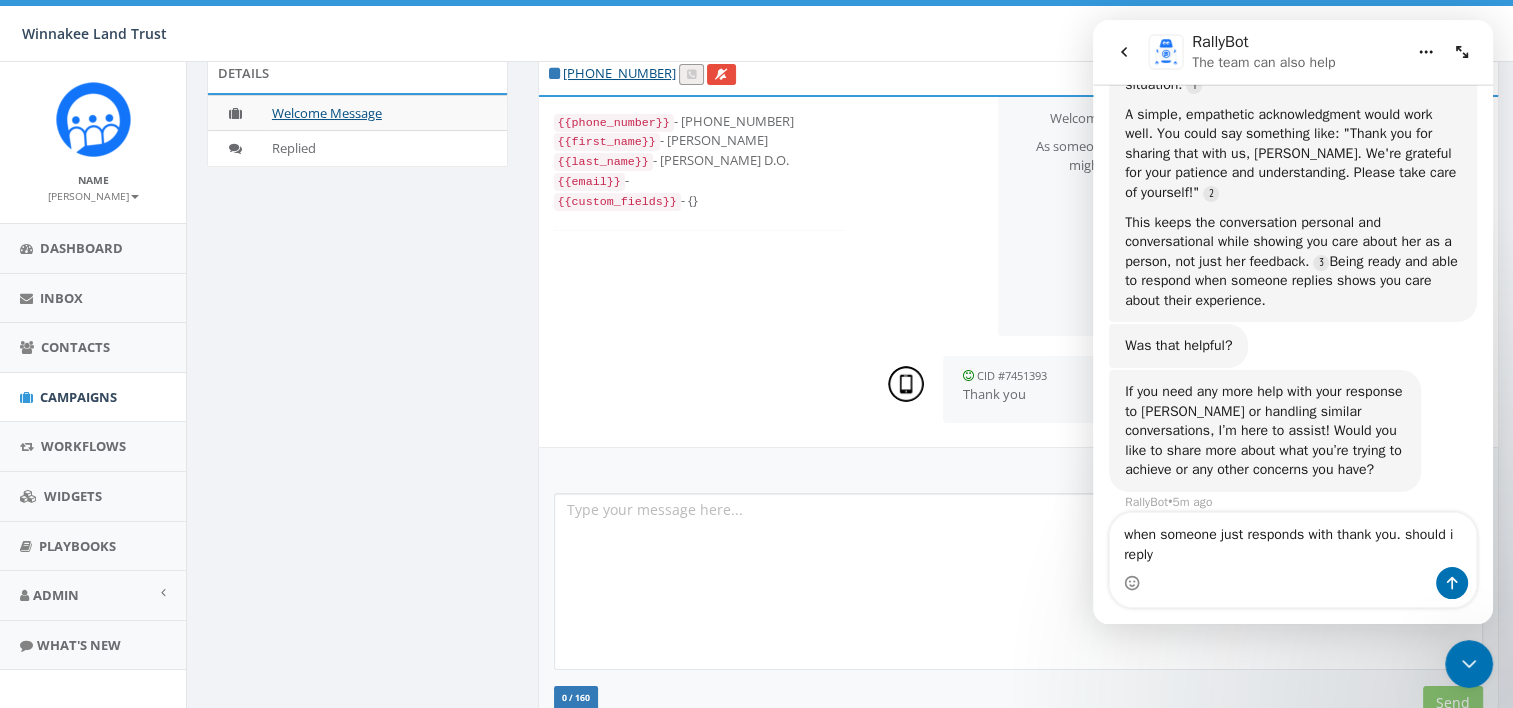 type 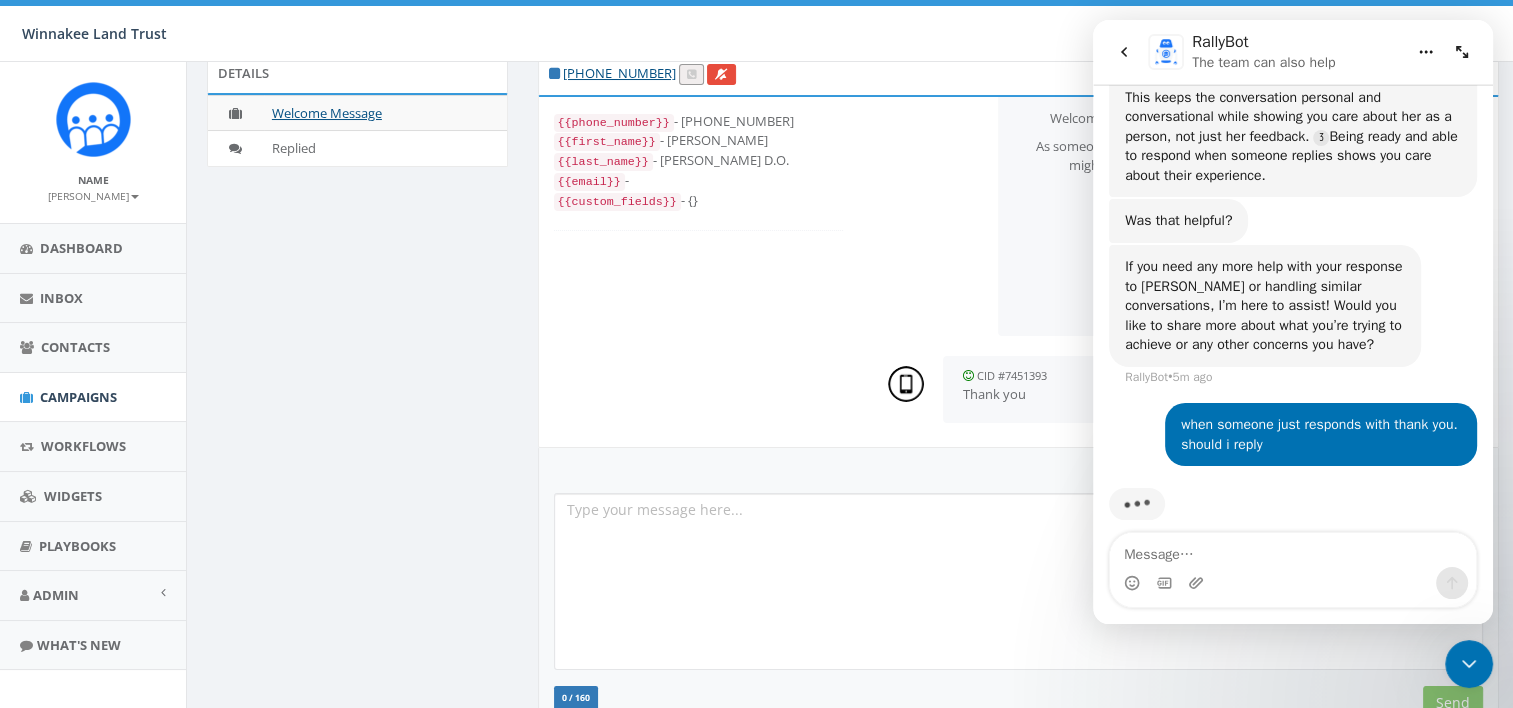 scroll, scrollTop: 3328, scrollLeft: 0, axis: vertical 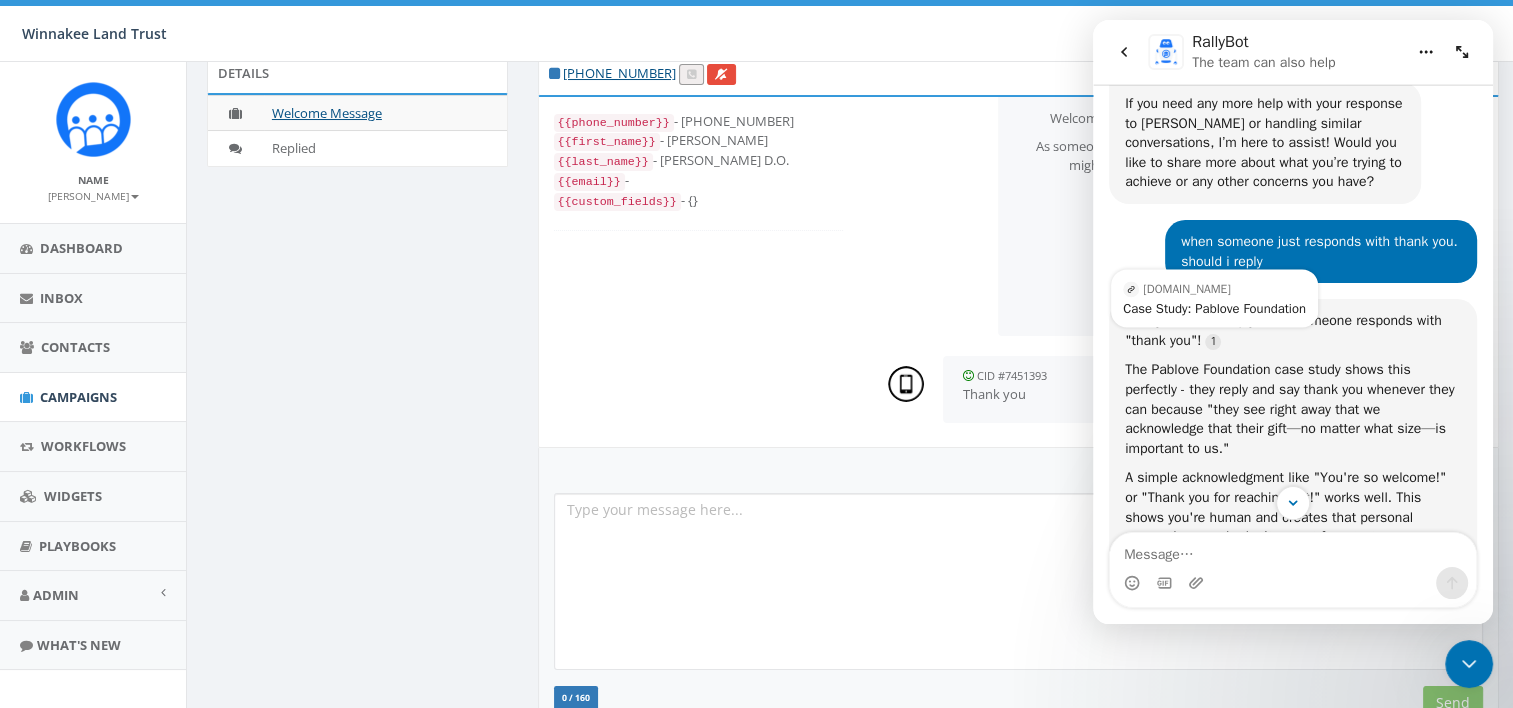 drag, startPoint x: 1237, startPoint y: 284, endPoint x: 1138, endPoint y: 298, distance: 99.985 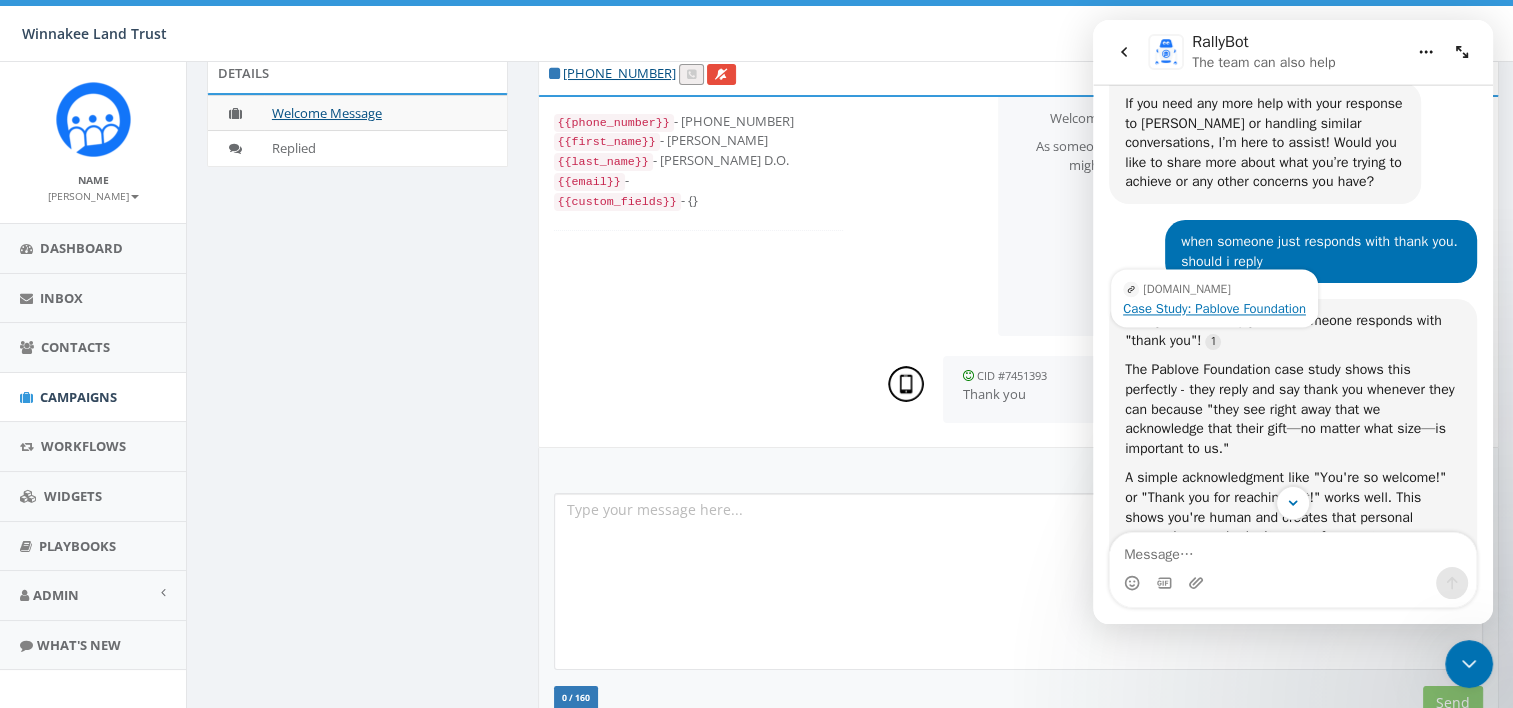 click on "Case Study: Pablove Foundation" at bounding box center (1214, 309) 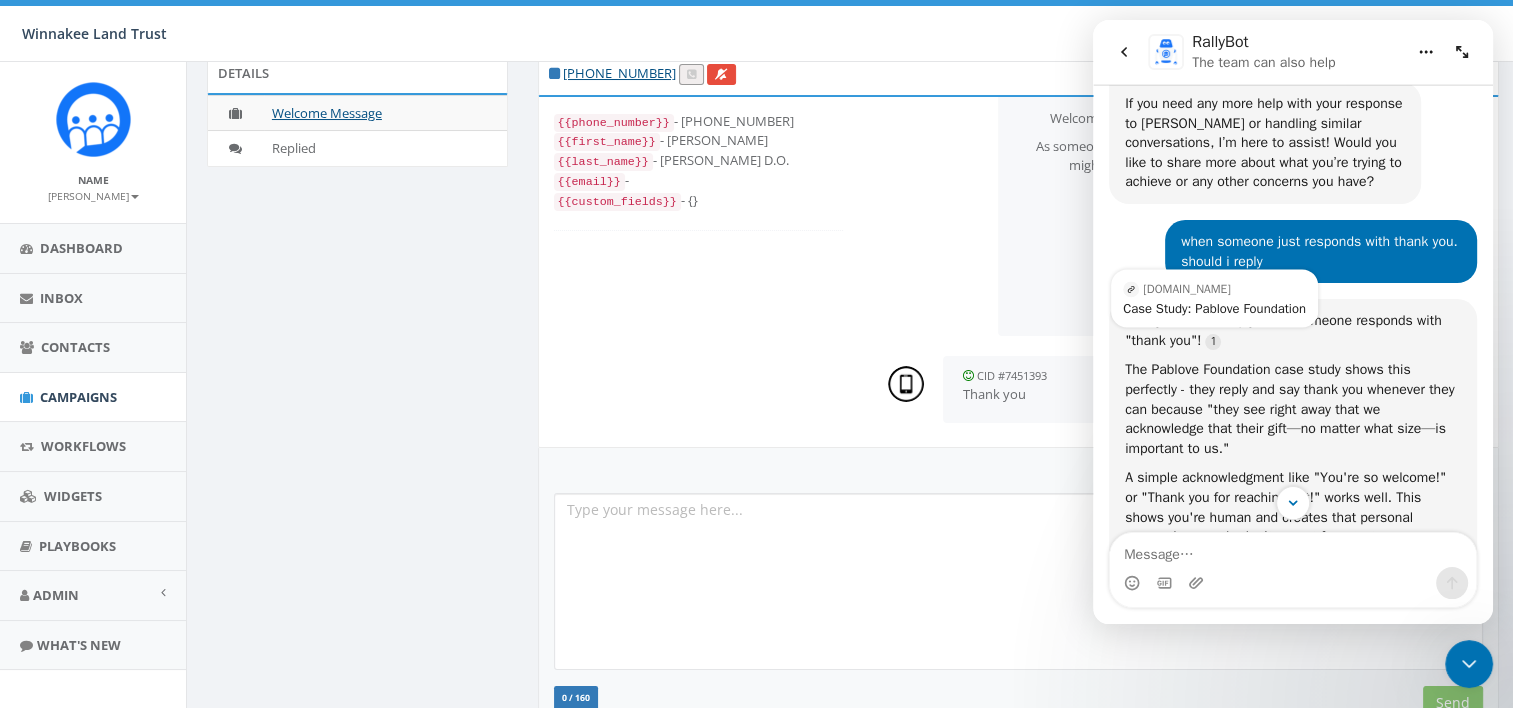 click 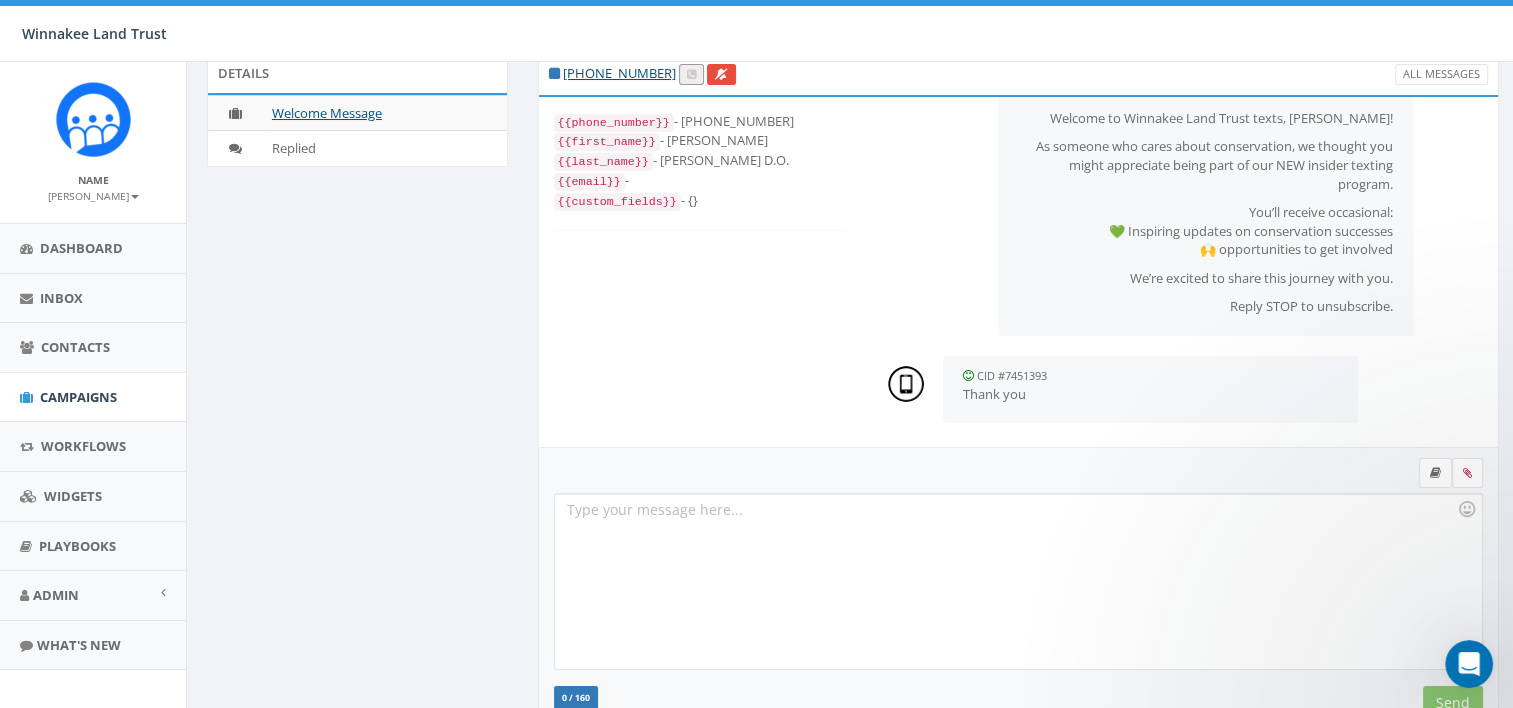 scroll, scrollTop: 0, scrollLeft: 0, axis: both 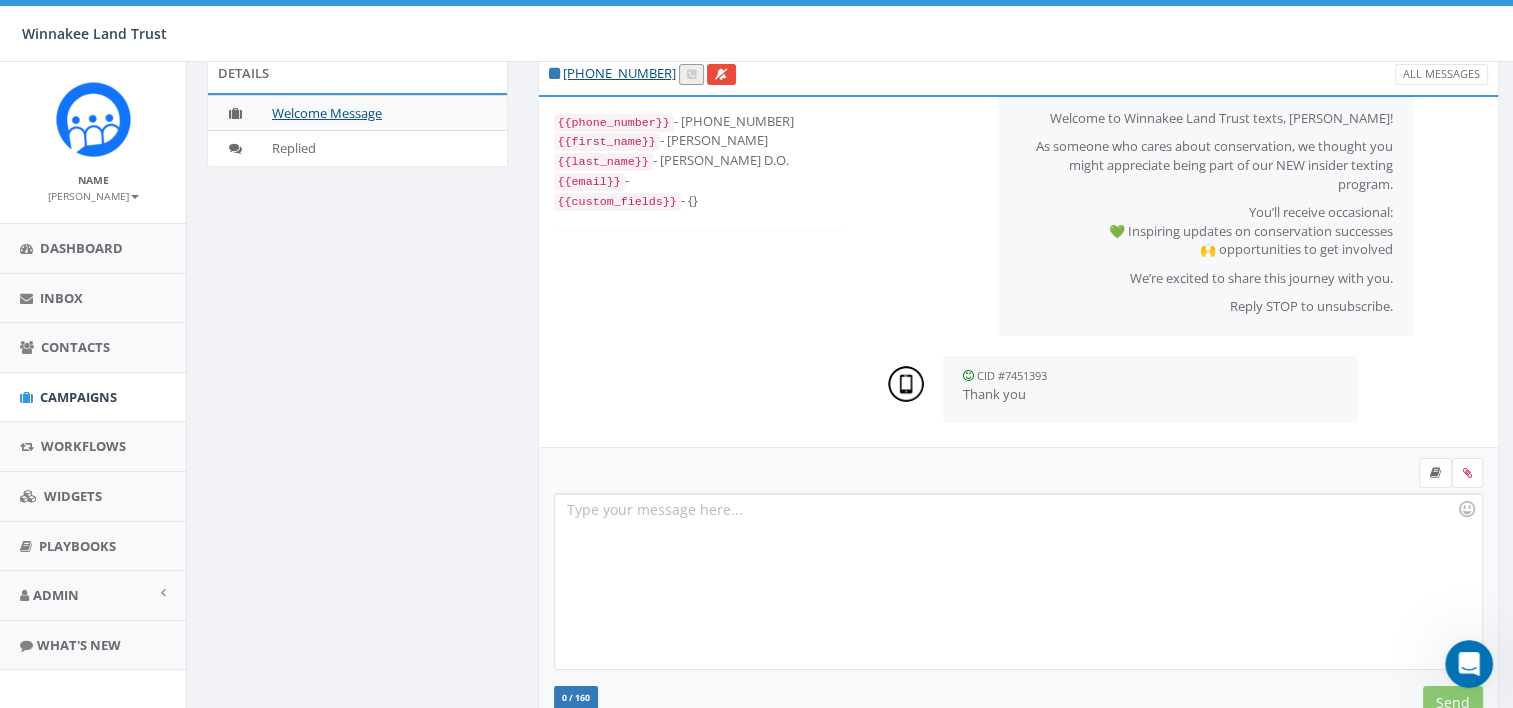 click at bounding box center (1018, 581) 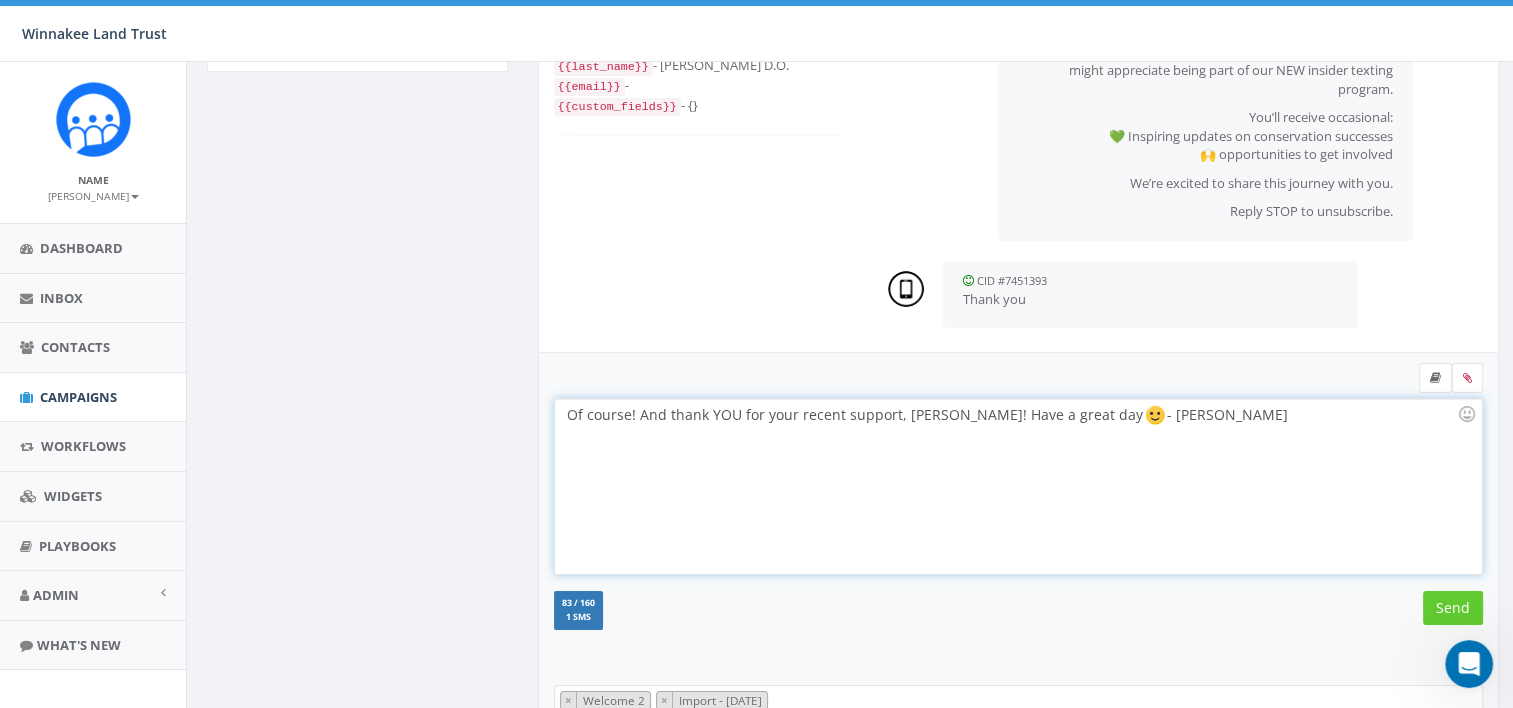 scroll, scrollTop: 215, scrollLeft: 0, axis: vertical 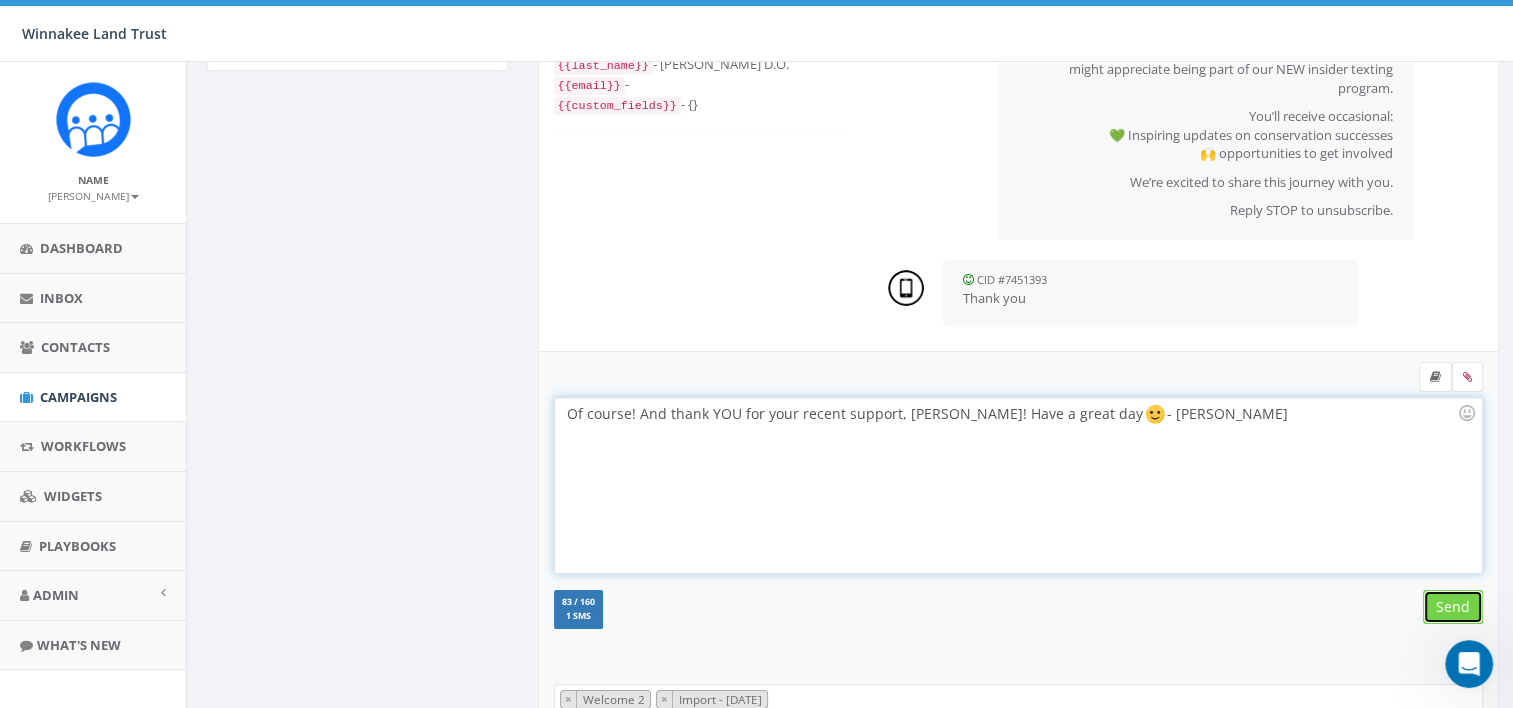 click on "Send" at bounding box center (1453, 607) 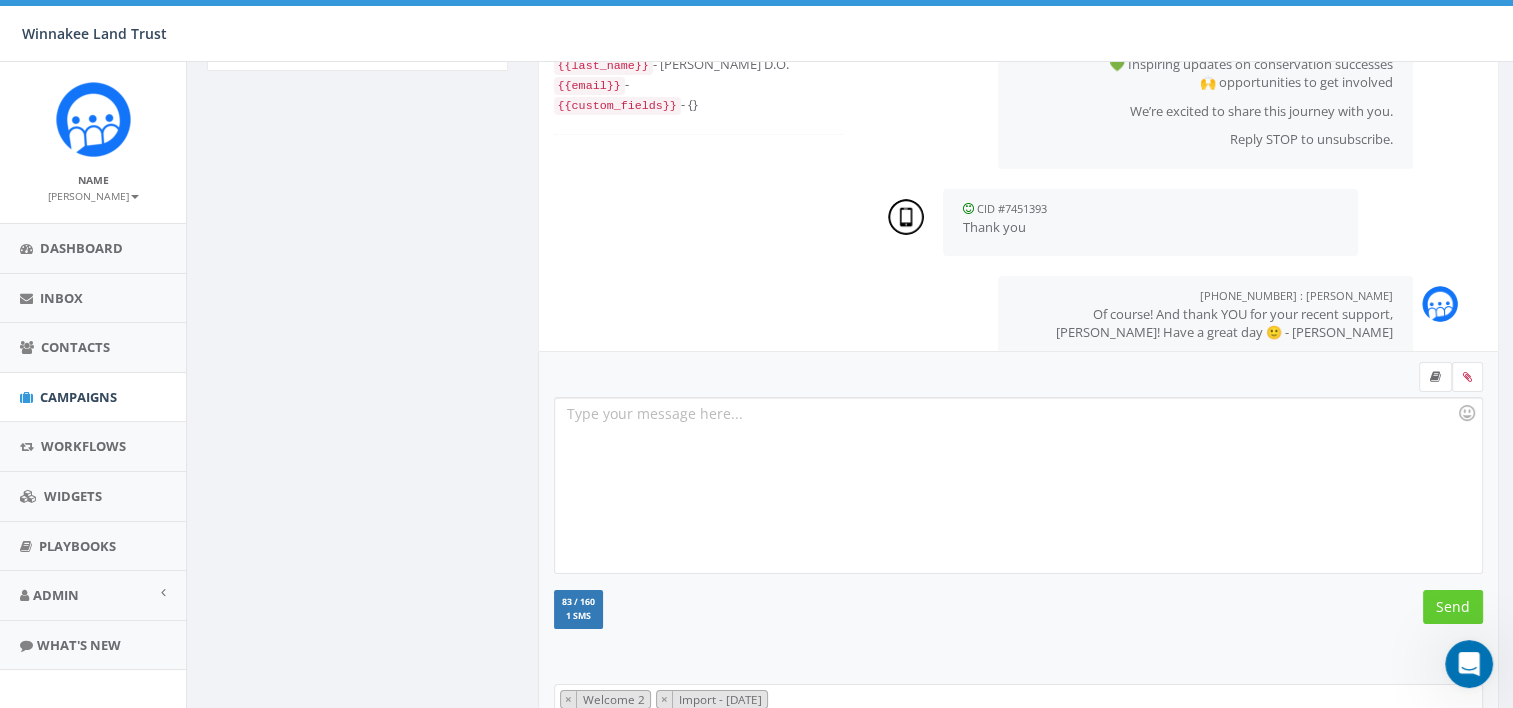 scroll, scrollTop: 192, scrollLeft: 0, axis: vertical 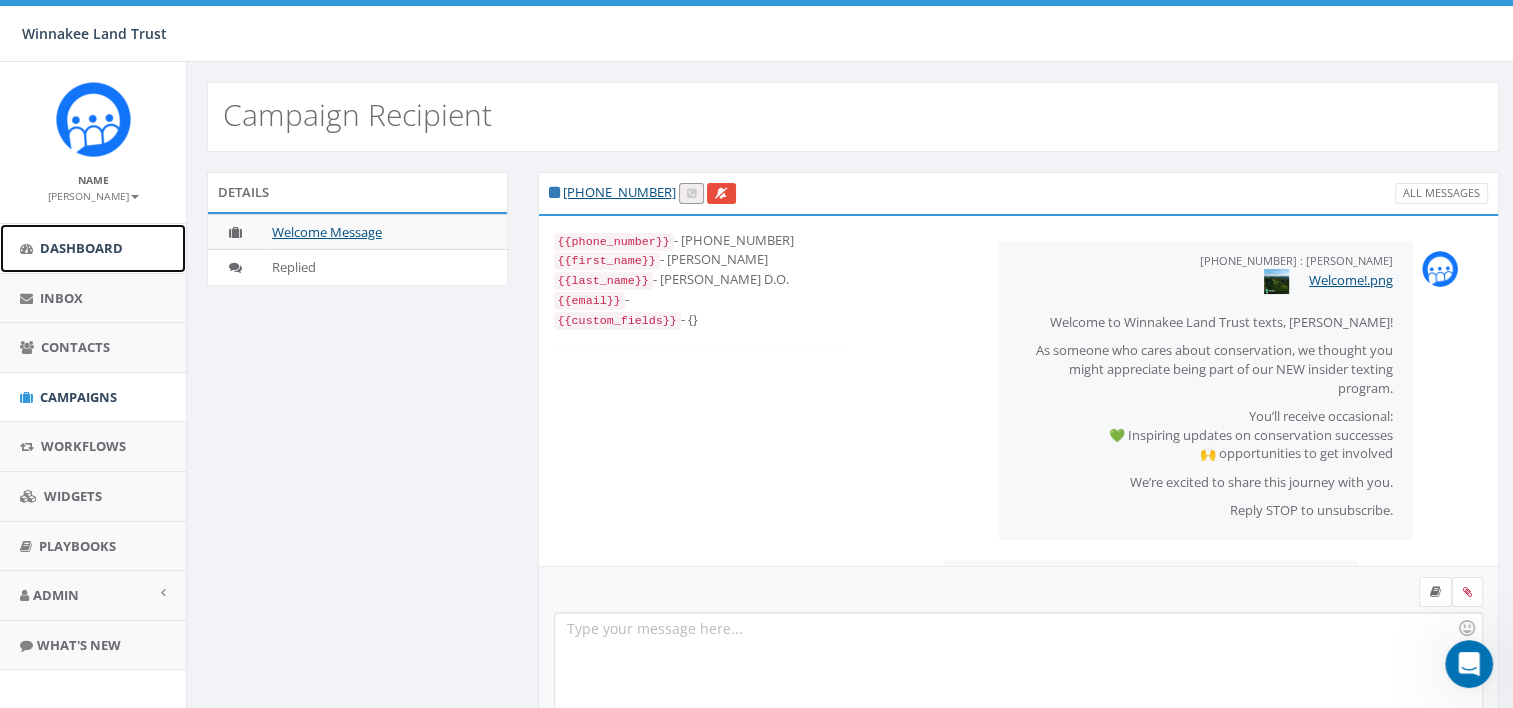 click on "Dashboard" at bounding box center [93, 248] 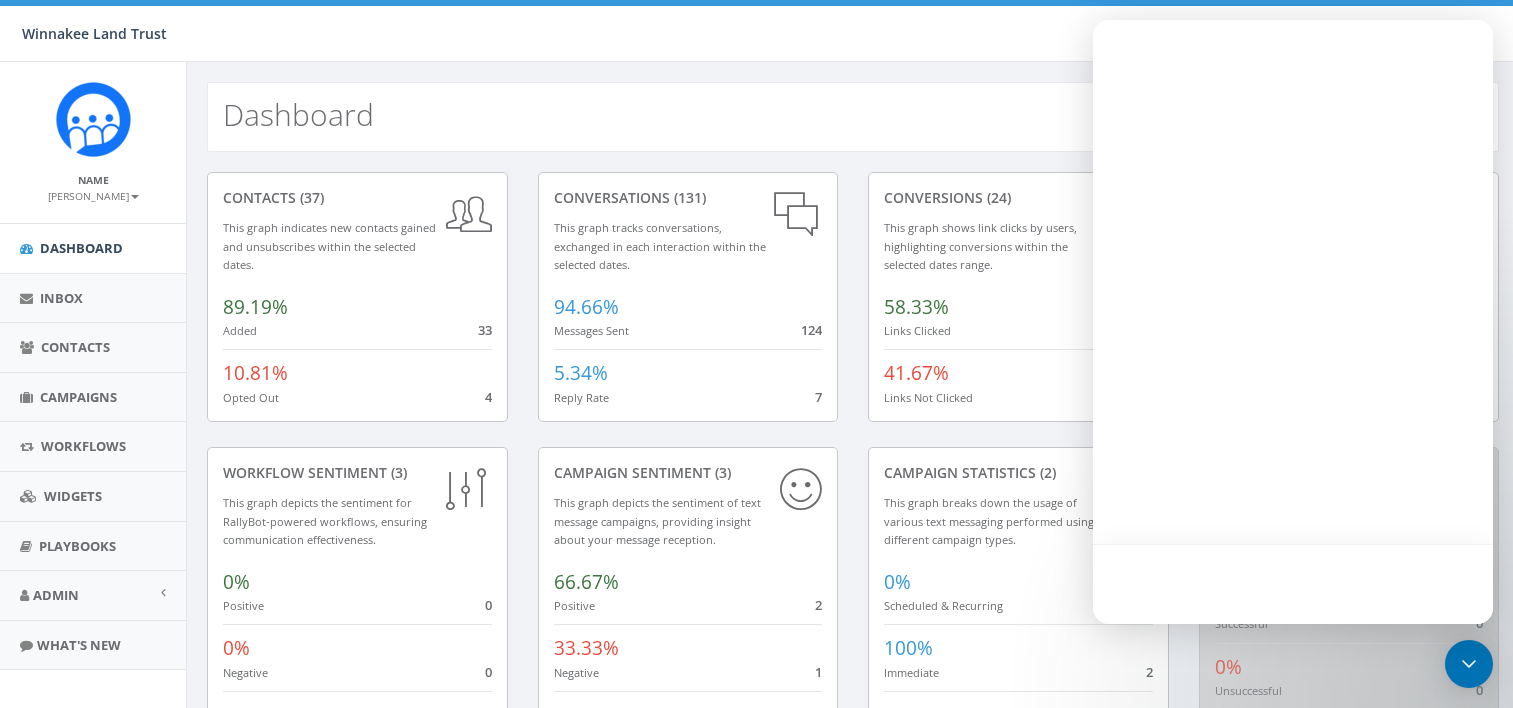 scroll, scrollTop: 0, scrollLeft: 0, axis: both 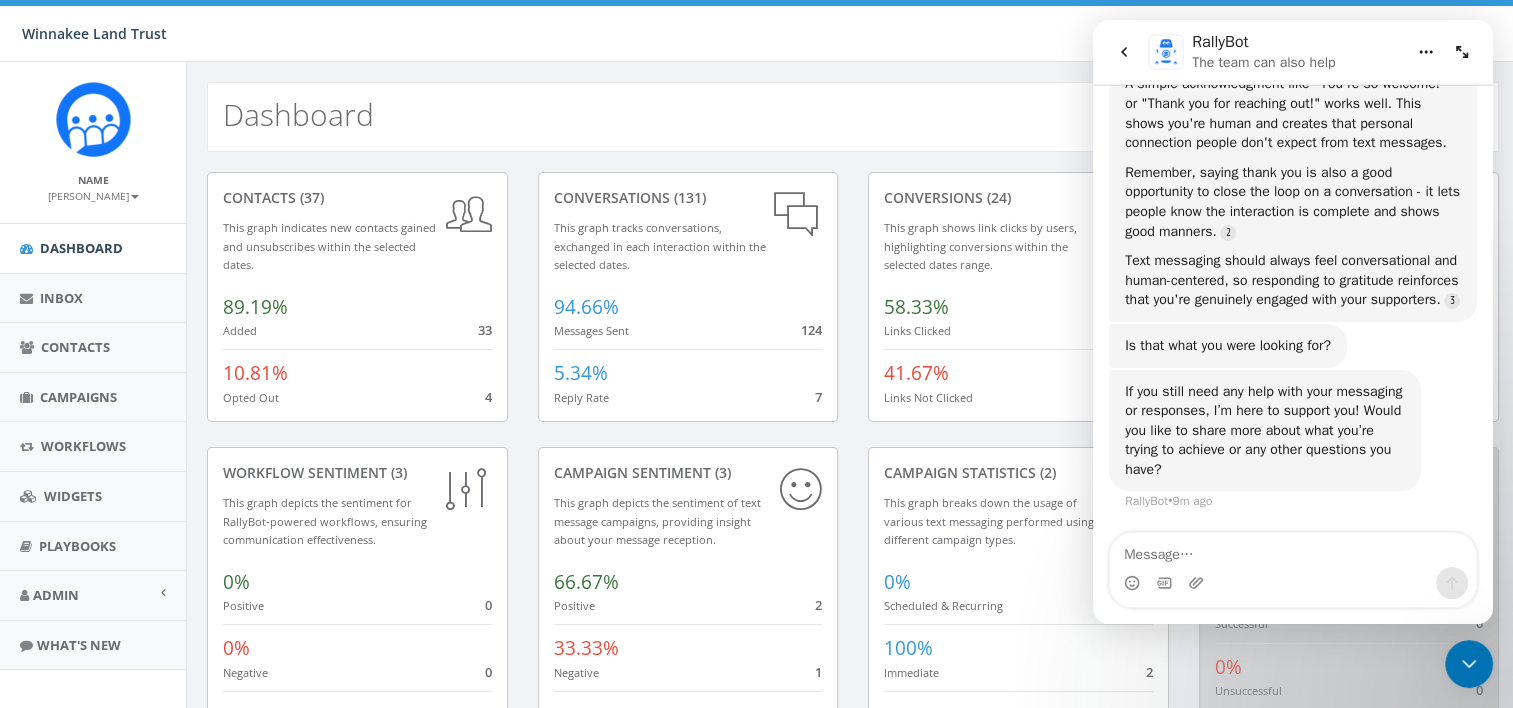 click 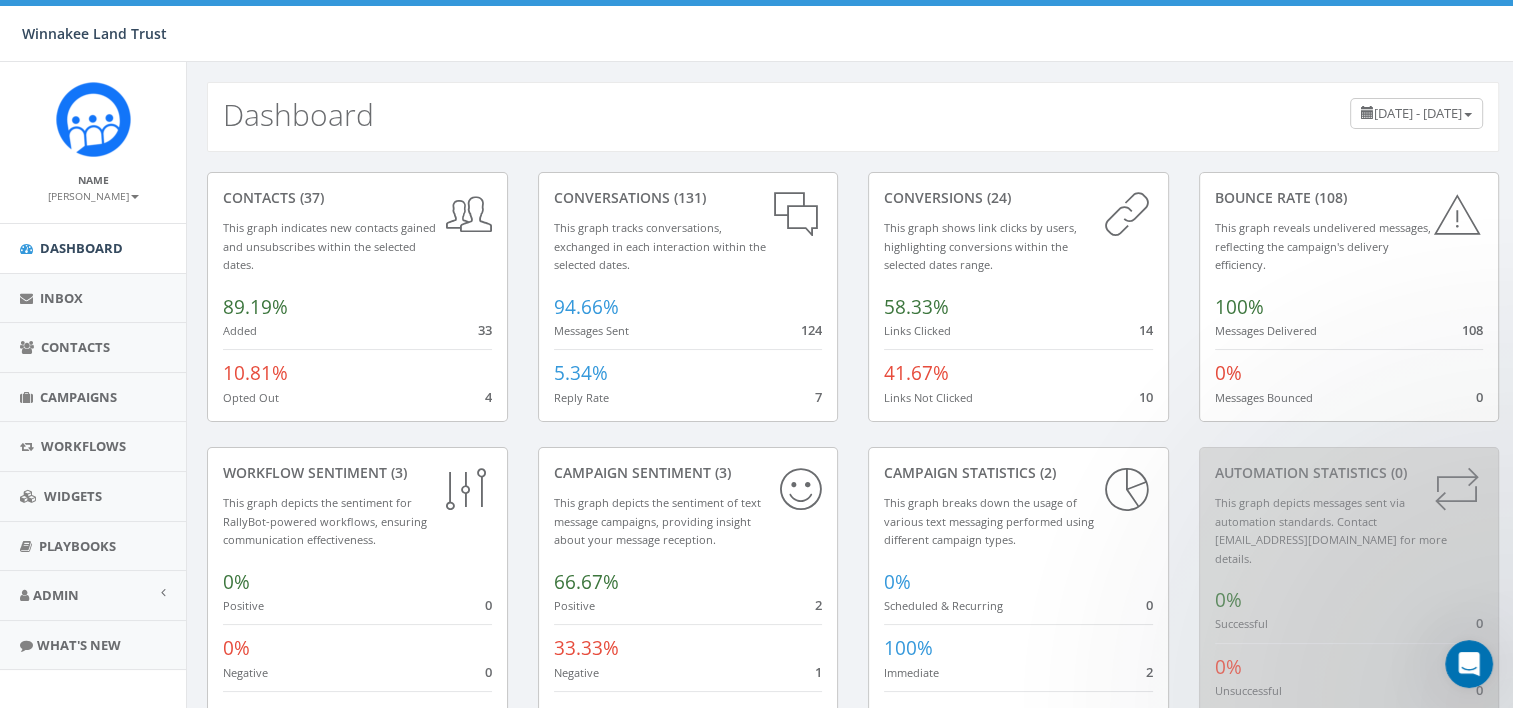 scroll, scrollTop: 0, scrollLeft: 0, axis: both 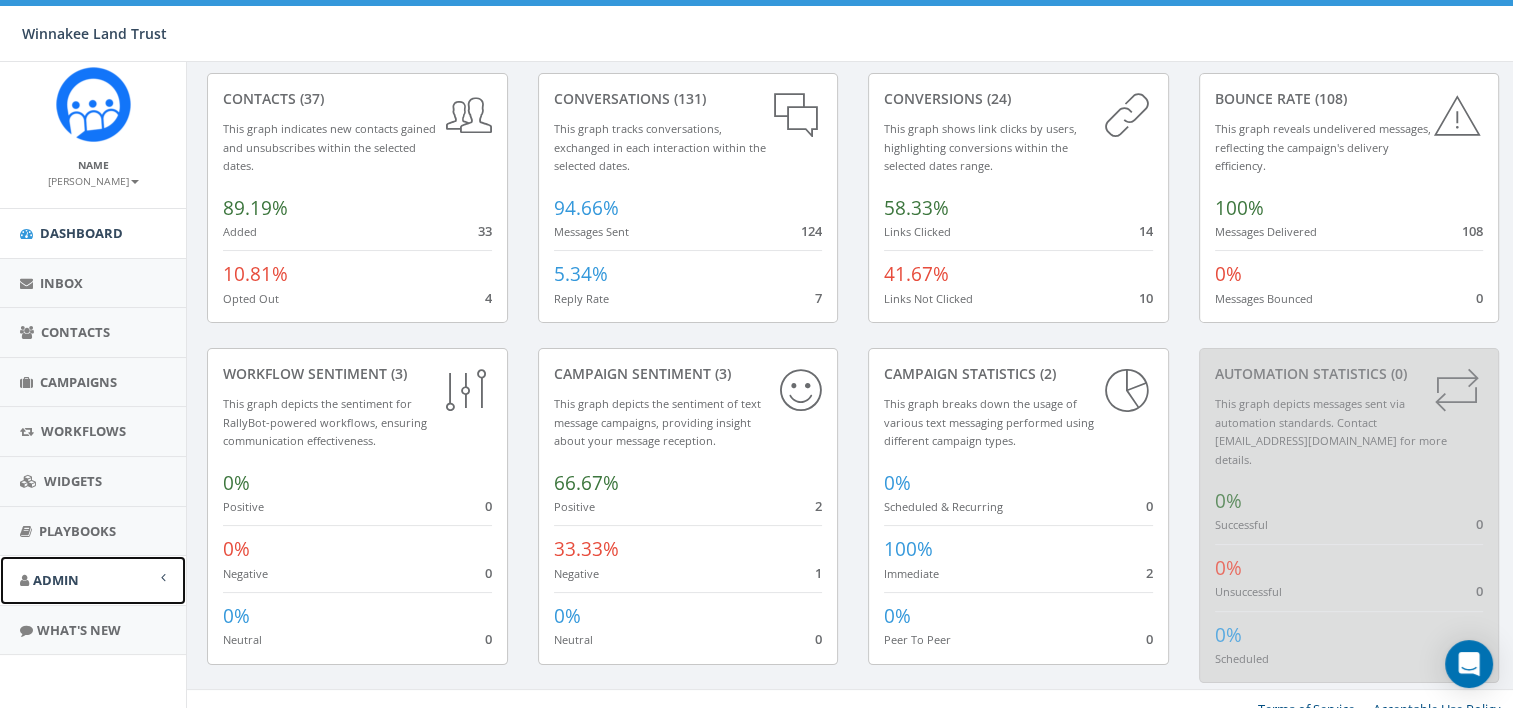 click on "Admin" at bounding box center [56, 580] 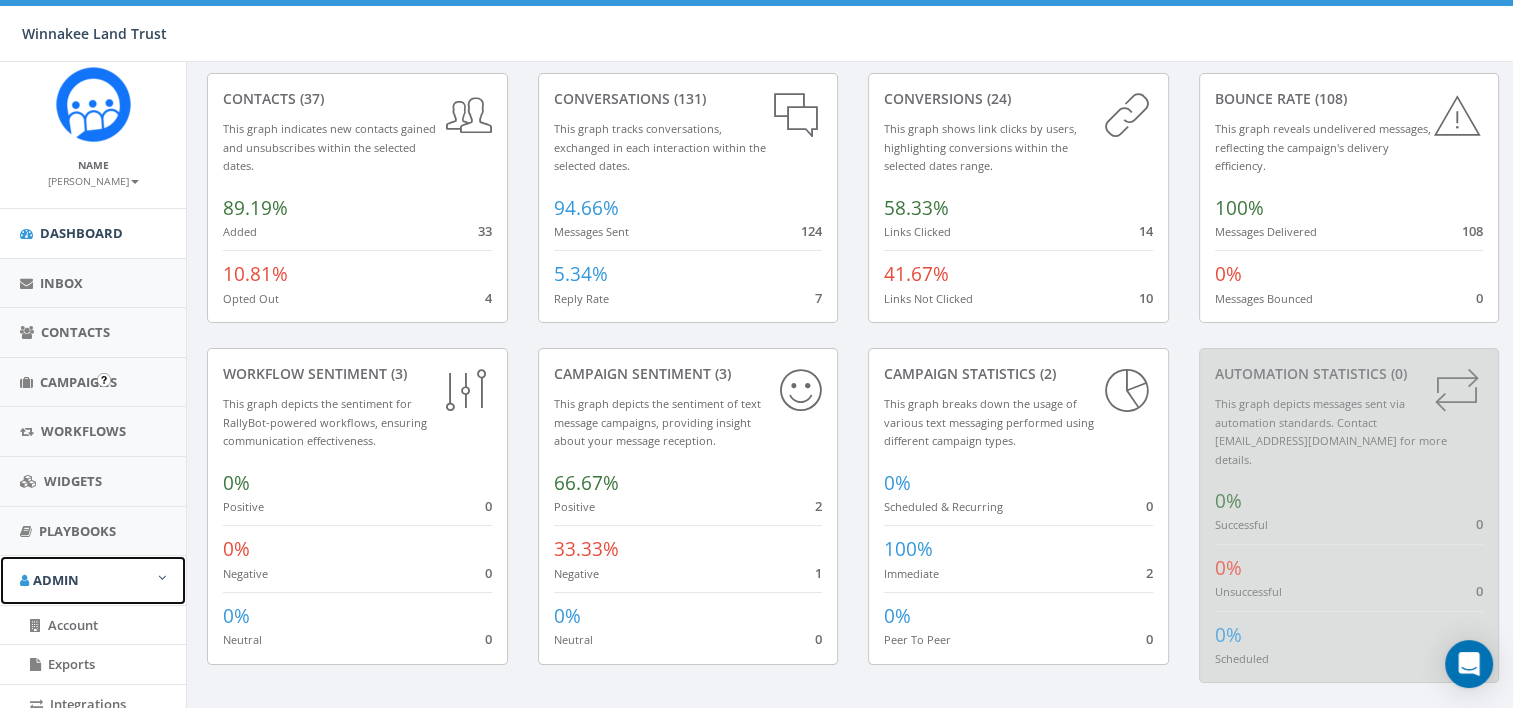scroll, scrollTop: 409, scrollLeft: 0, axis: vertical 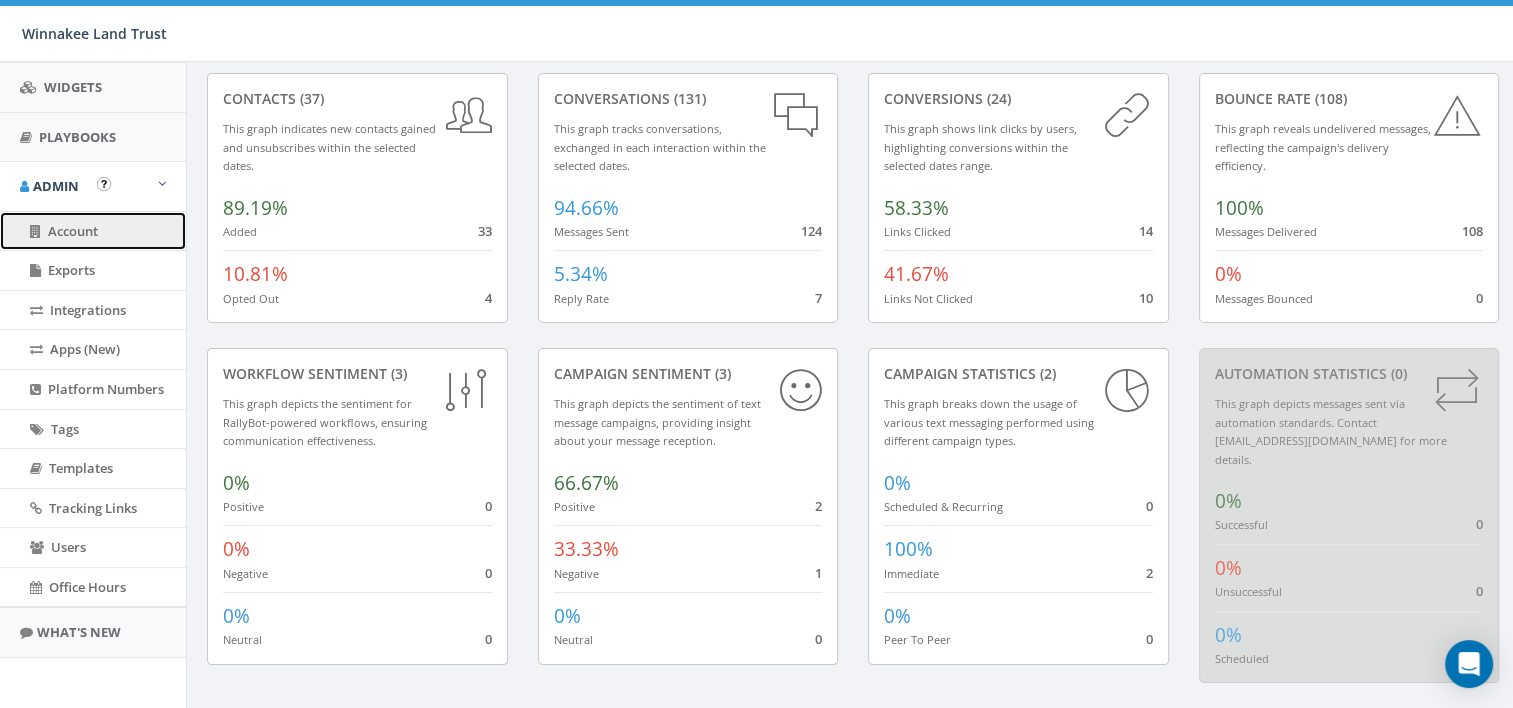 click on "Account" at bounding box center (73, 231) 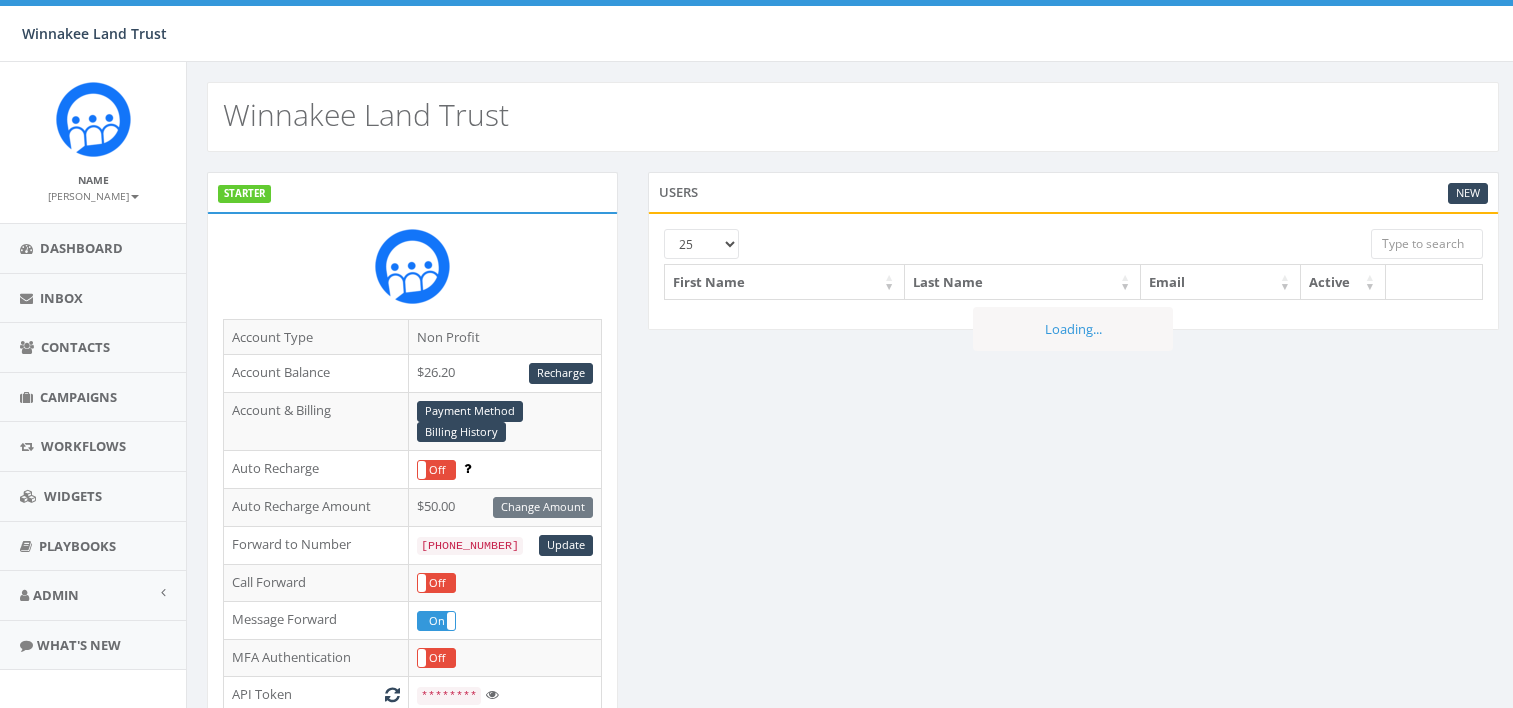 scroll, scrollTop: 0, scrollLeft: 0, axis: both 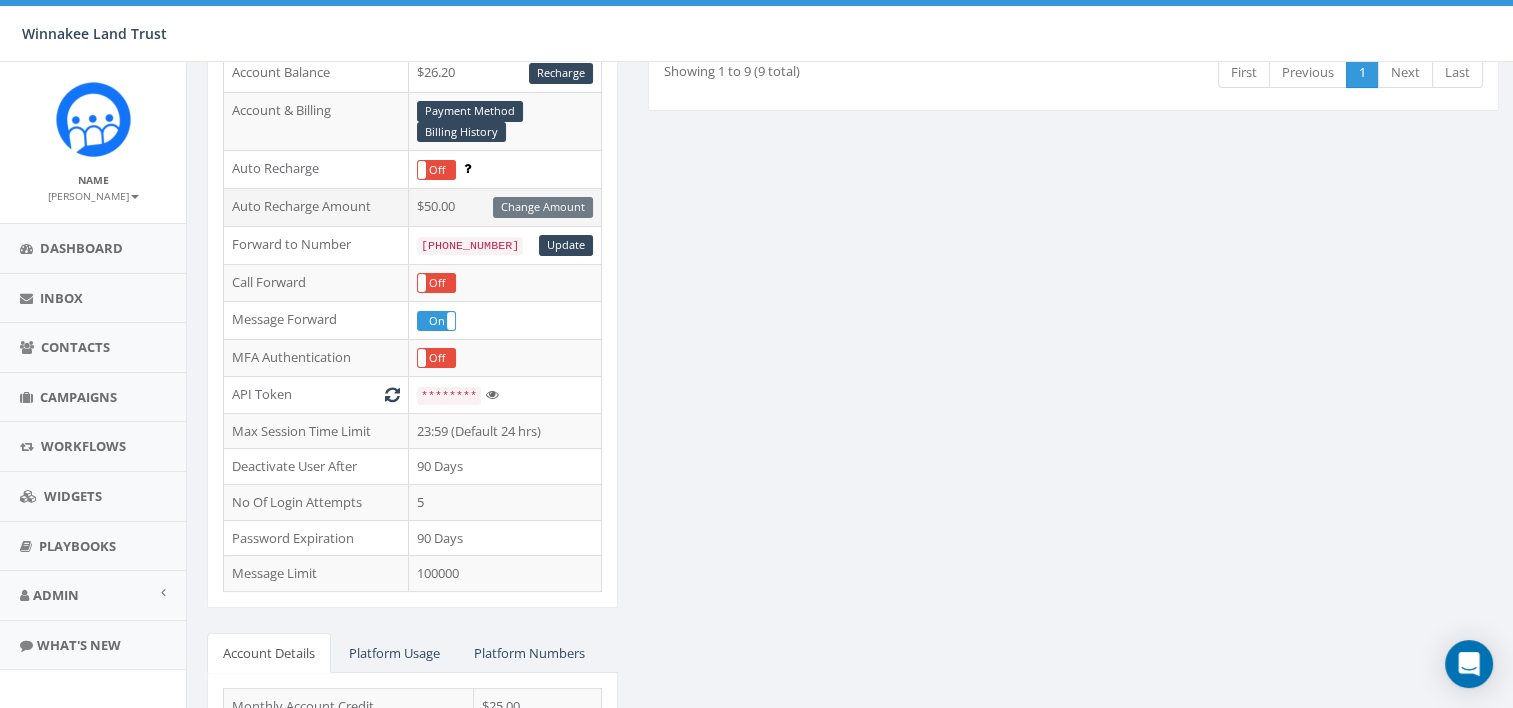 click on "Change Amount" at bounding box center [543, 207] 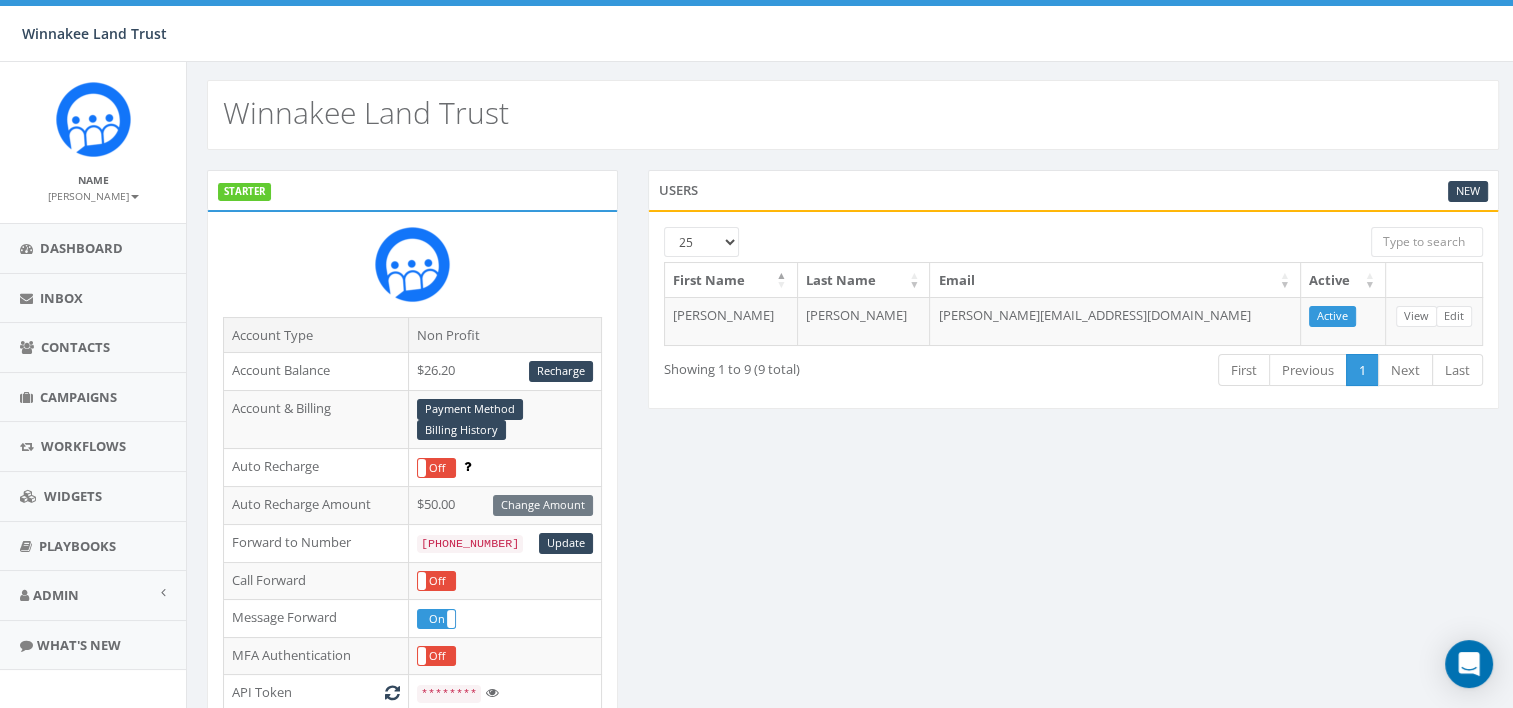 scroll, scrollTop: 0, scrollLeft: 0, axis: both 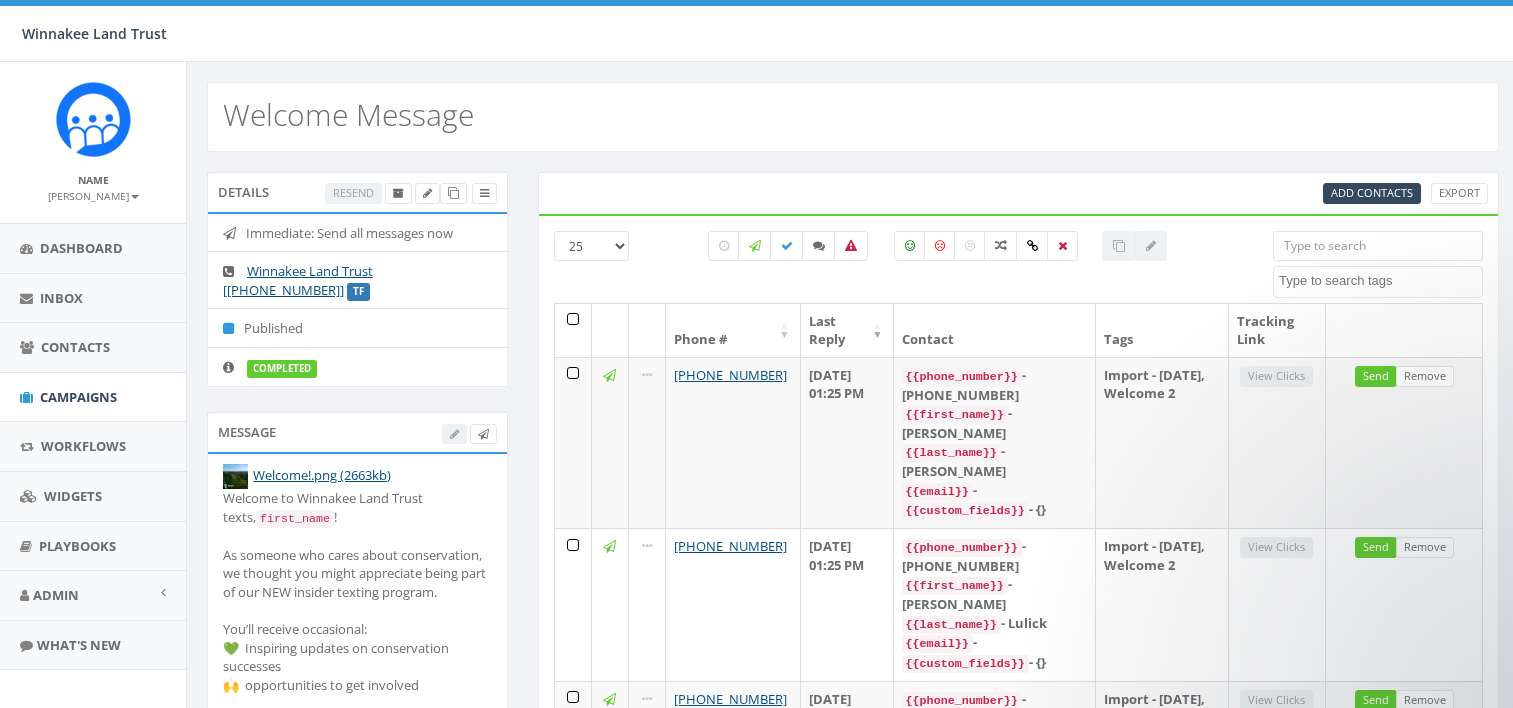 select 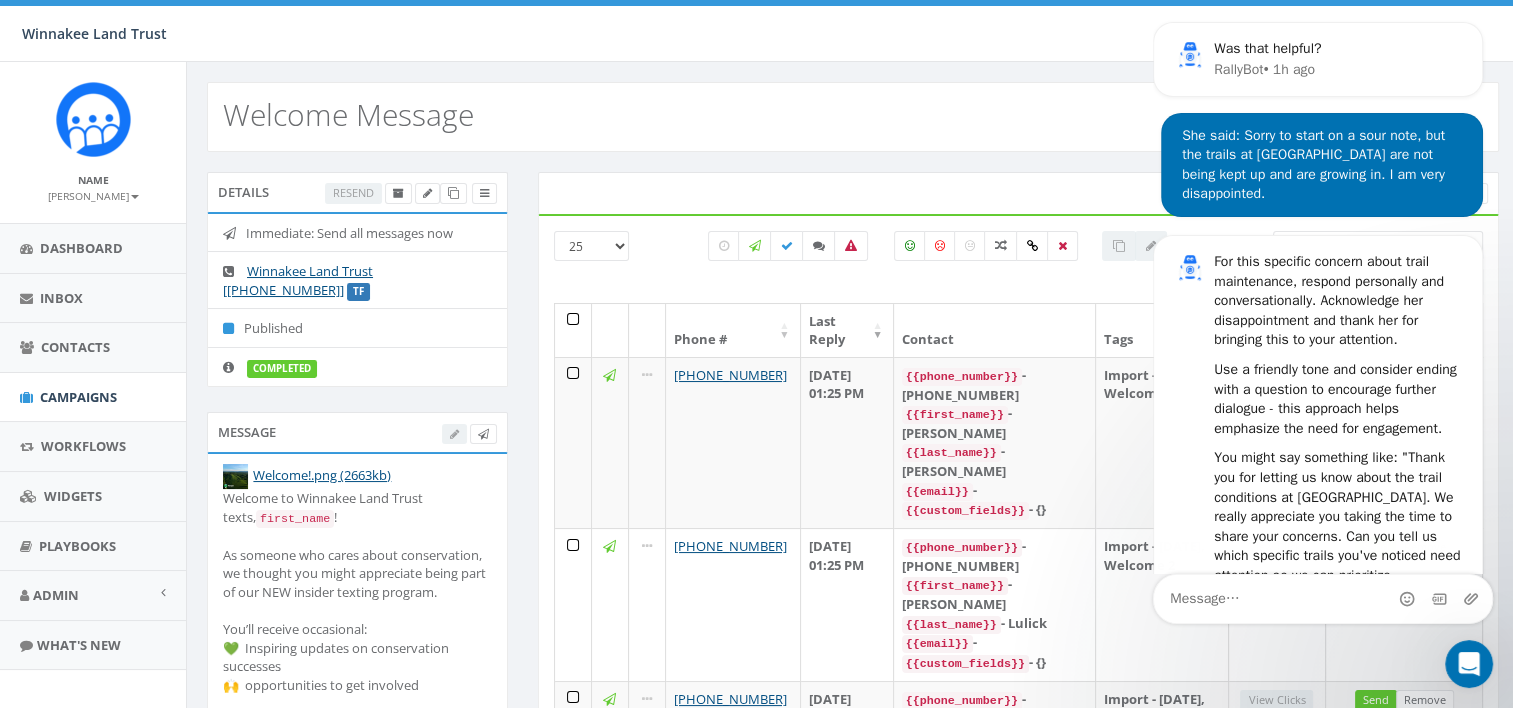 scroll, scrollTop: 0, scrollLeft: 0, axis: both 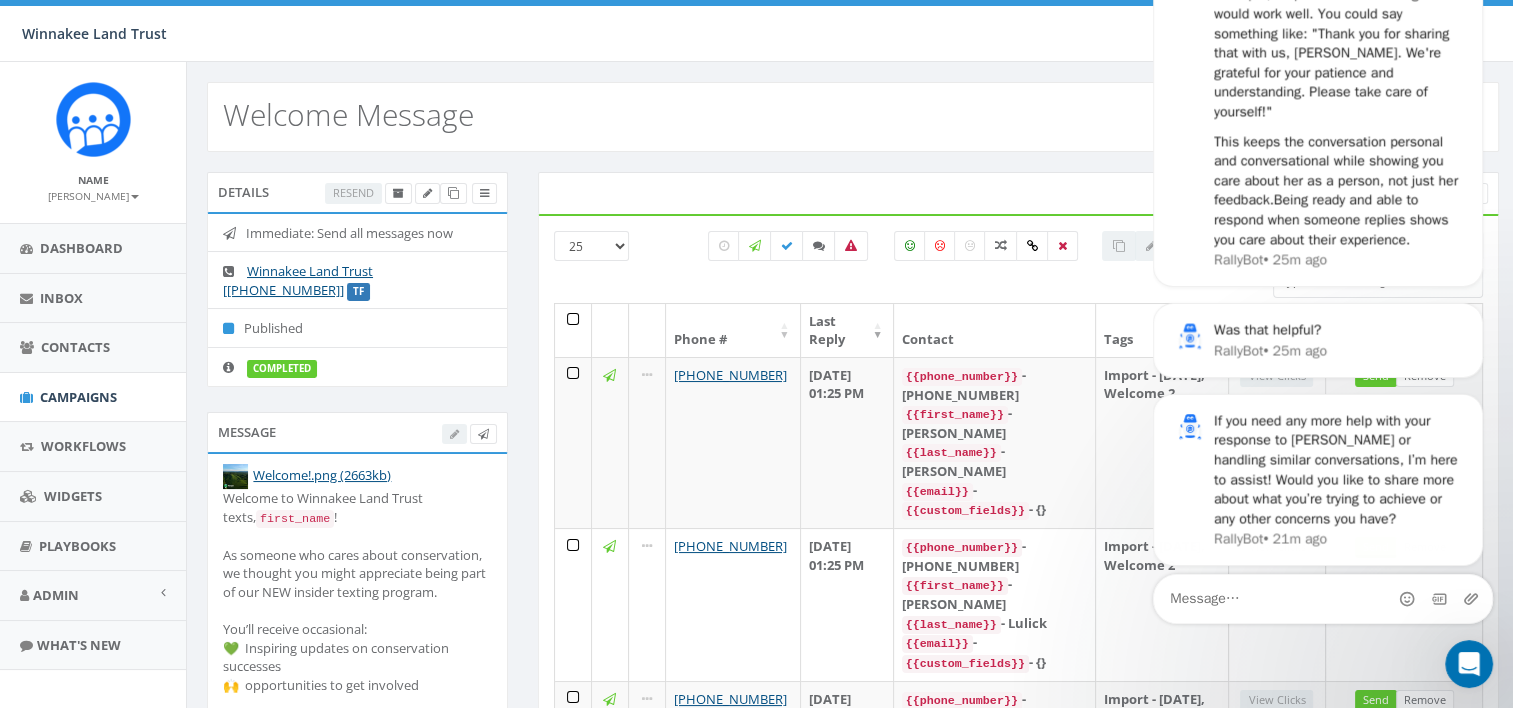 click at bounding box center (1469, 664) 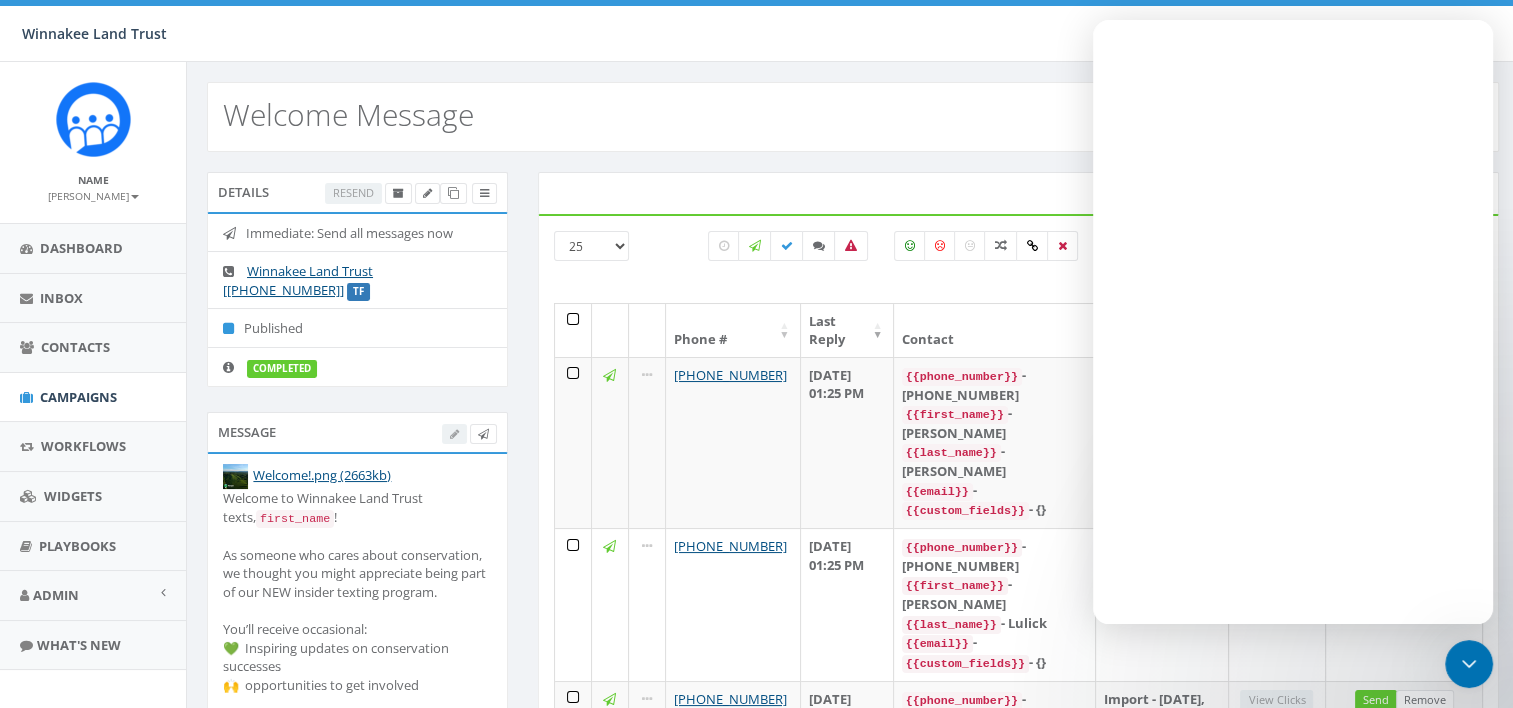 scroll, scrollTop: 0, scrollLeft: 0, axis: both 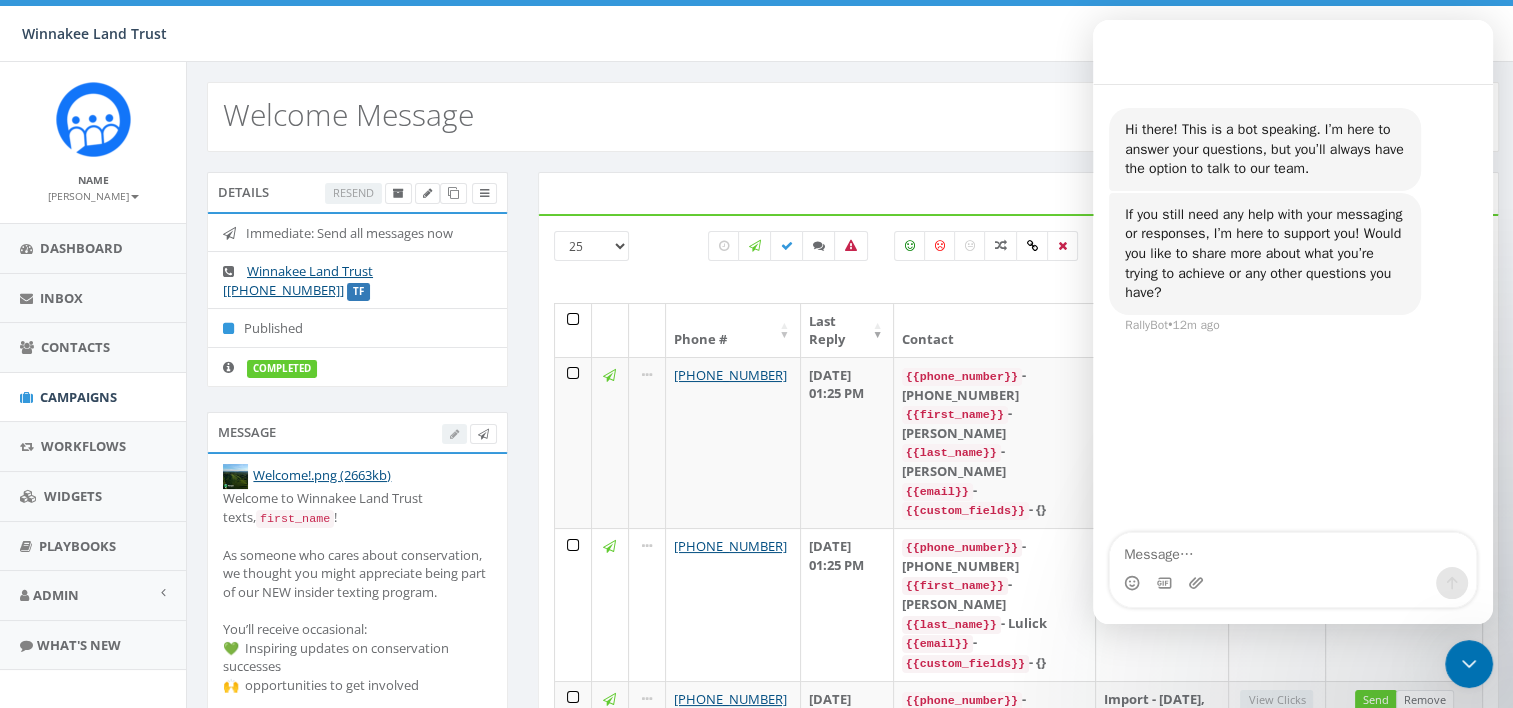 click at bounding box center [1469, 664] 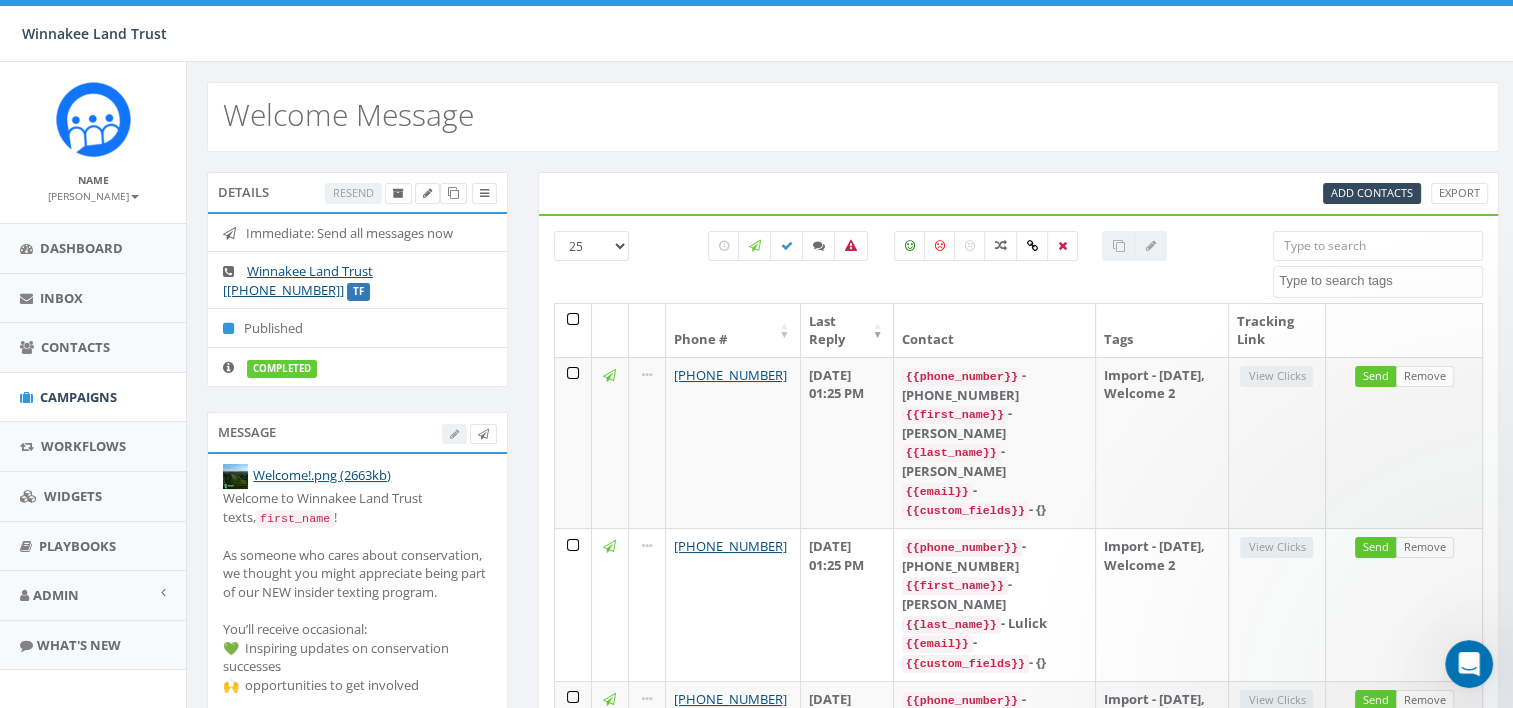 scroll, scrollTop: 0, scrollLeft: 0, axis: both 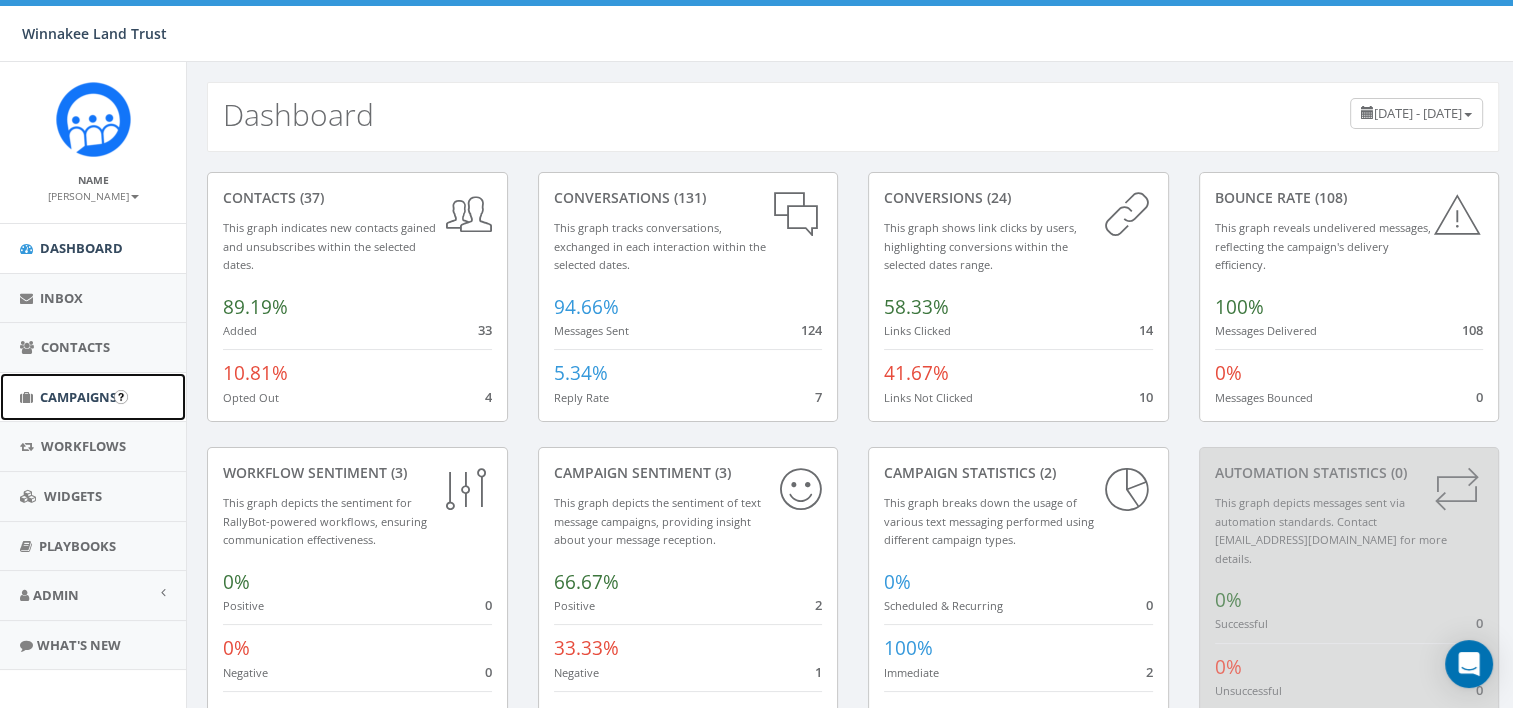 click on "Campaigns" at bounding box center [78, 397] 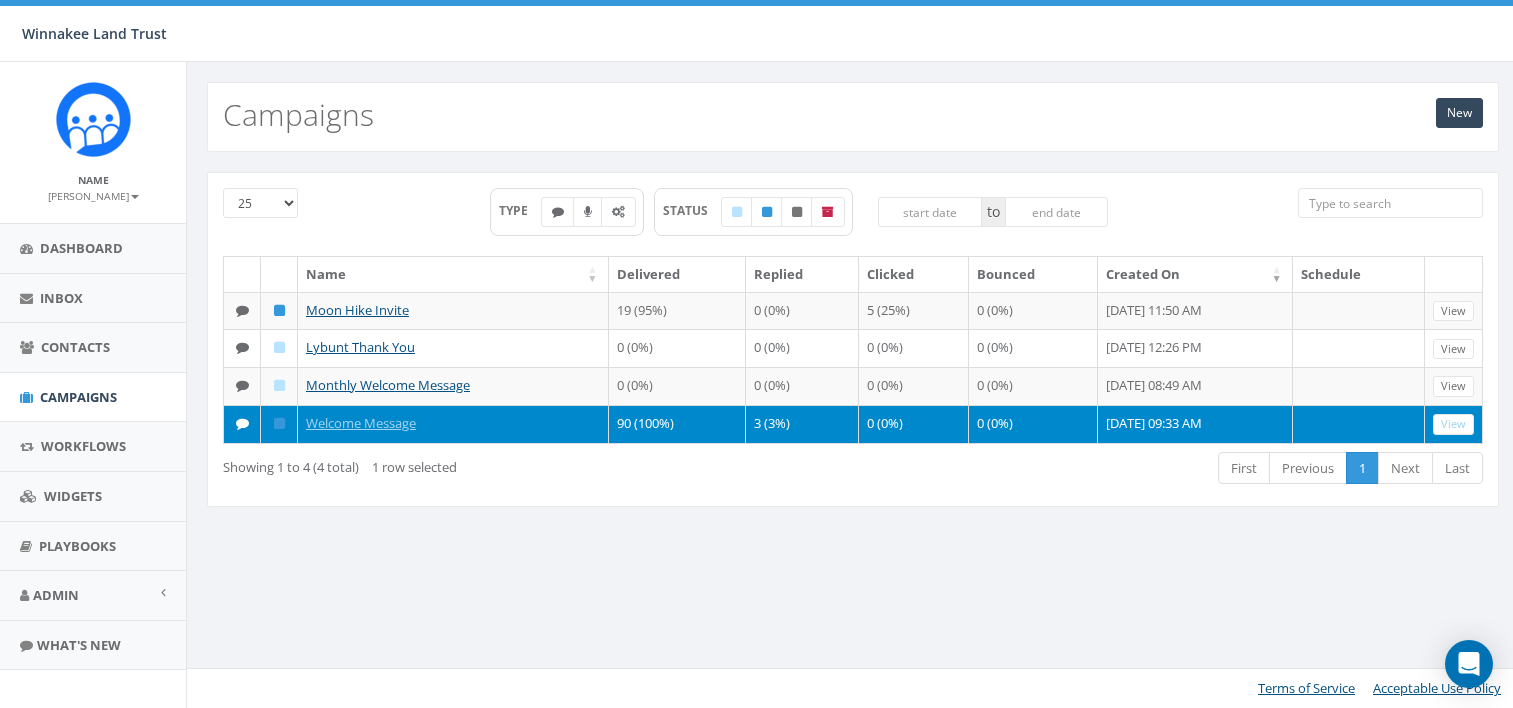 scroll, scrollTop: 0, scrollLeft: 0, axis: both 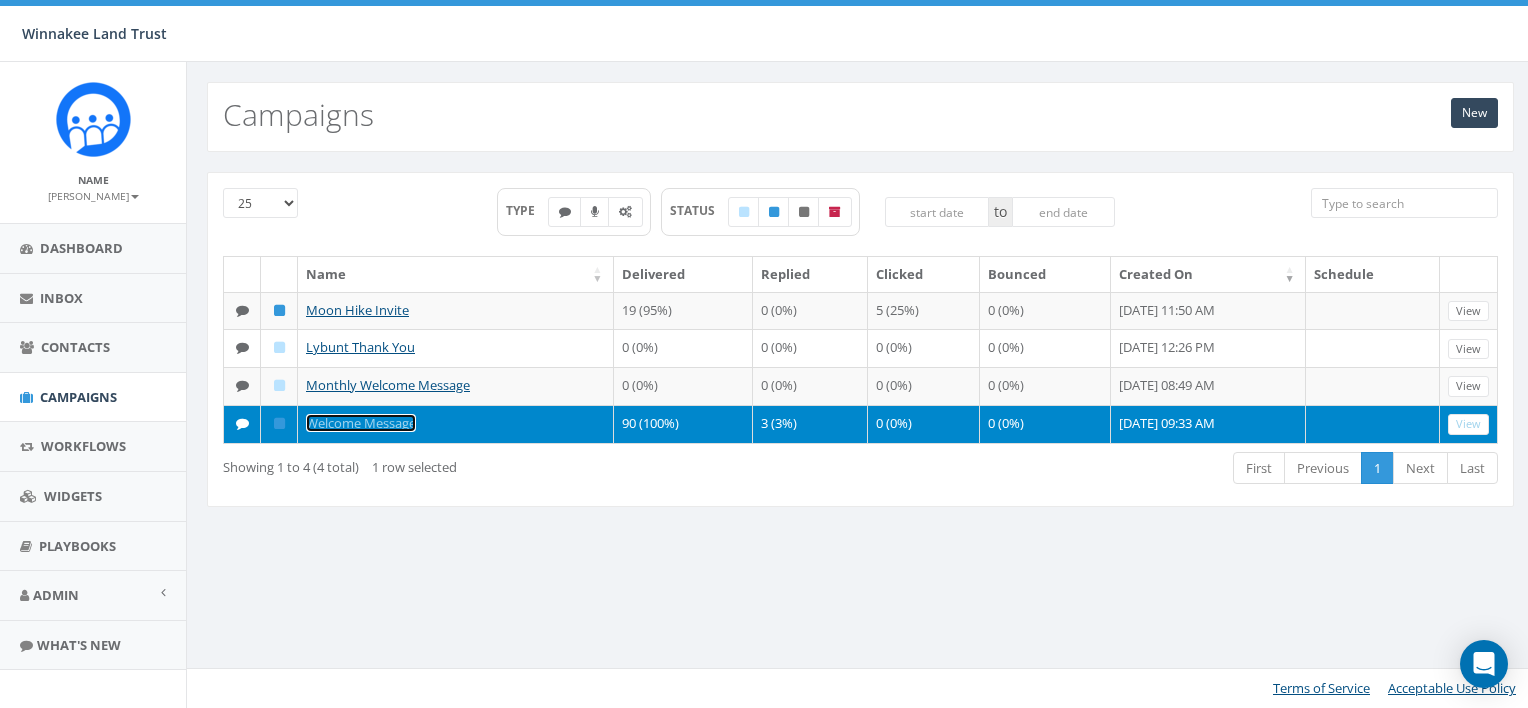 click on "Welcome Message" at bounding box center (361, 423) 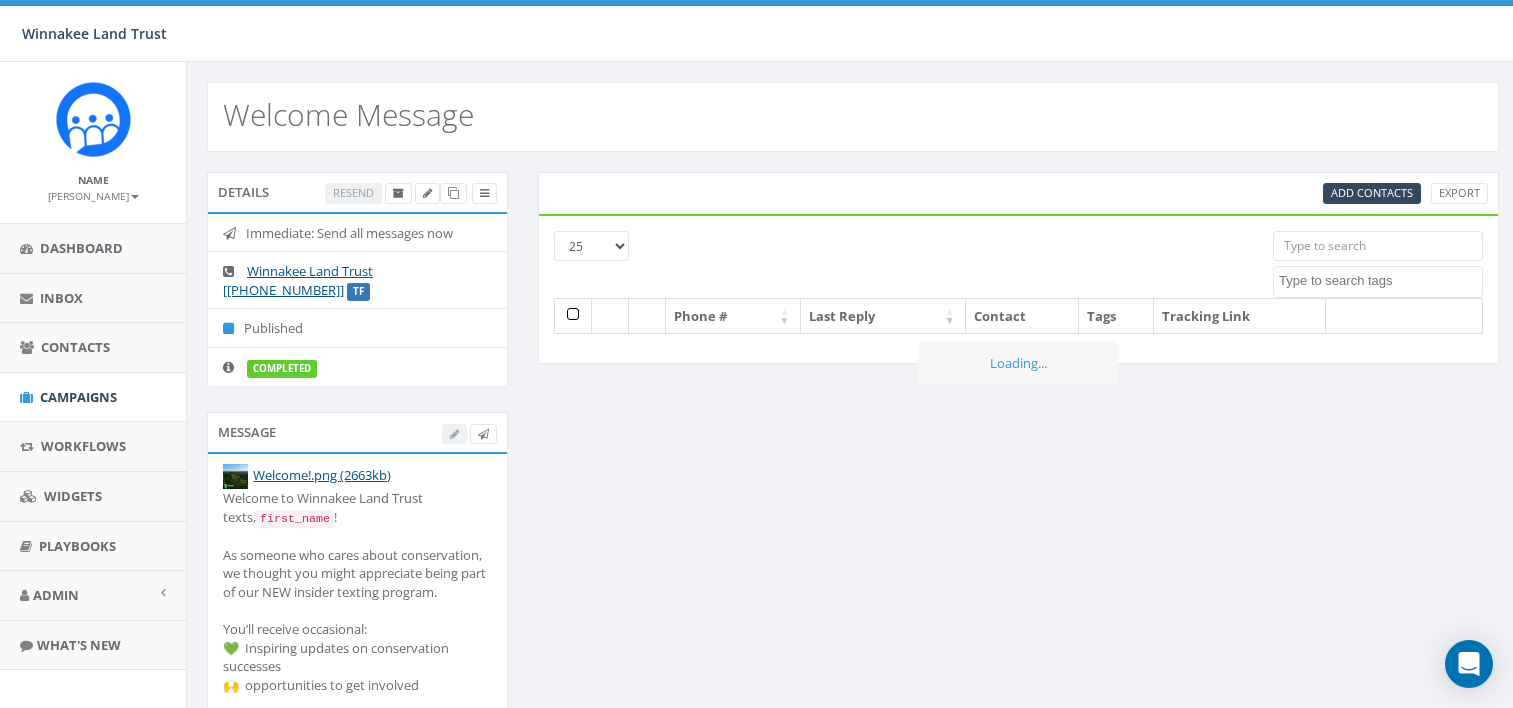 select 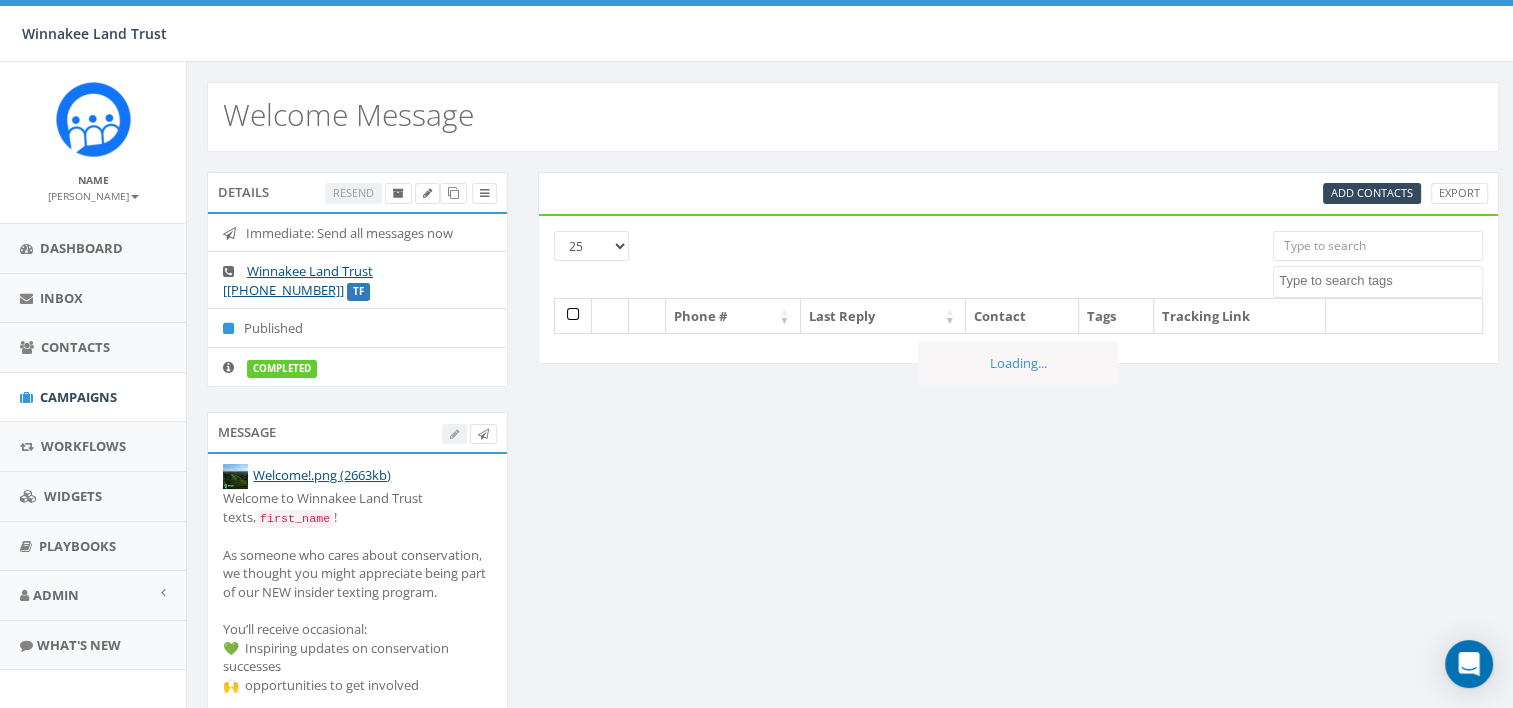 scroll, scrollTop: 0, scrollLeft: 0, axis: both 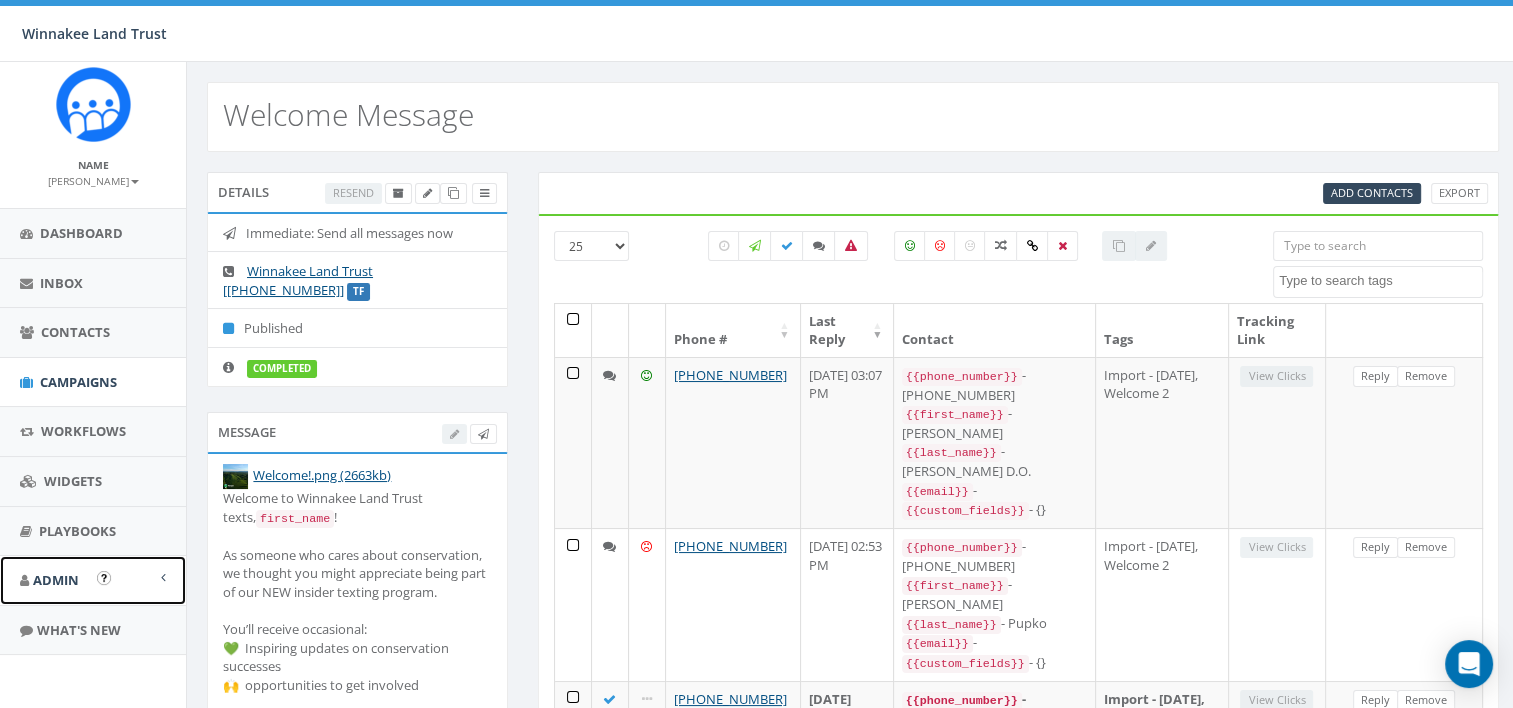click on "Admin" at bounding box center [56, 580] 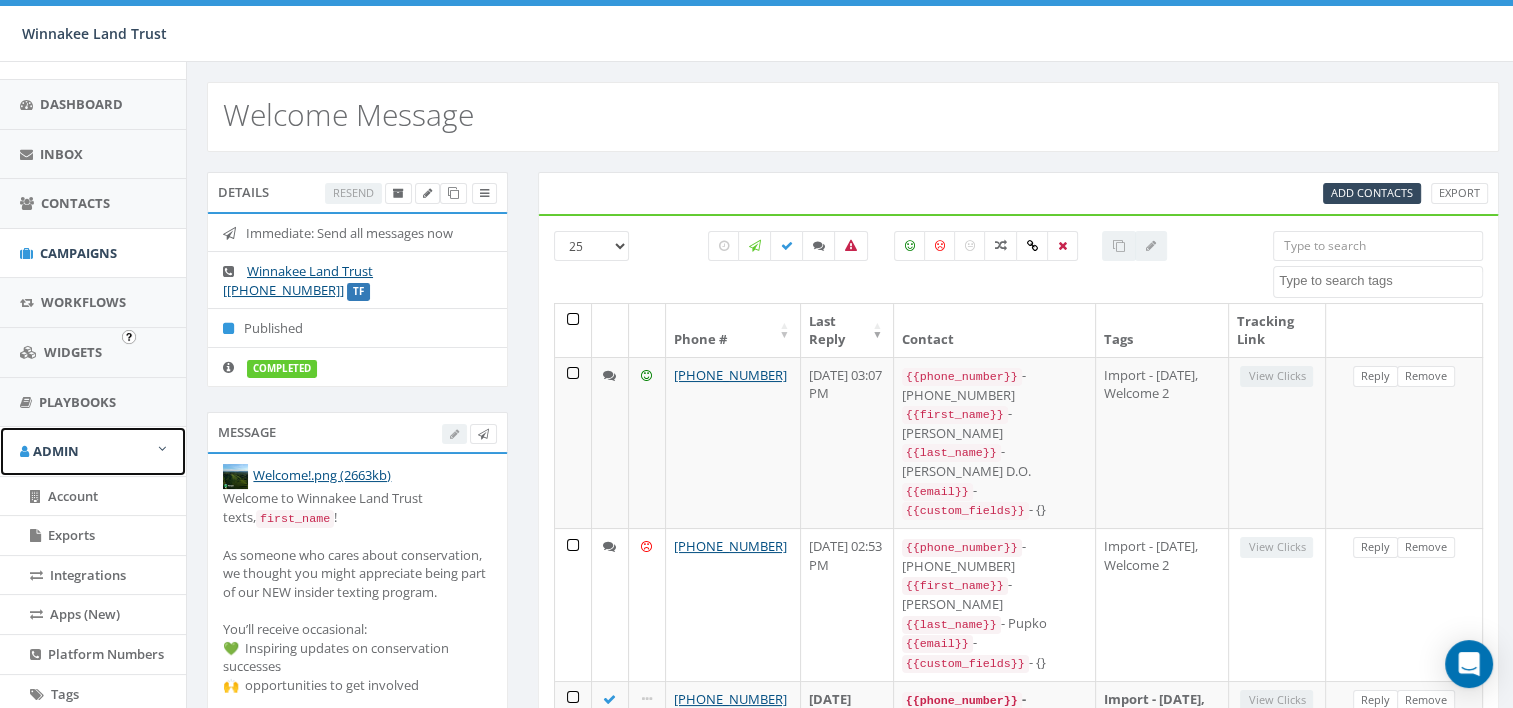 scroll, scrollTop: 109, scrollLeft: 0, axis: vertical 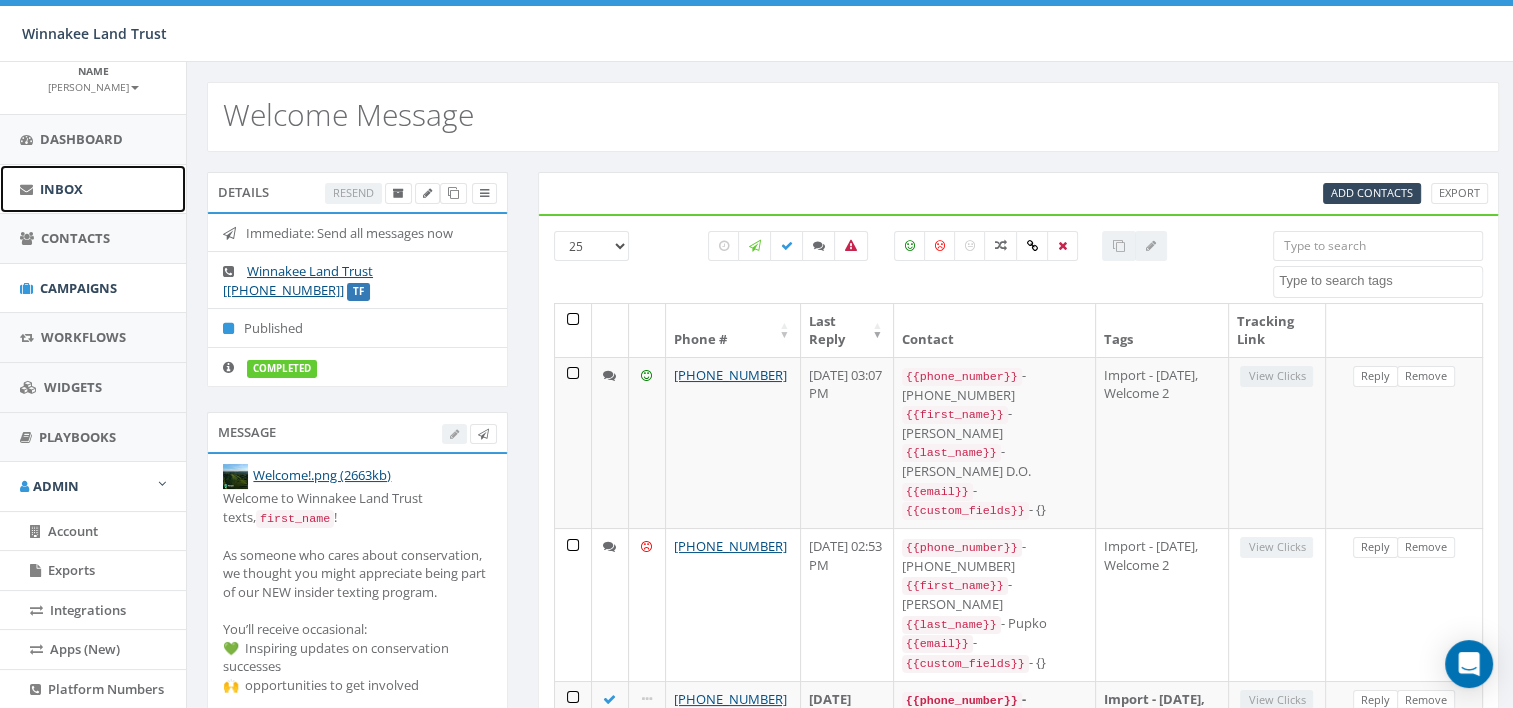 click on "Inbox" at bounding box center (61, 189) 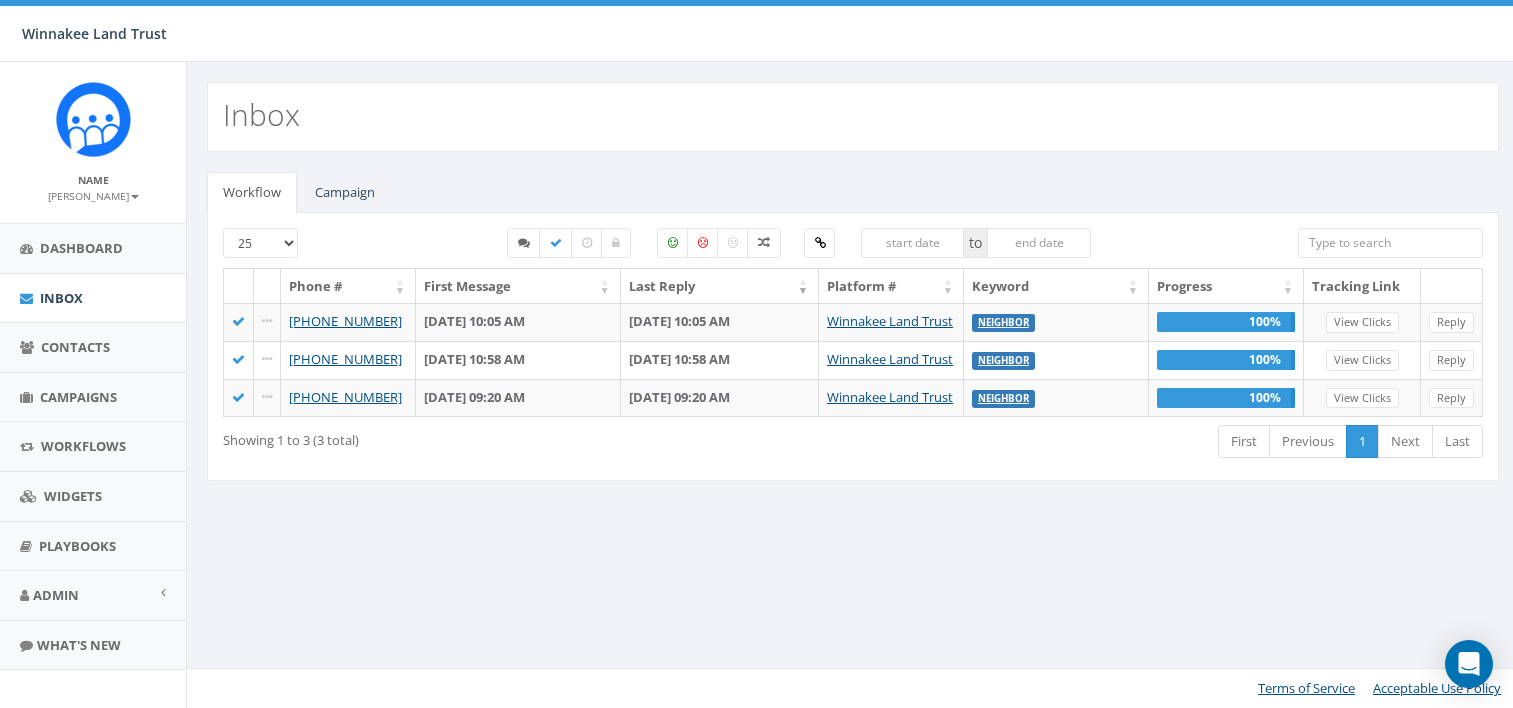select 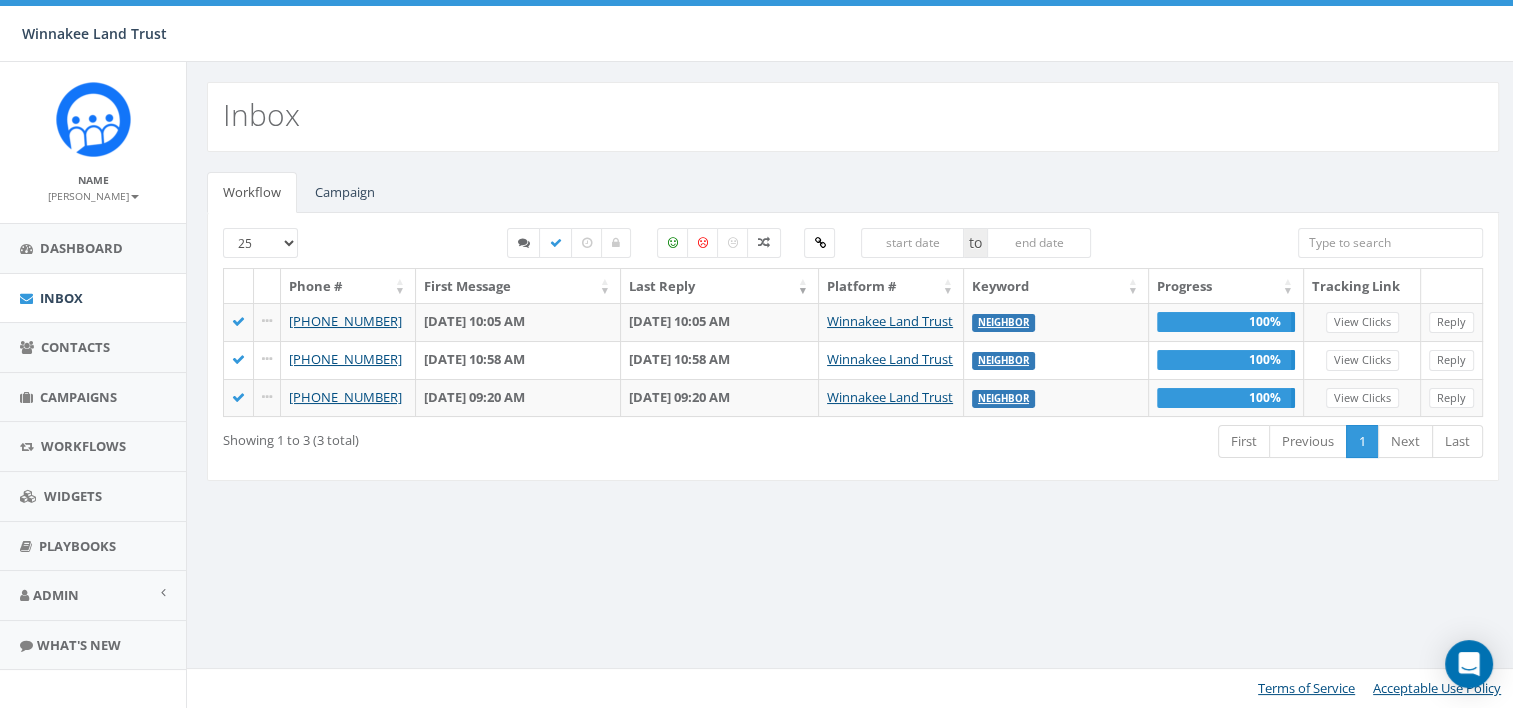 scroll, scrollTop: 0, scrollLeft: 0, axis: both 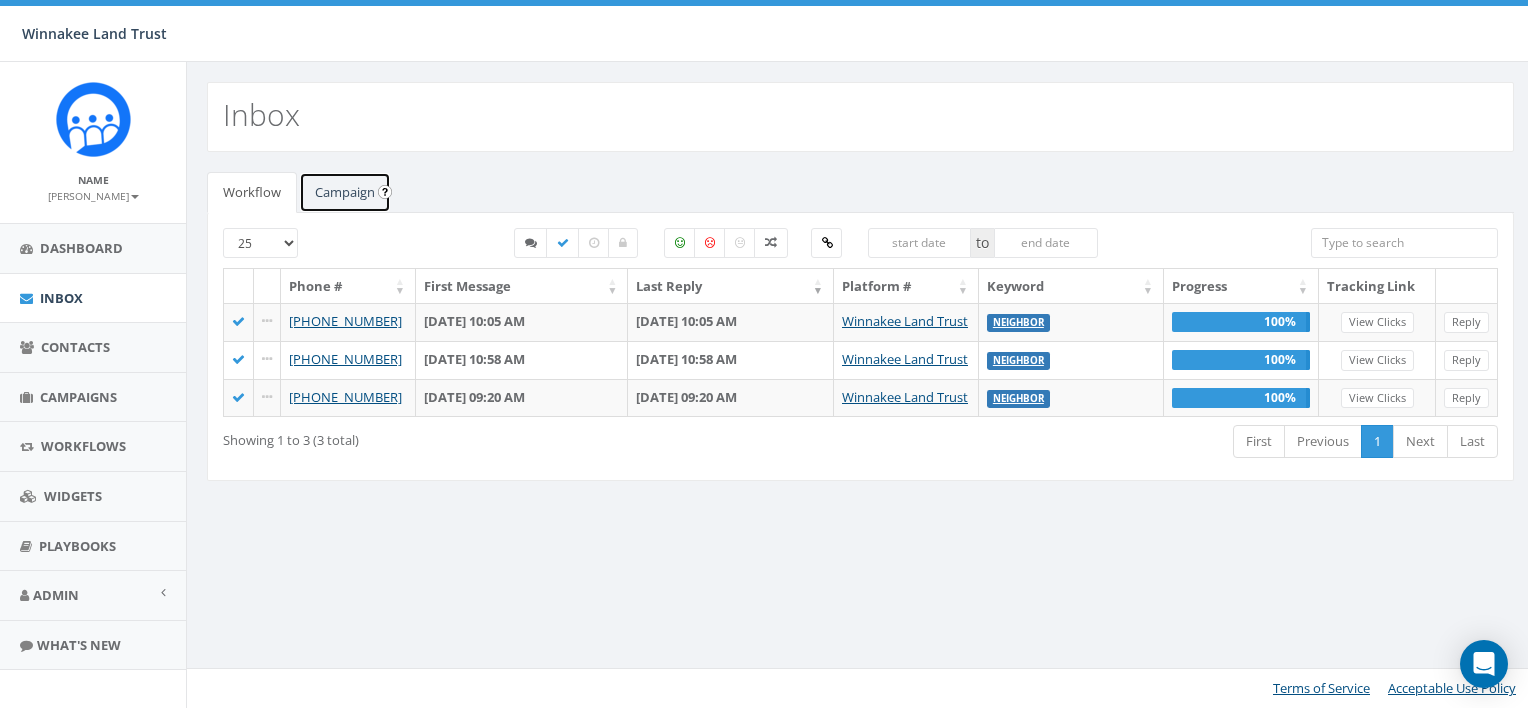click on "Campaign" at bounding box center [345, 192] 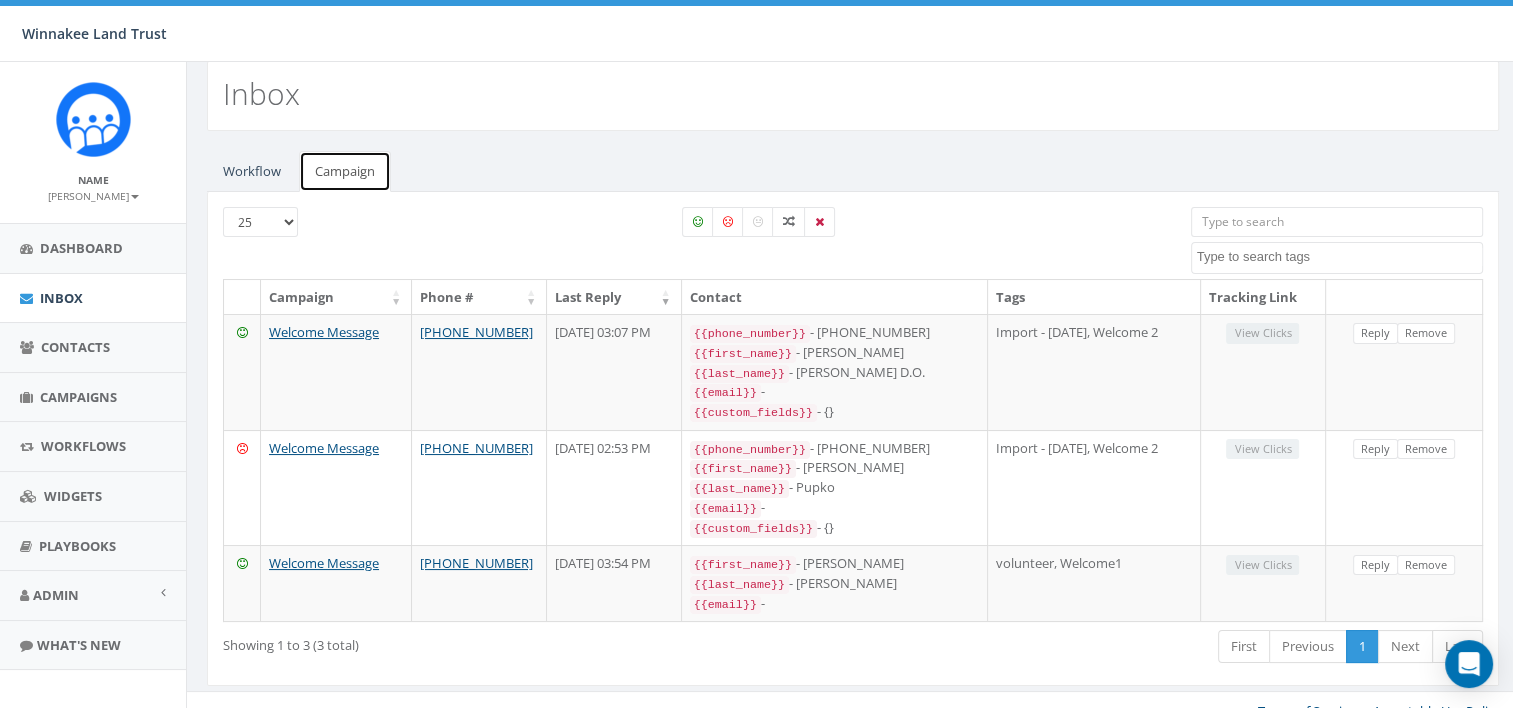 scroll, scrollTop: 32, scrollLeft: 0, axis: vertical 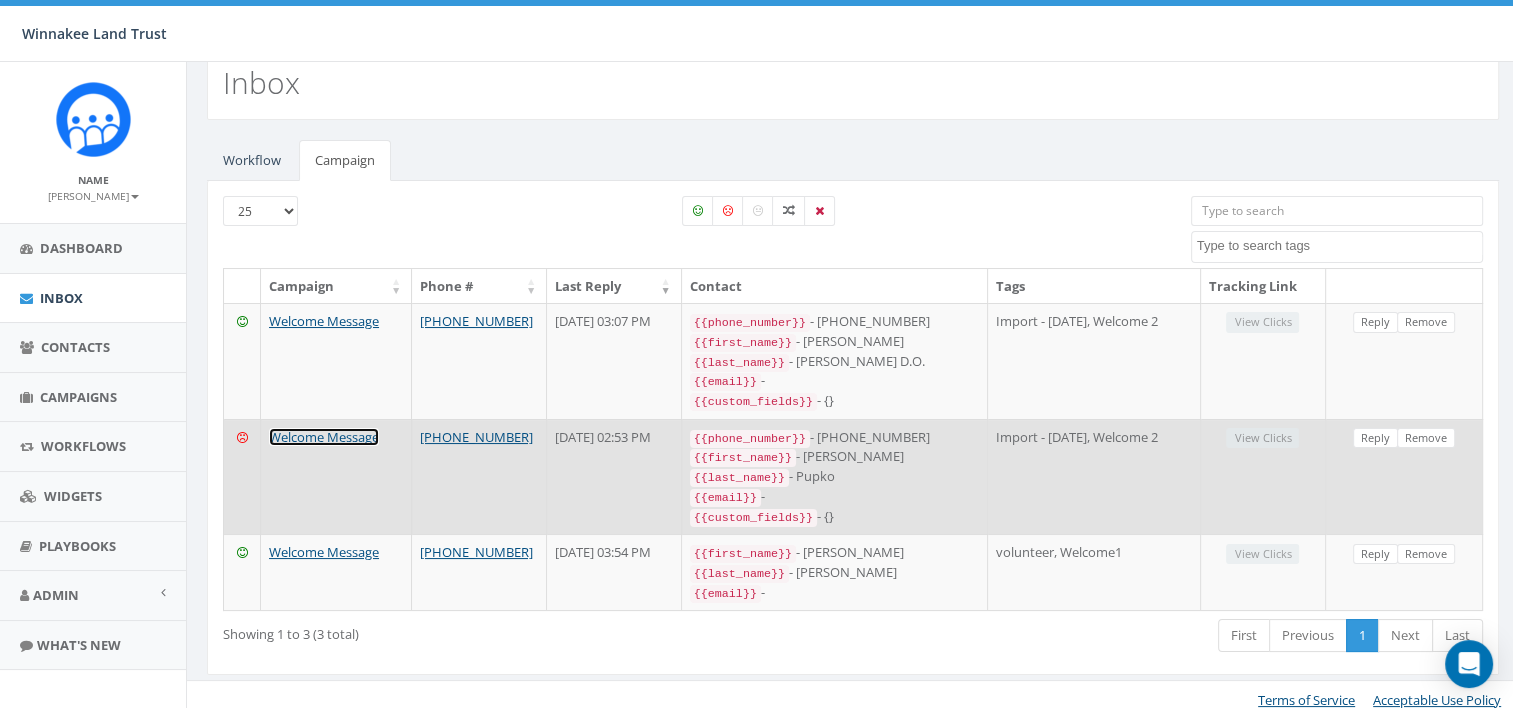 click on "Welcome Message" at bounding box center (324, 437) 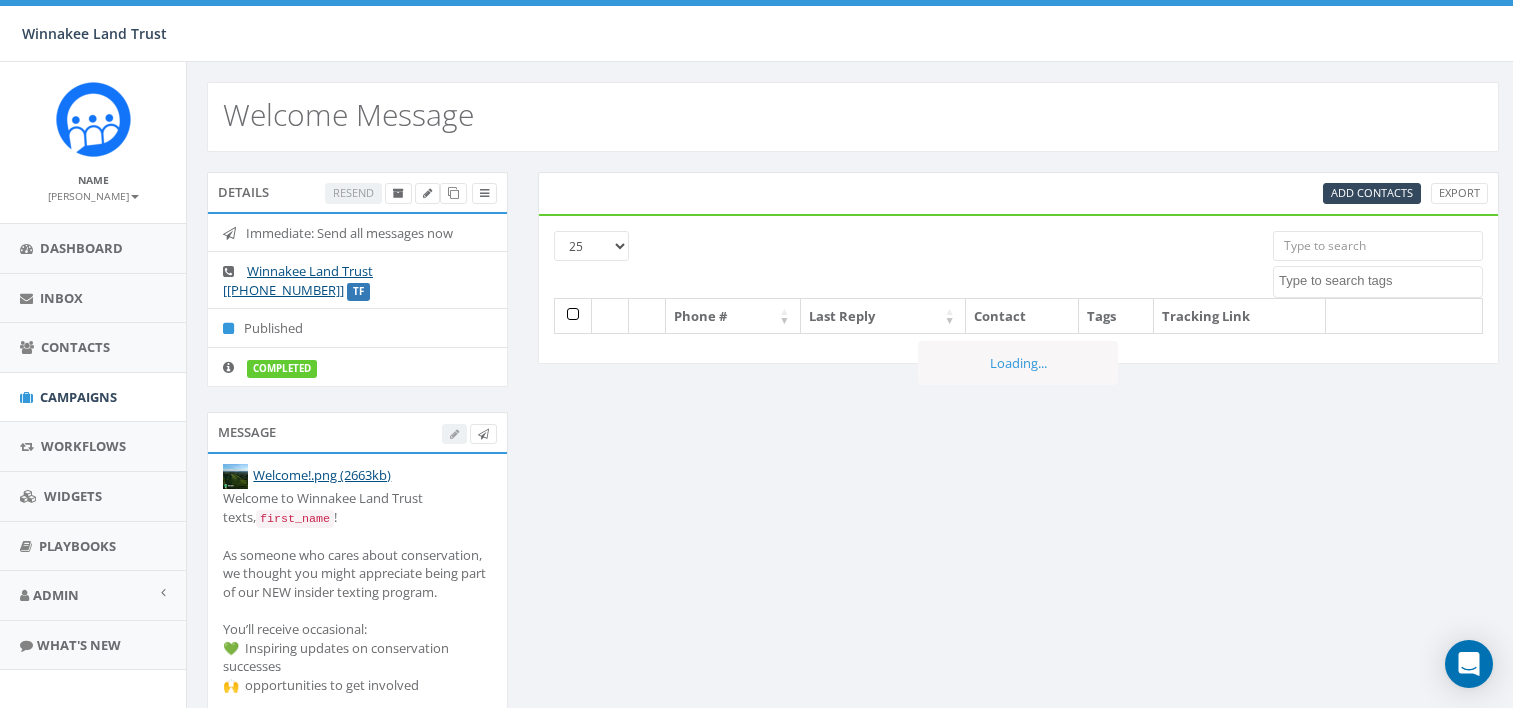 select 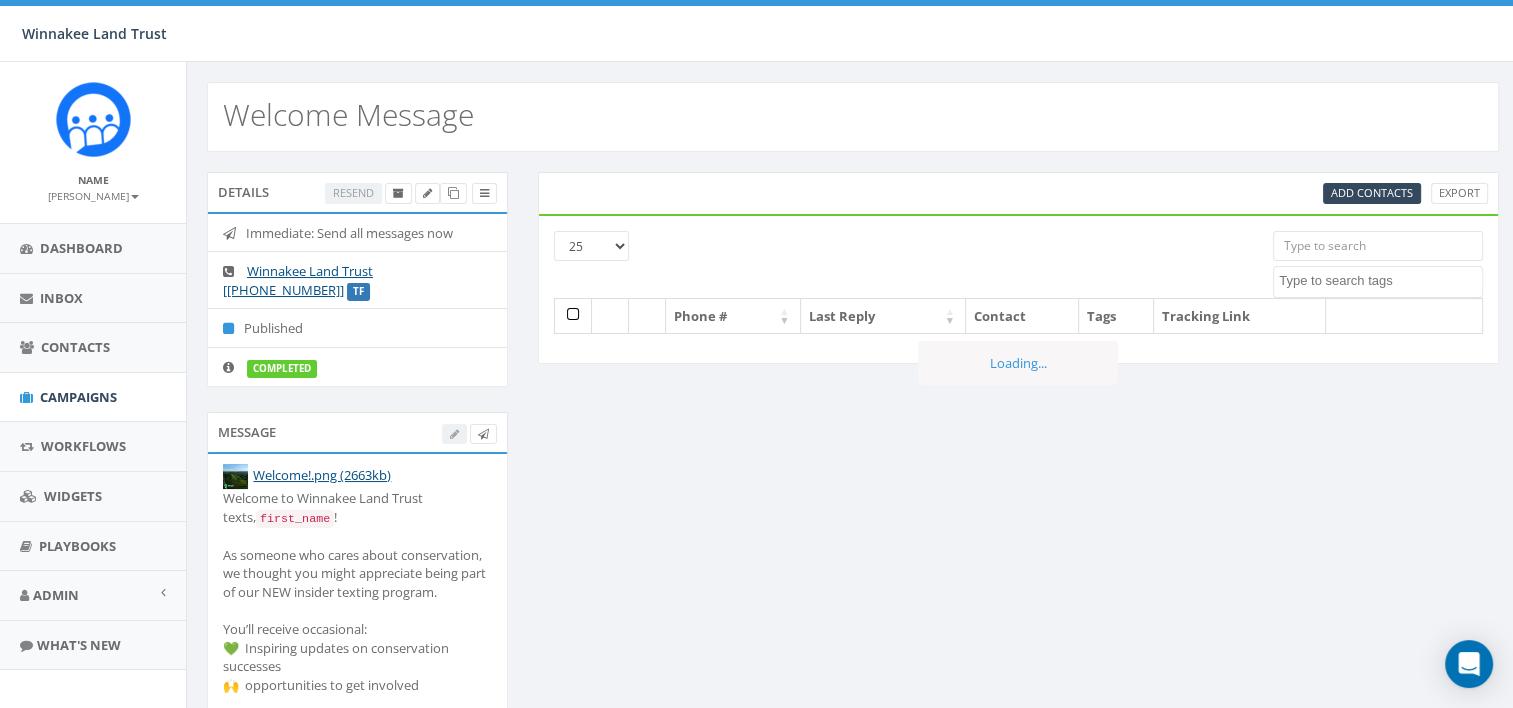 scroll, scrollTop: 0, scrollLeft: 0, axis: both 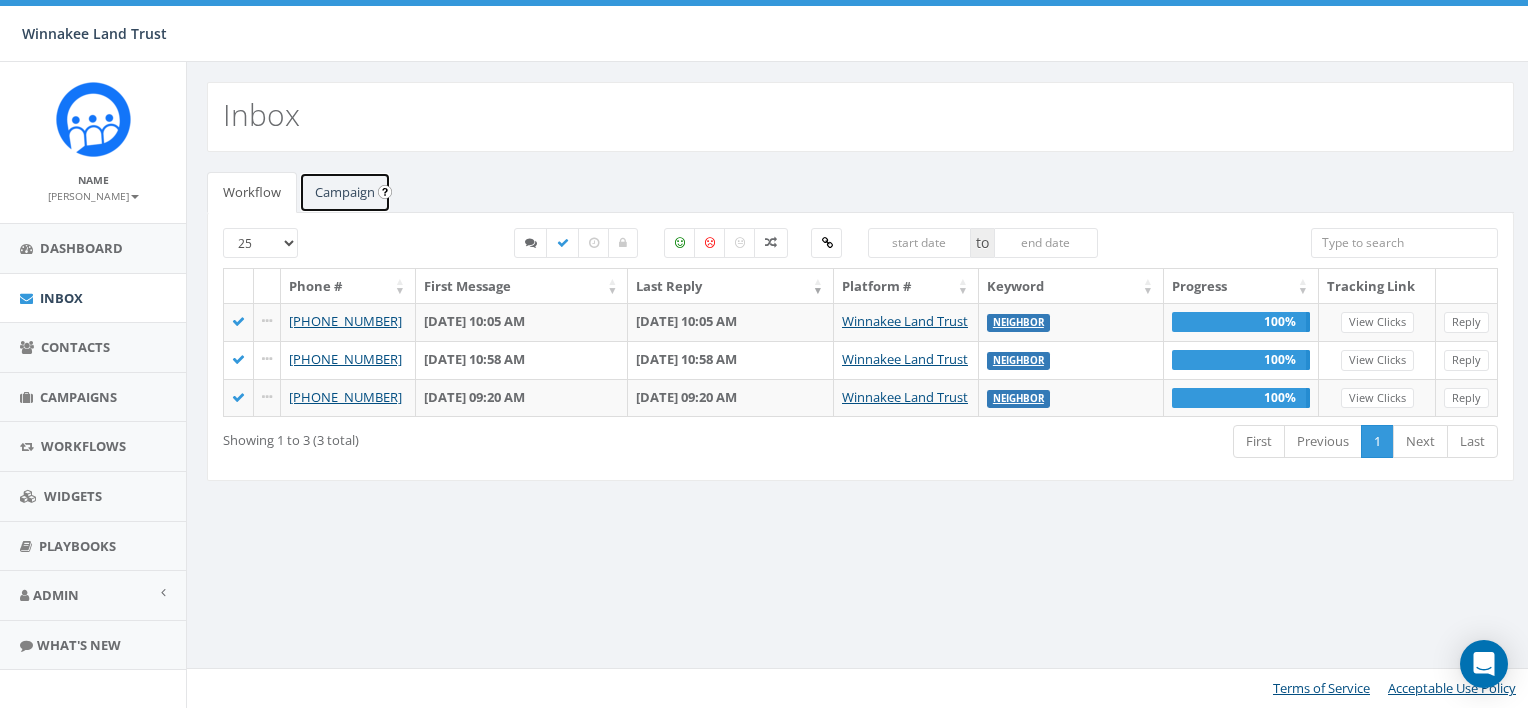 click on "Campaign" at bounding box center (345, 192) 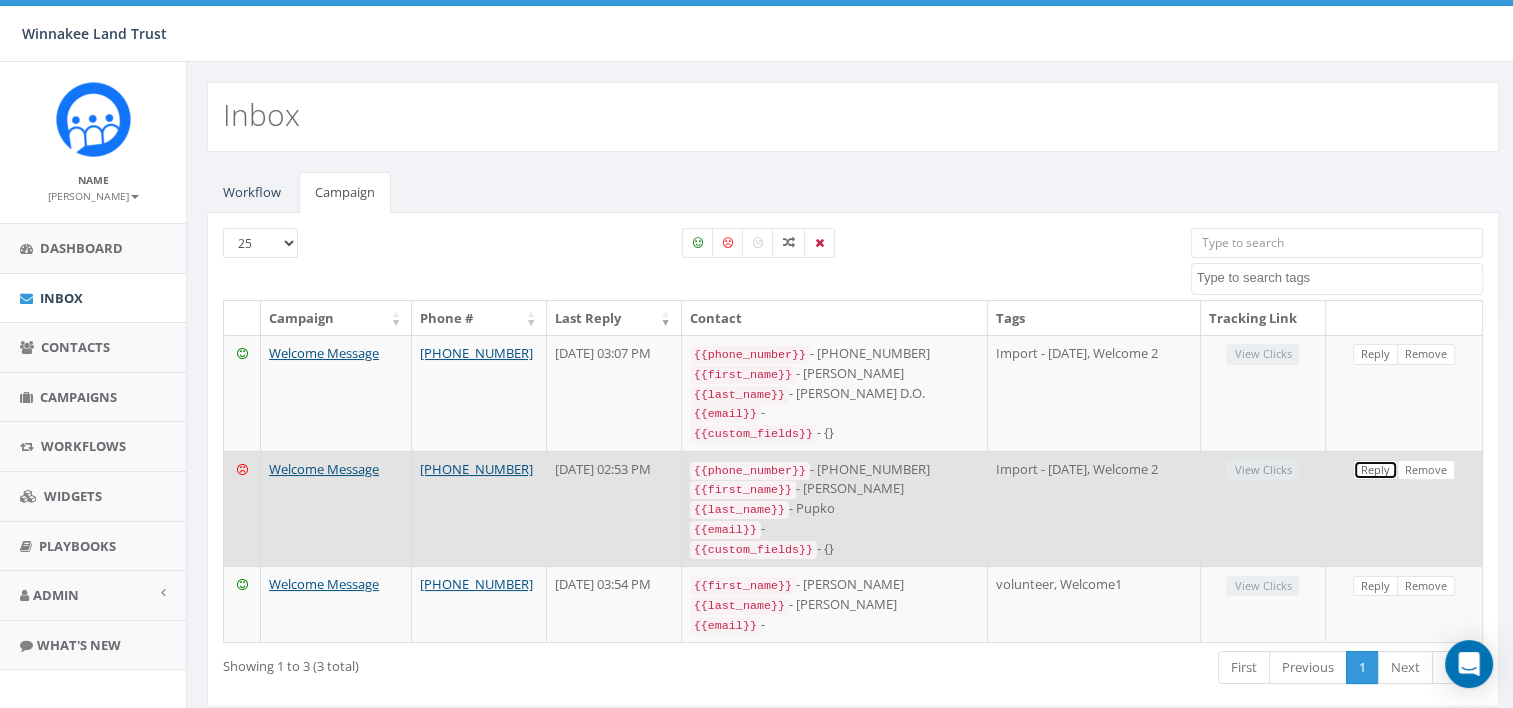click on "Reply" at bounding box center (1375, 470) 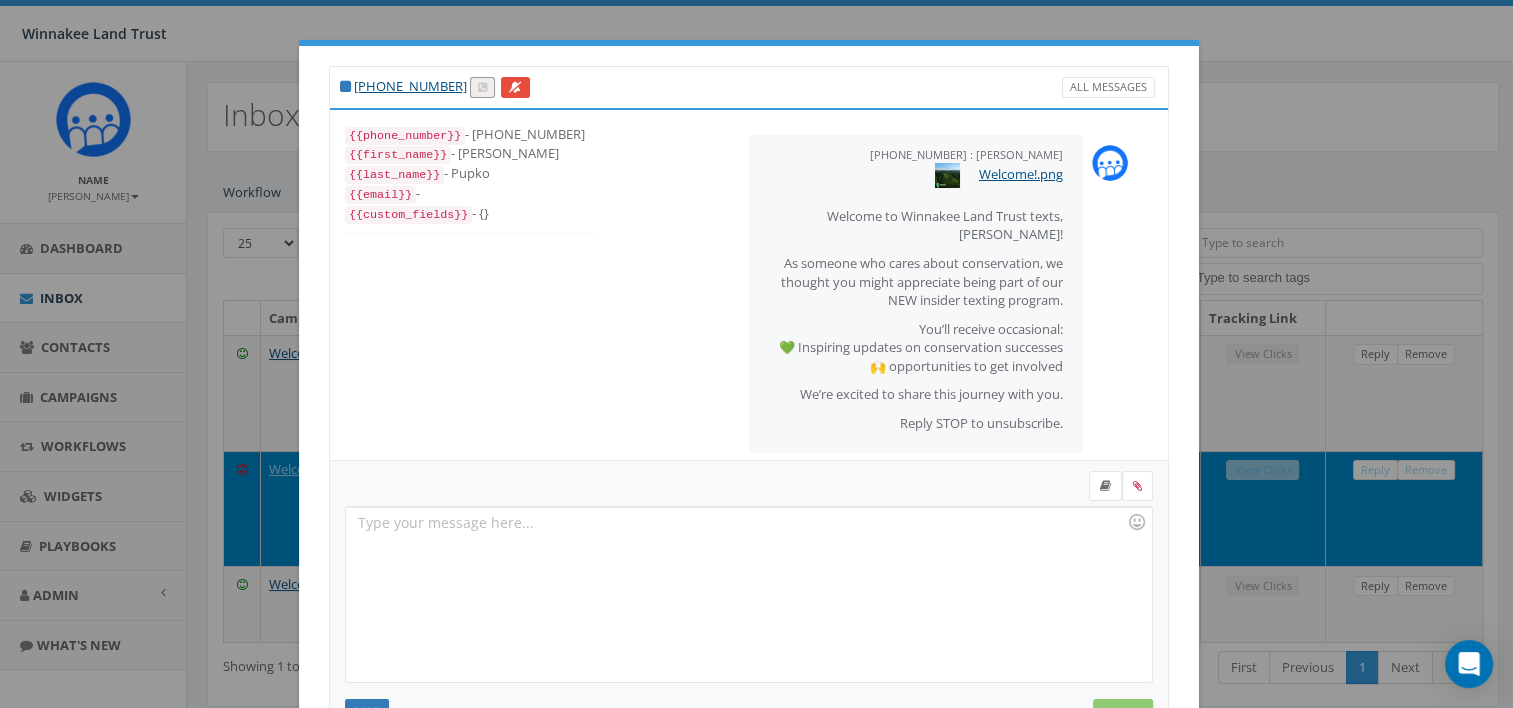 scroll, scrollTop: 20, scrollLeft: 0, axis: vertical 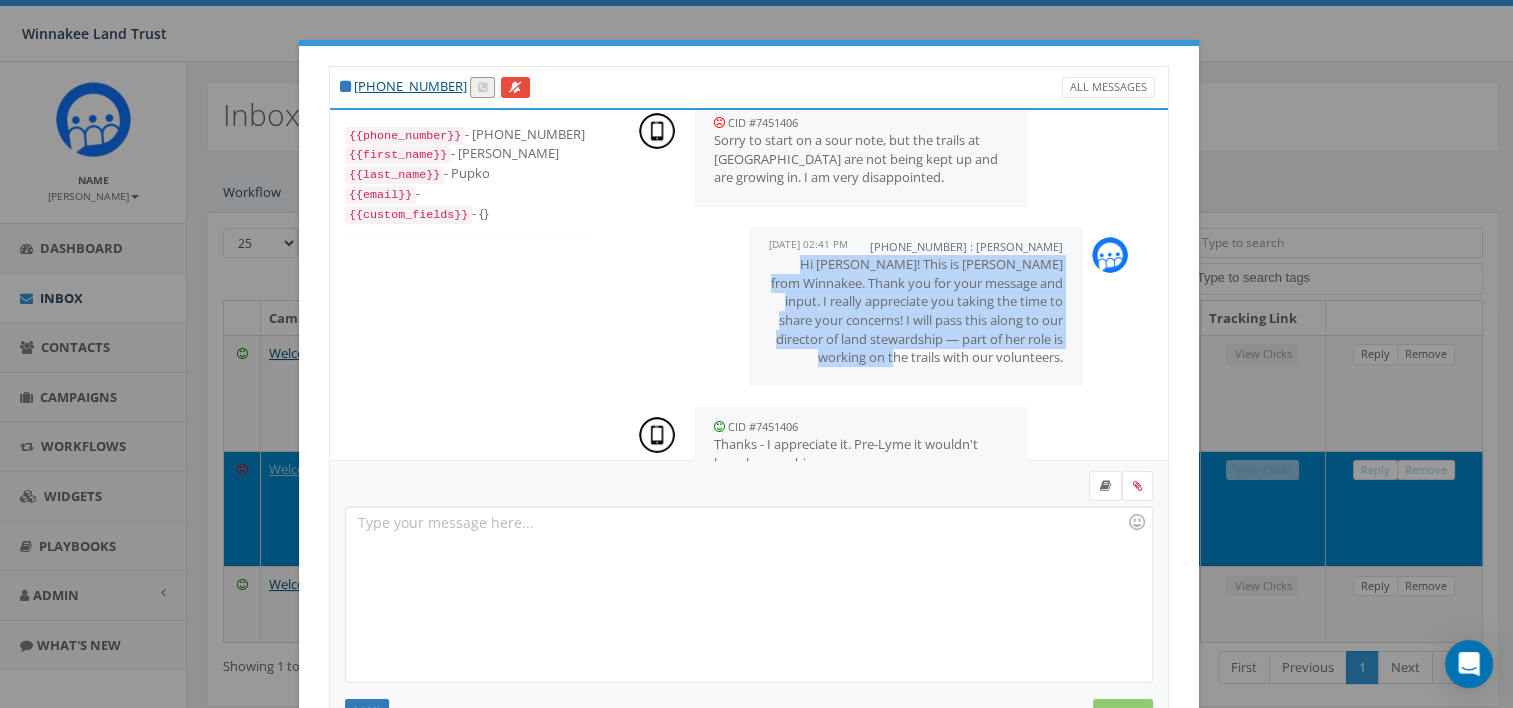 drag, startPoint x: 802, startPoint y: 280, endPoint x: 1010, endPoint y: 383, distance: 232.10558 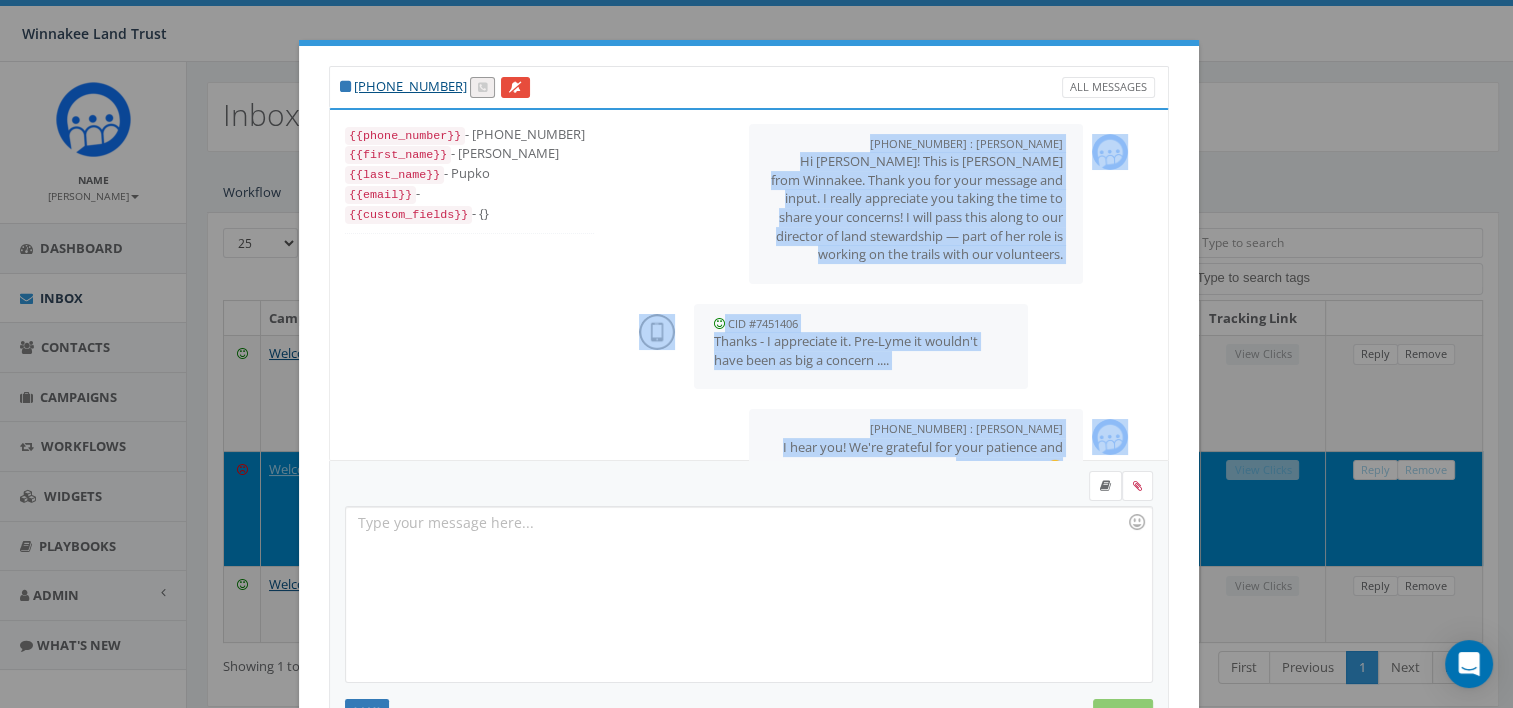 scroll, scrollTop: 570, scrollLeft: 0, axis: vertical 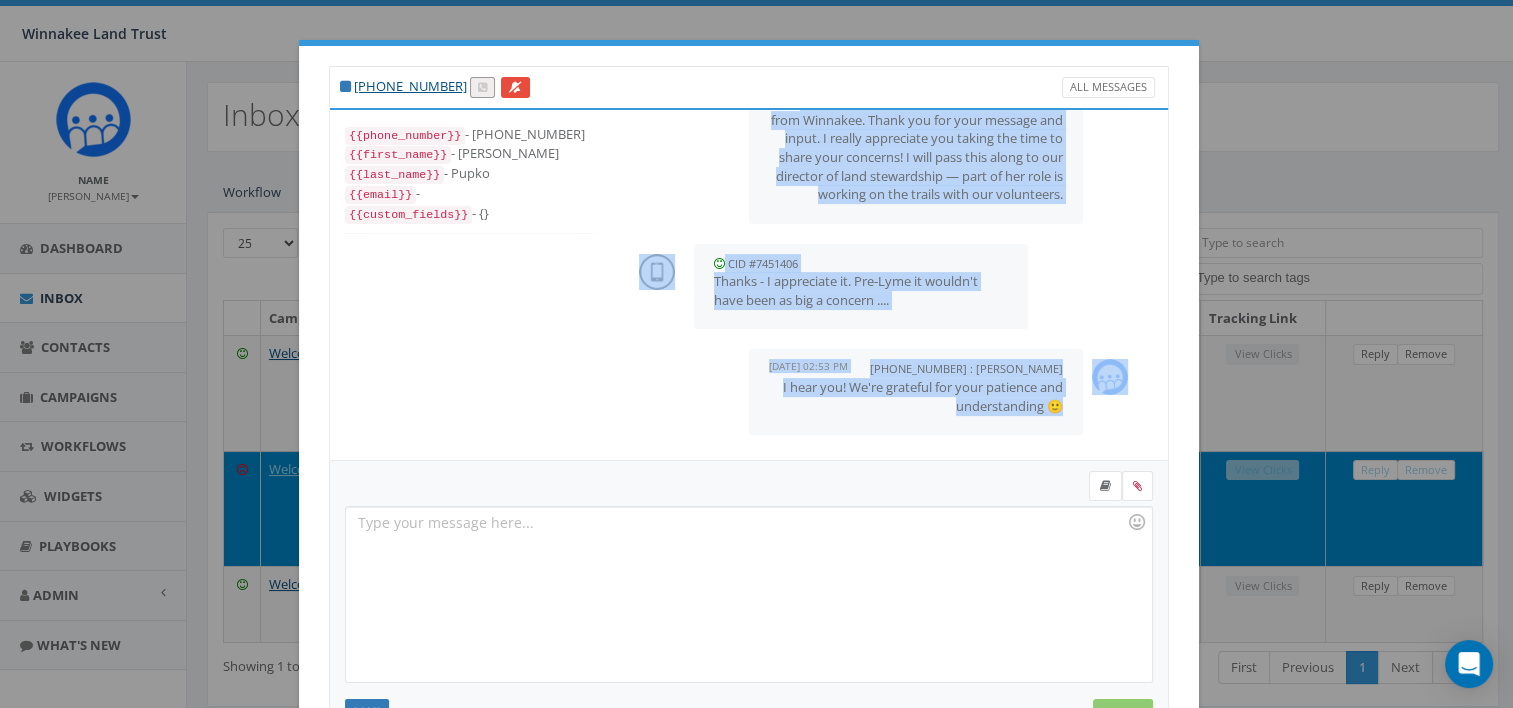 drag, startPoint x: 706, startPoint y: 156, endPoint x: 1044, endPoint y: 408, distance: 421.6017 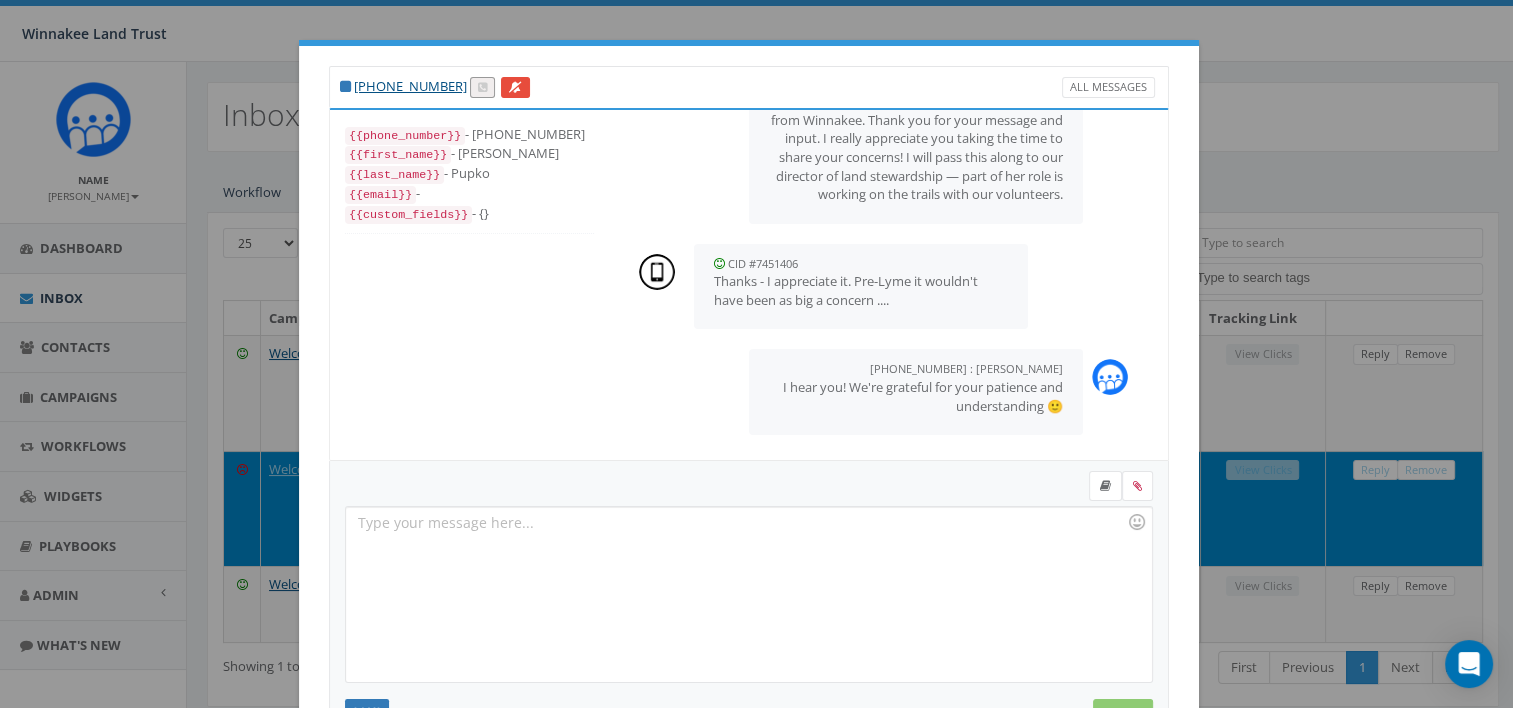 click on "+1 845-702-7755     All Messages {{phone_number}}  - +18457027755 {{first_name}}  - Eleanor {{last_name}}  - Pupko {{email}}  -  {{custom_fields}}  - {} +18337735454 : Jessica Jaeb July 01, 2025 01:25 PM Welcome!.png Welcome to Winnakee Land Trust texts, Eleanor!
As someone who cares about conservation, we thought you might appreciate being part of our NEW insider texting program.
You’ll receive occasional:
💚  Inspiring updates on conservation successes
🙌  opportunities to get involved
We’re excited to share this journey with you.
Reply STOP to unsubscribe.   CID #7451406 July 01, 2025 01:29 PM Sorry to start on a sour note, but the trails at Vlei are not being kept up and are growing in. I am very disappointed. +18337735454 : Jessica Jaeb July 01, 2025 02:41 PM   CID #7451406 July 01, 2025 02:43 PM Thanks - I appreciate it. Pre-Lyme it wouldn't have been as big a concern .... +18337735454 : Jessica Jaeb July 01, 2025 02:53 PM Recent Smileys & People Animals & Nature Food & Drink" at bounding box center (756, 354) 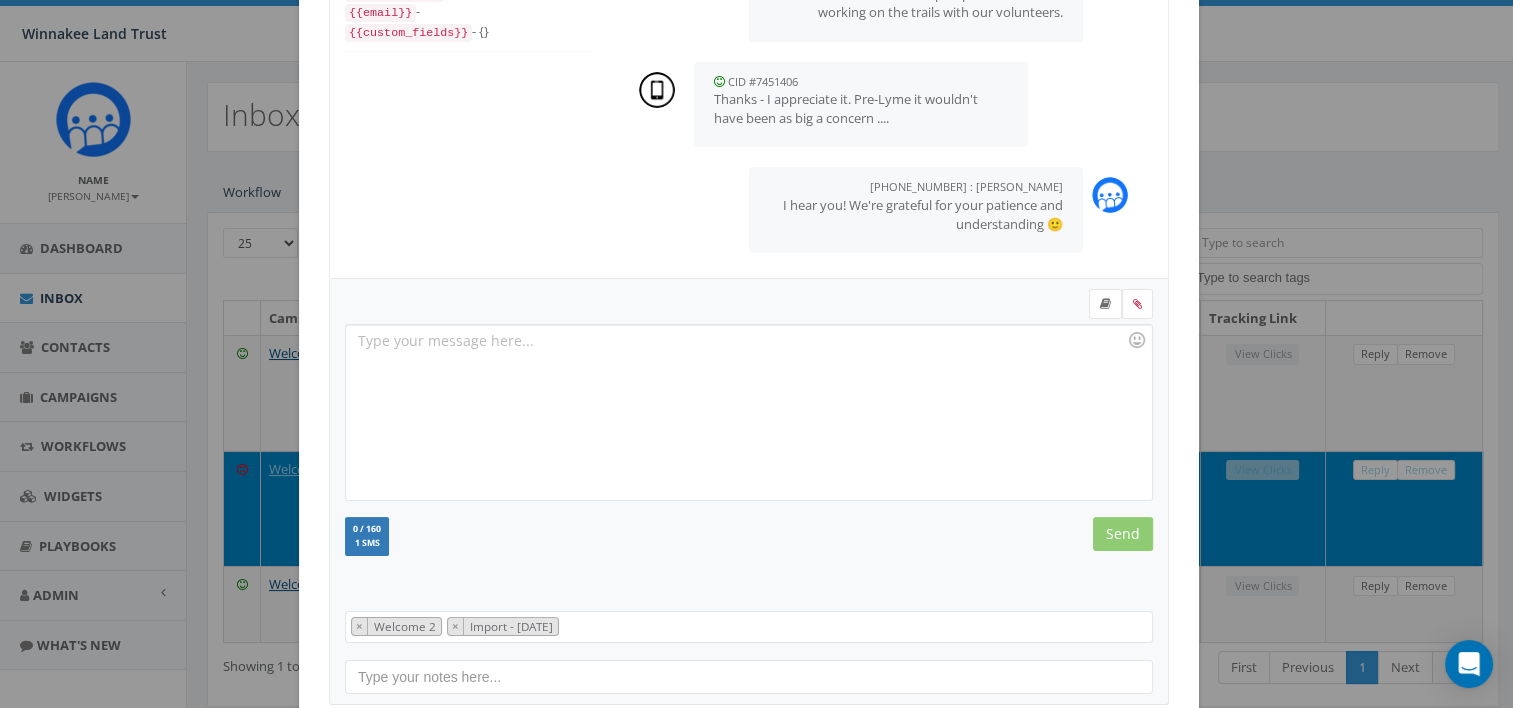 scroll, scrollTop: 290, scrollLeft: 0, axis: vertical 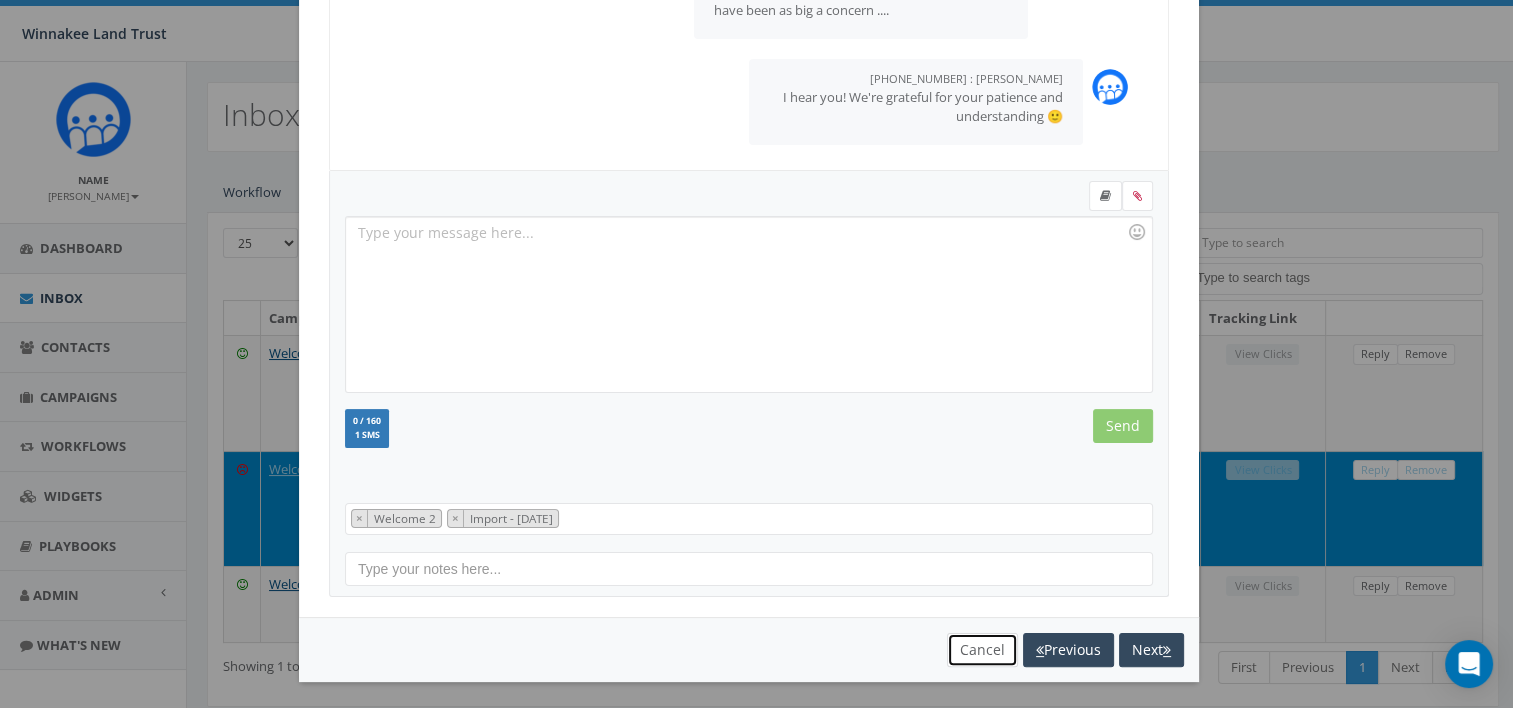 click on "Cancel" at bounding box center [982, 650] 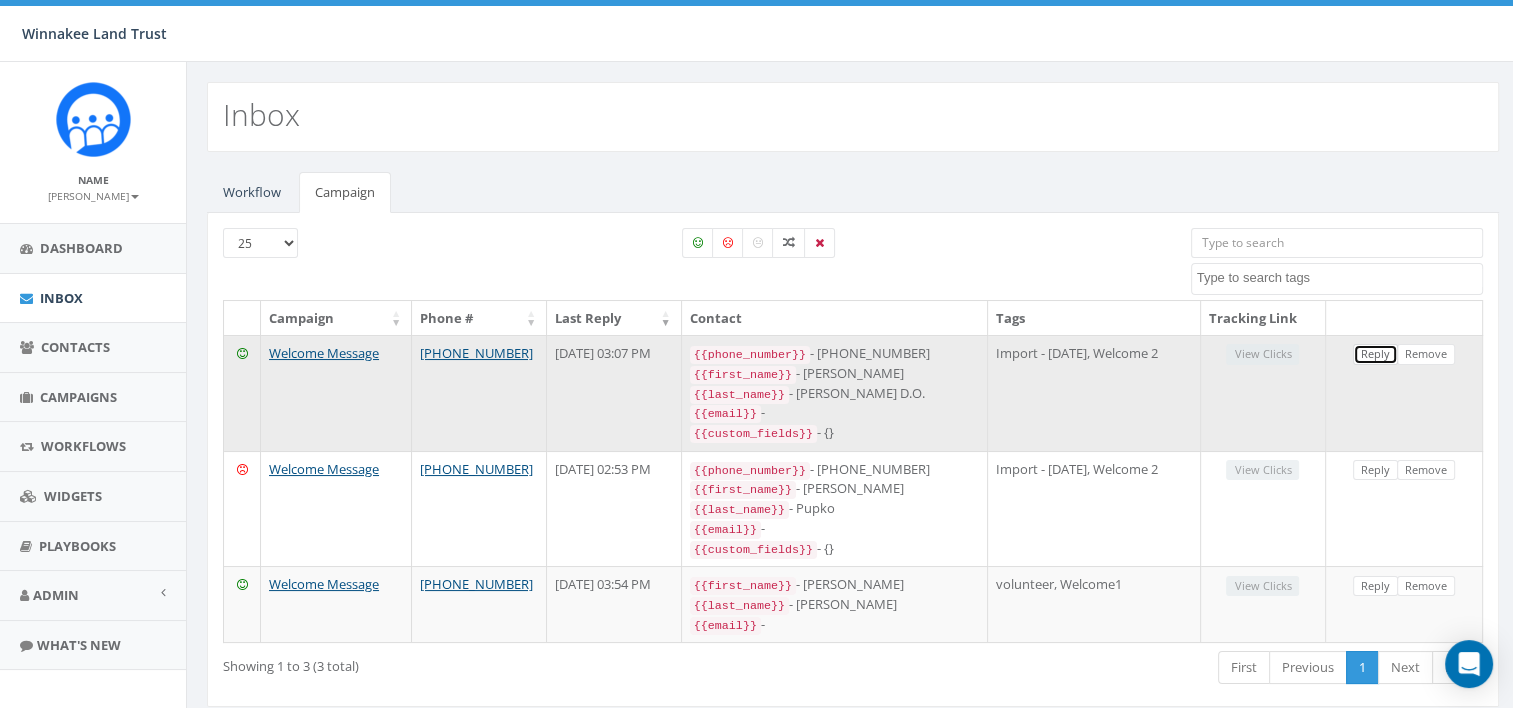 click on "Reply" at bounding box center [1375, 354] 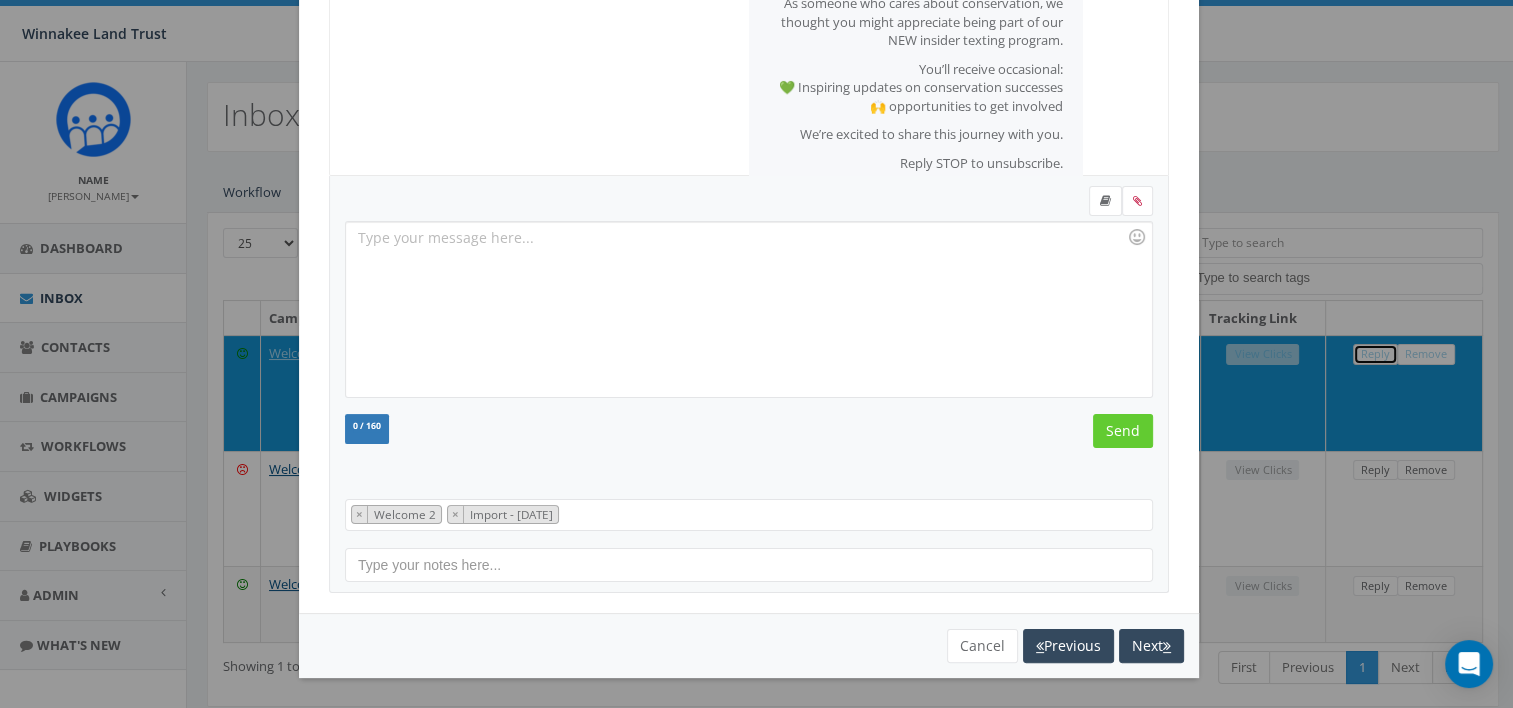 scroll, scrollTop: 0, scrollLeft: 0, axis: both 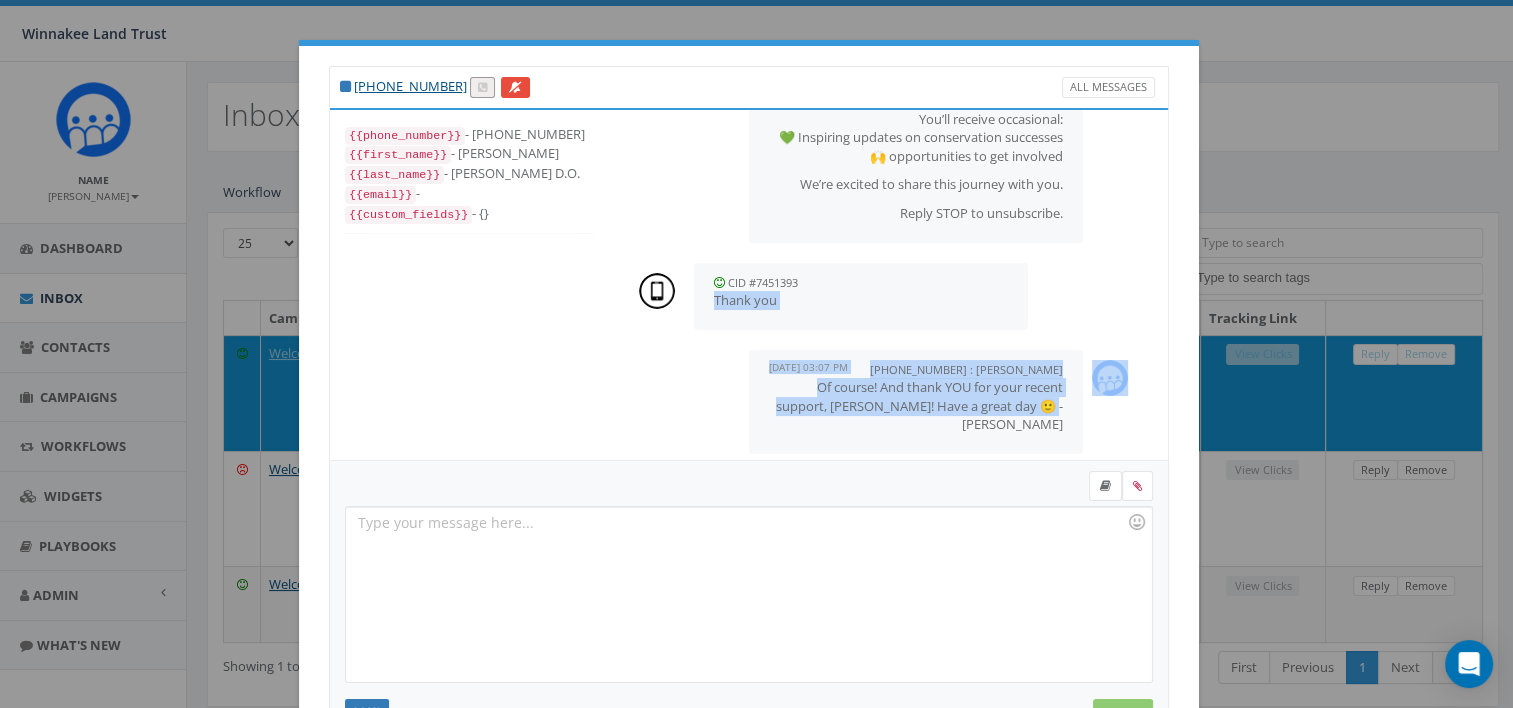 drag, startPoint x: 709, startPoint y: 304, endPoint x: 1041, endPoint y: 412, distance: 349.12463 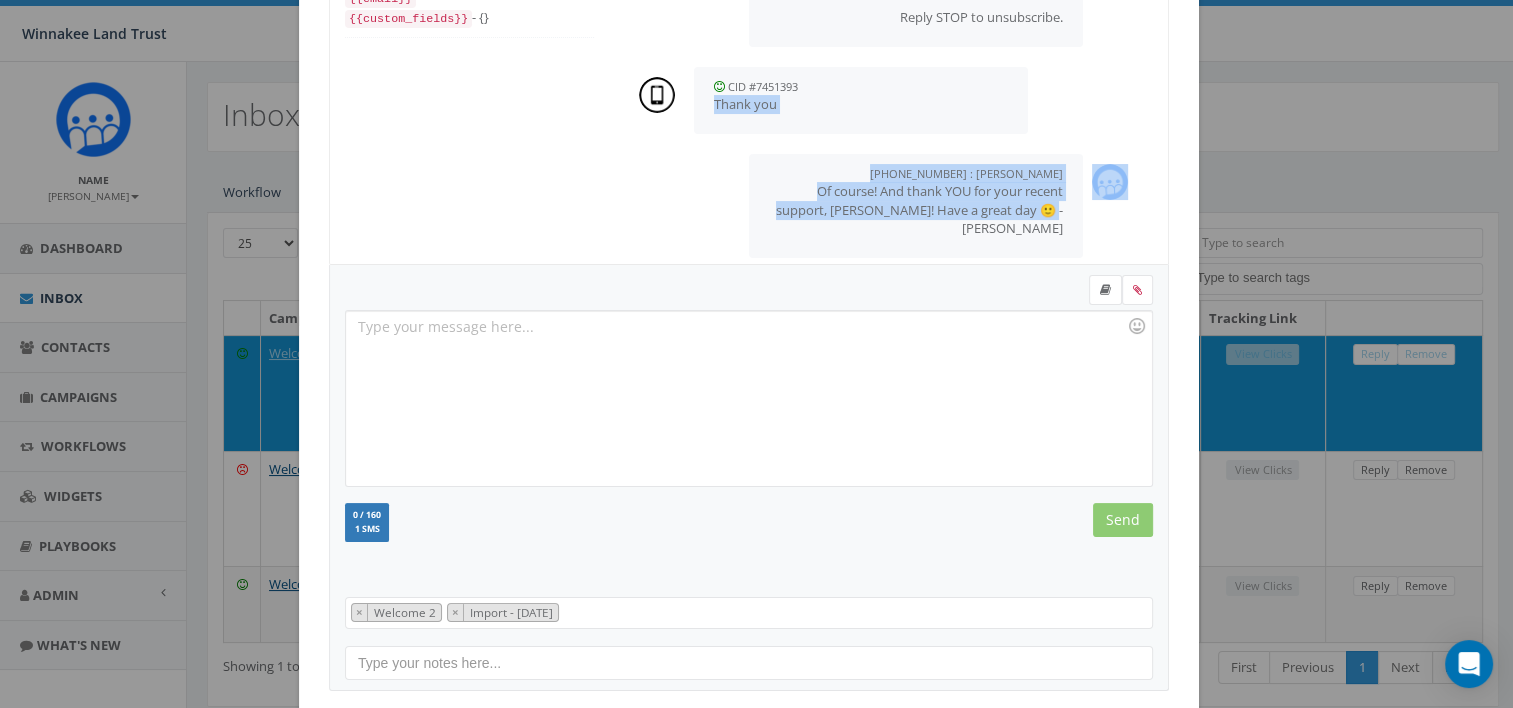 scroll, scrollTop: 290, scrollLeft: 0, axis: vertical 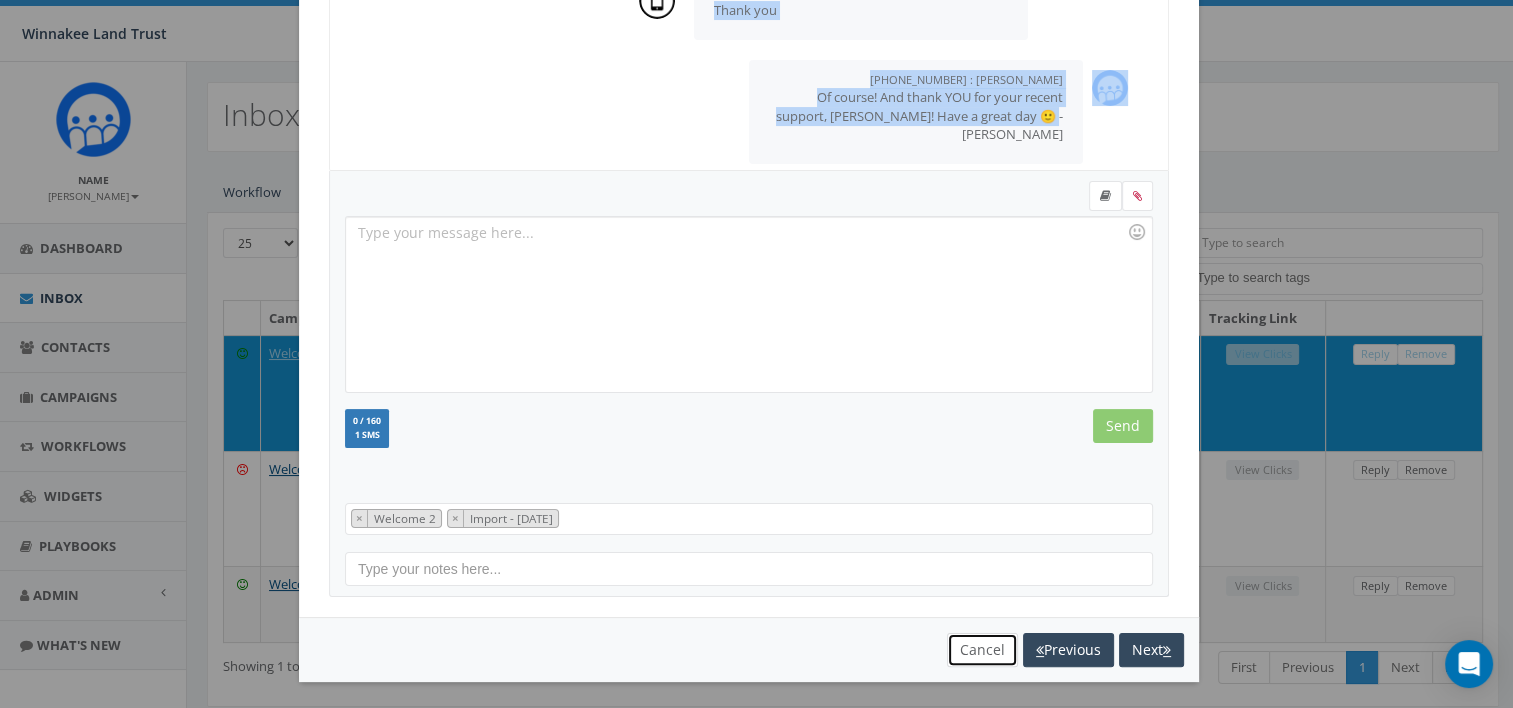 click on "Cancel" at bounding box center (982, 650) 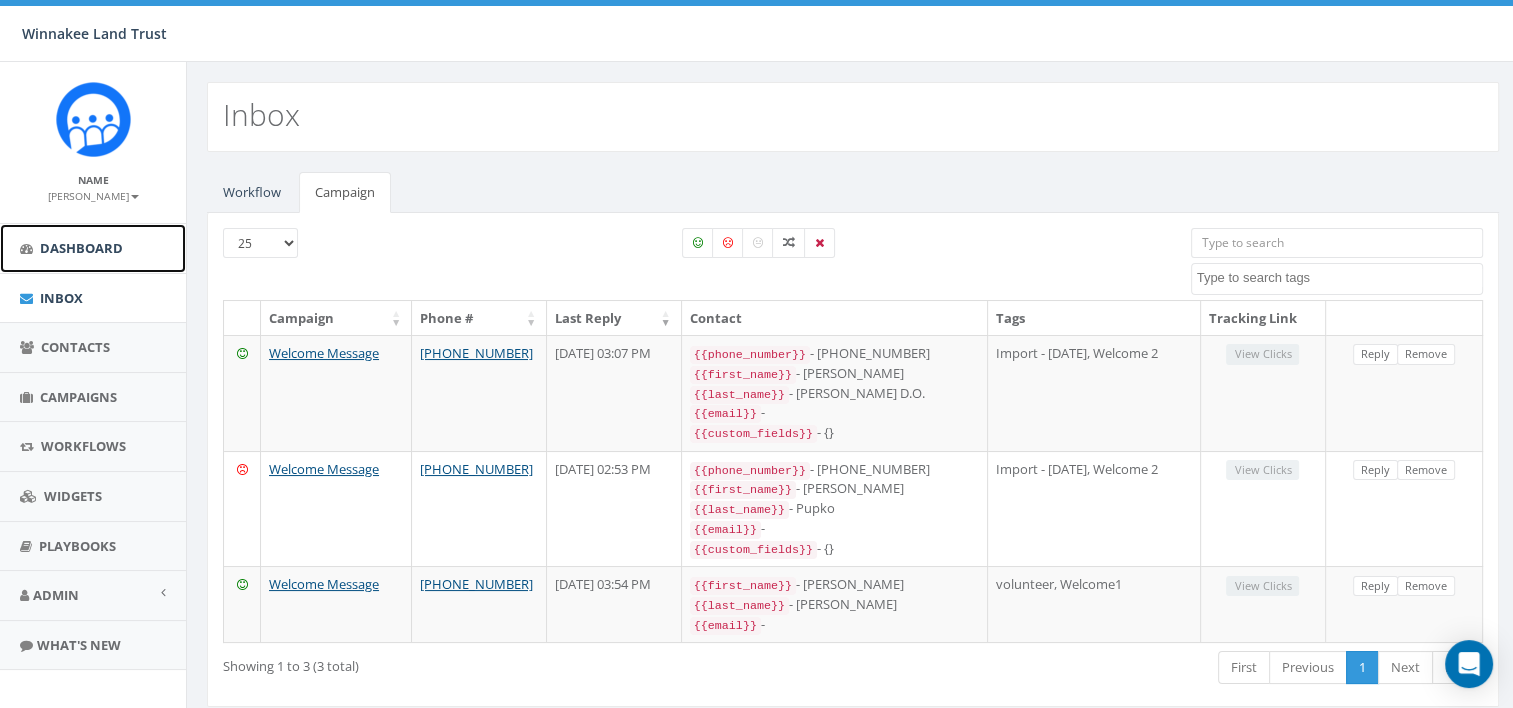 click on "Dashboard" at bounding box center [93, 248] 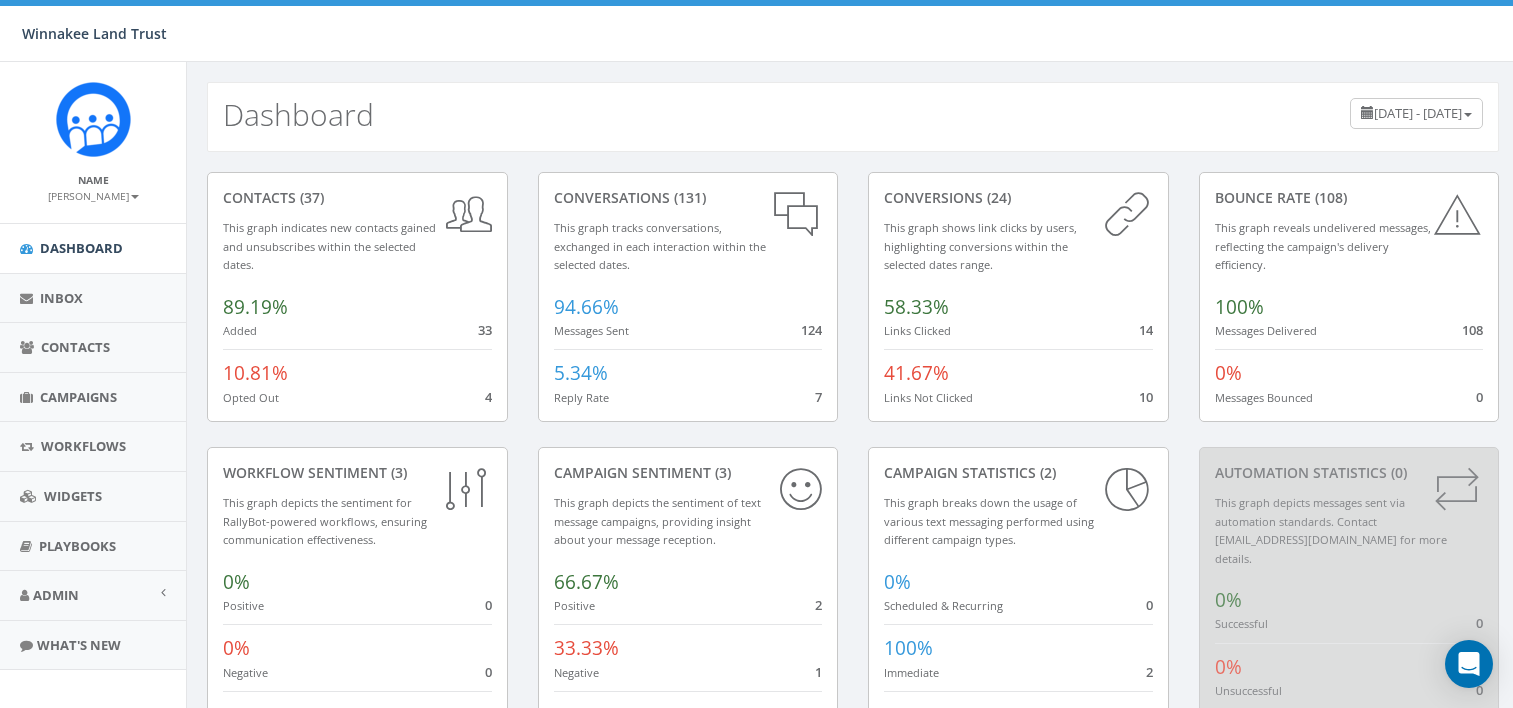 scroll, scrollTop: 0, scrollLeft: 0, axis: both 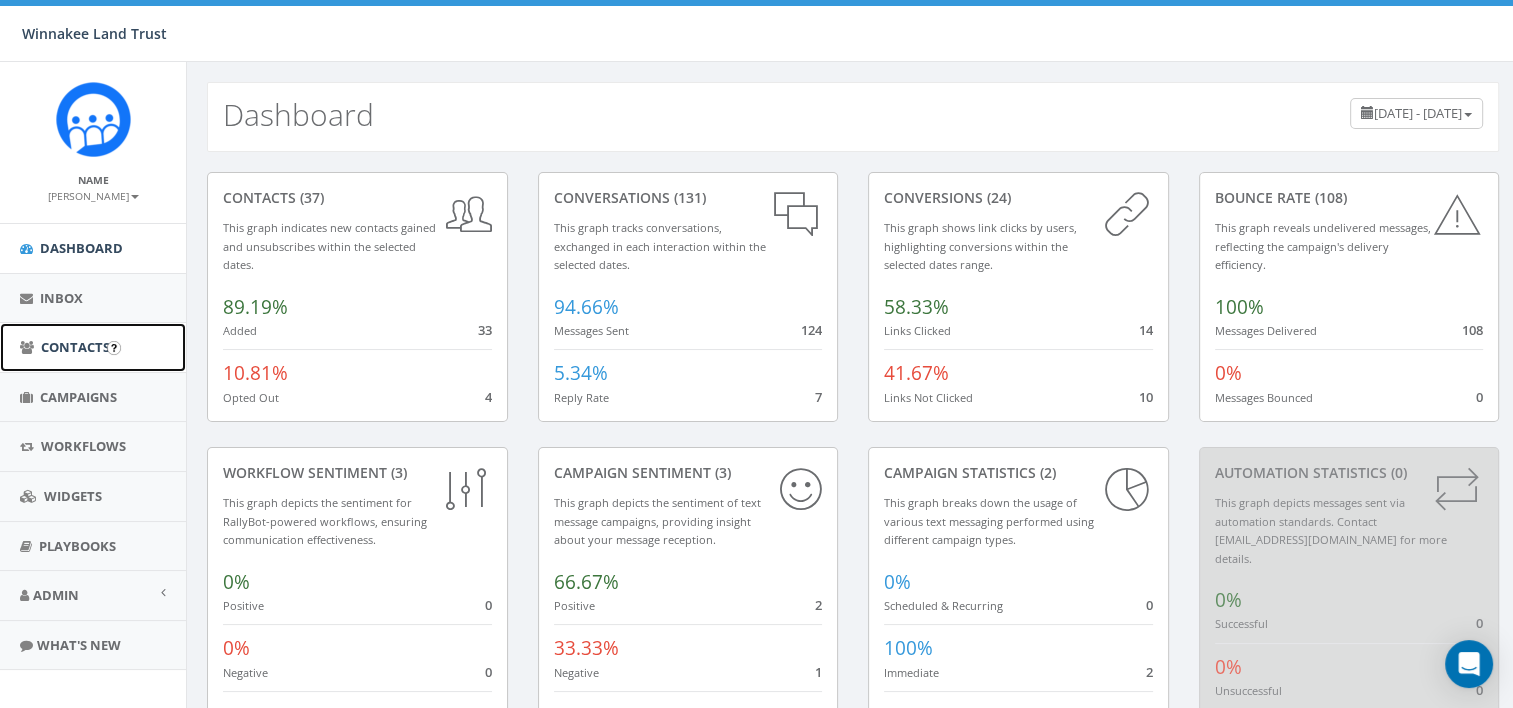 click on "Contacts" at bounding box center (75, 347) 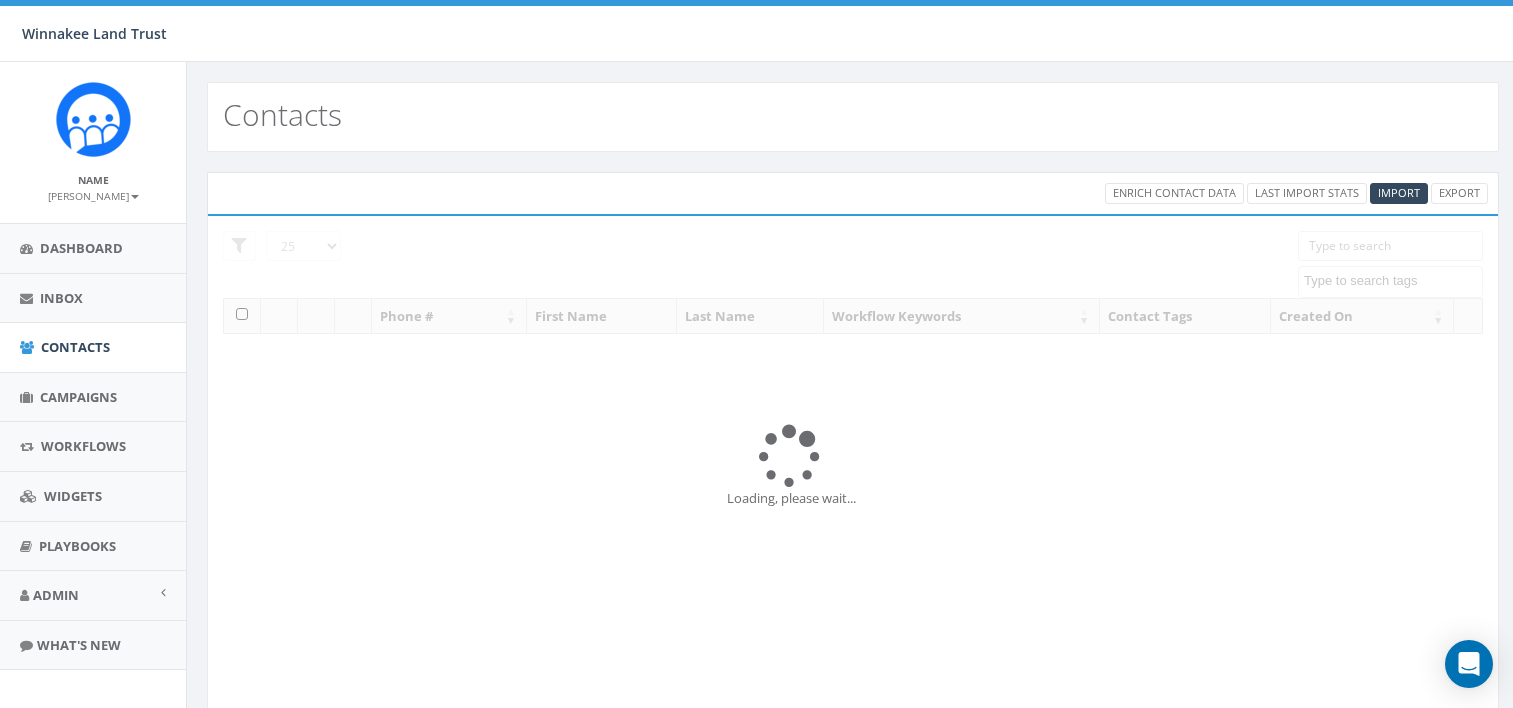 select 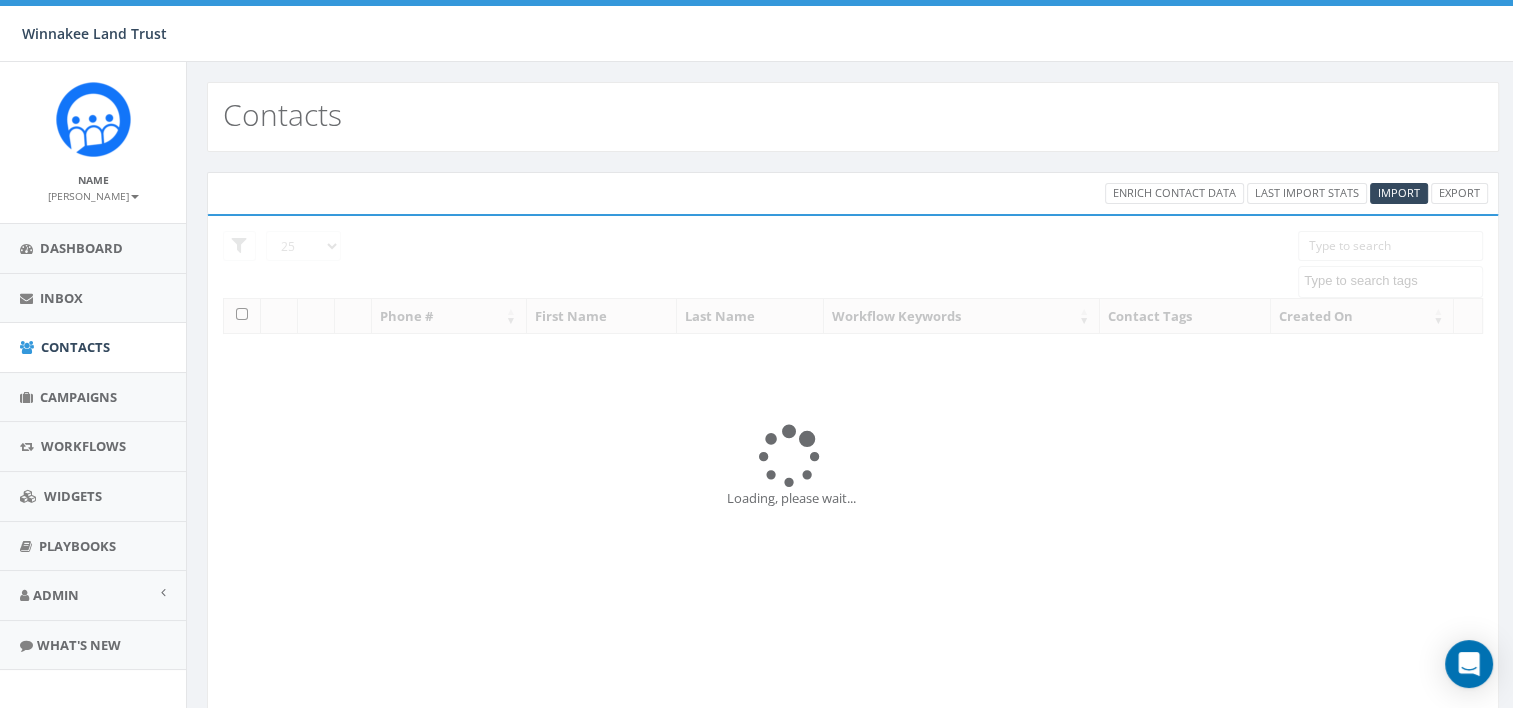 scroll, scrollTop: 0, scrollLeft: 0, axis: both 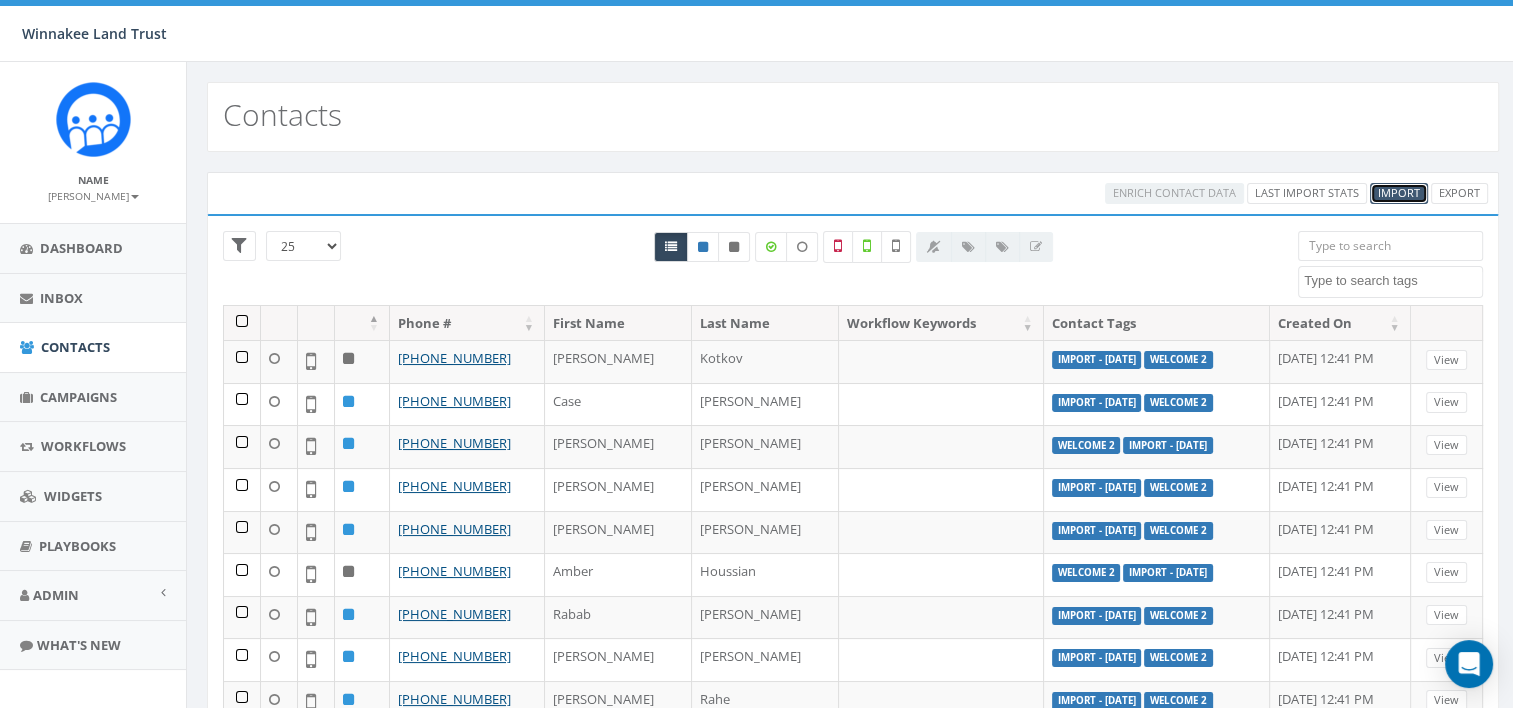click on "Import" at bounding box center (1399, 192) 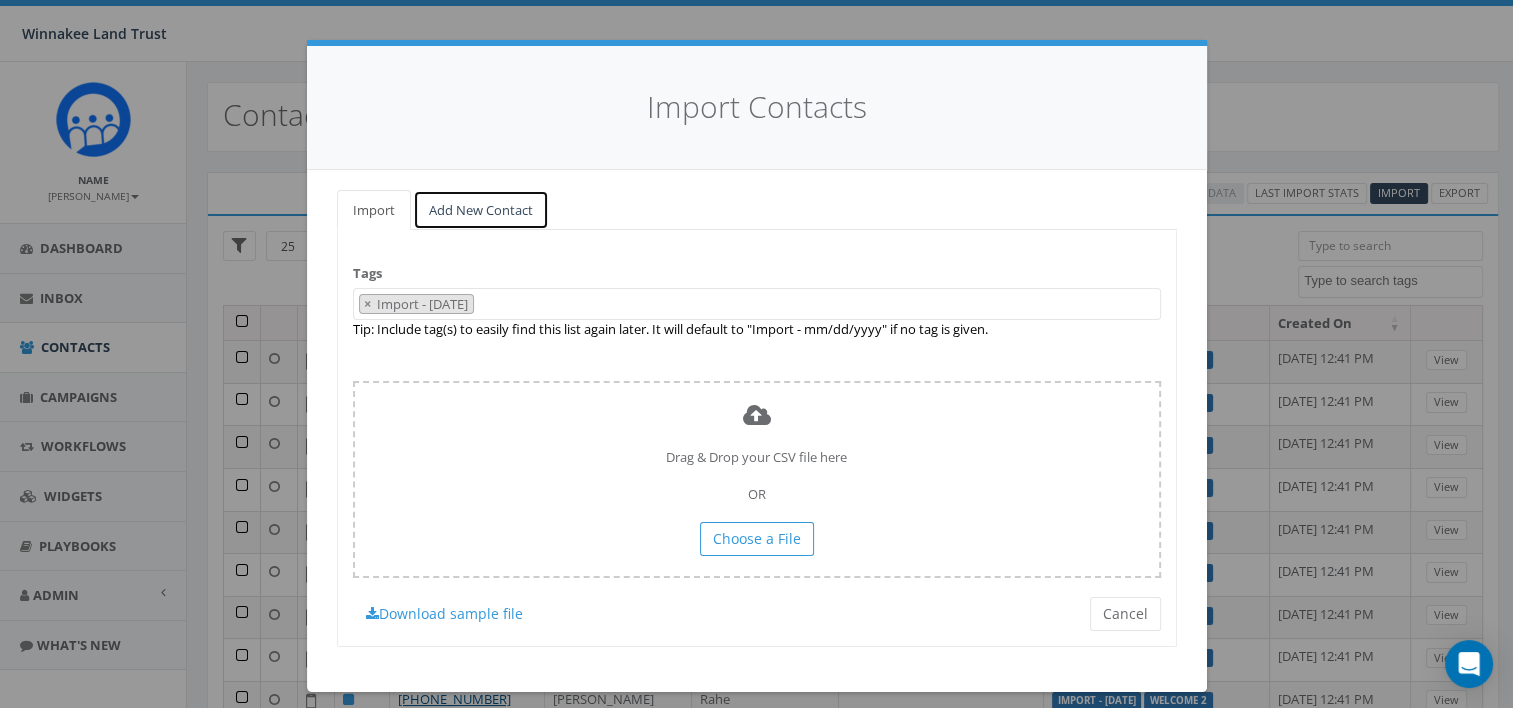 click on "Add New Contact" at bounding box center (481, 210) 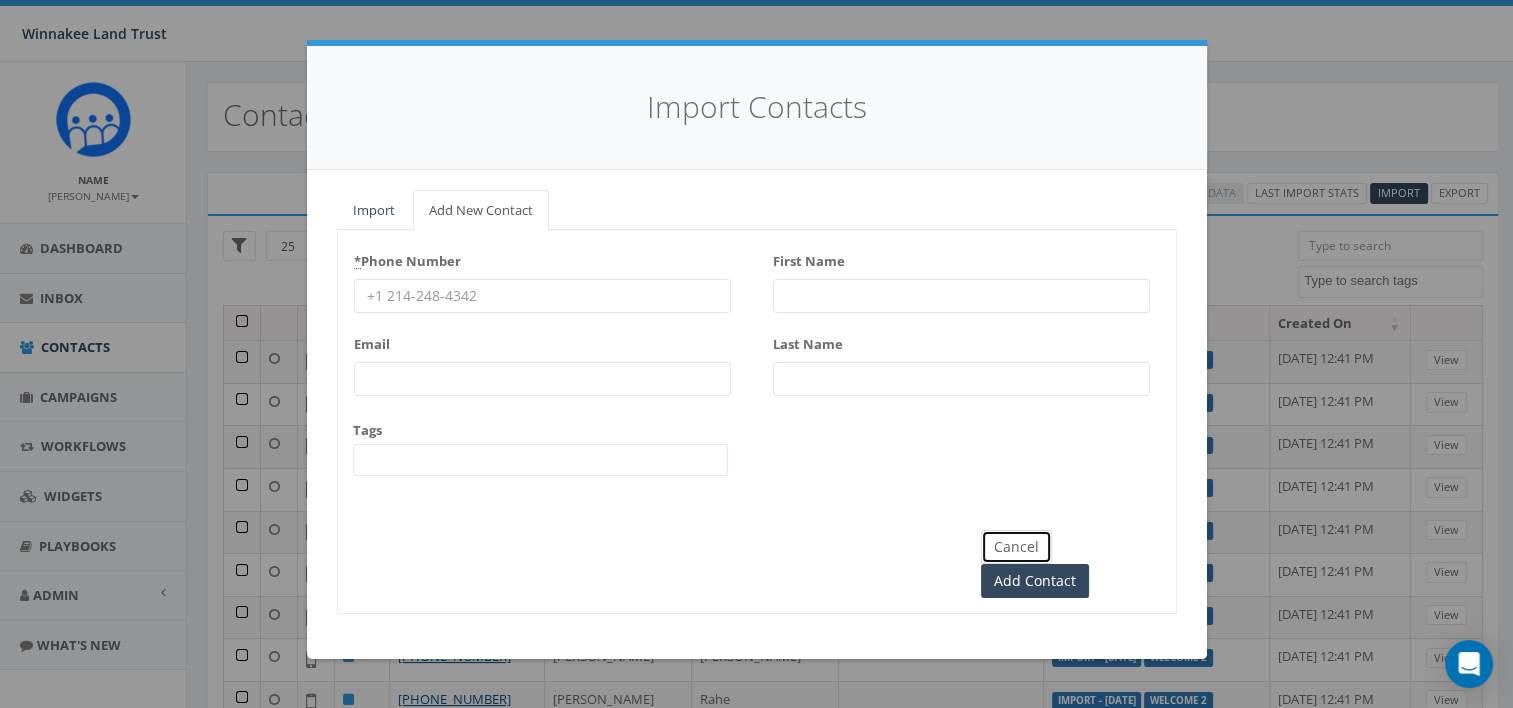 click on "Cancel" at bounding box center (1016, 547) 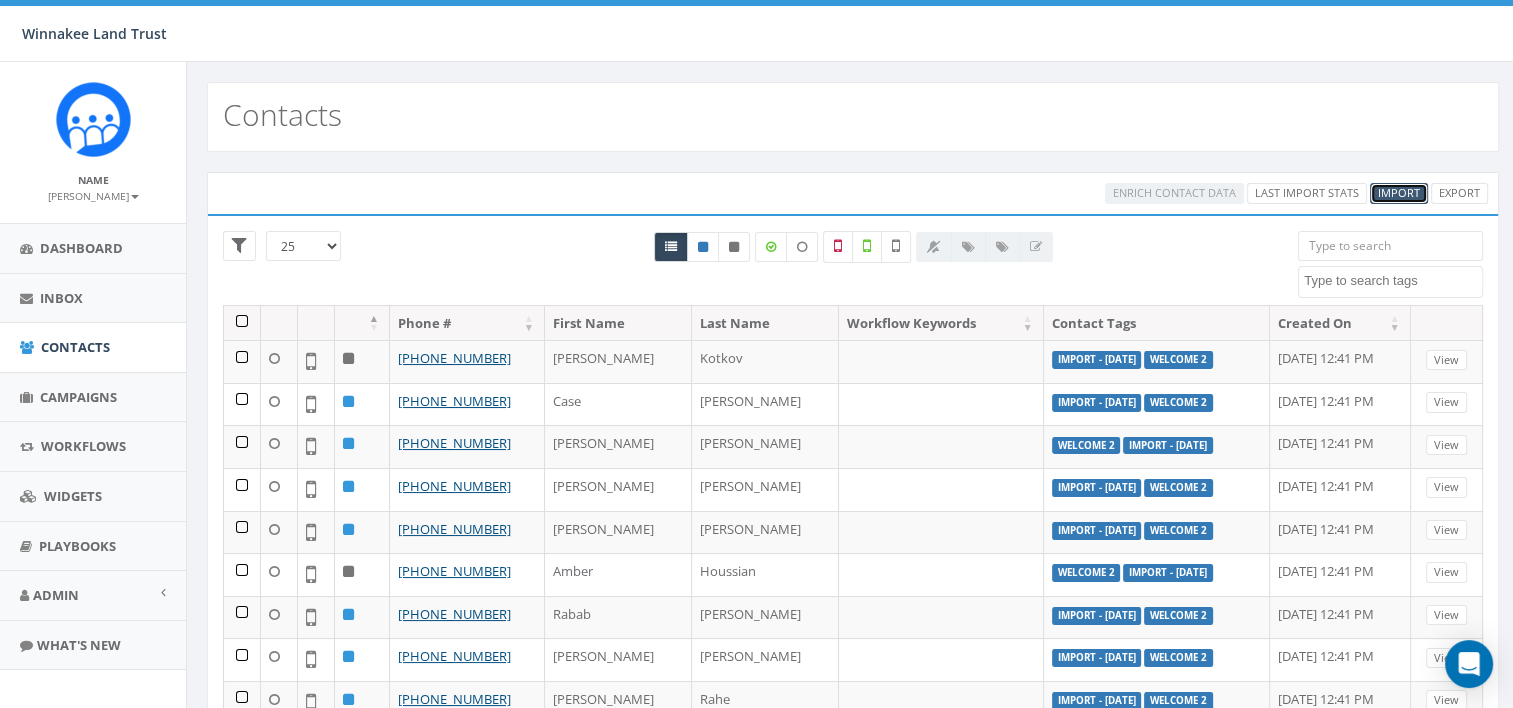 click on "Import" at bounding box center (1399, 192) 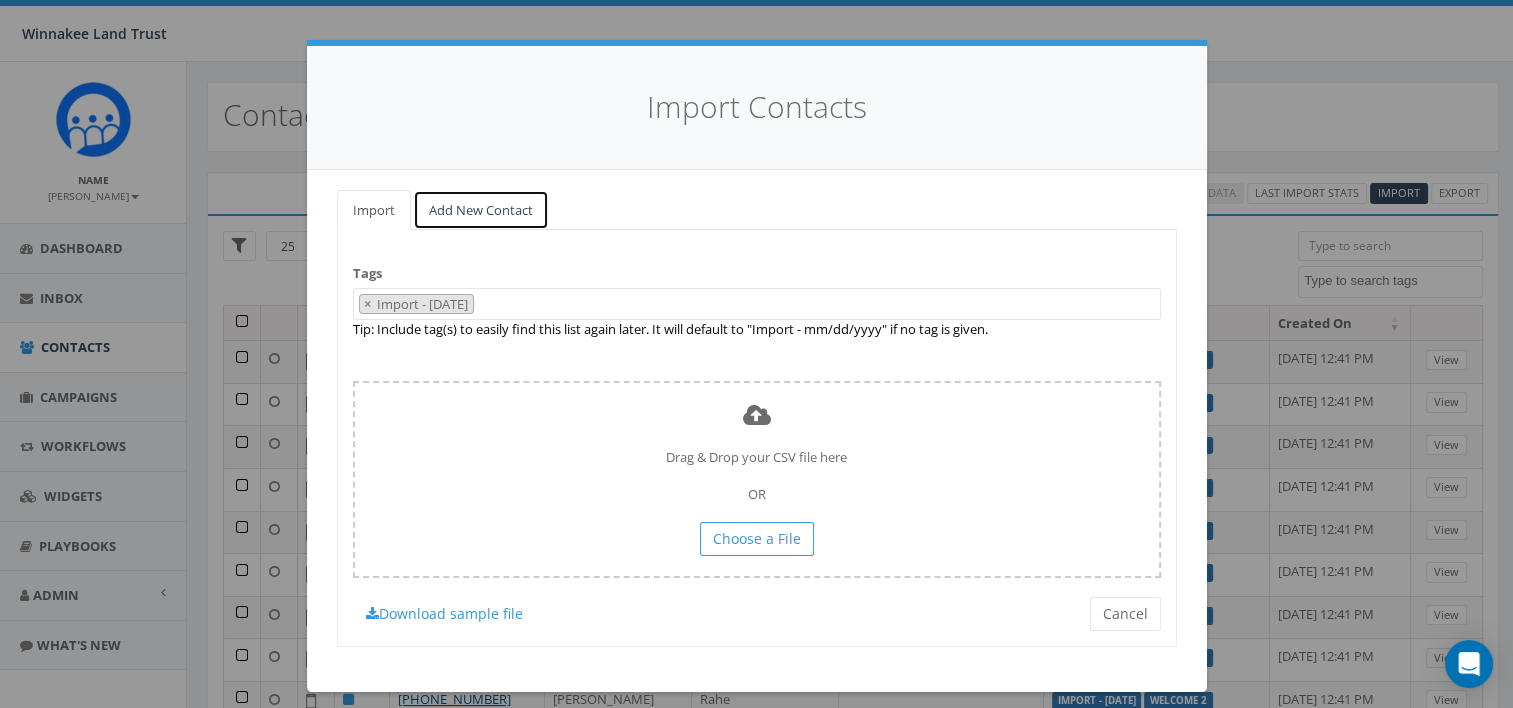click on "Add New Contact" at bounding box center (481, 210) 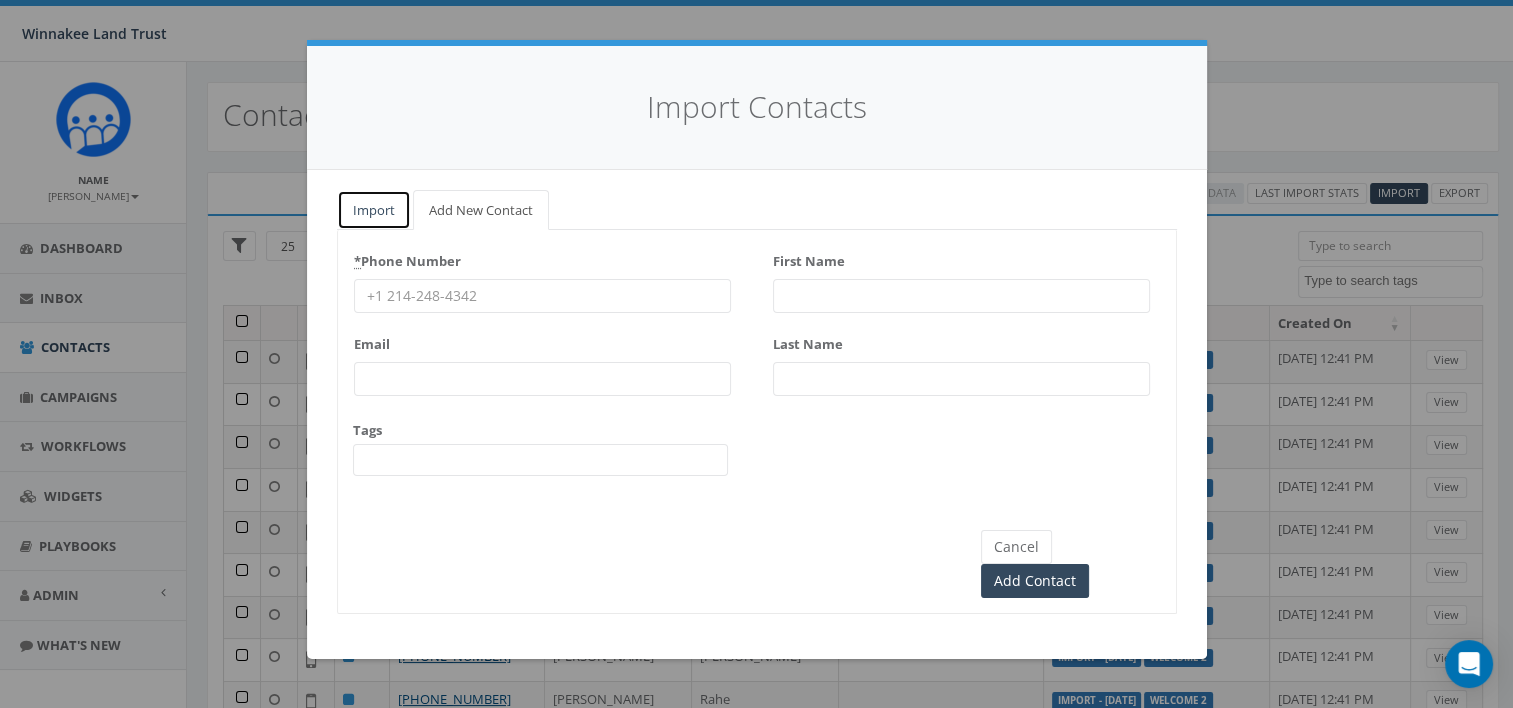 click on "Import" at bounding box center (374, 210) 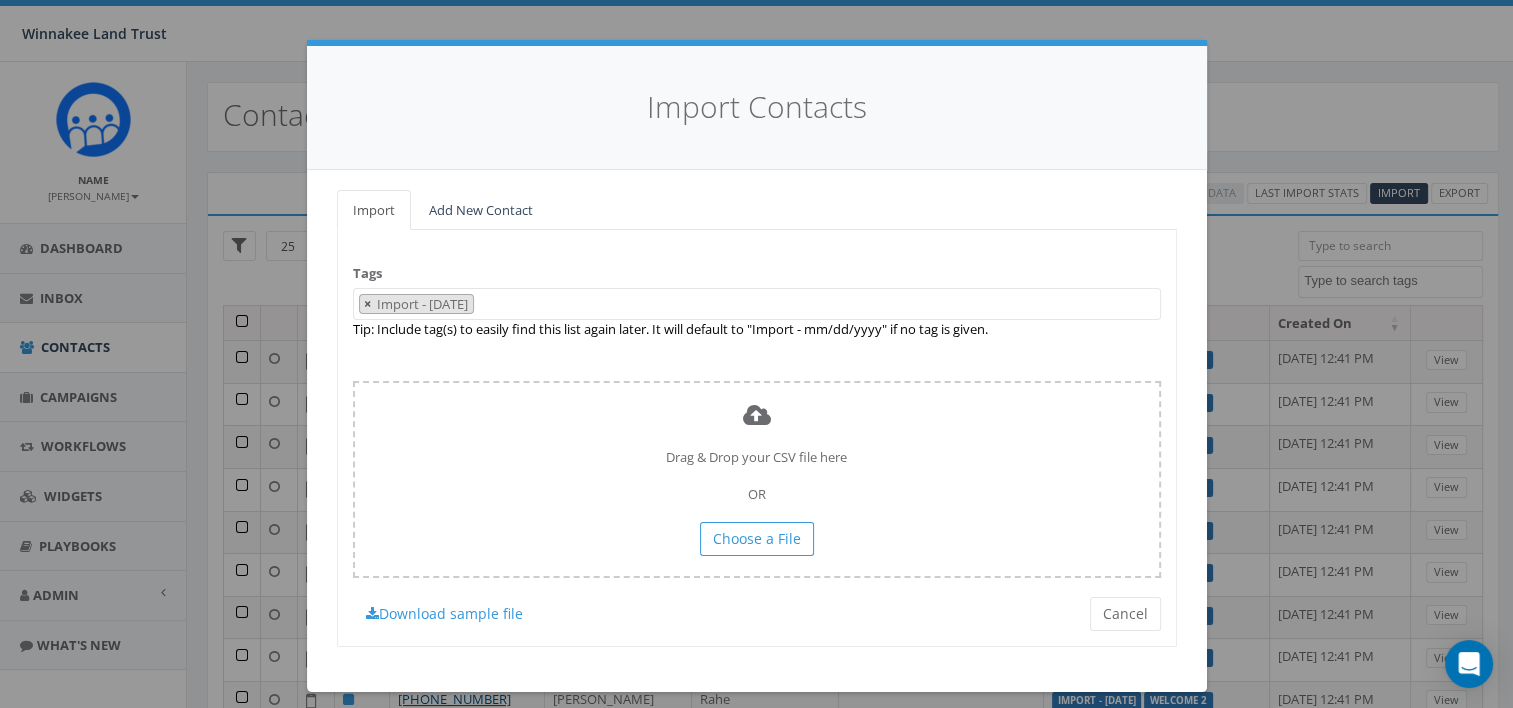 click on "×" at bounding box center (367, 304) 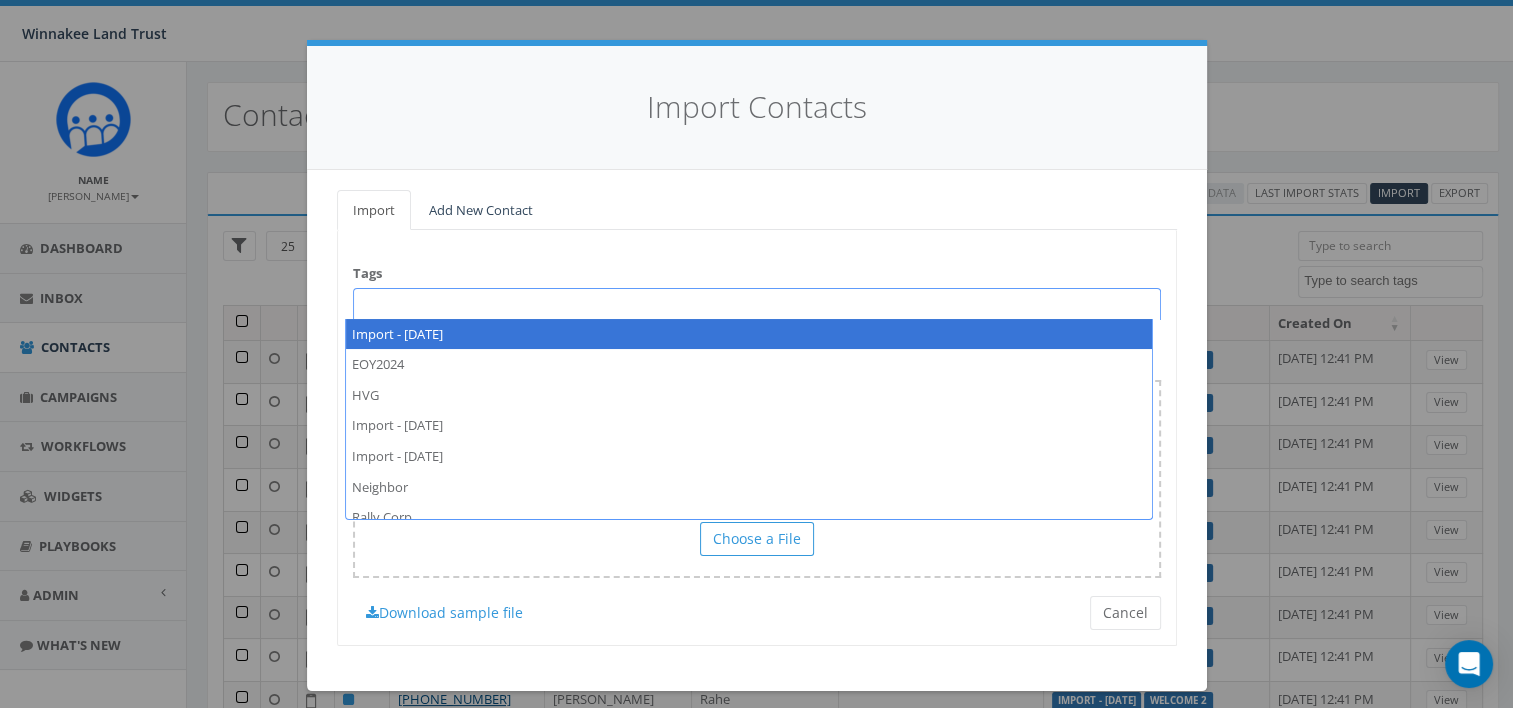 click on "Tags Import - 07/01/2025 EOY2024 HVG Import - 06/18/2025 Import - 07/01/2025 Neighbor Rally Corp SPRING2025 Staff Test SMS volunteer Welcome1 Welcome 2 WTL Tip: Include tag(s) to easily find this list again later. It will default to "Import - mm/dd/yyyy" if no tag is given. Drag & Drop your CSV file here OR   Choose a File Cancel  Download sample file" at bounding box center (757, 438) 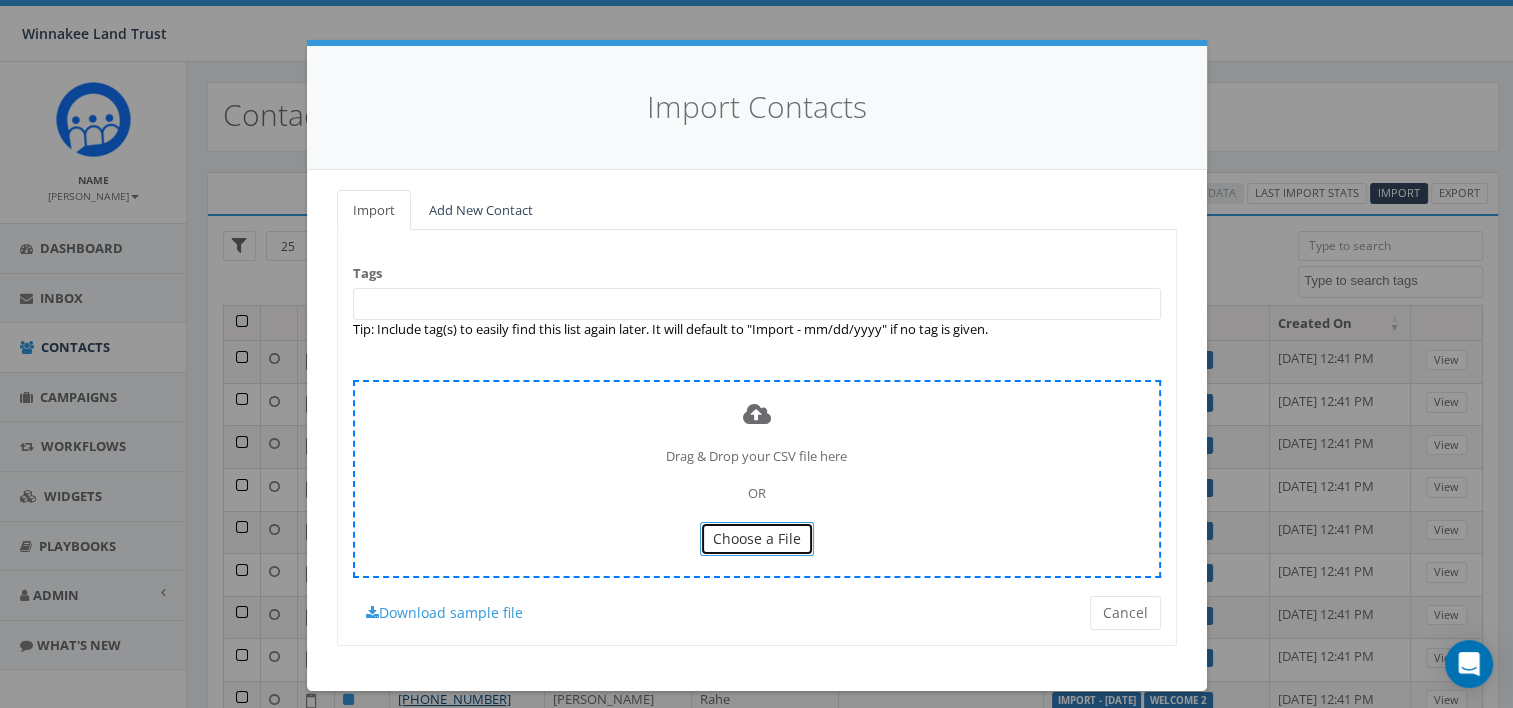 click on "Choose a File" at bounding box center [757, 538] 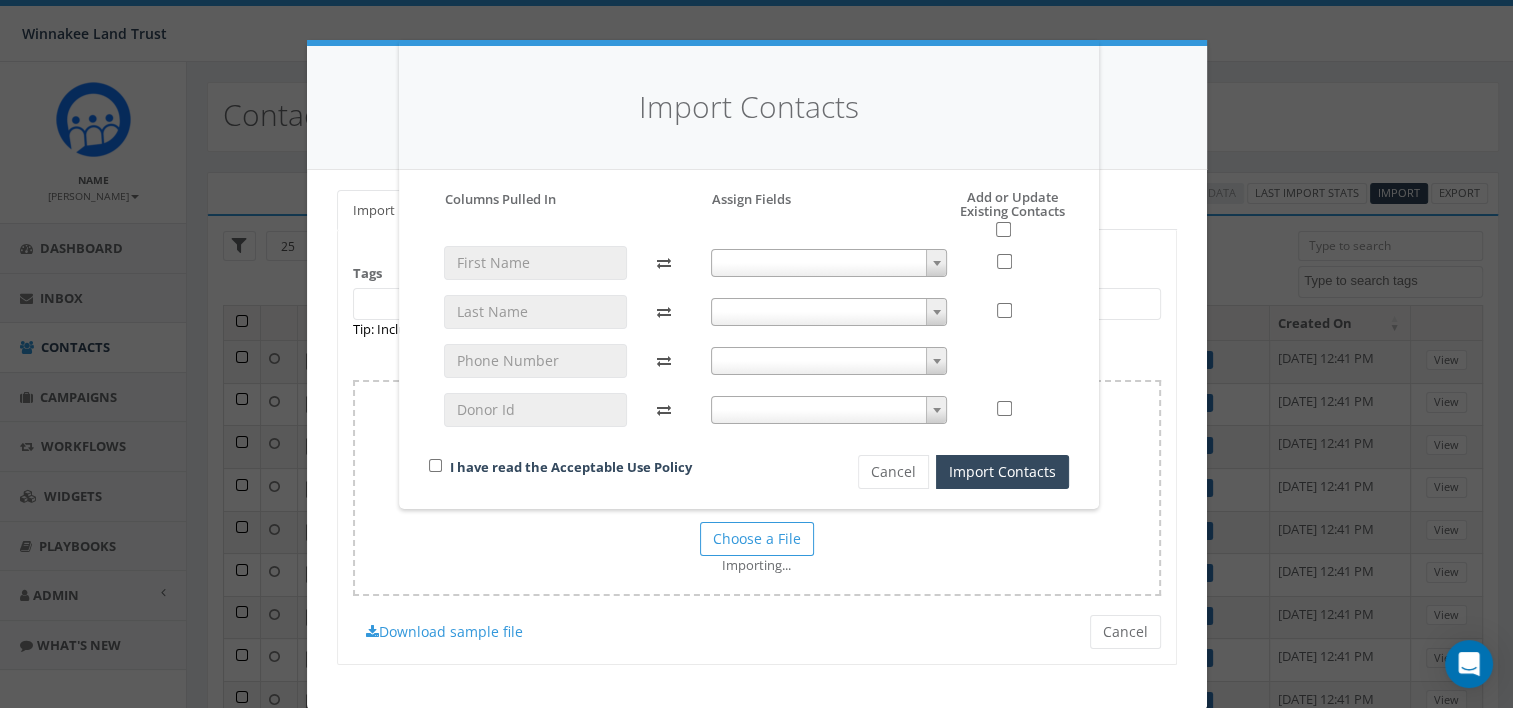 click at bounding box center (829, 410) 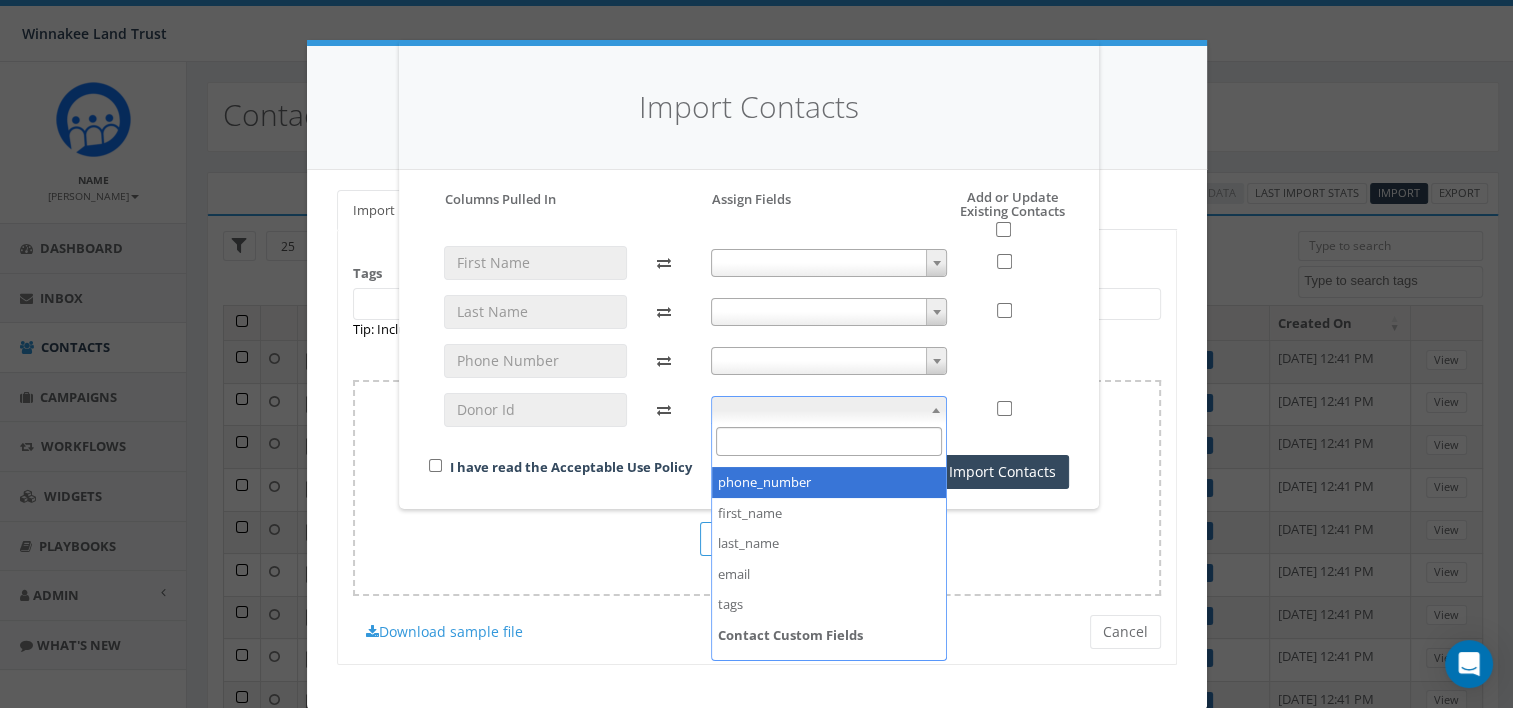 scroll, scrollTop: 75, scrollLeft: 0, axis: vertical 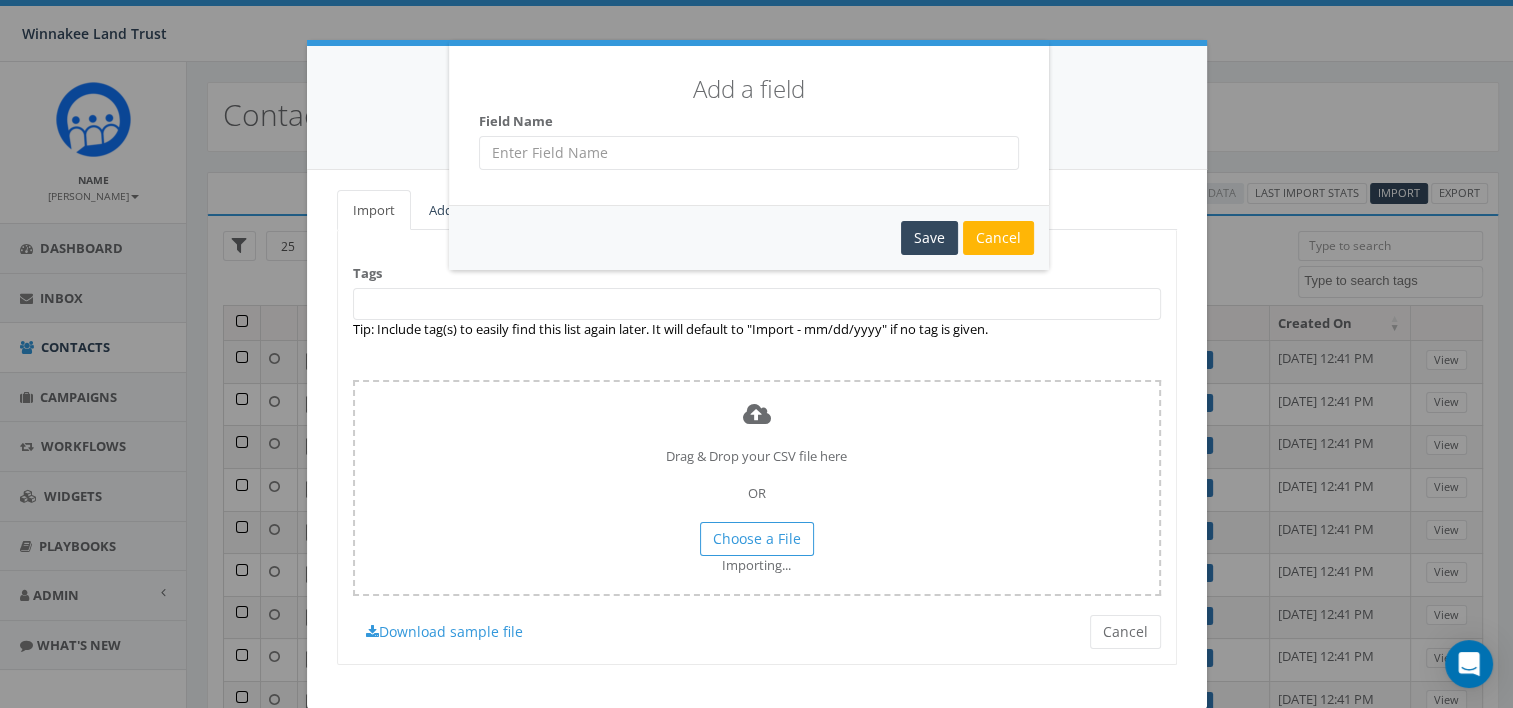 click at bounding box center (749, 153) 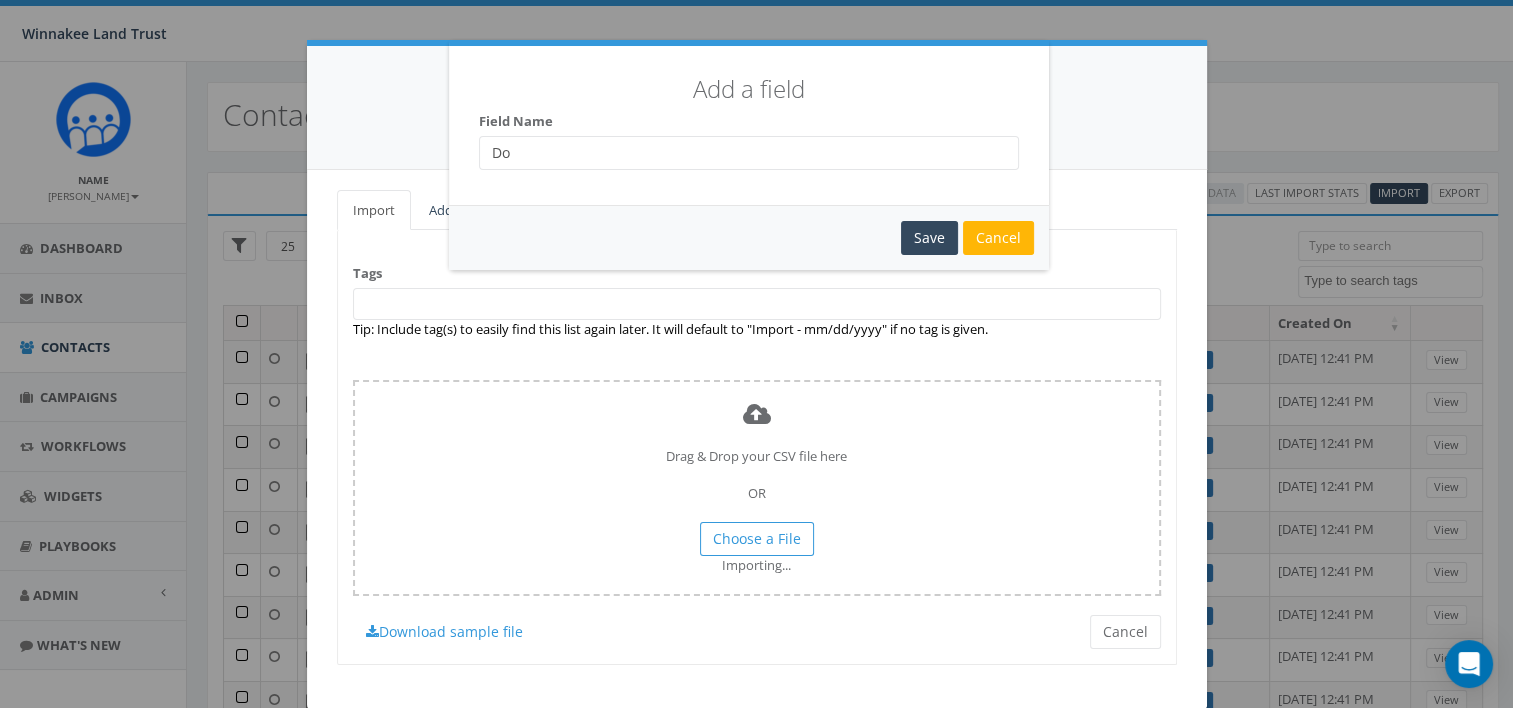 type on "D" 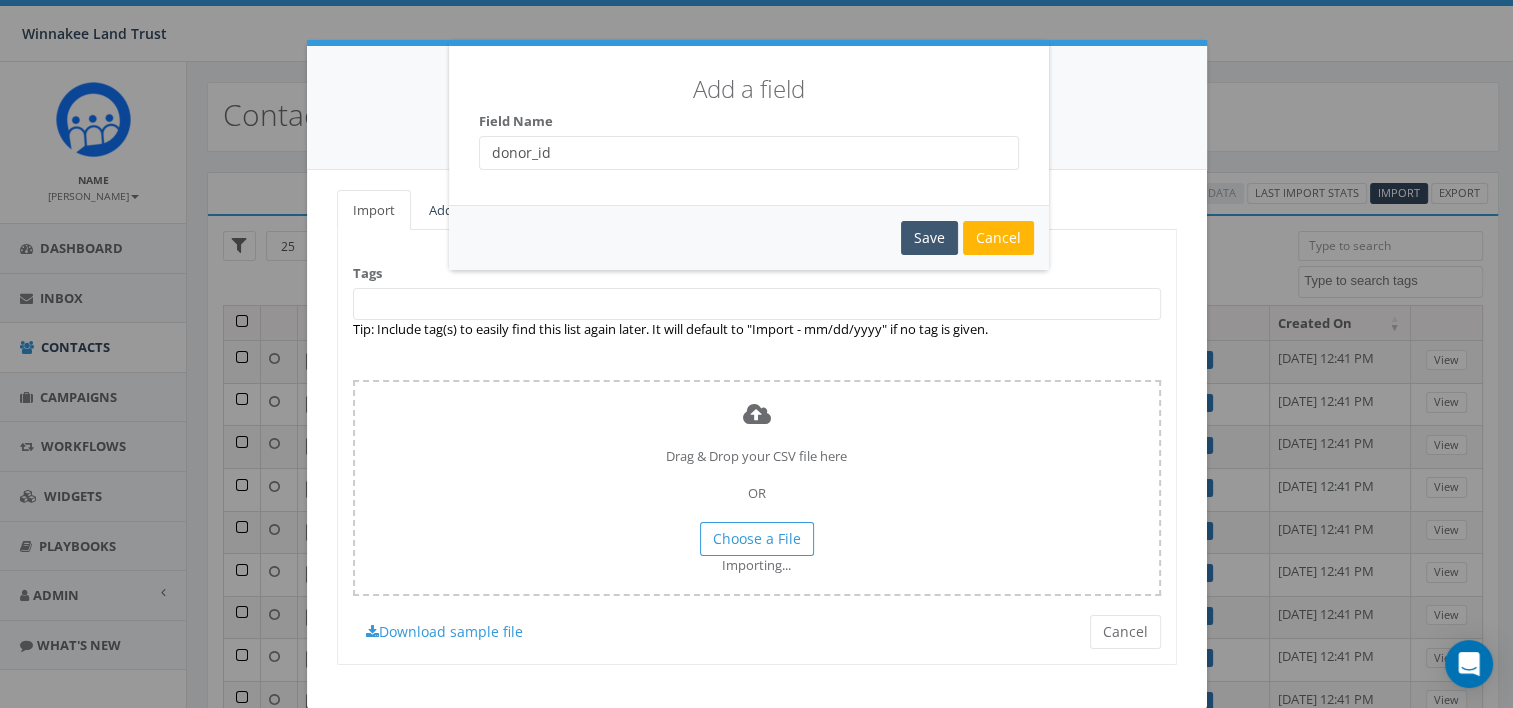 type on "donor_id" 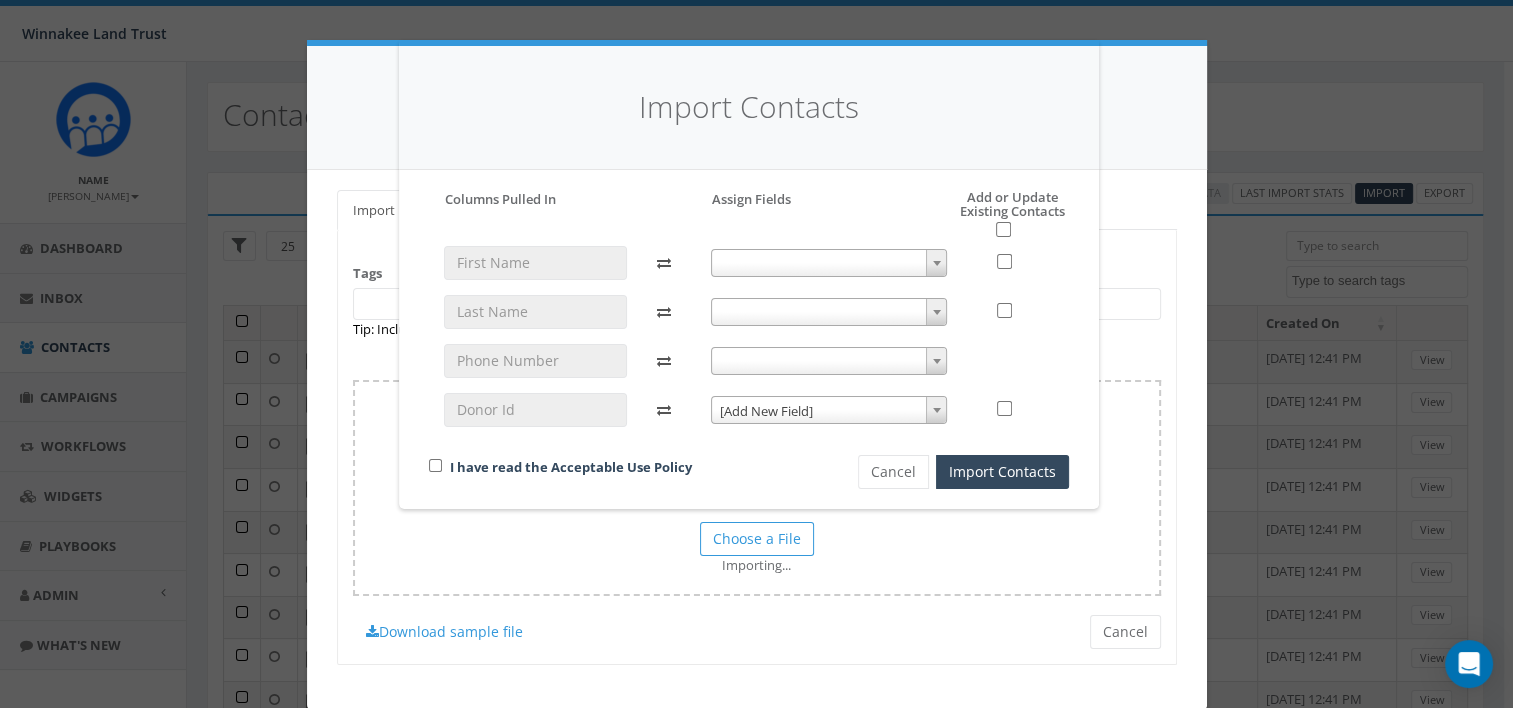 click on "[Add New Field]" at bounding box center [829, 411] 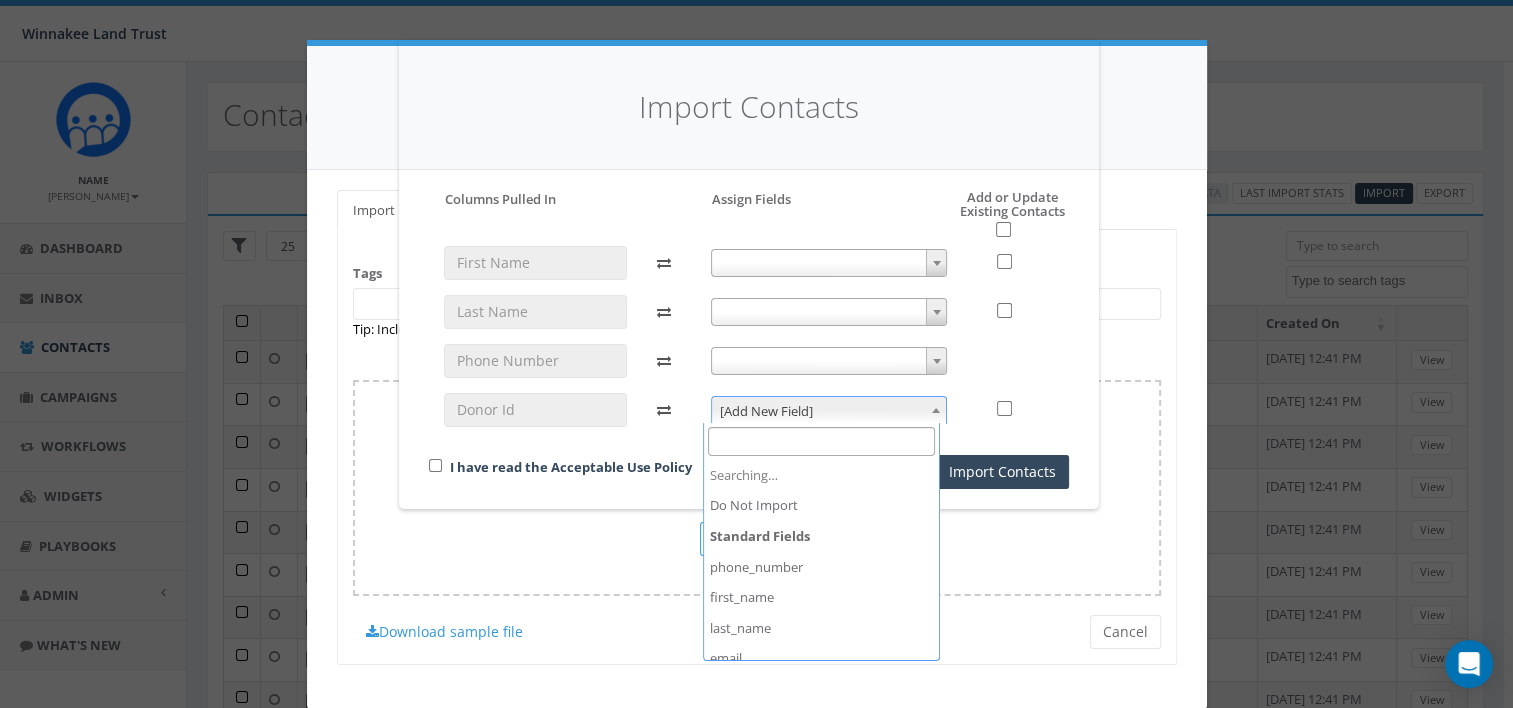 scroll, scrollTop: 105, scrollLeft: 0, axis: vertical 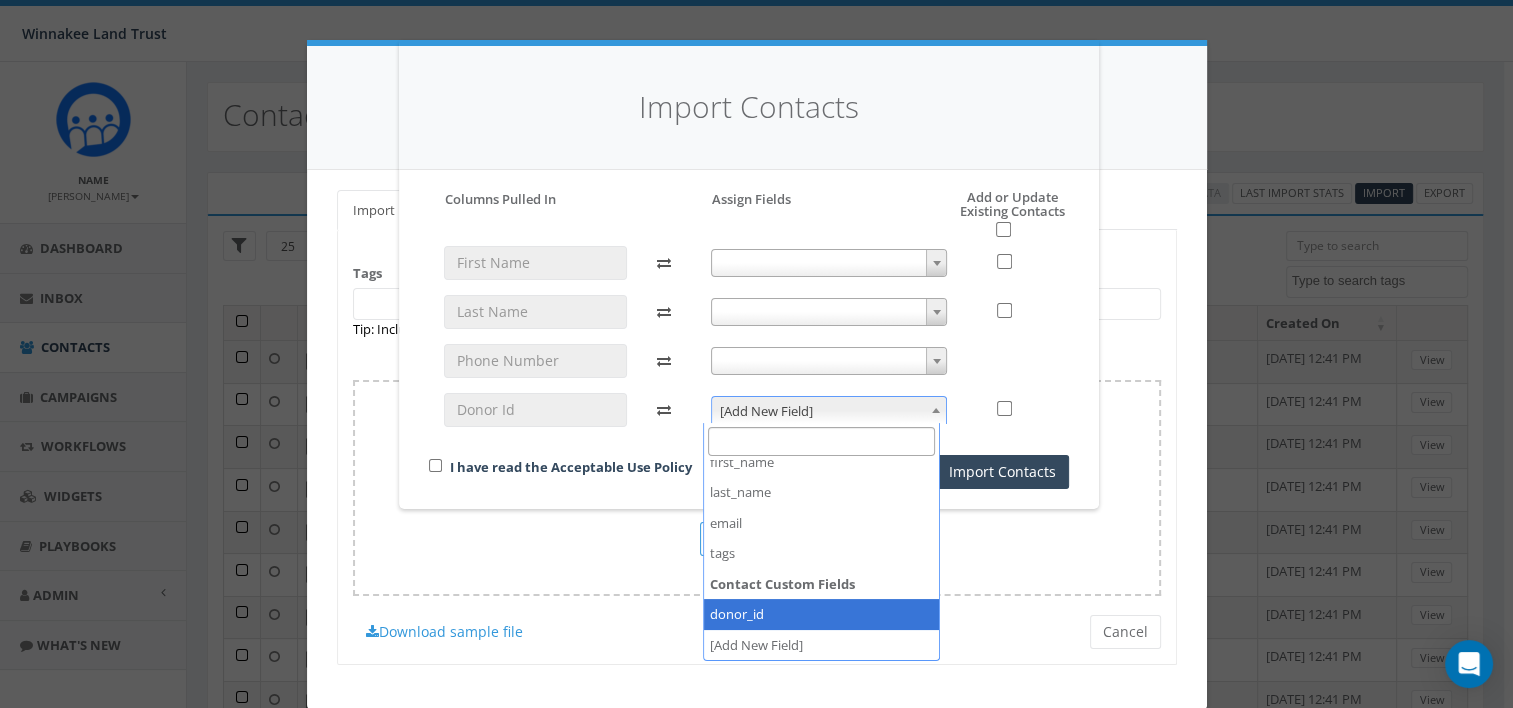 select on "donor_id" 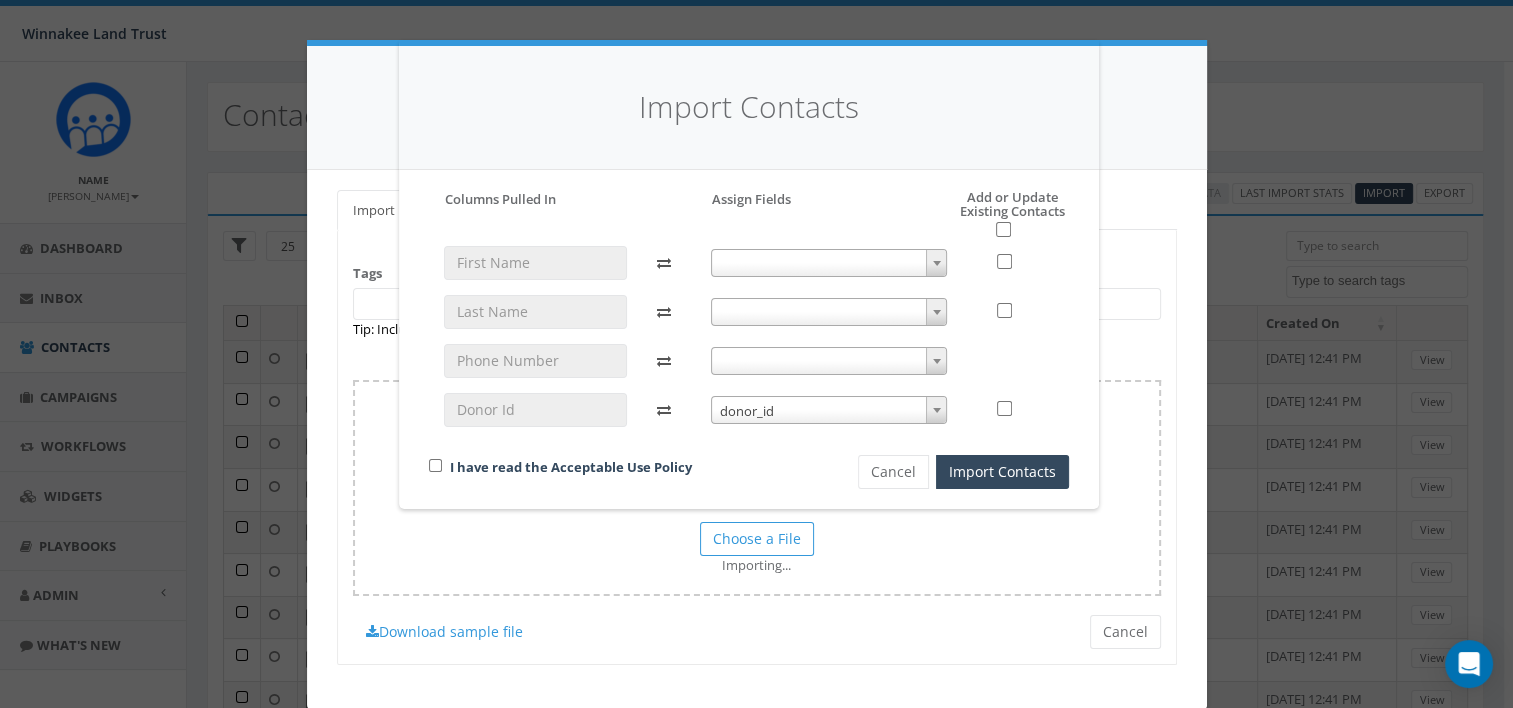 click at bounding box center (829, 361) 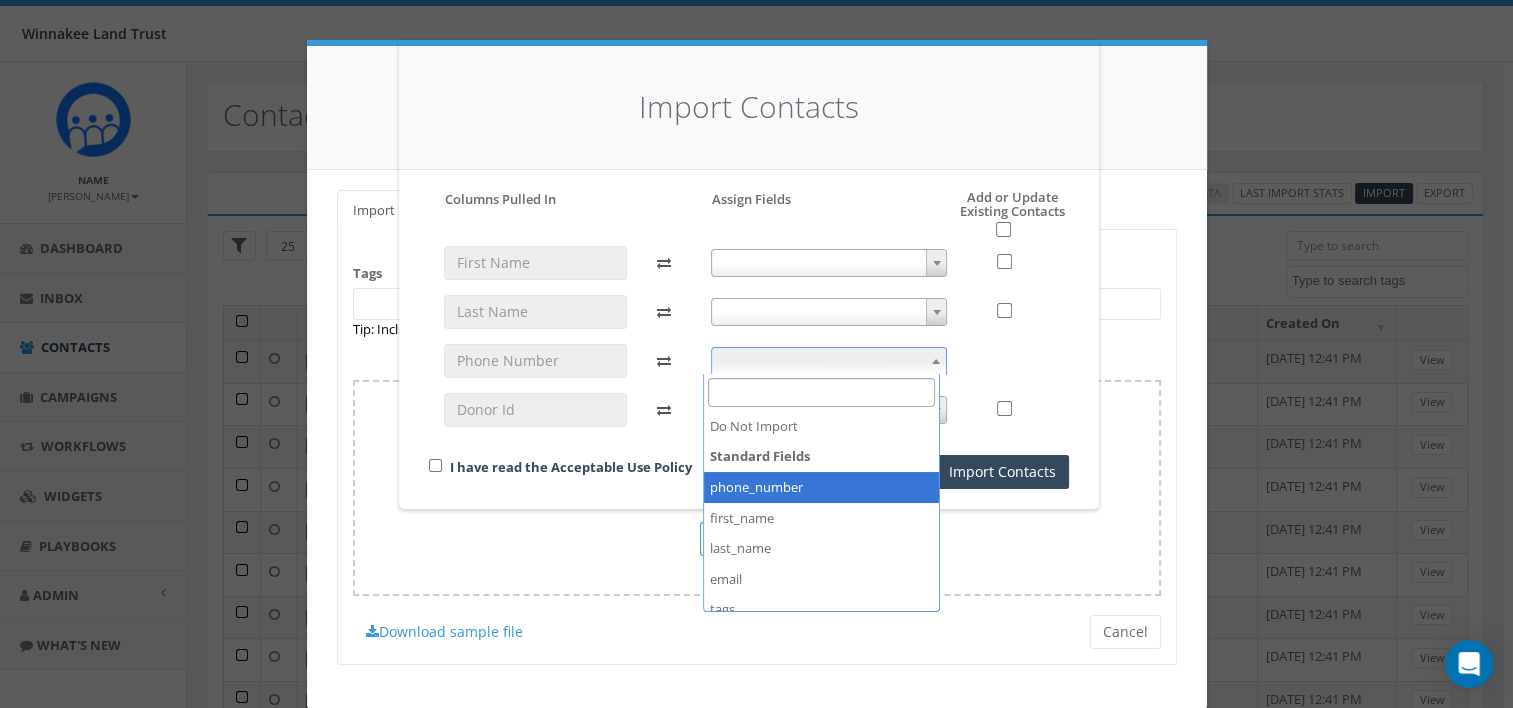 select on "phone_number" 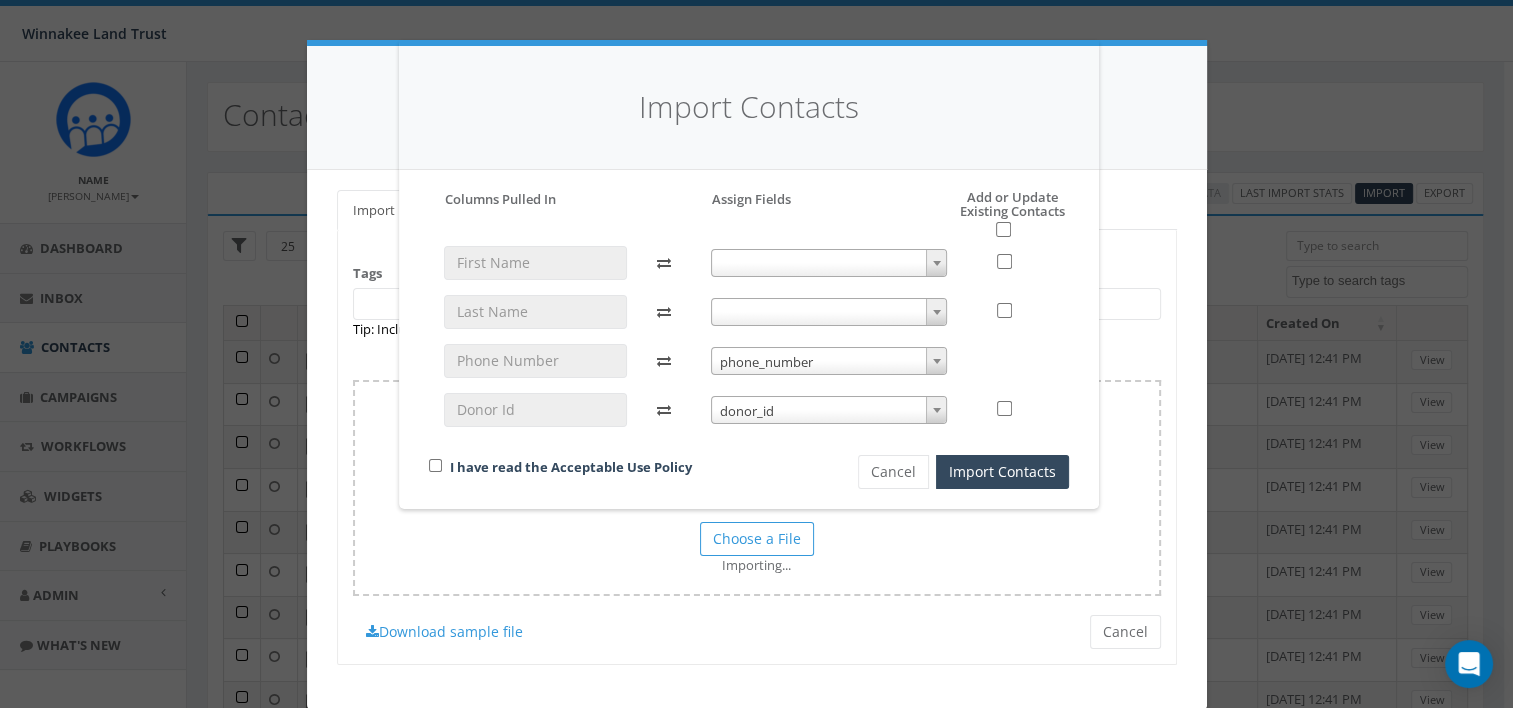 click at bounding box center (829, 312) 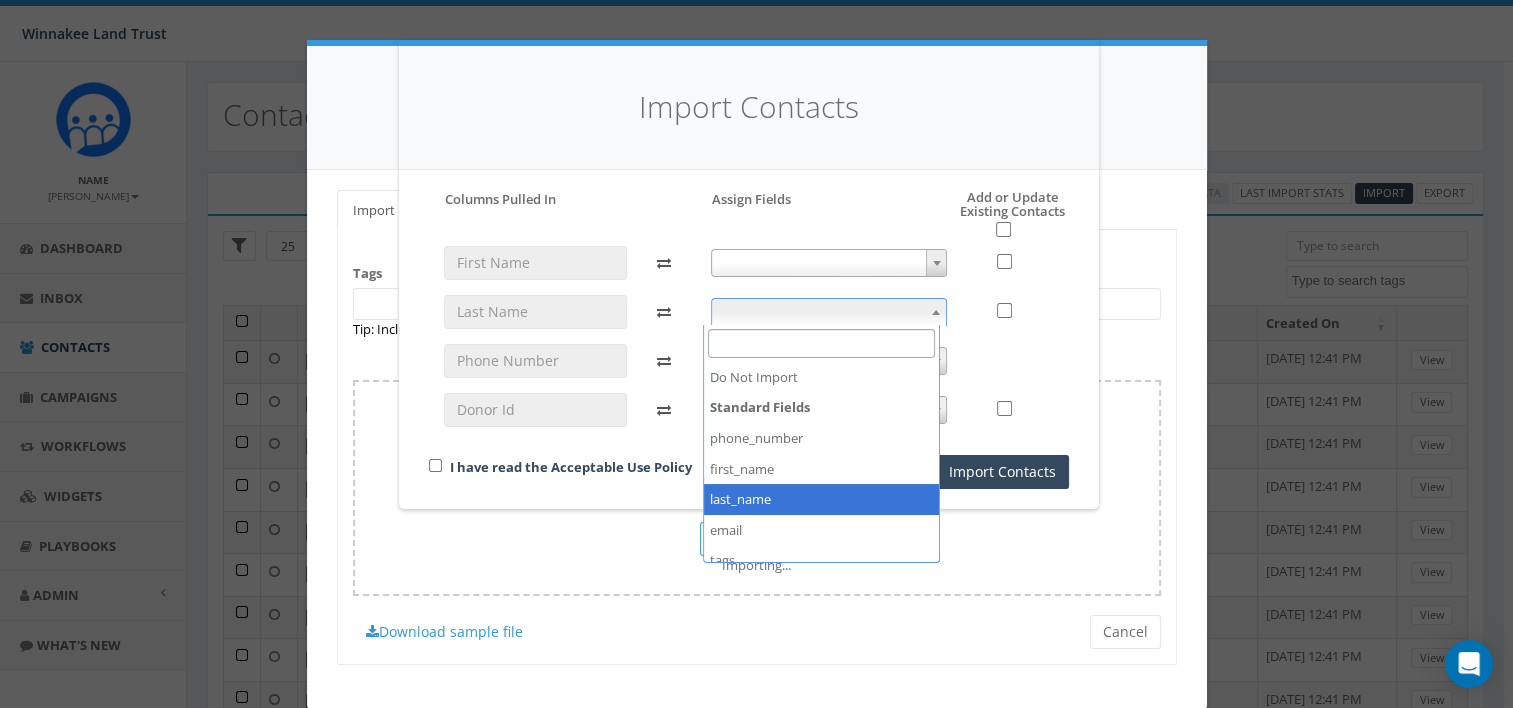 select on "last_name" 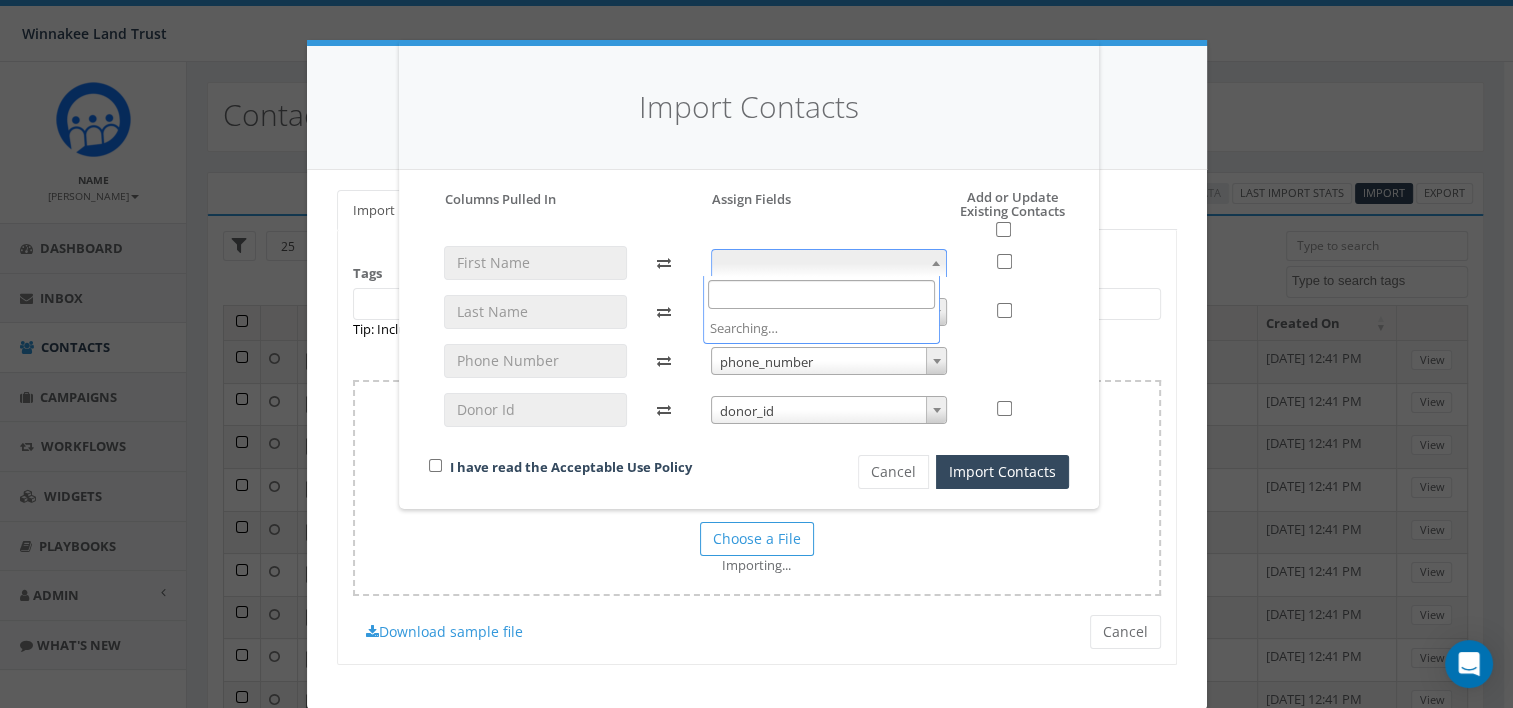 click at bounding box center [829, 263] 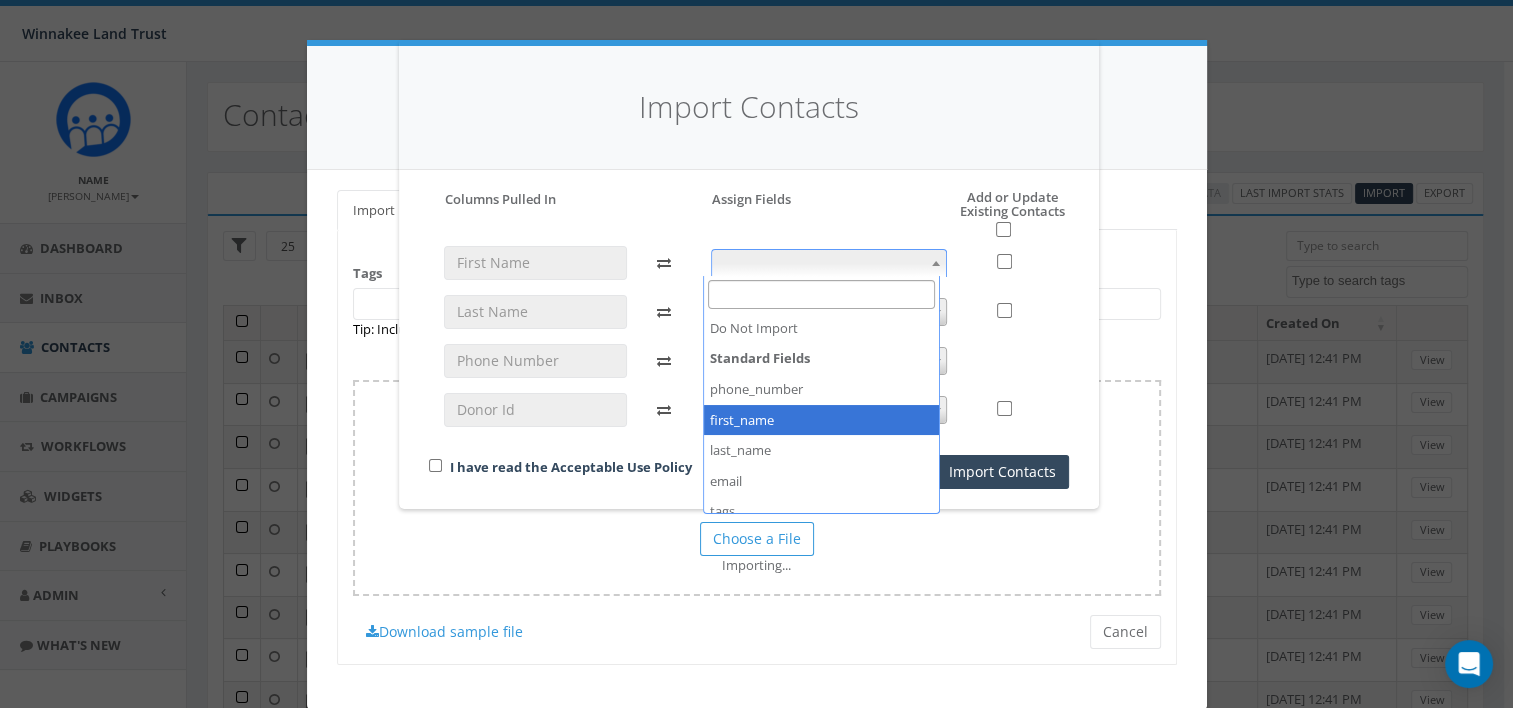 select on "first_name" 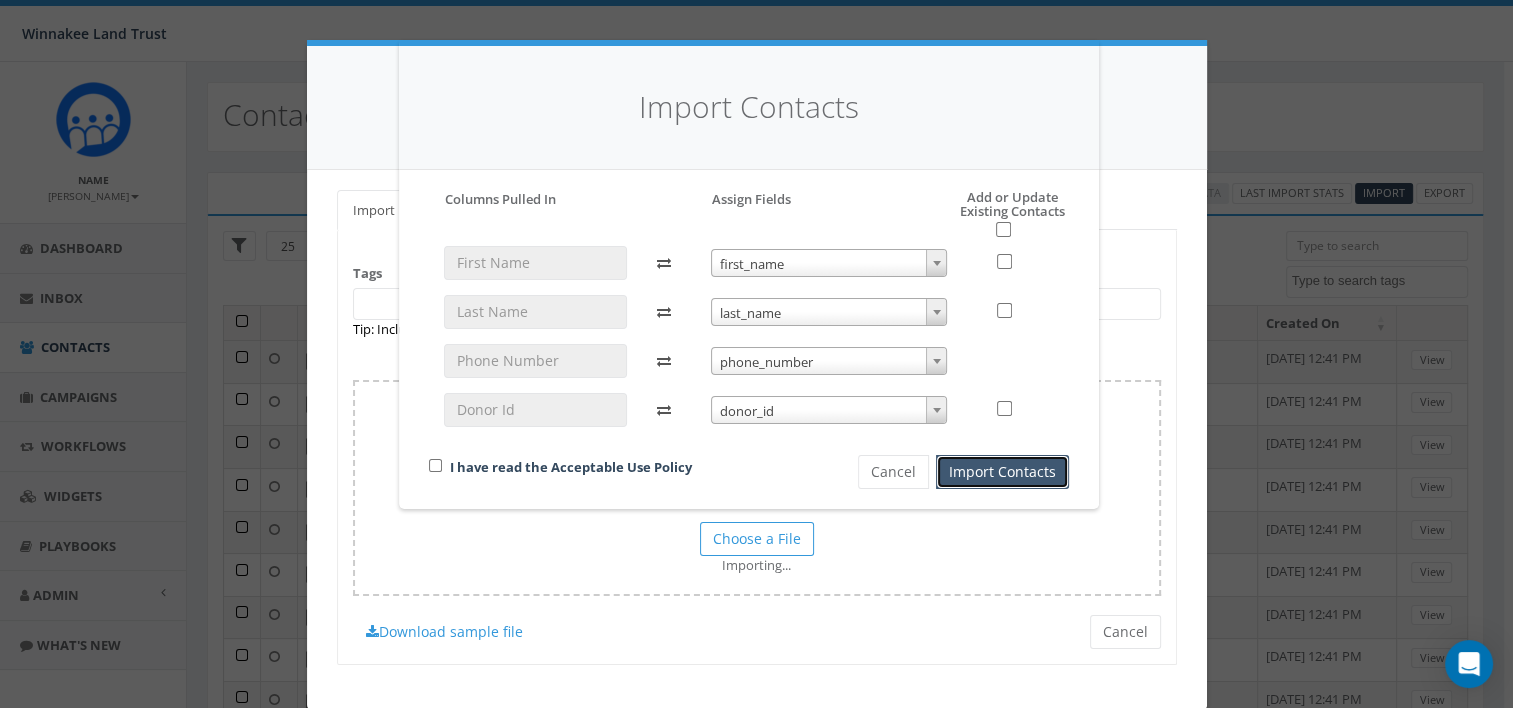 click on "Import Contacts" at bounding box center [1002, 472] 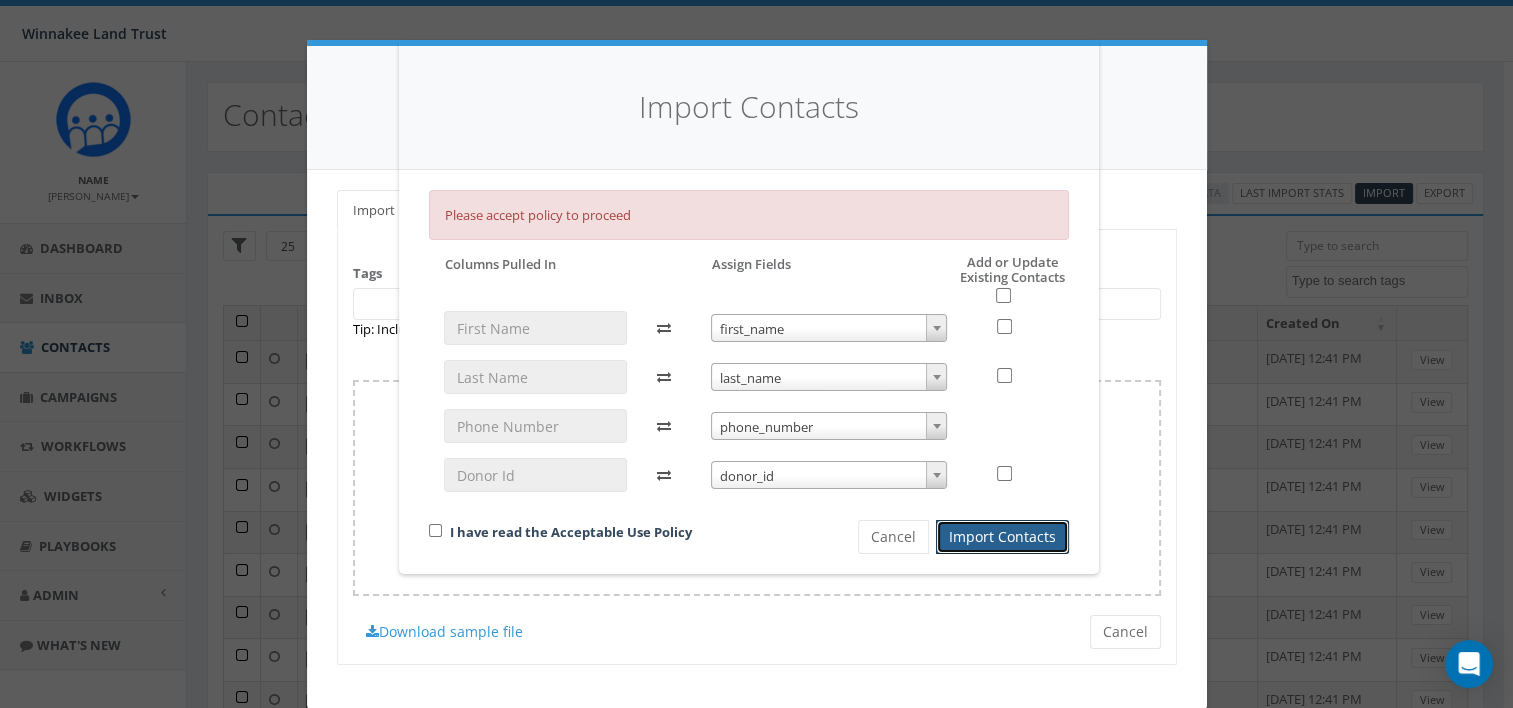 click on "I have read the Acceptable Use Policy" at bounding box center [609, 533] 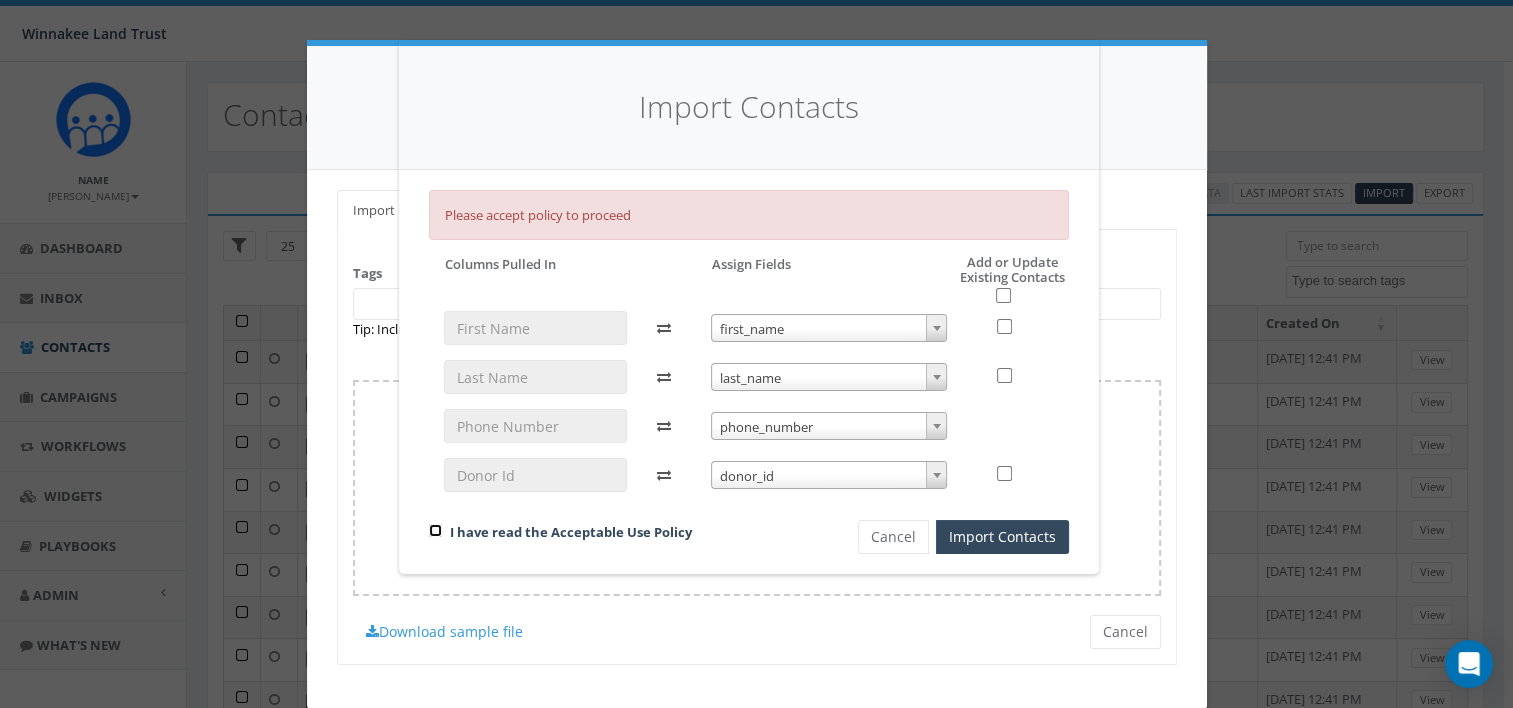 click at bounding box center (435, 530) 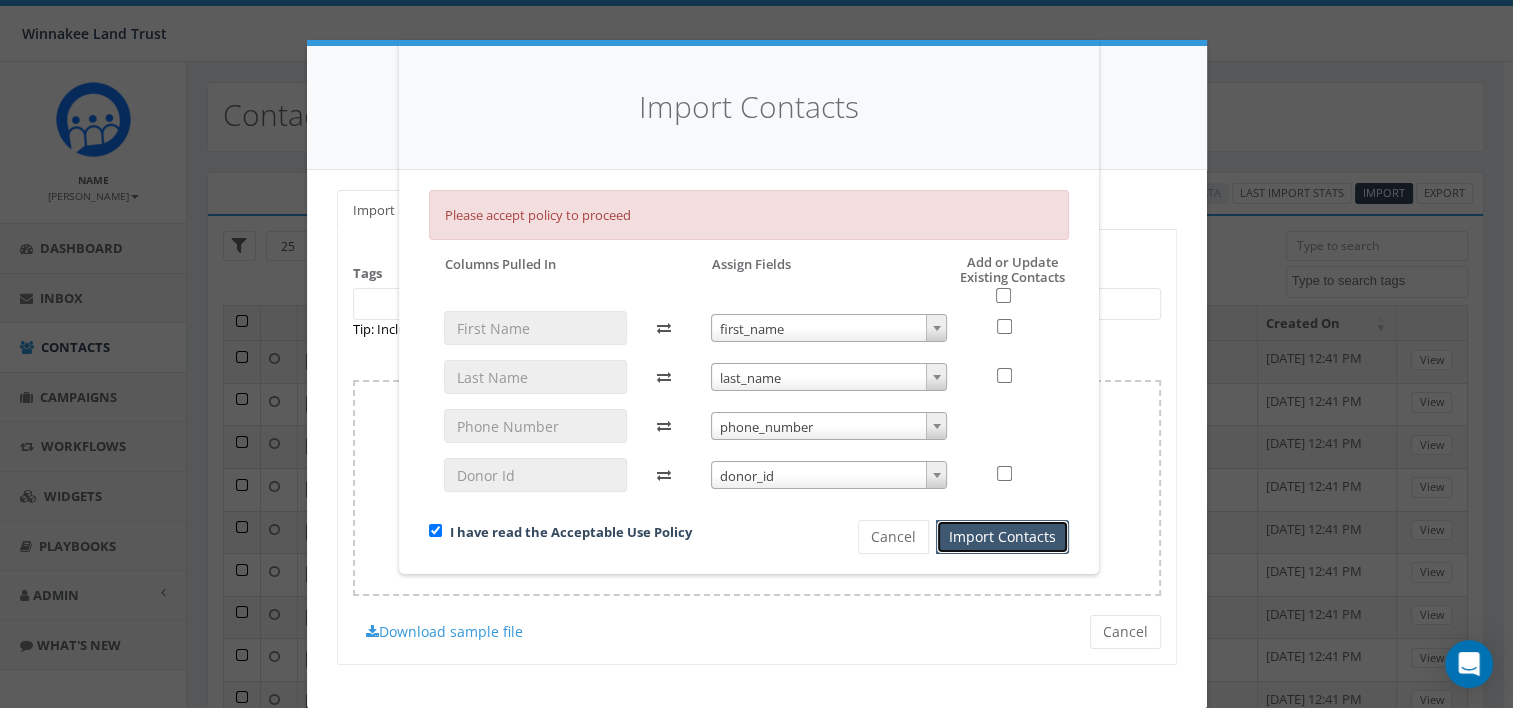 click on "Import Contacts" at bounding box center (1002, 537) 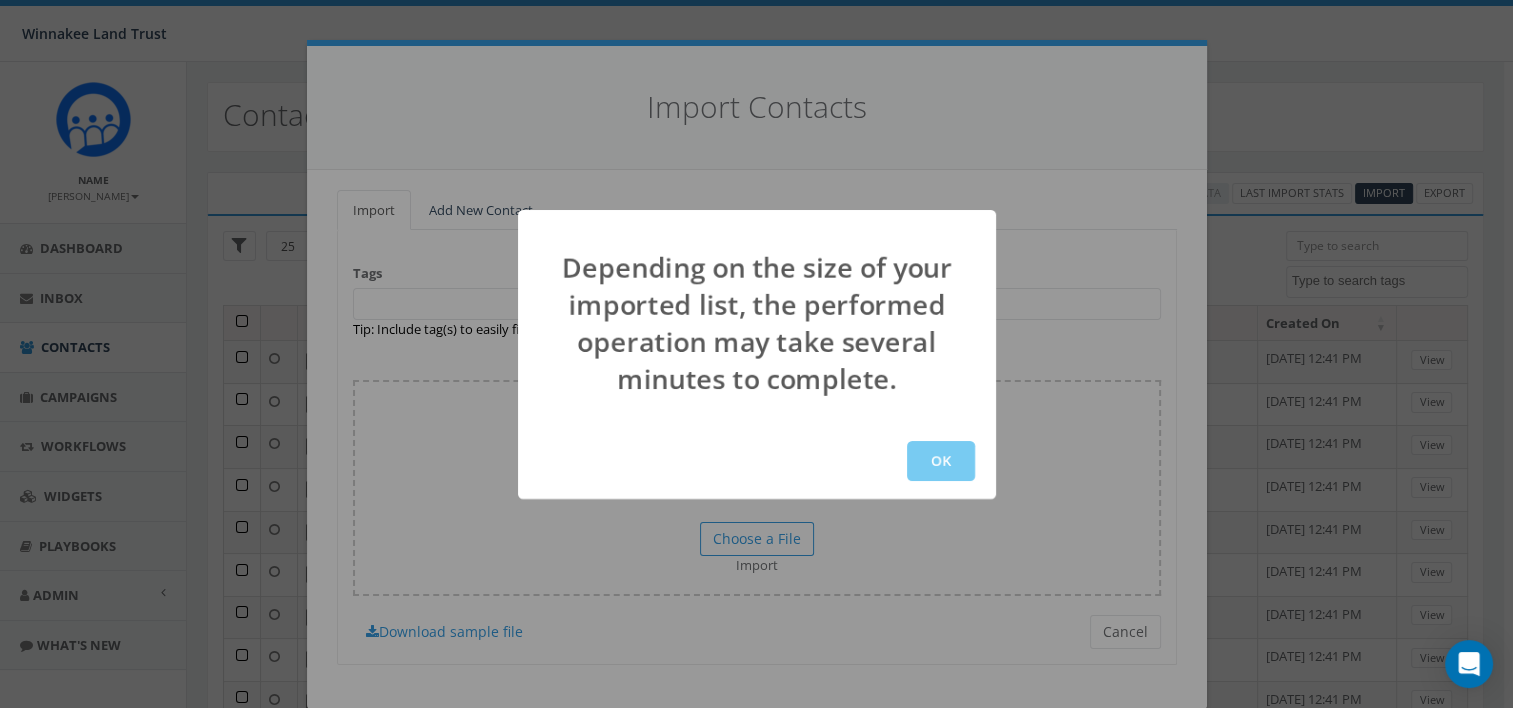 click on "OK" at bounding box center (941, 461) 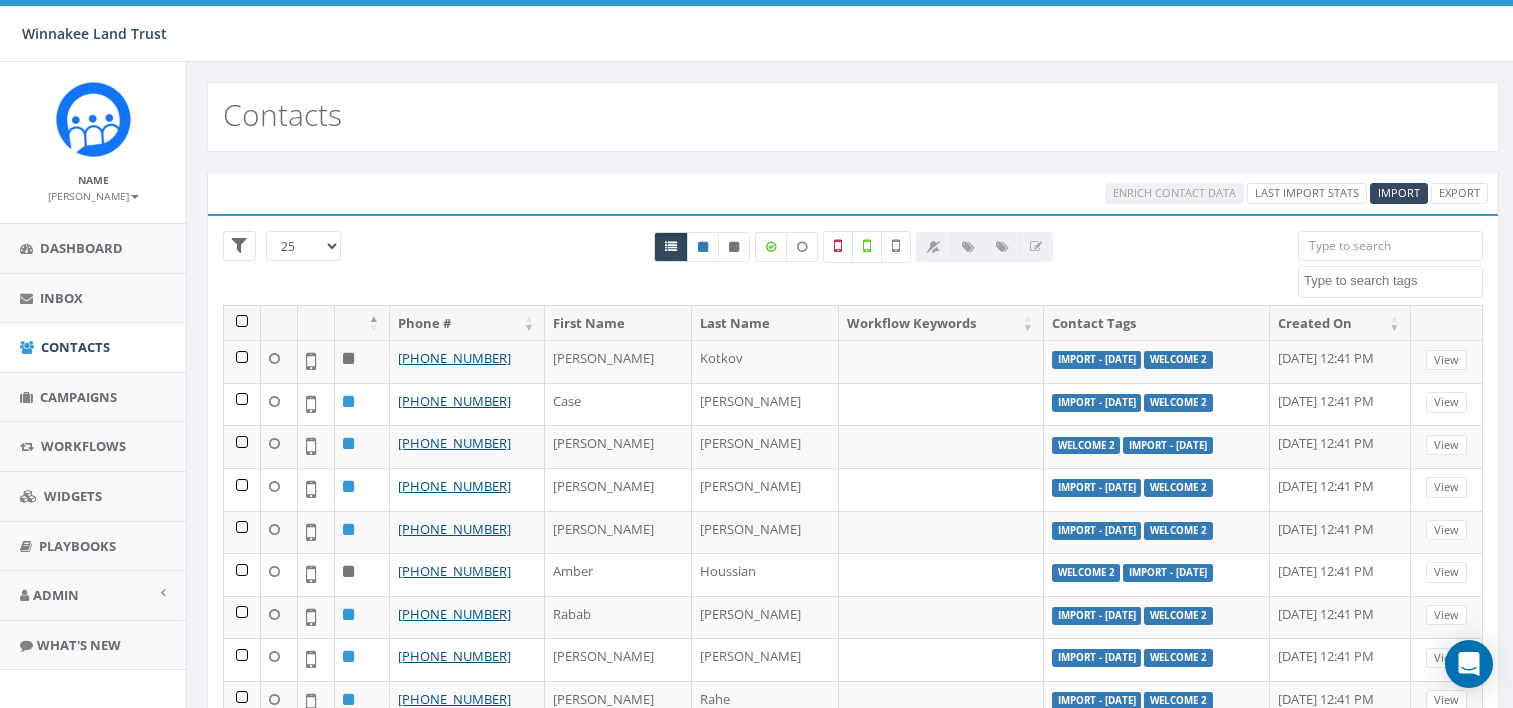 select 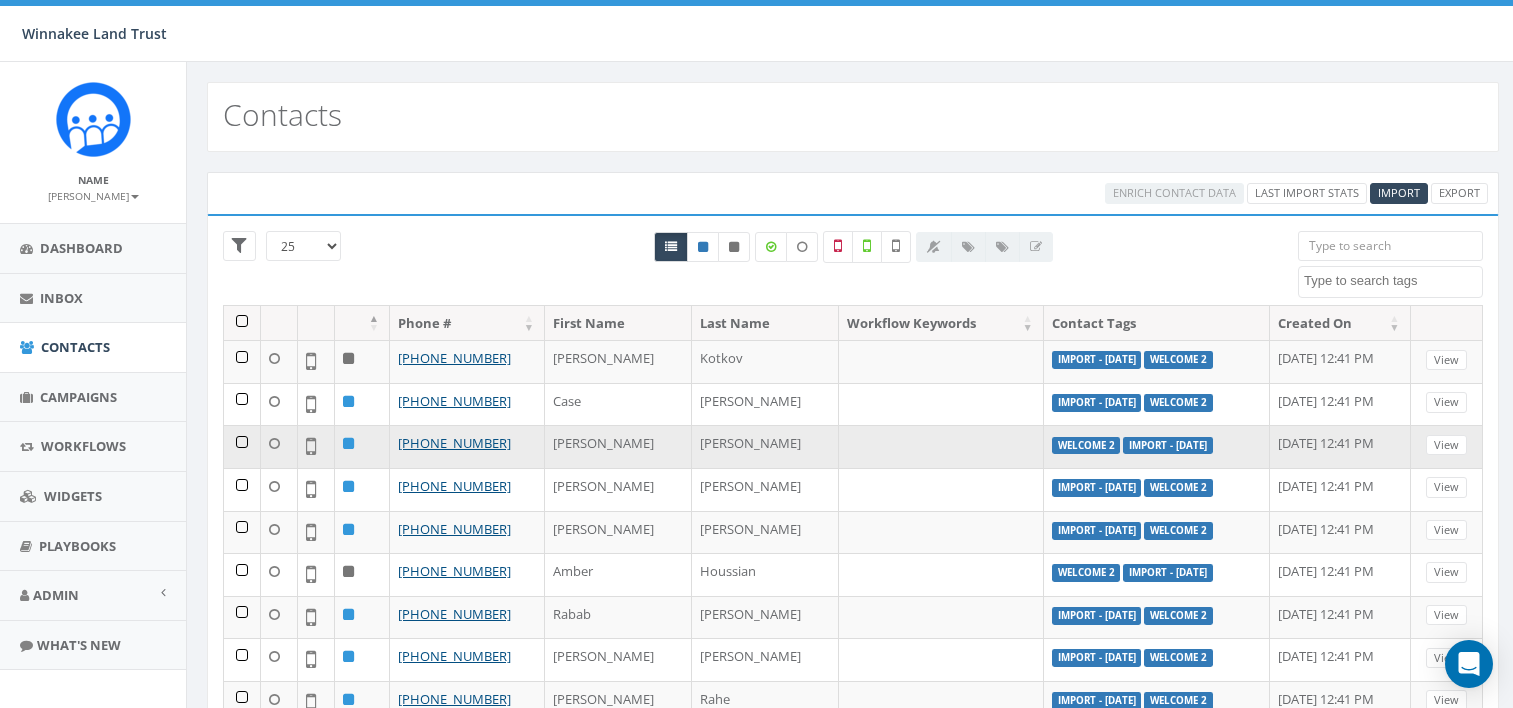 scroll, scrollTop: 0, scrollLeft: 0, axis: both 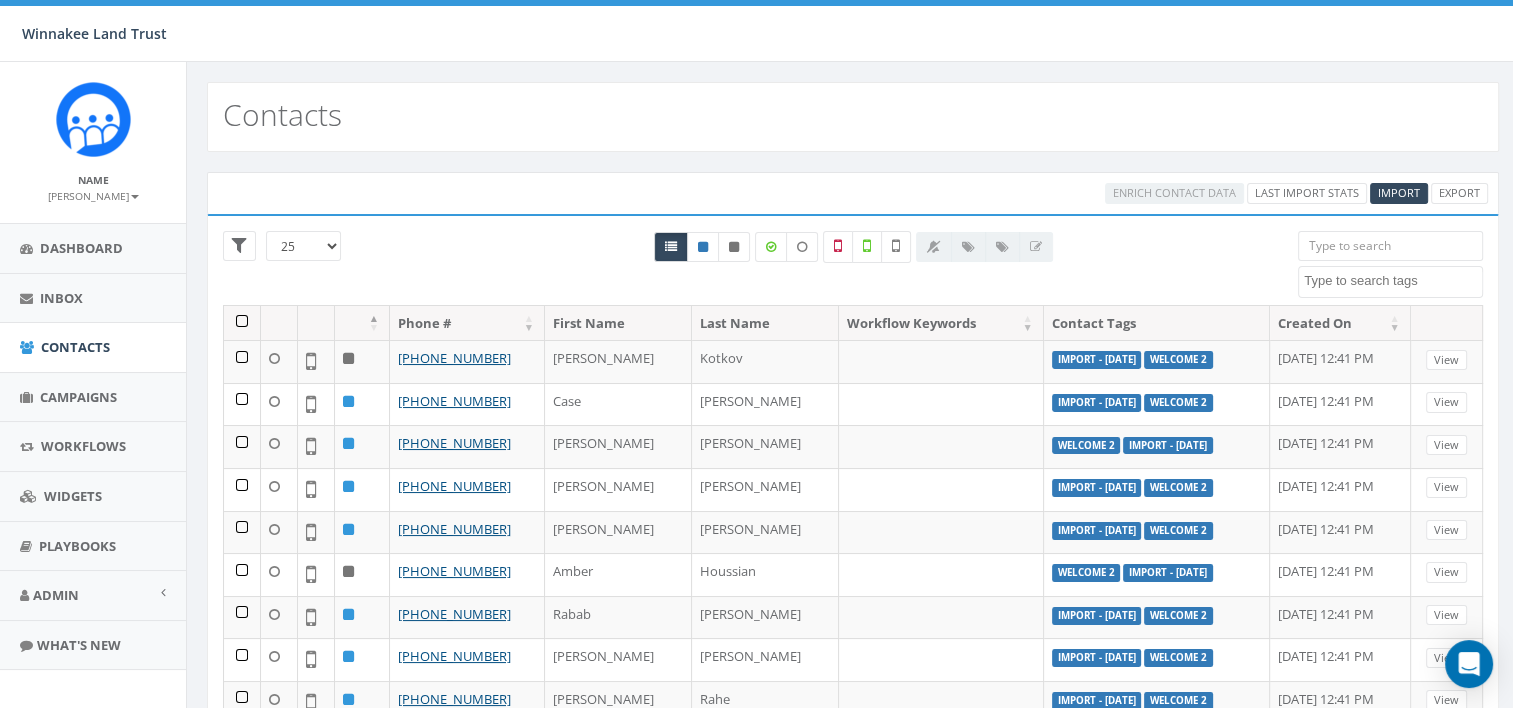 click at bounding box center (1390, 246) 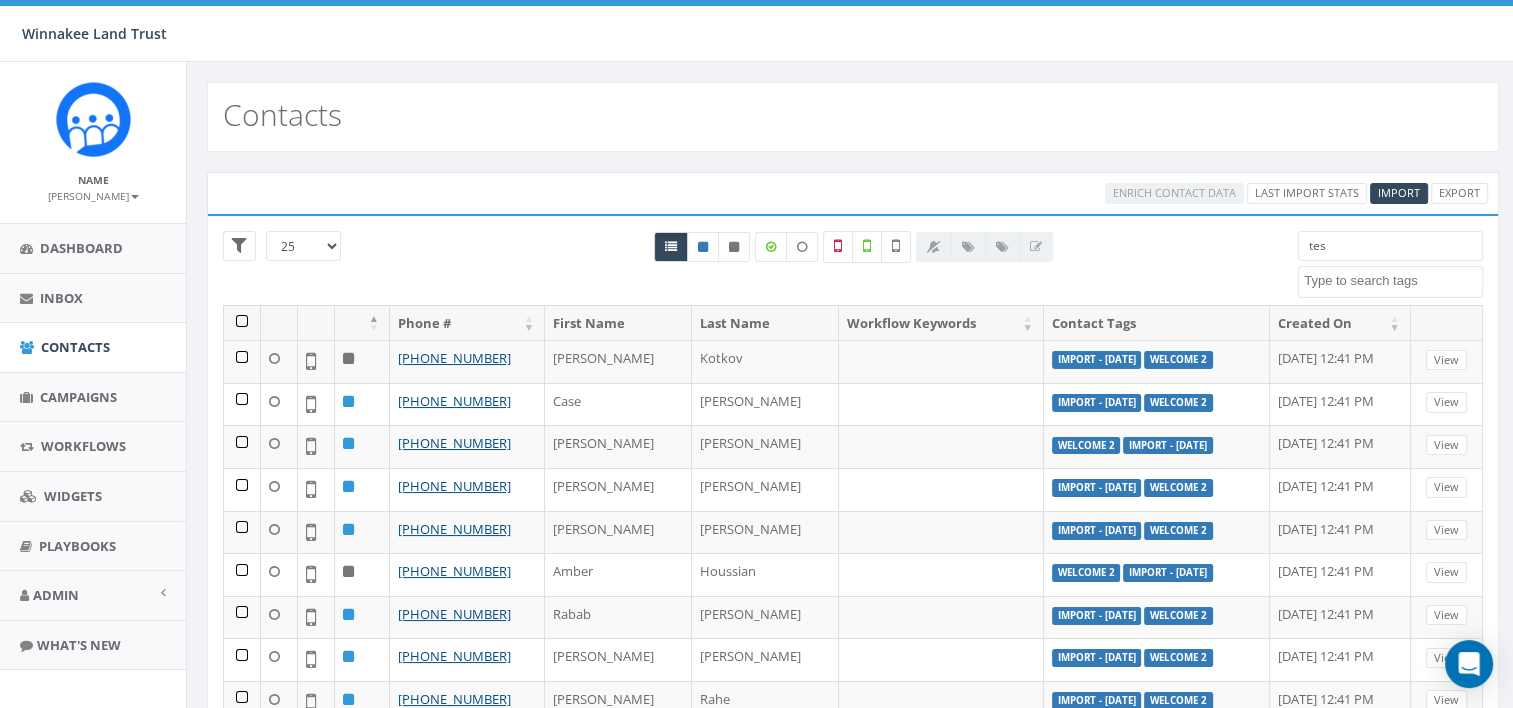 type on "test" 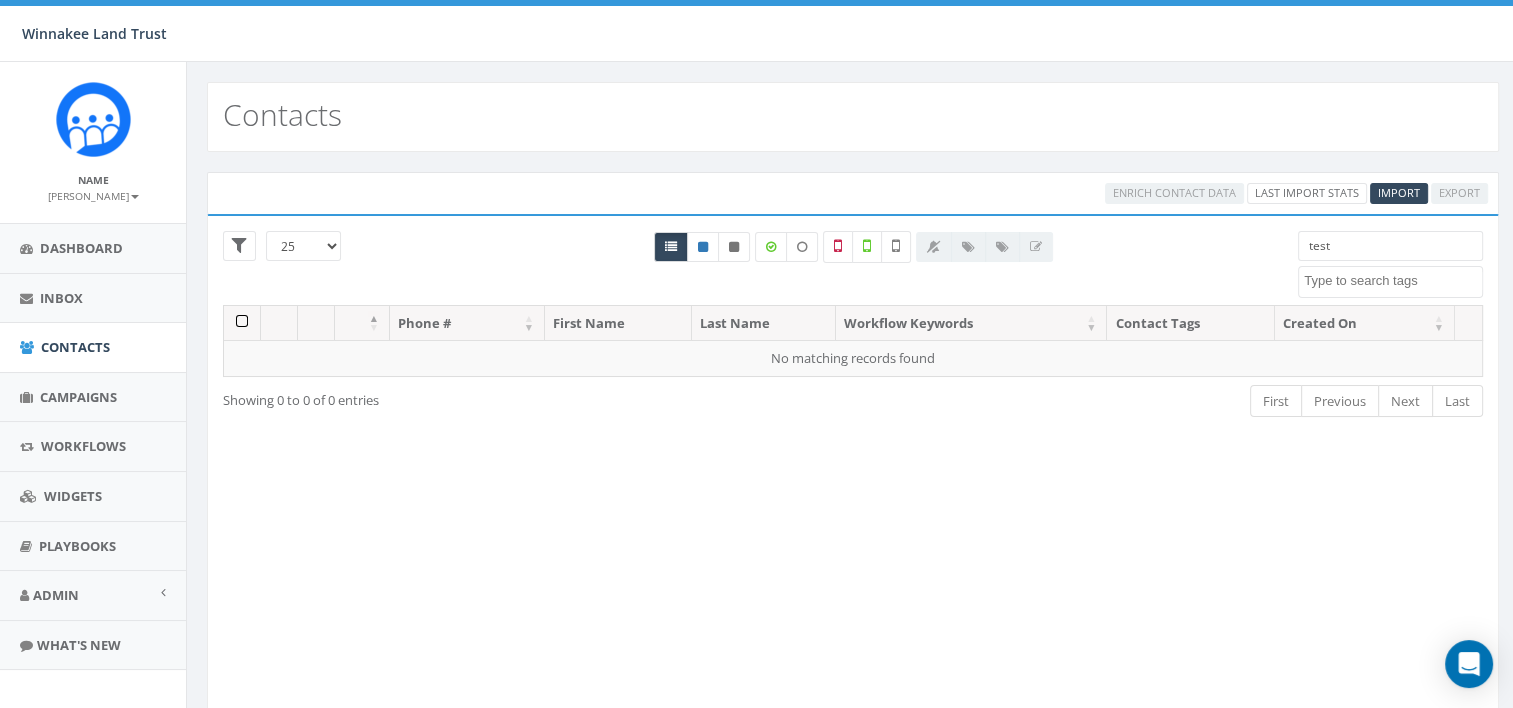 drag, startPoint x: 1340, startPoint y: 244, endPoint x: 1295, endPoint y: 244, distance: 45 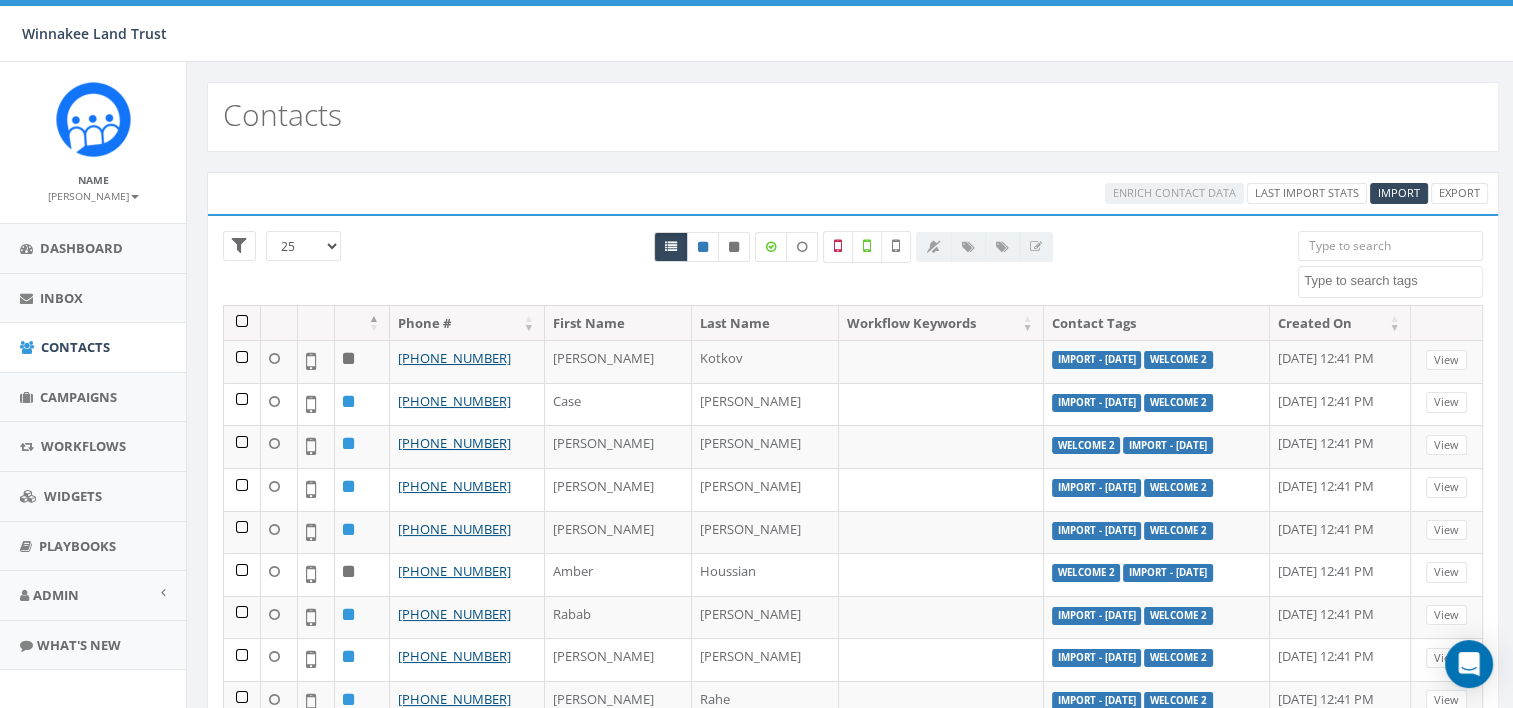 click on "Created On" at bounding box center (1340, 323) 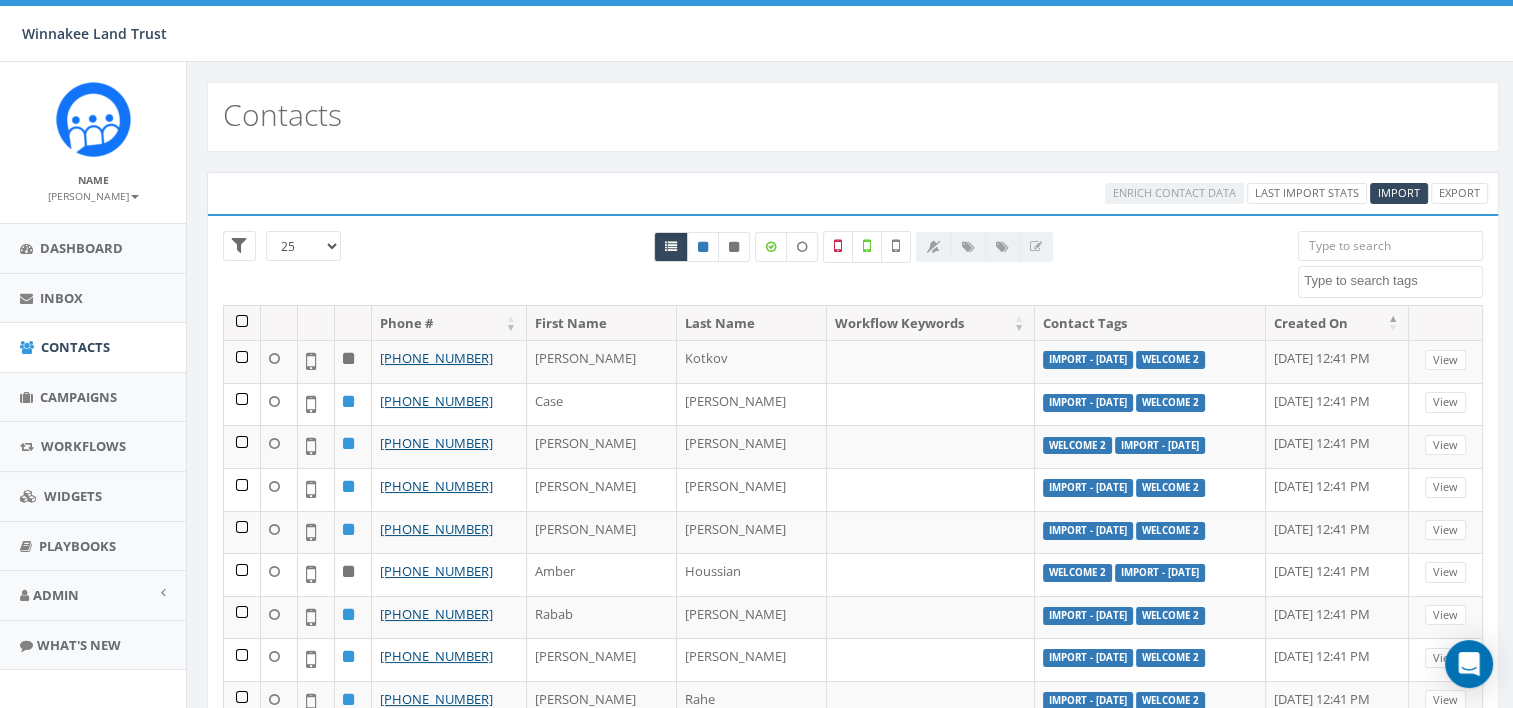 click on "Created On" at bounding box center [1338, 323] 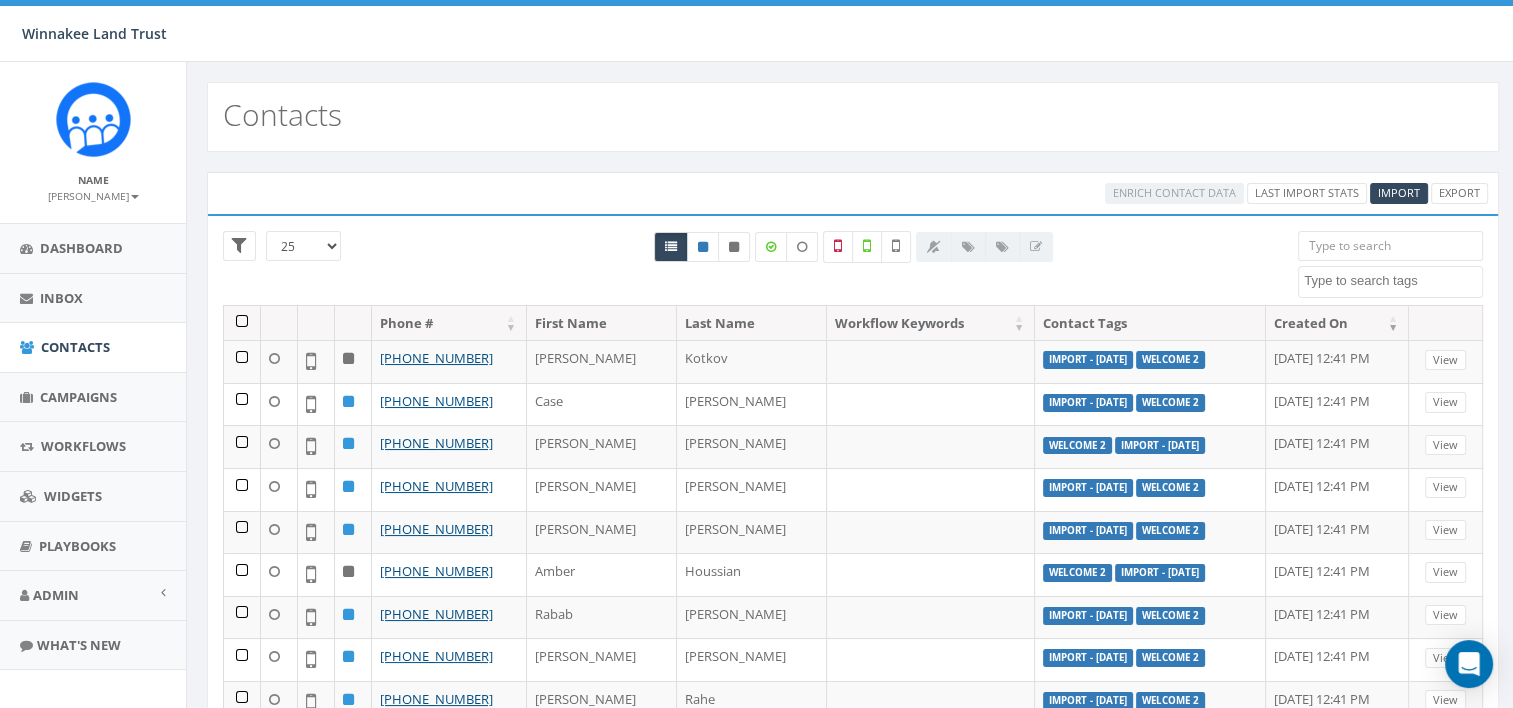 click on "Created On" at bounding box center [1338, 323] 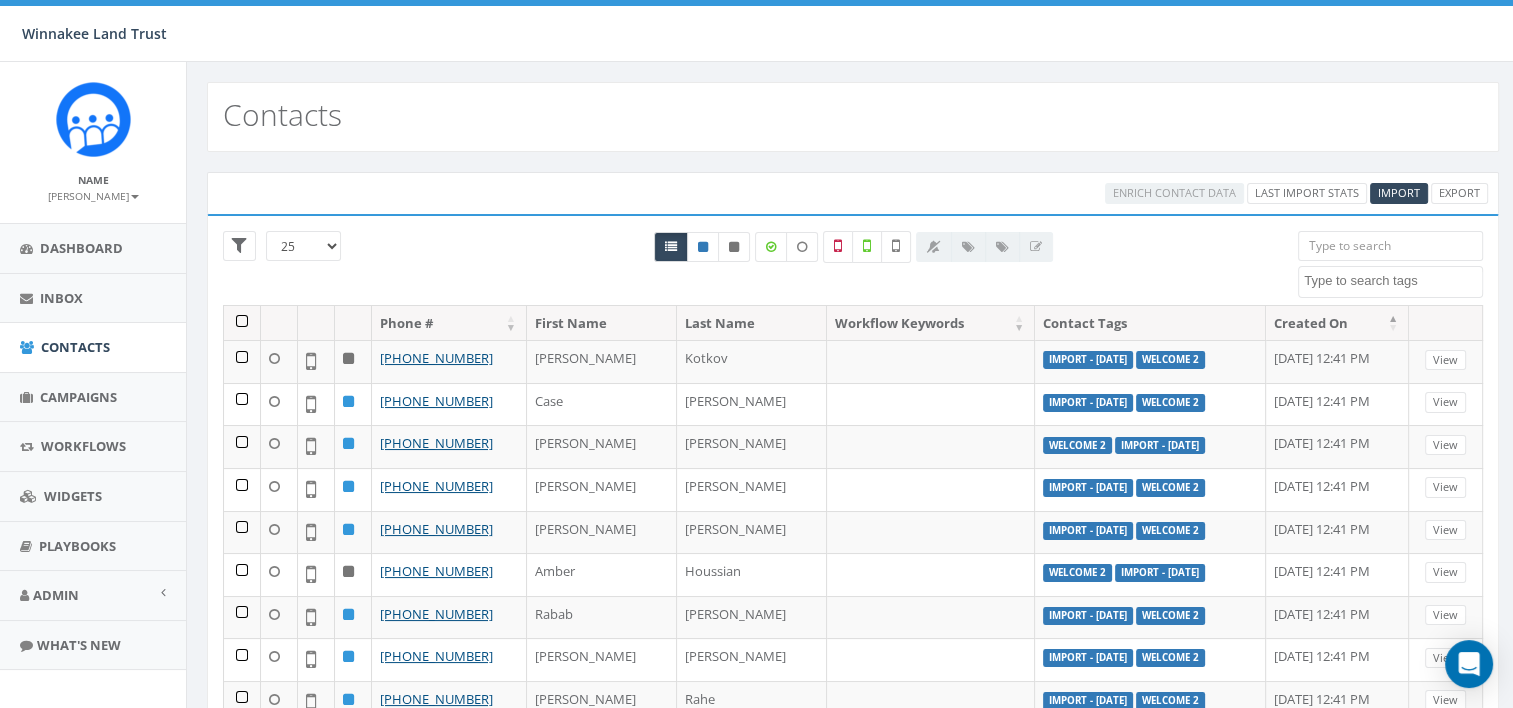 click on "Created On" at bounding box center [1338, 323] 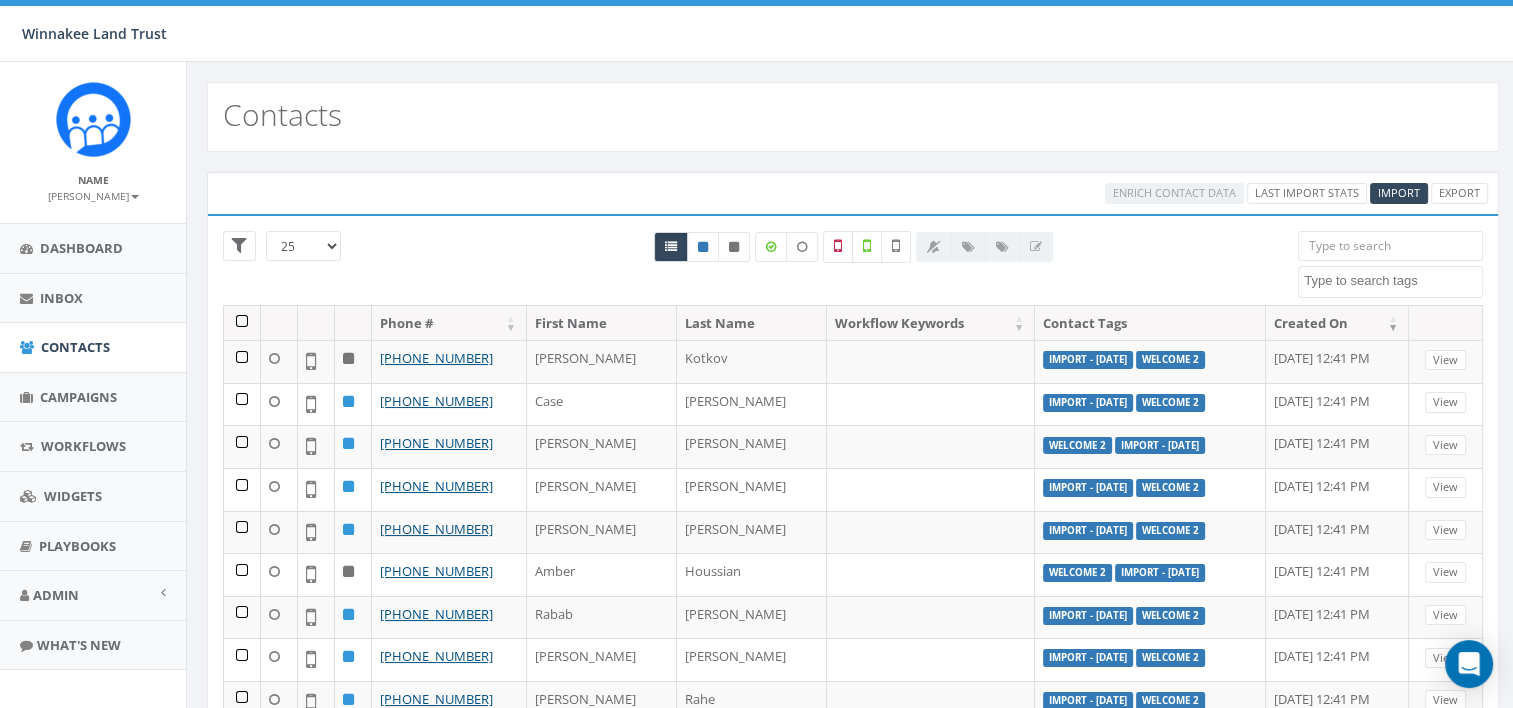 click at bounding box center (1390, 246) 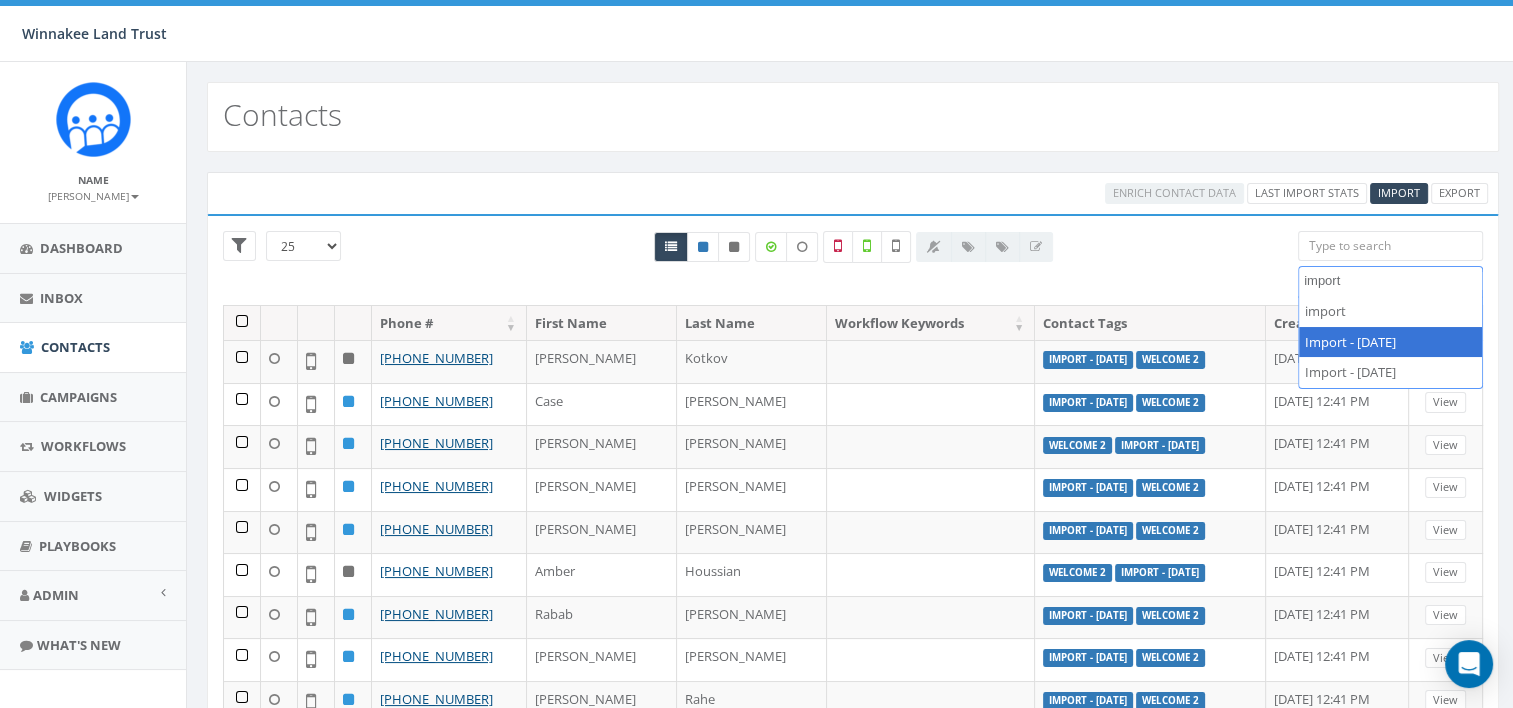type on "import" 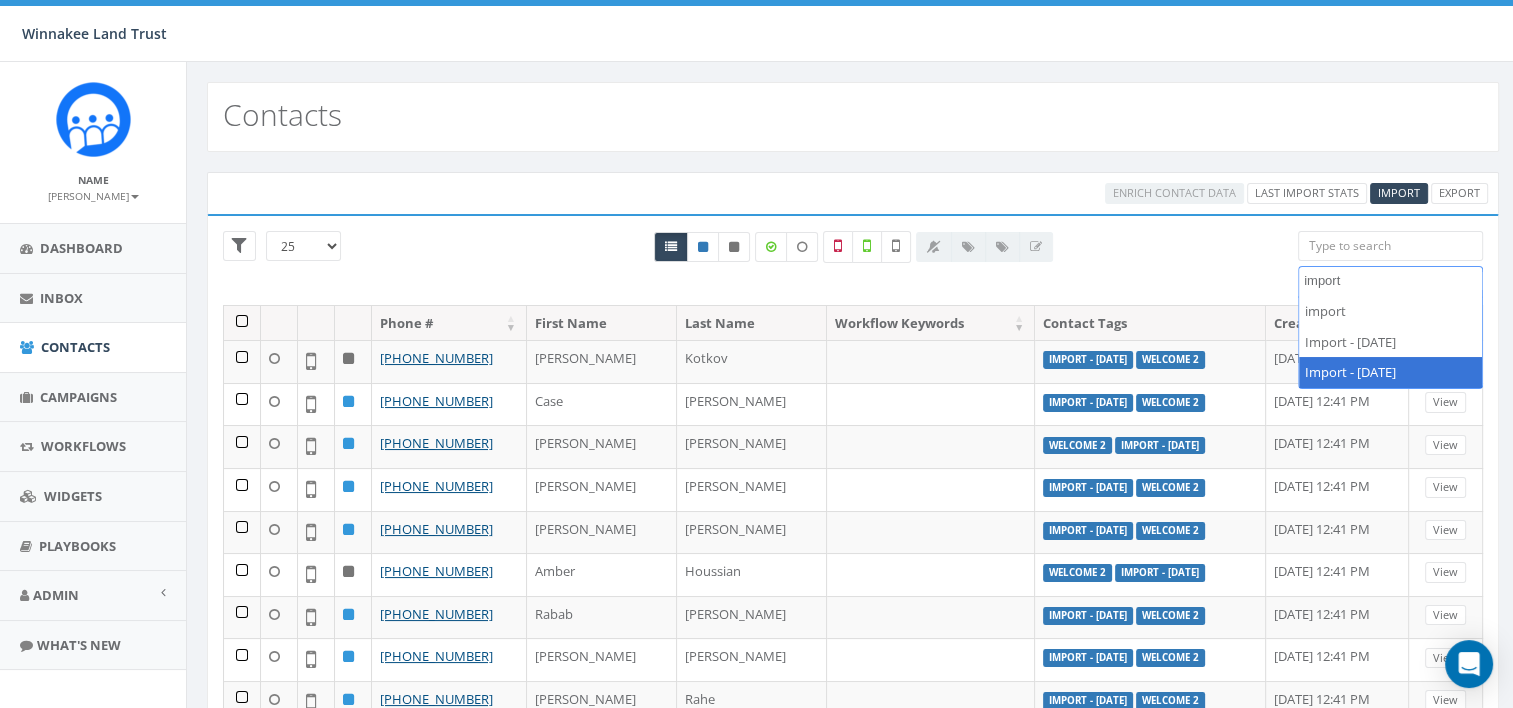 select on "Import - 07/01/2025" 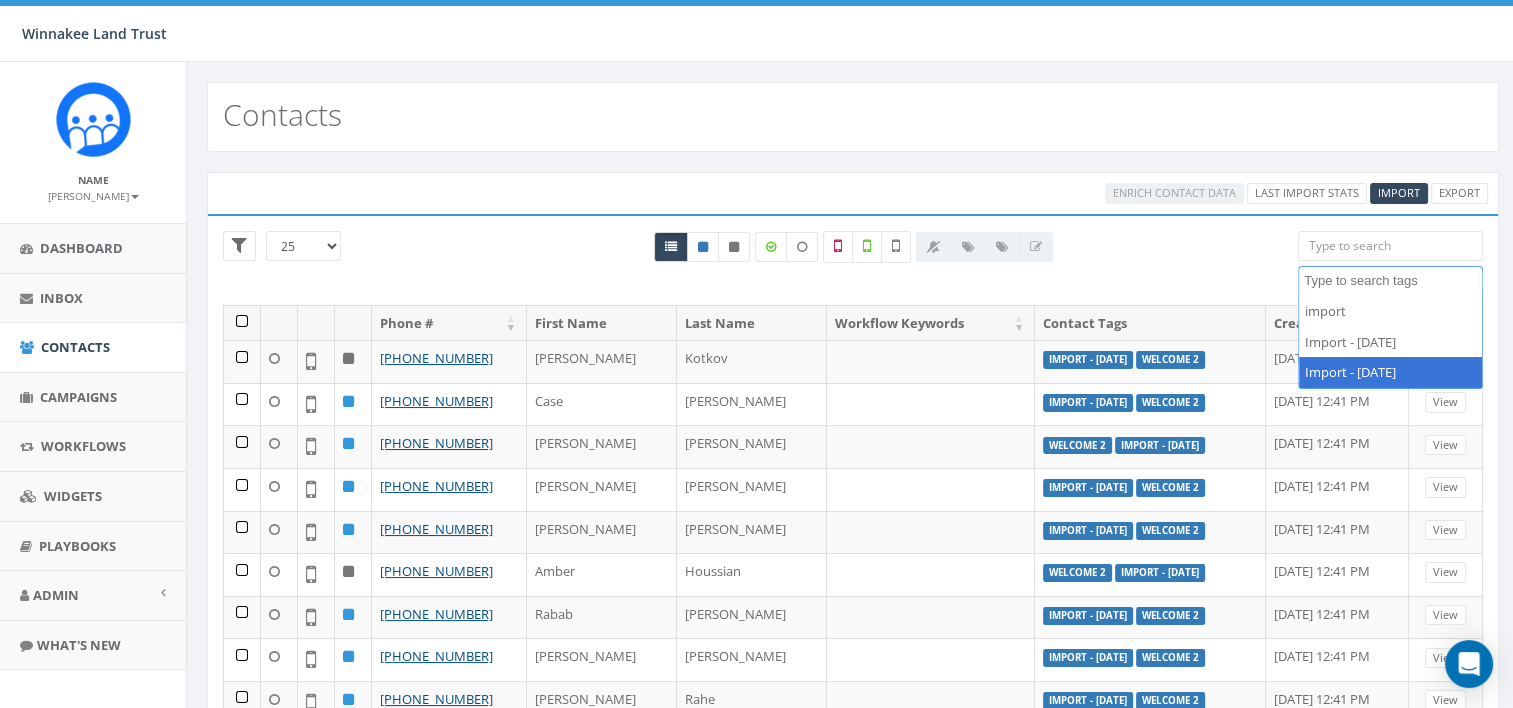 scroll, scrollTop: 68, scrollLeft: 0, axis: vertical 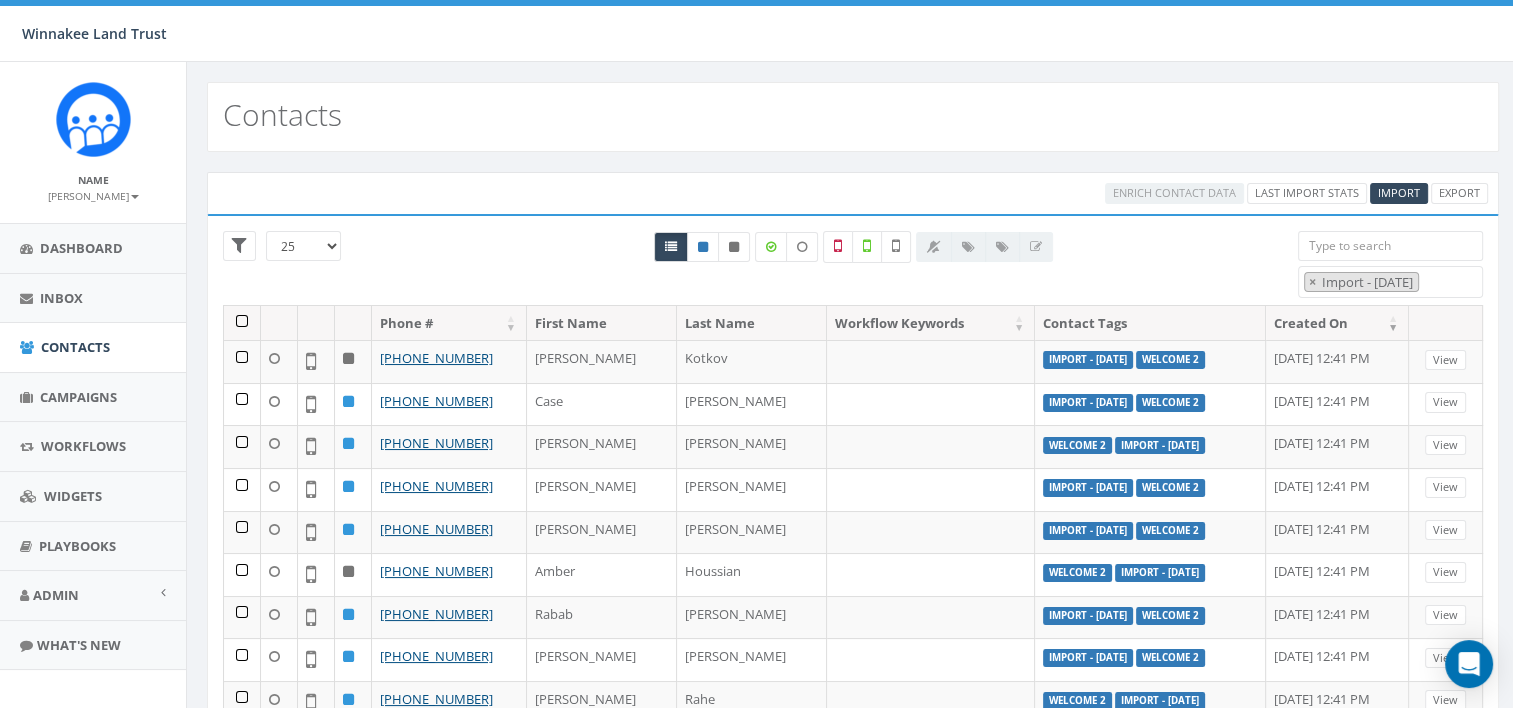 click on "All 0 contact(s) on current page All 99 contact(s) filtered" at bounding box center (853, 268) 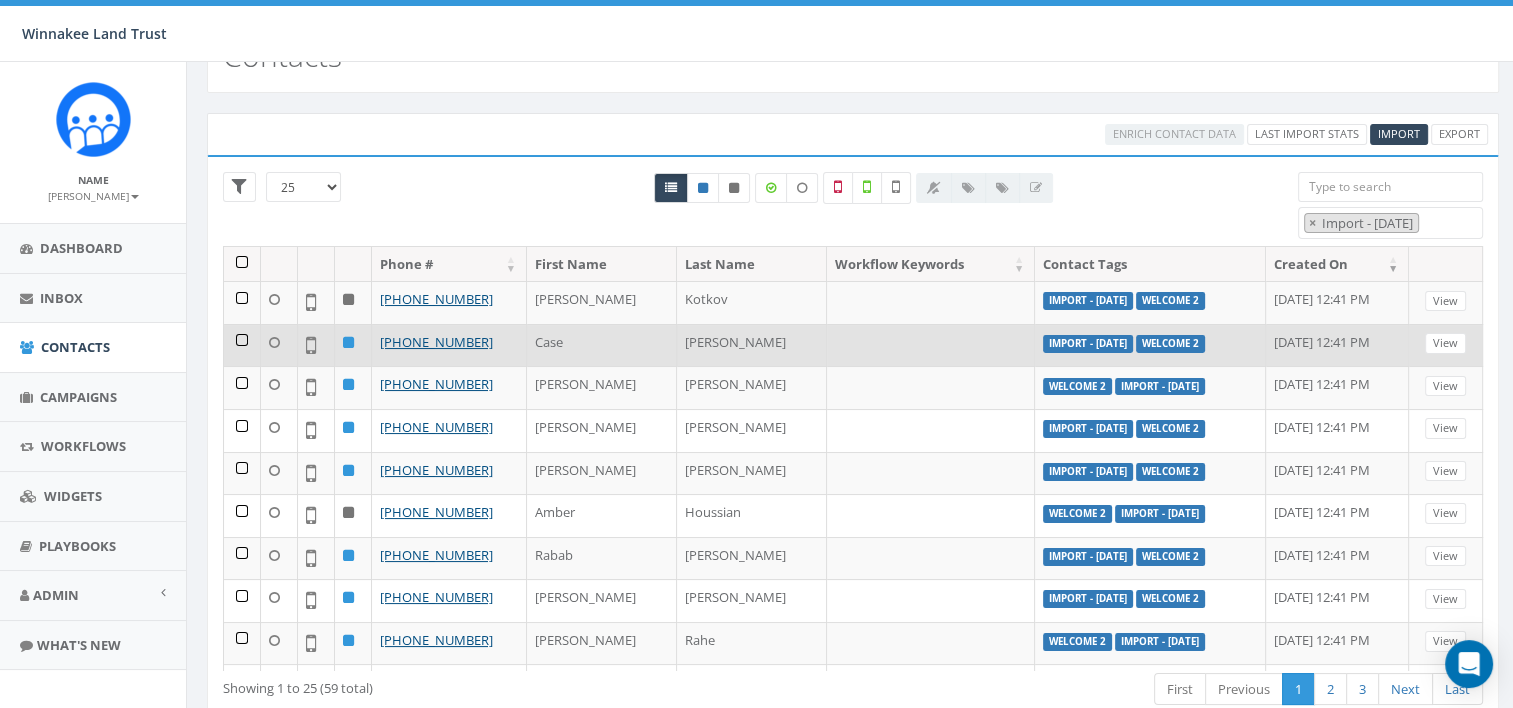 scroll, scrollTop: 120, scrollLeft: 0, axis: vertical 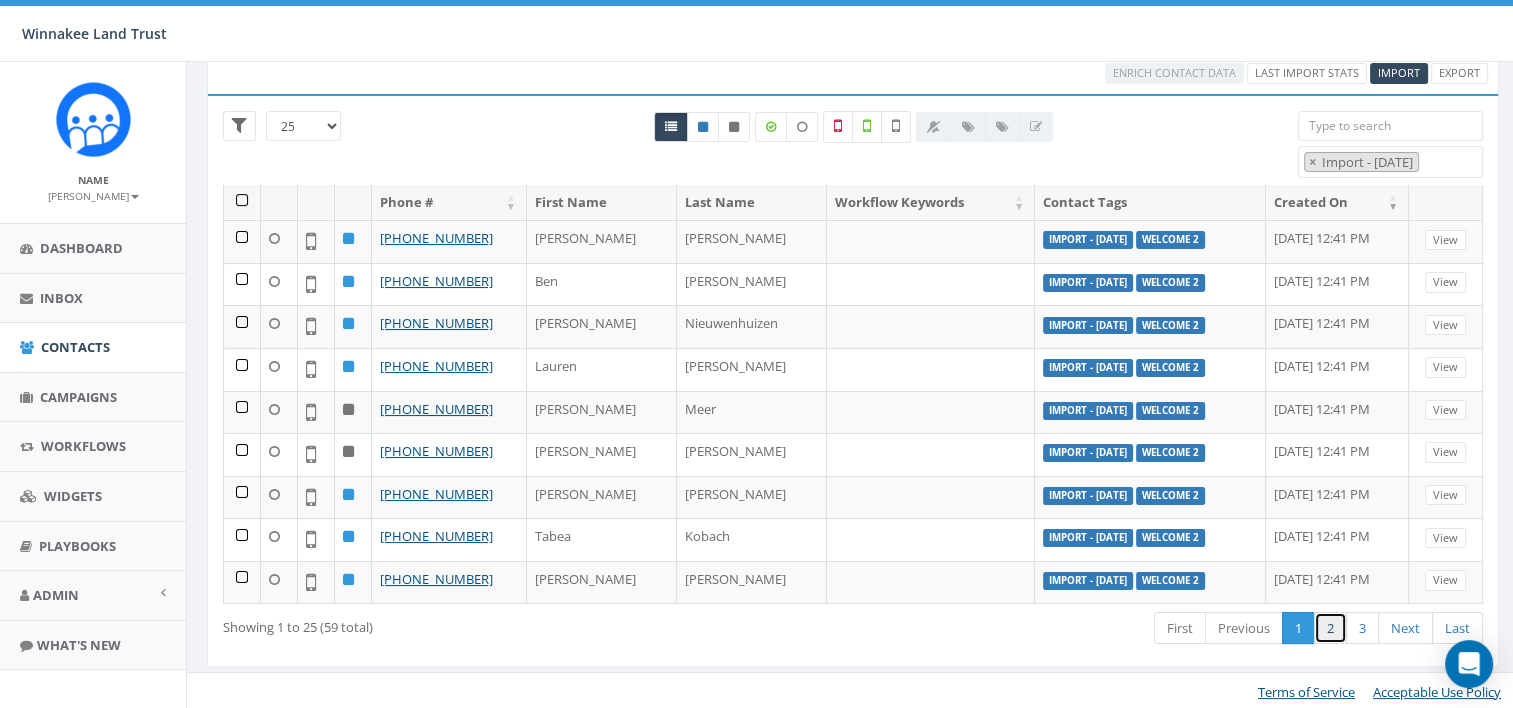click on "2" at bounding box center [1330, 628] 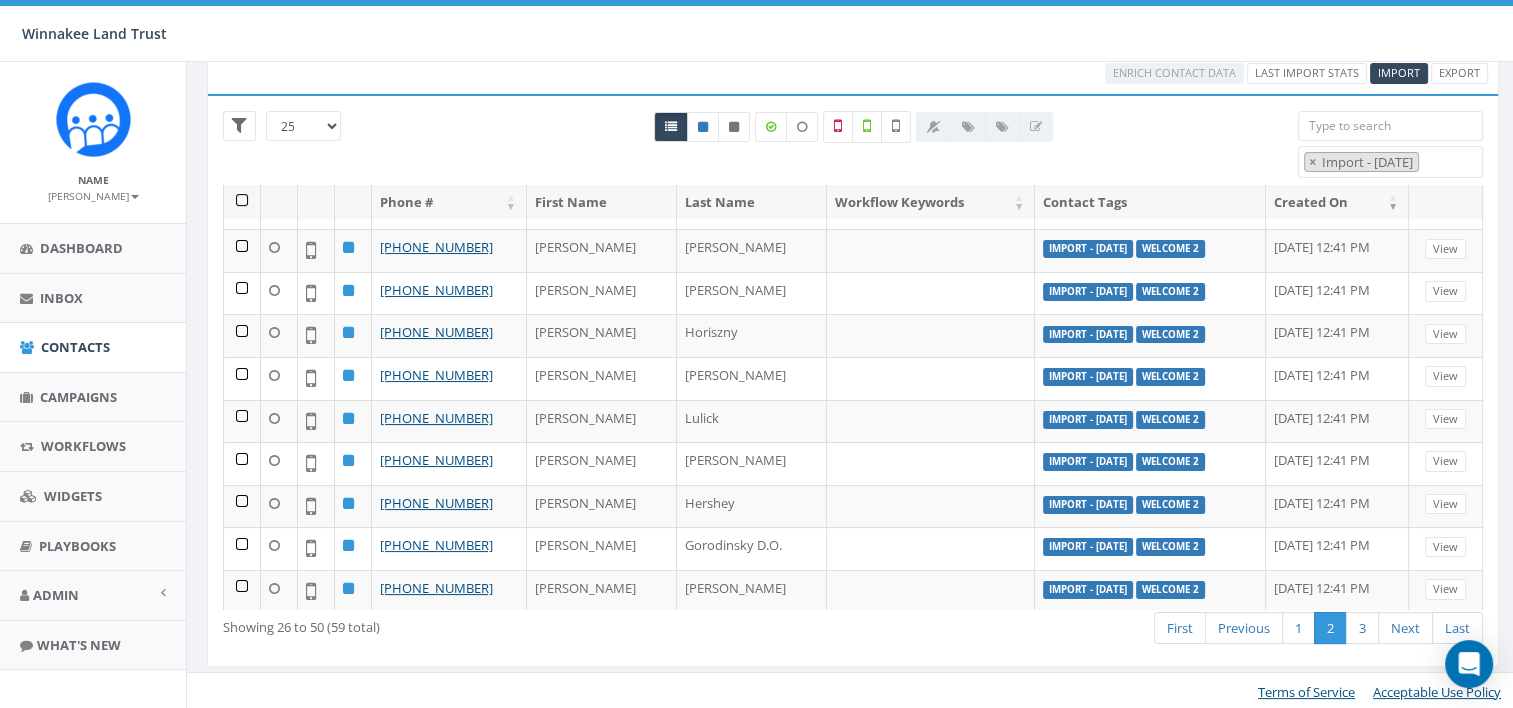 scroll, scrollTop: 681, scrollLeft: 0, axis: vertical 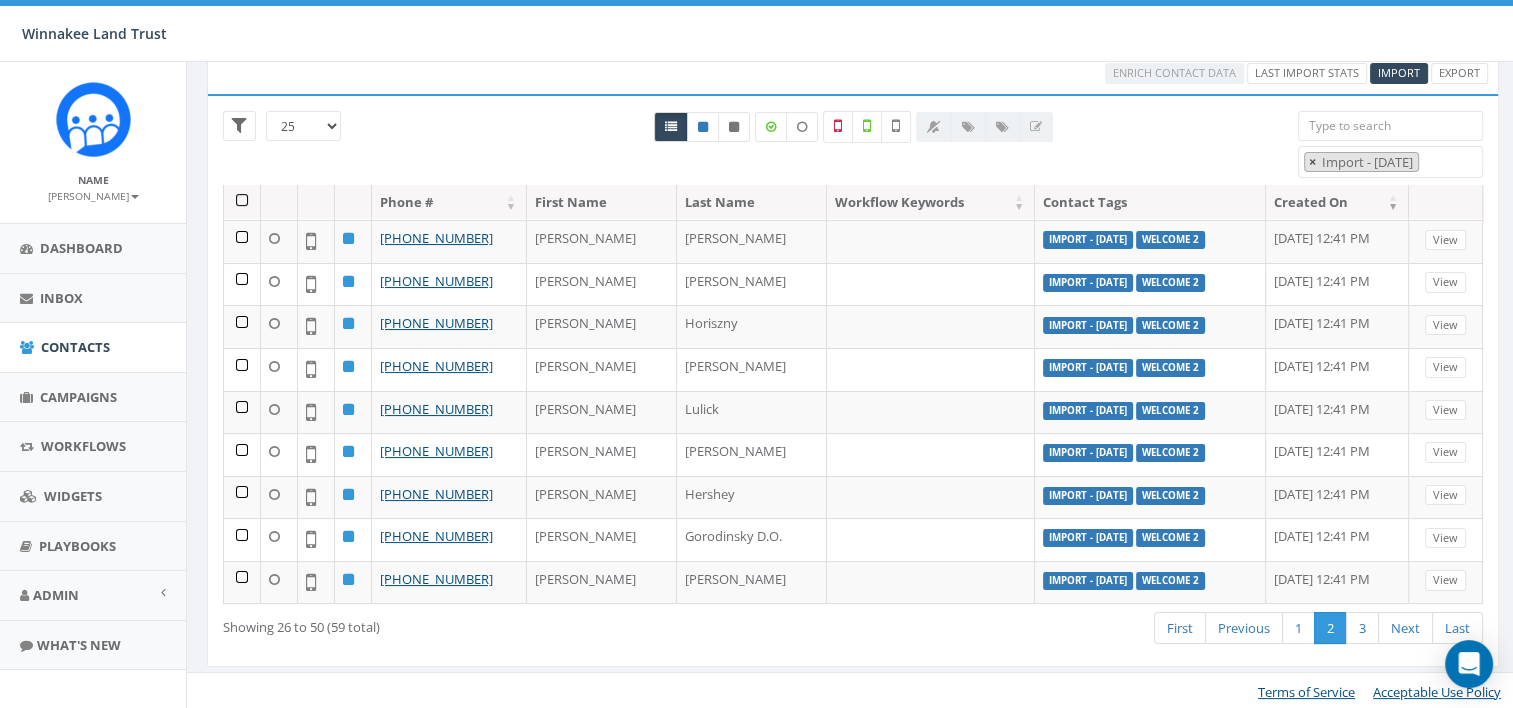 click on "×" at bounding box center [1312, 162] 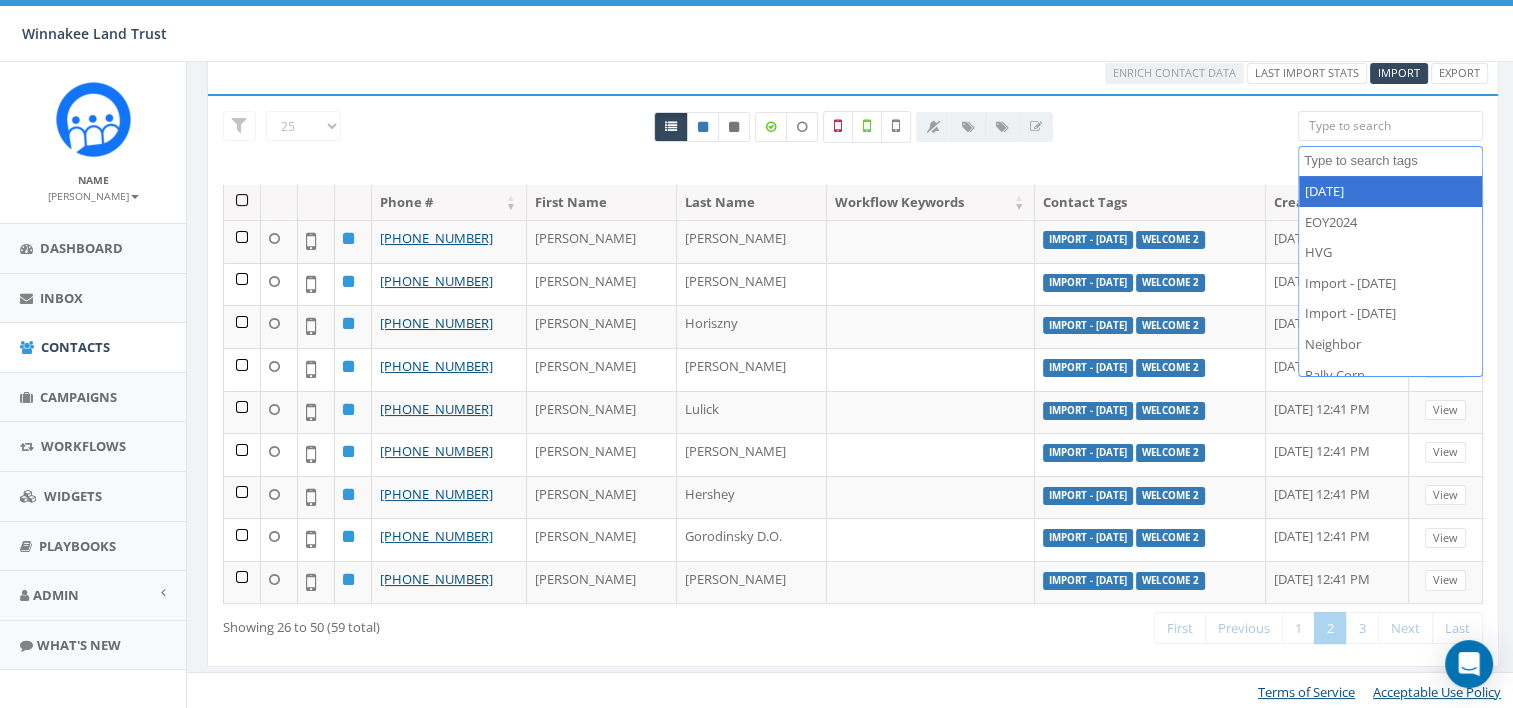 click at bounding box center (1390, 126) 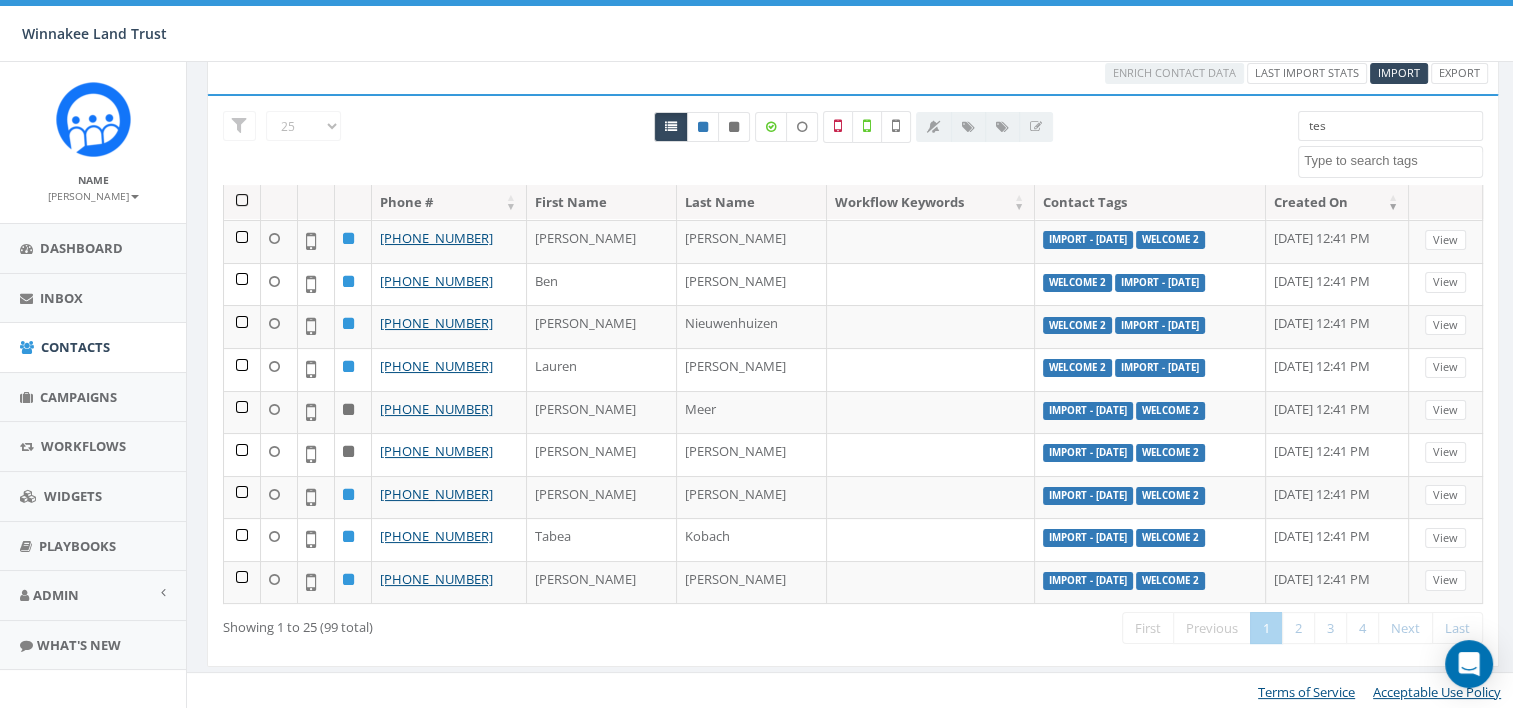 type on "test" 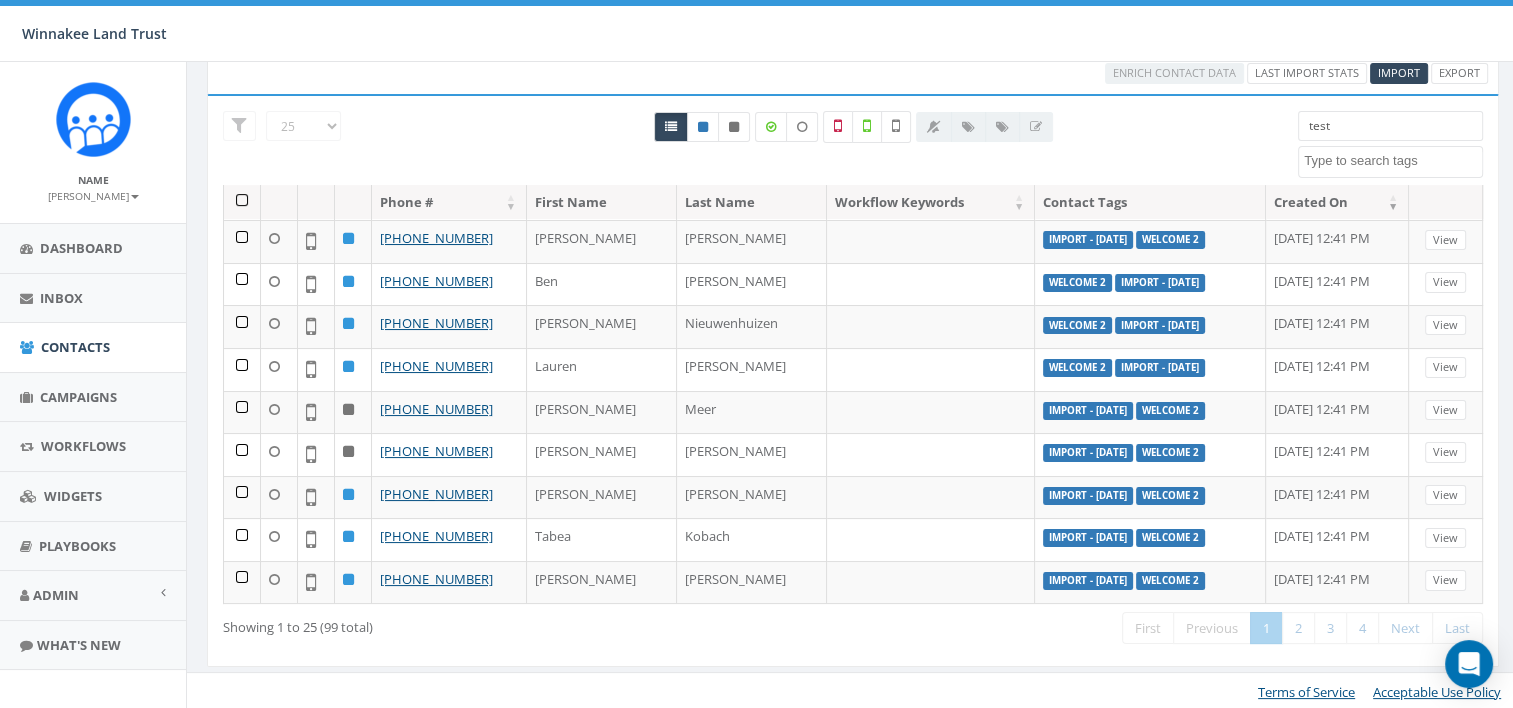 scroll, scrollTop: 0, scrollLeft: 0, axis: both 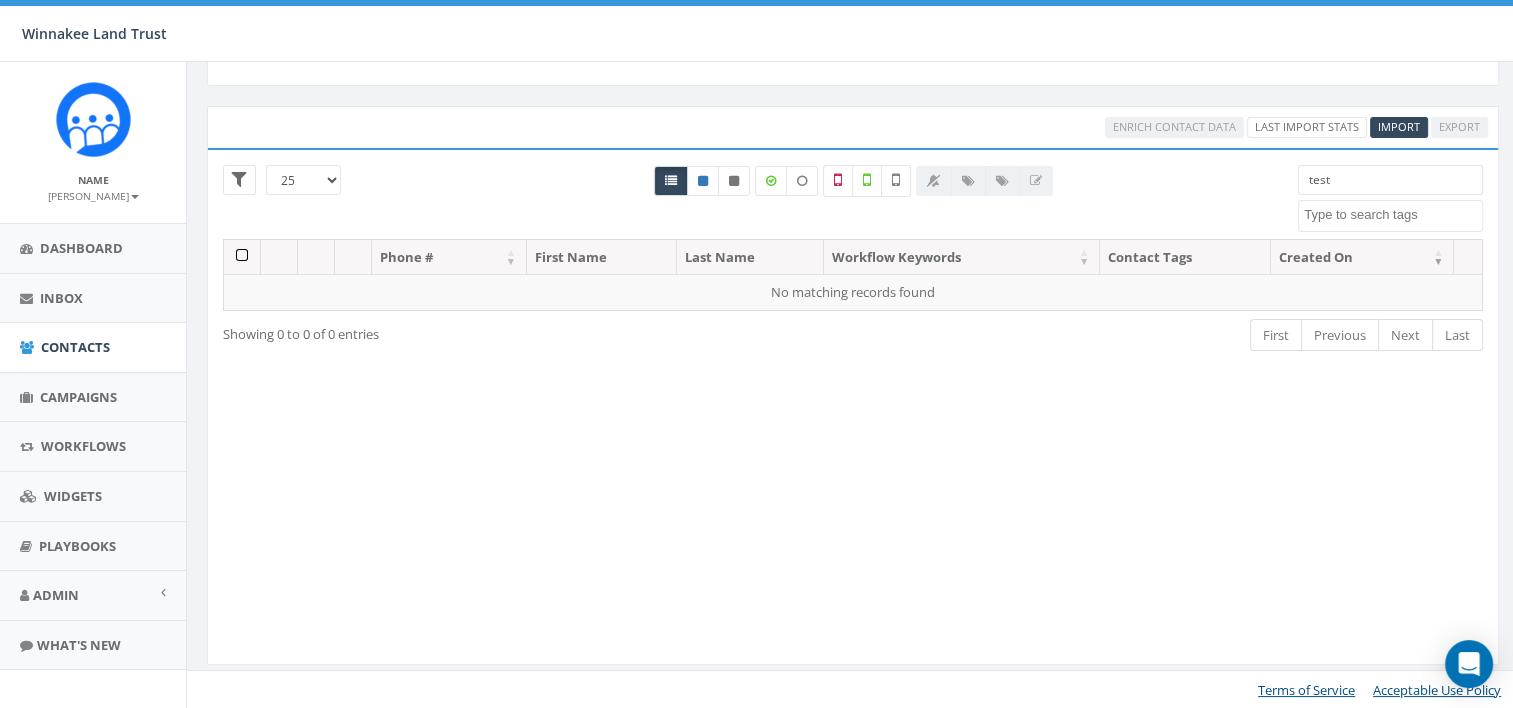 drag, startPoint x: 1340, startPoint y: 178, endPoint x: 1290, endPoint y: 181, distance: 50.08992 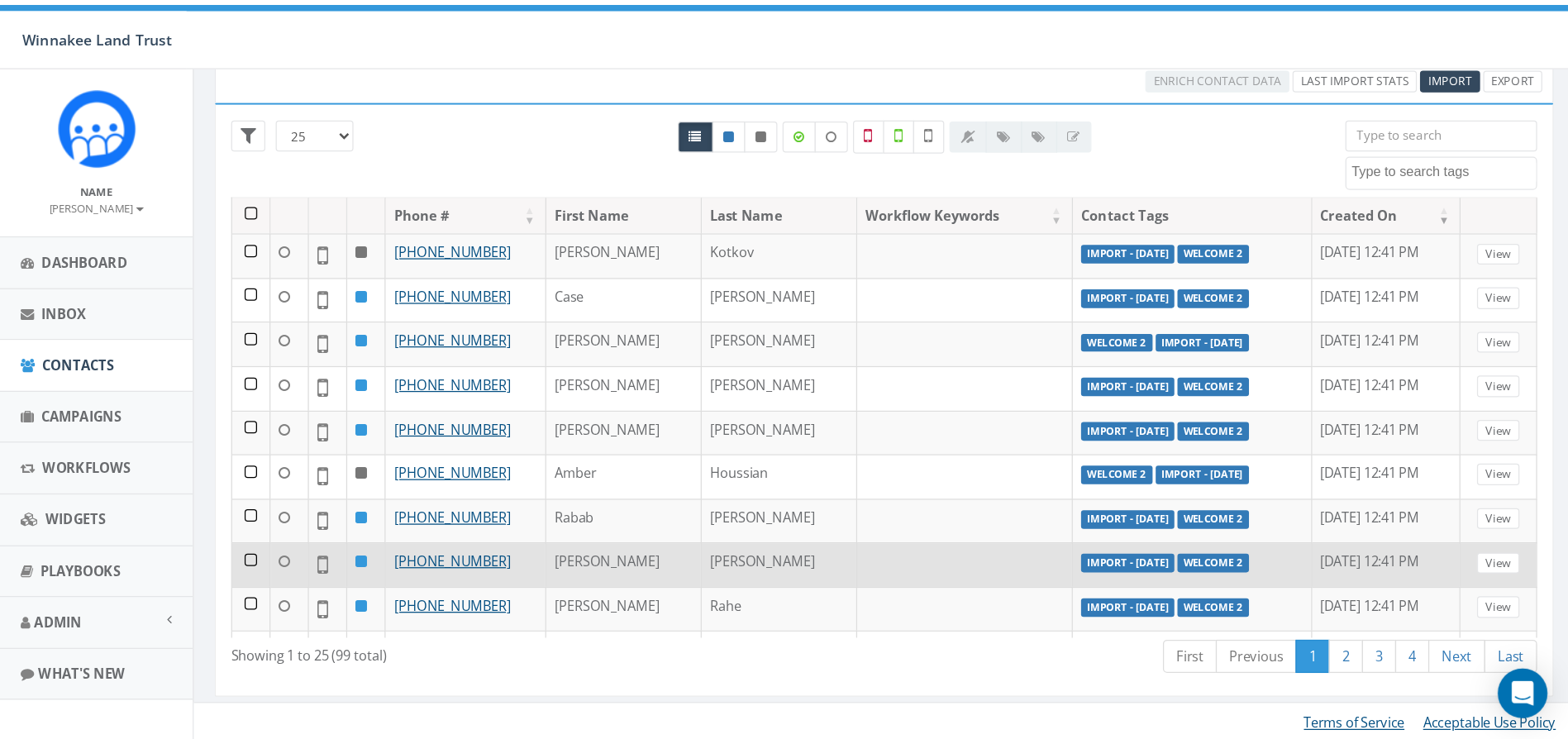 scroll, scrollTop: 39, scrollLeft: 0, axis: vertical 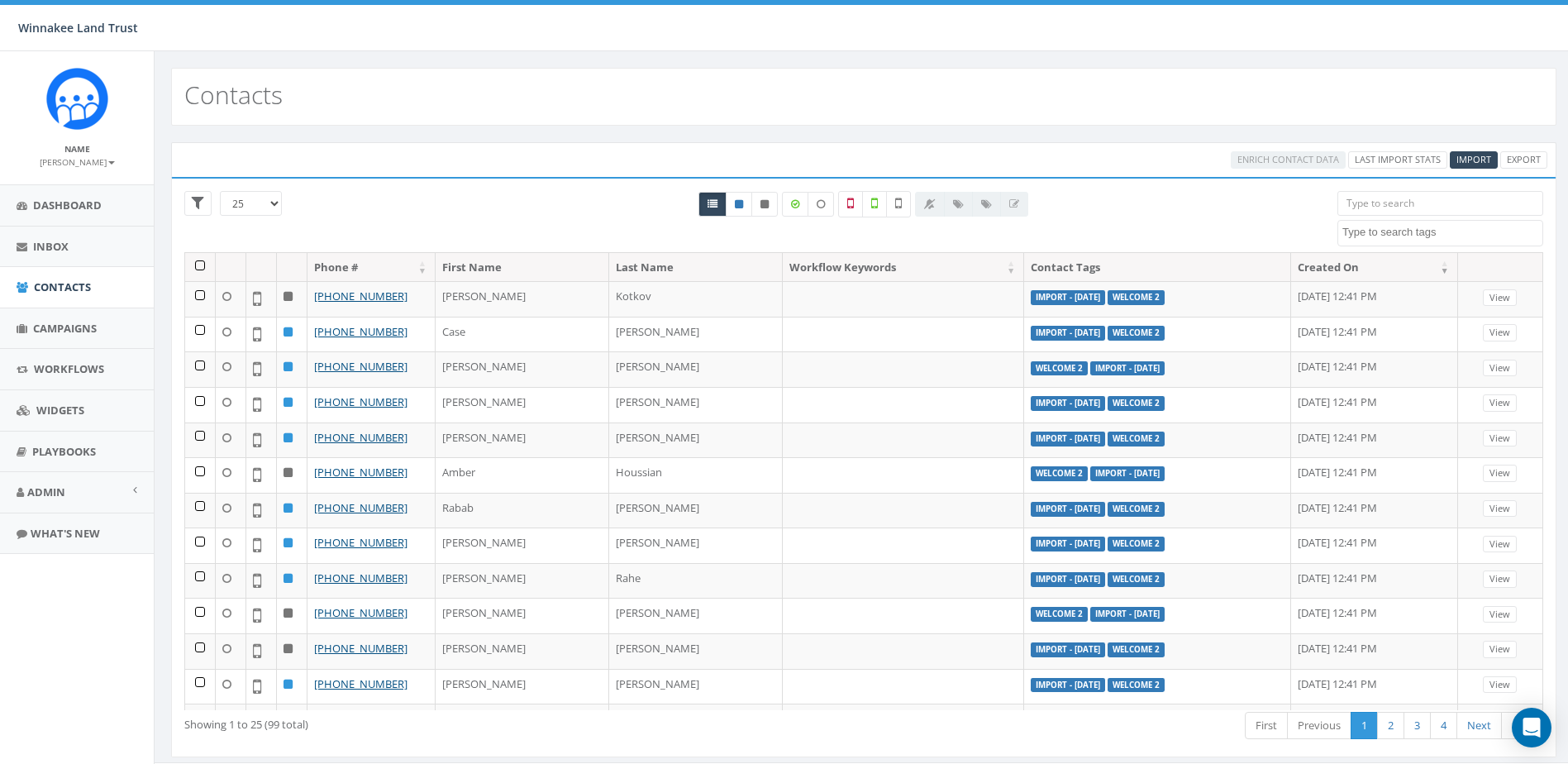 click on "25 50 100" at bounding box center (250, 203) 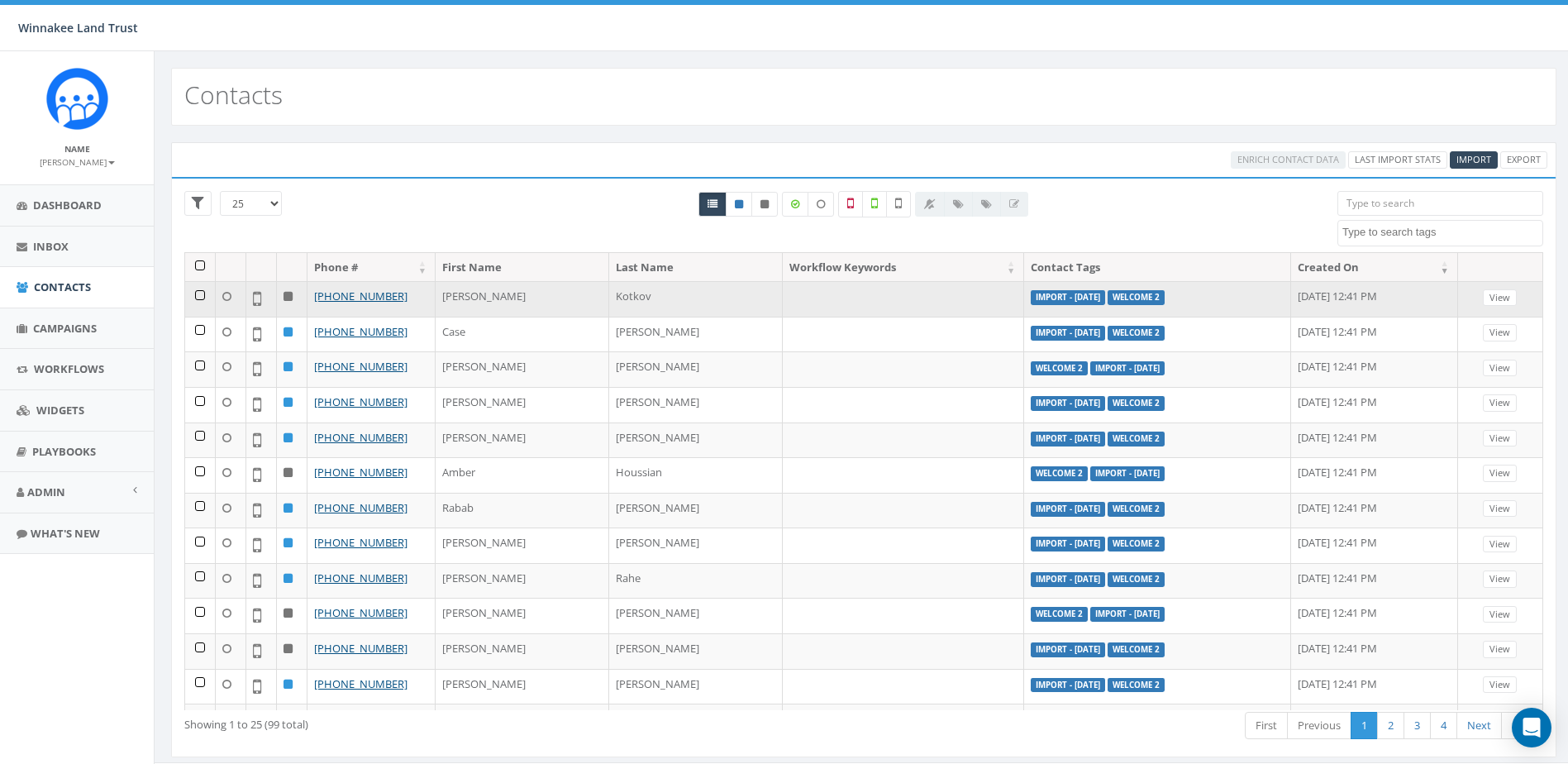 select on "100" 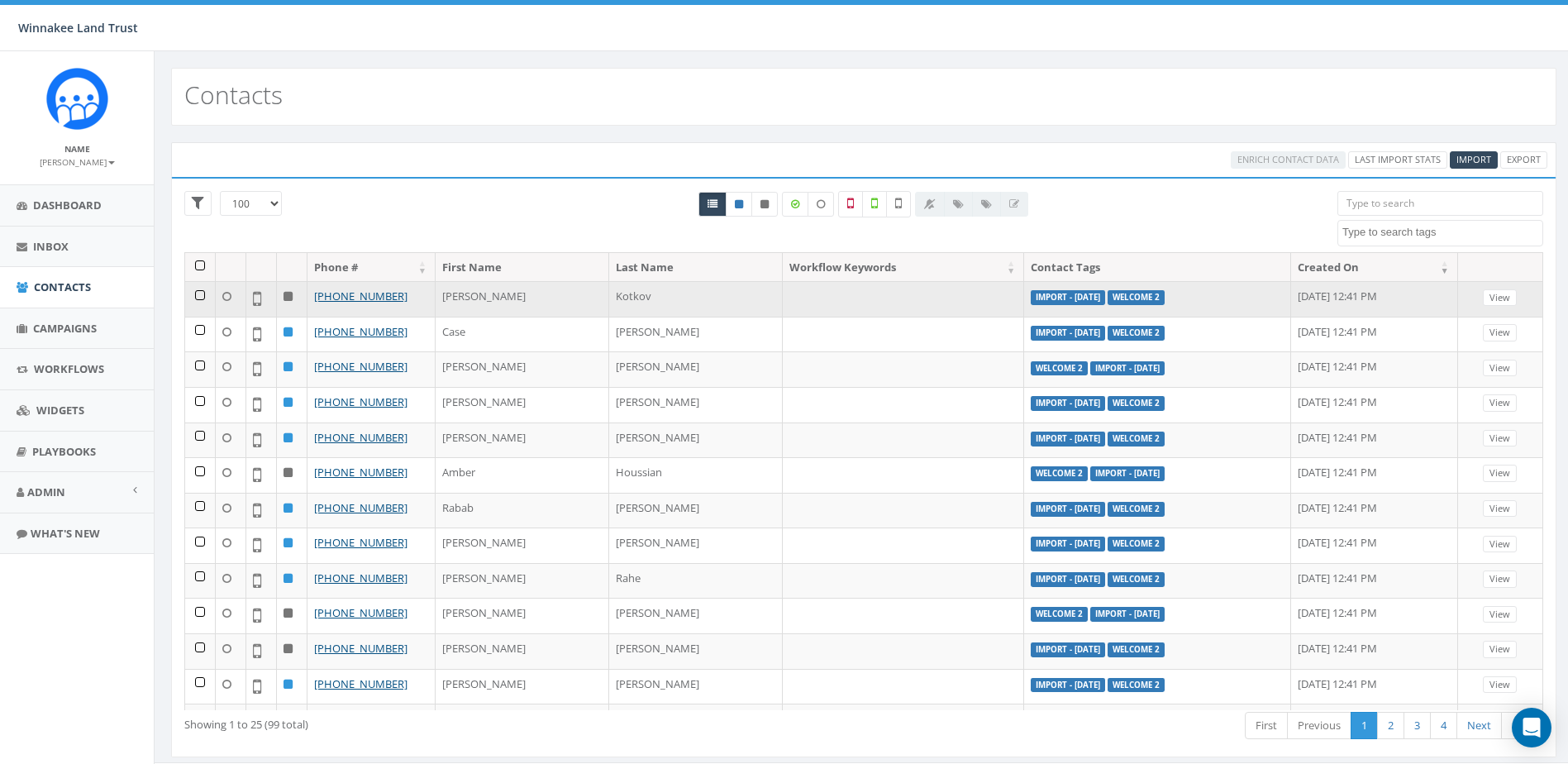 click on "25 50 100" at bounding box center [250, 203] 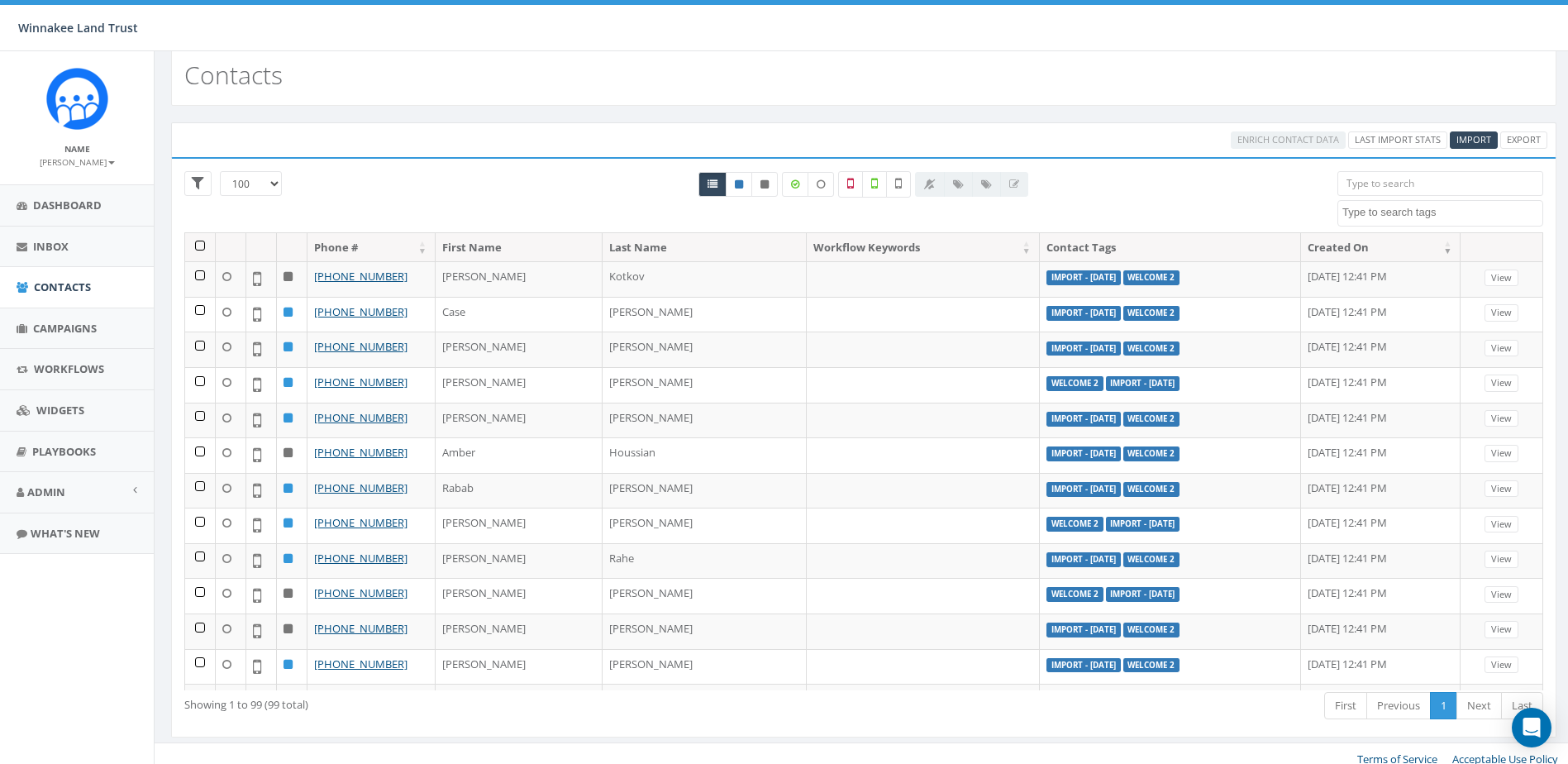 scroll, scrollTop: 31, scrollLeft: 0, axis: vertical 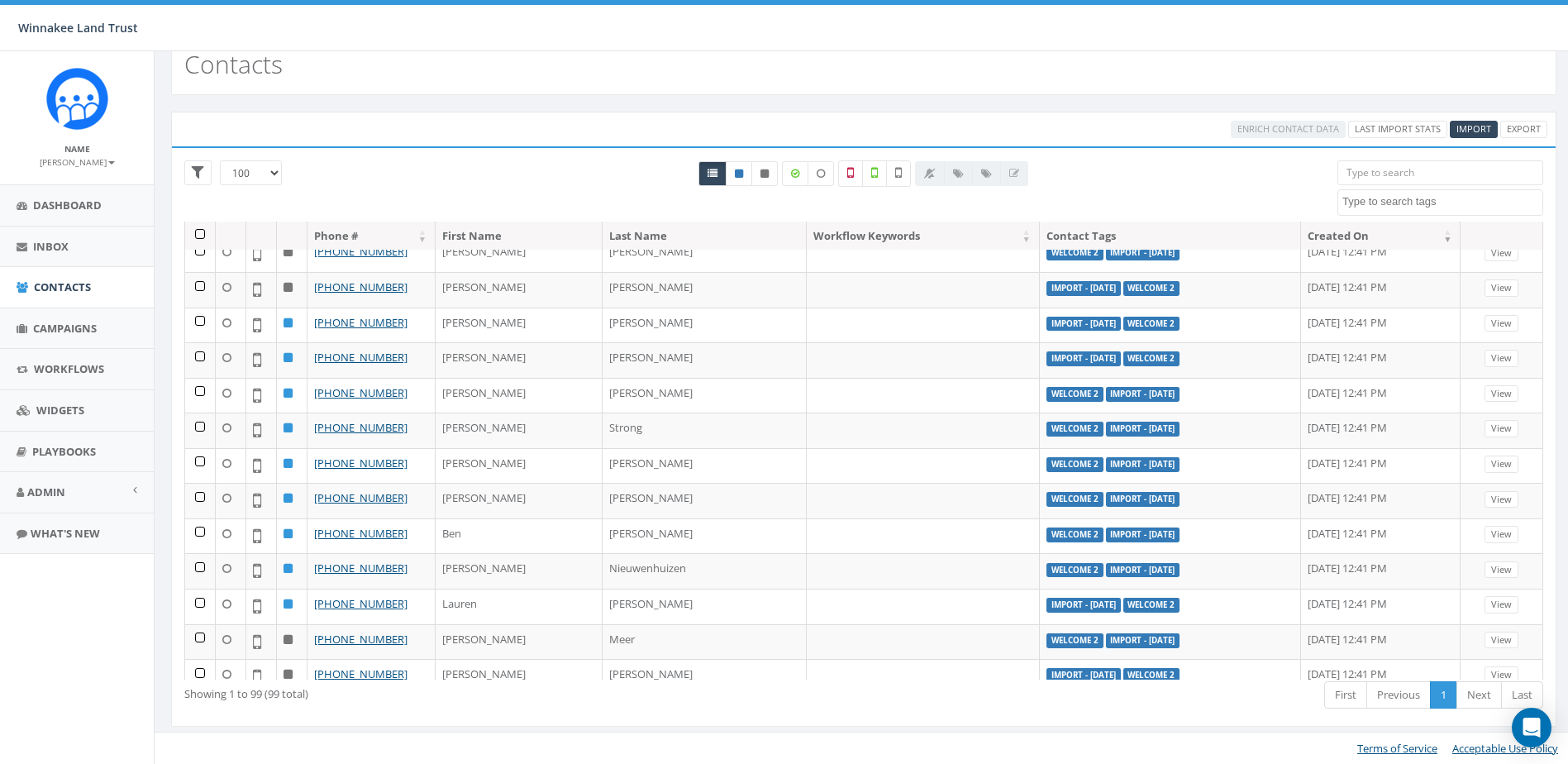 click on "Phone #" at bounding box center (371, 236) 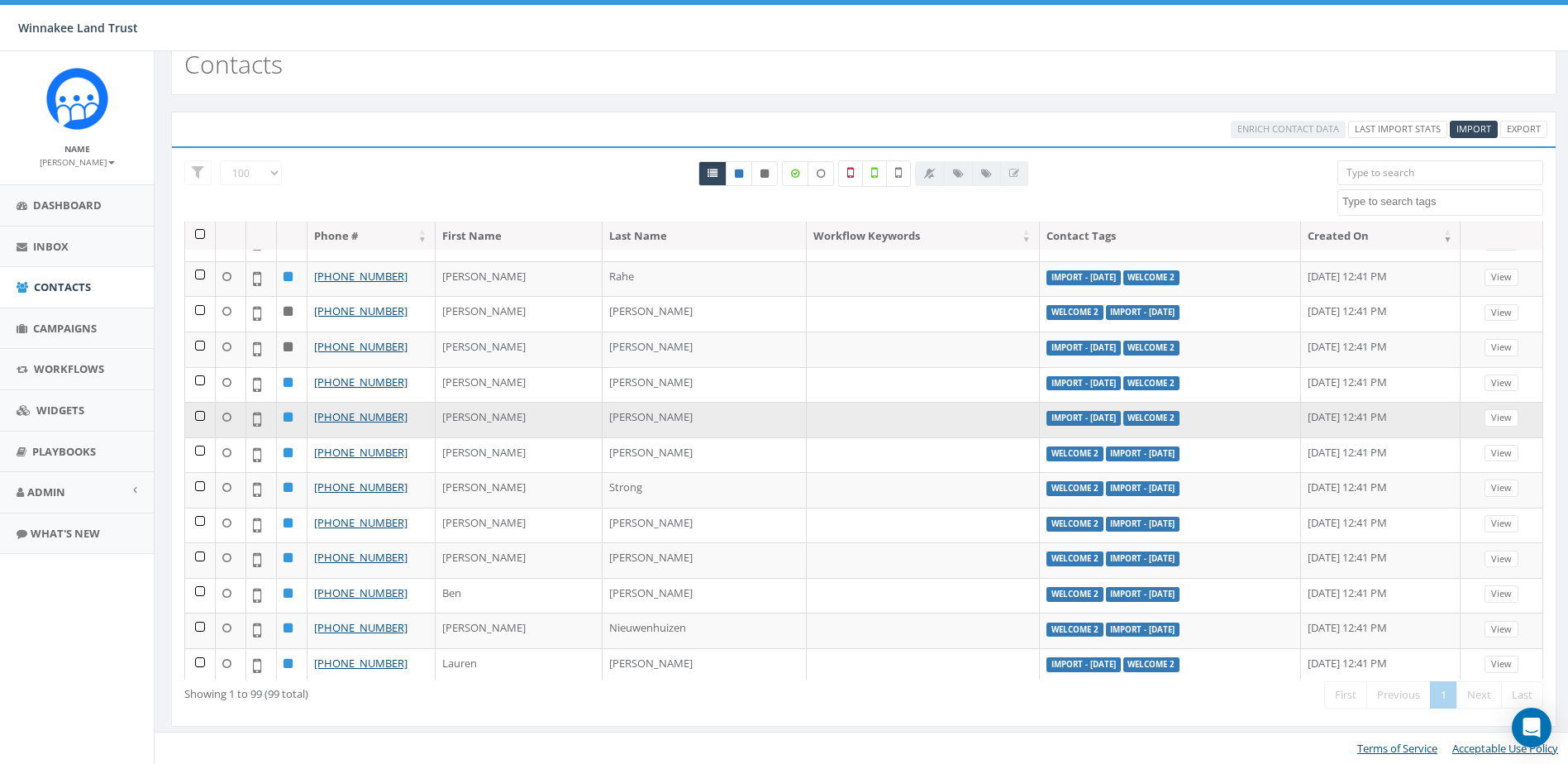 scroll, scrollTop: 0, scrollLeft: 0, axis: both 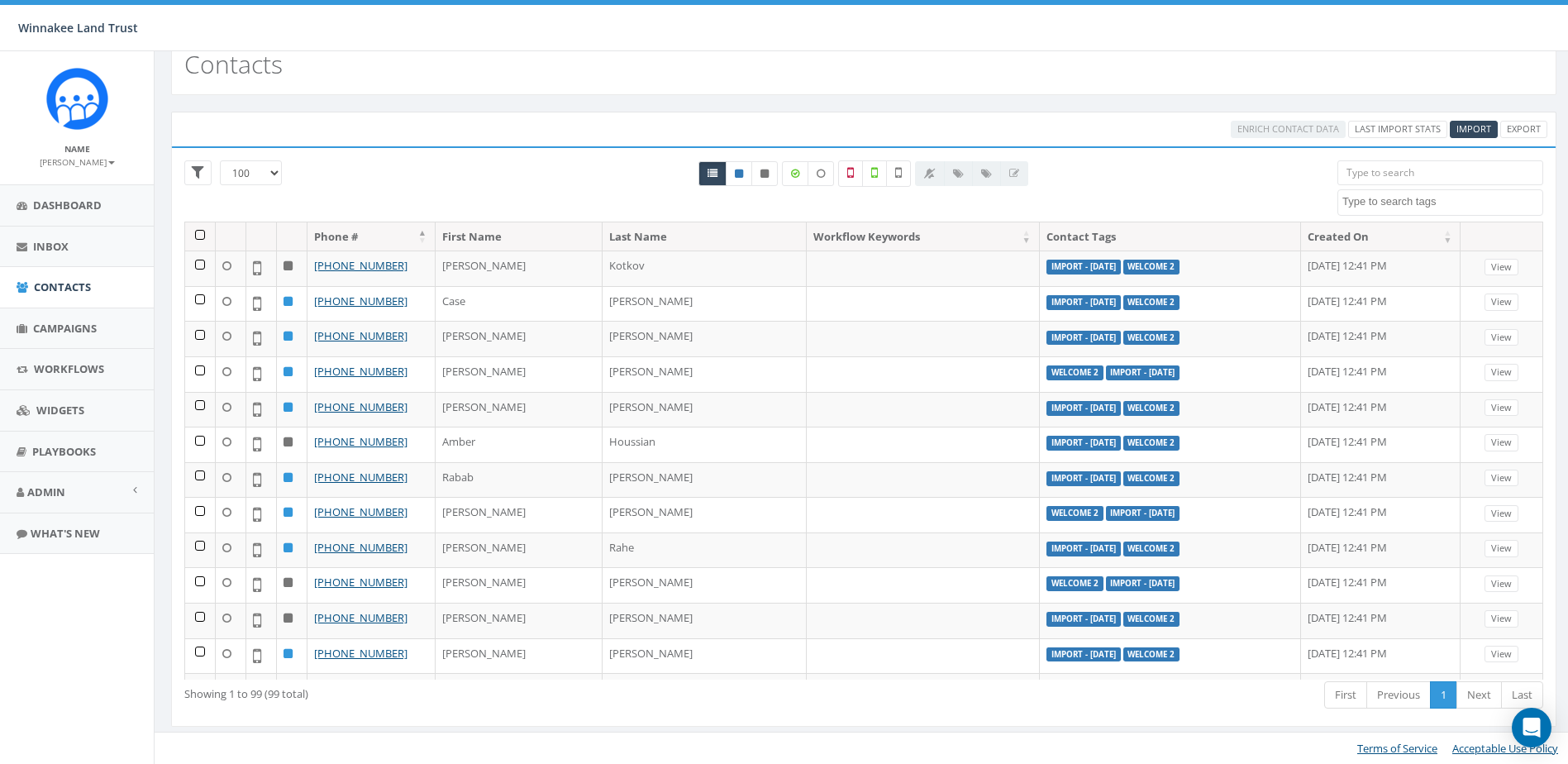 click on "Phone #" at bounding box center [371, 236] 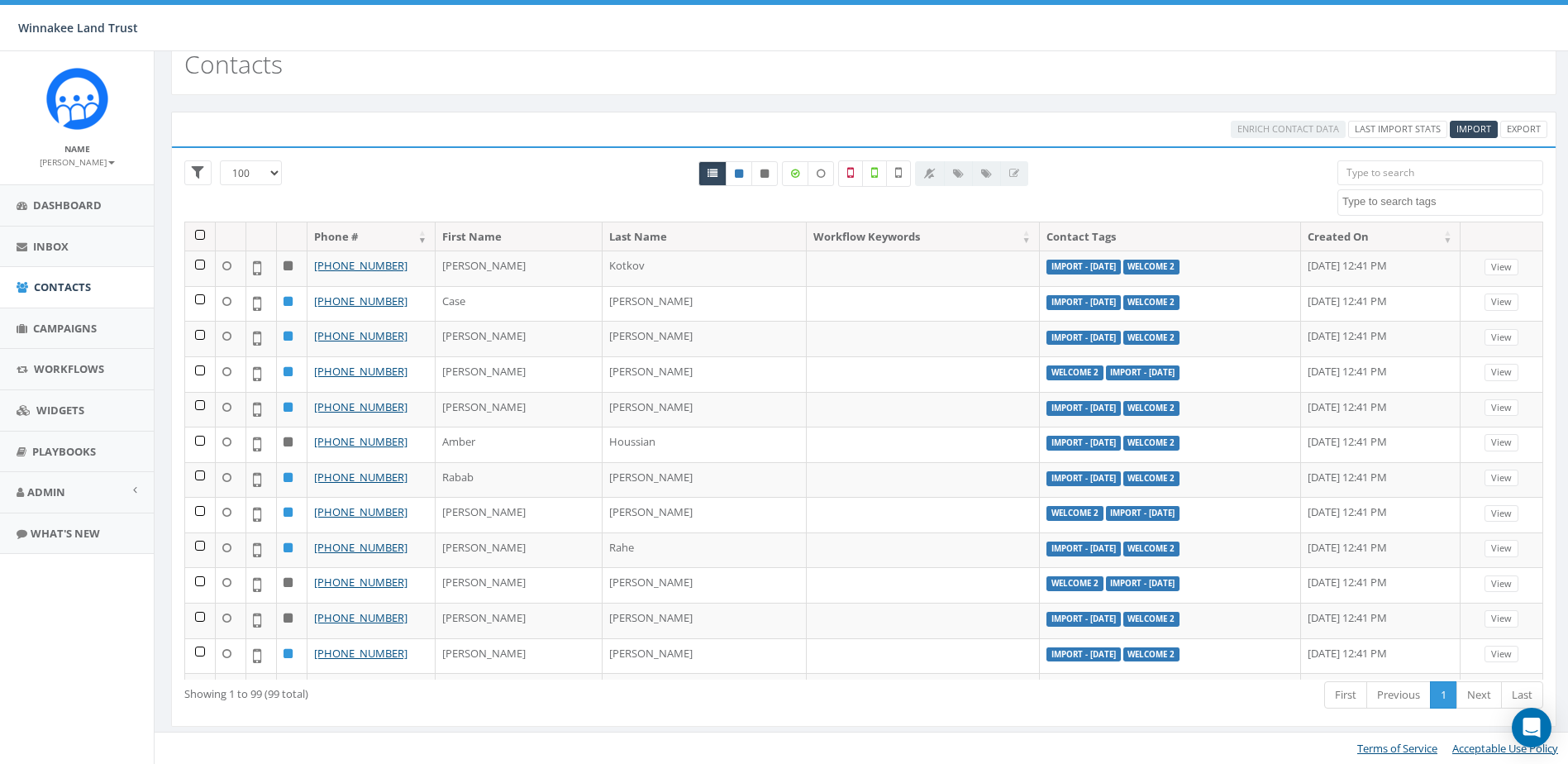 click on "Phone #" at bounding box center [371, 236] 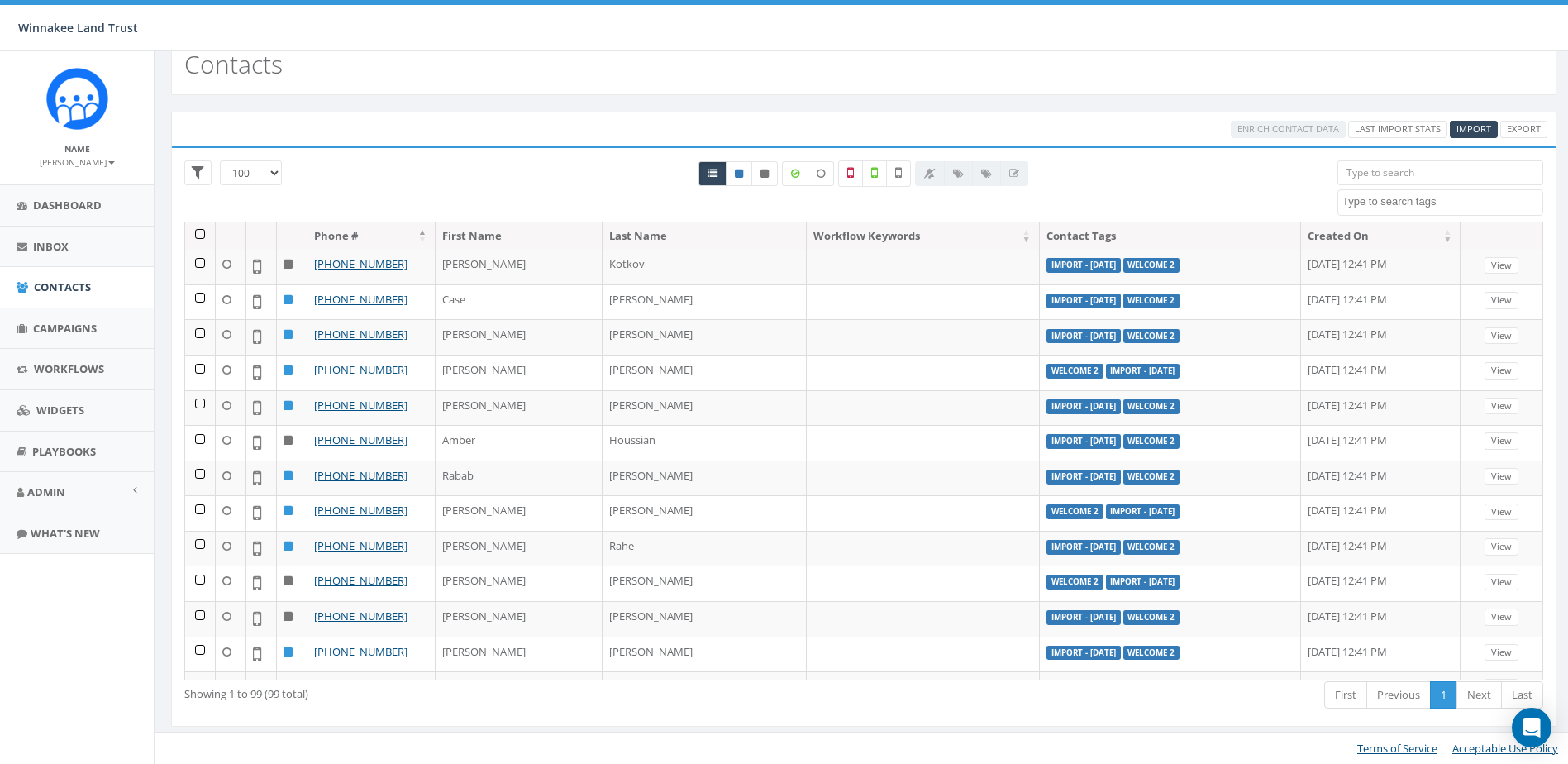 scroll, scrollTop: 0, scrollLeft: 0, axis: both 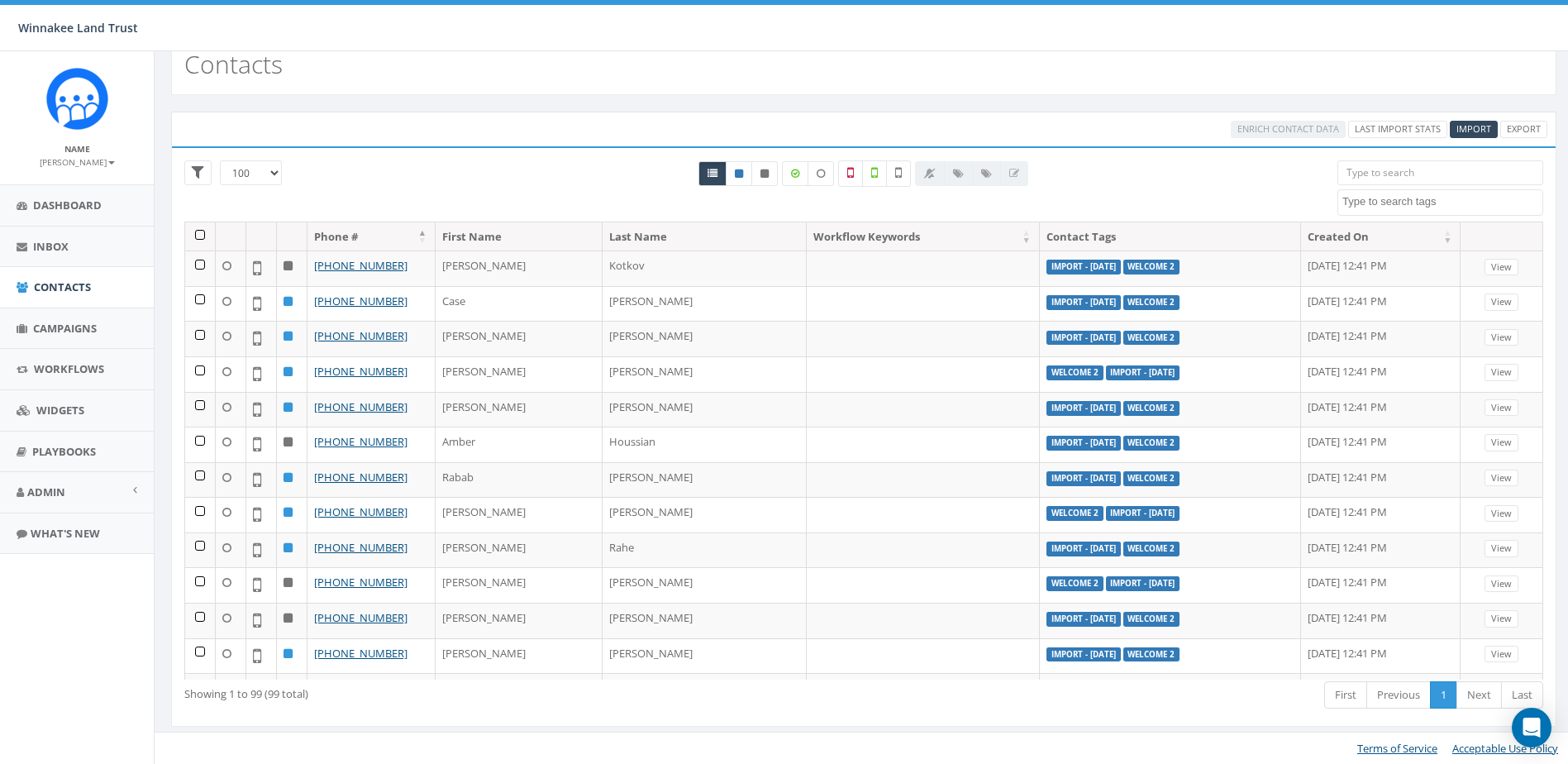click at bounding box center [1440, 173] 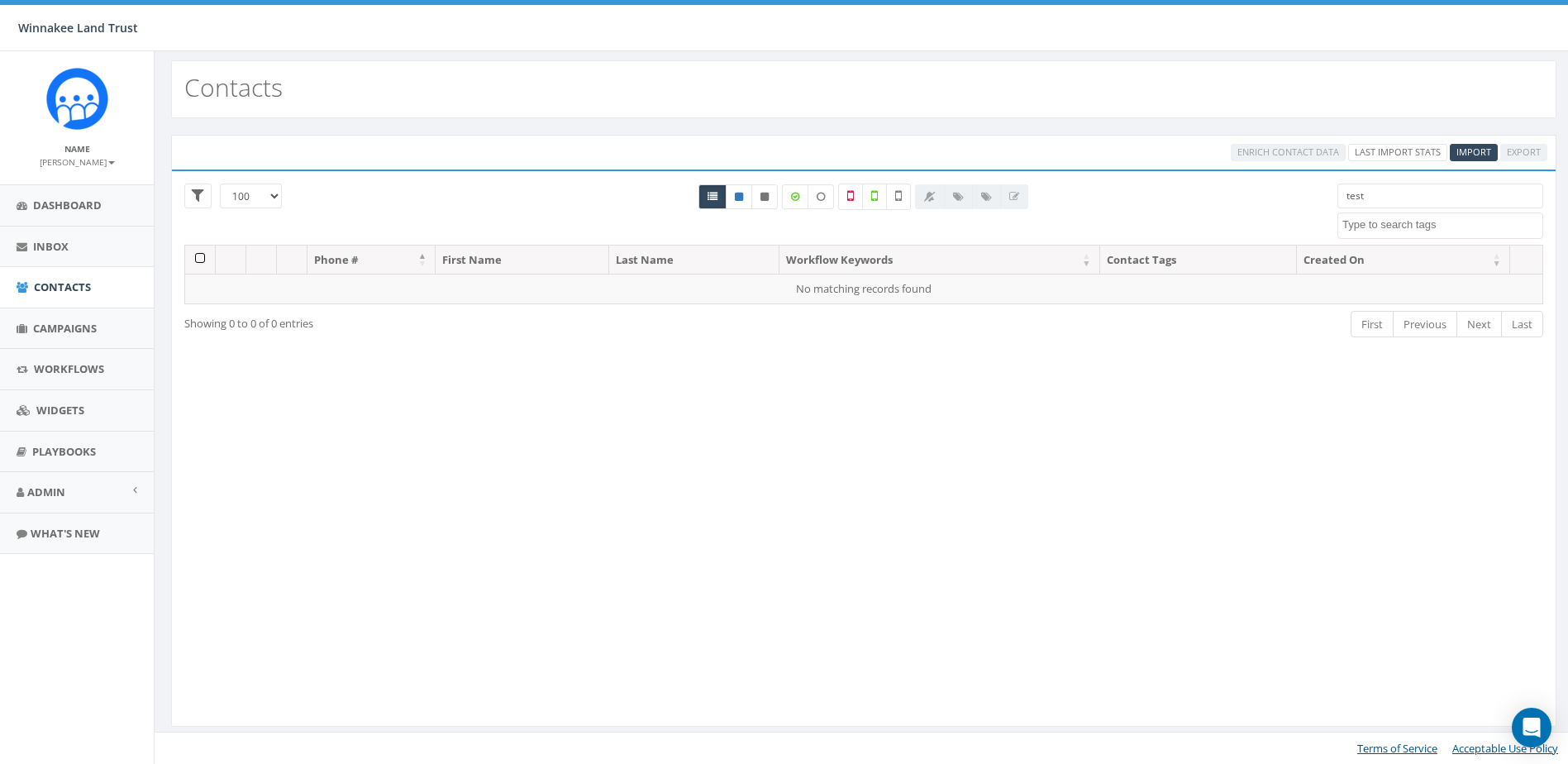 scroll, scrollTop: 7, scrollLeft: 0, axis: vertical 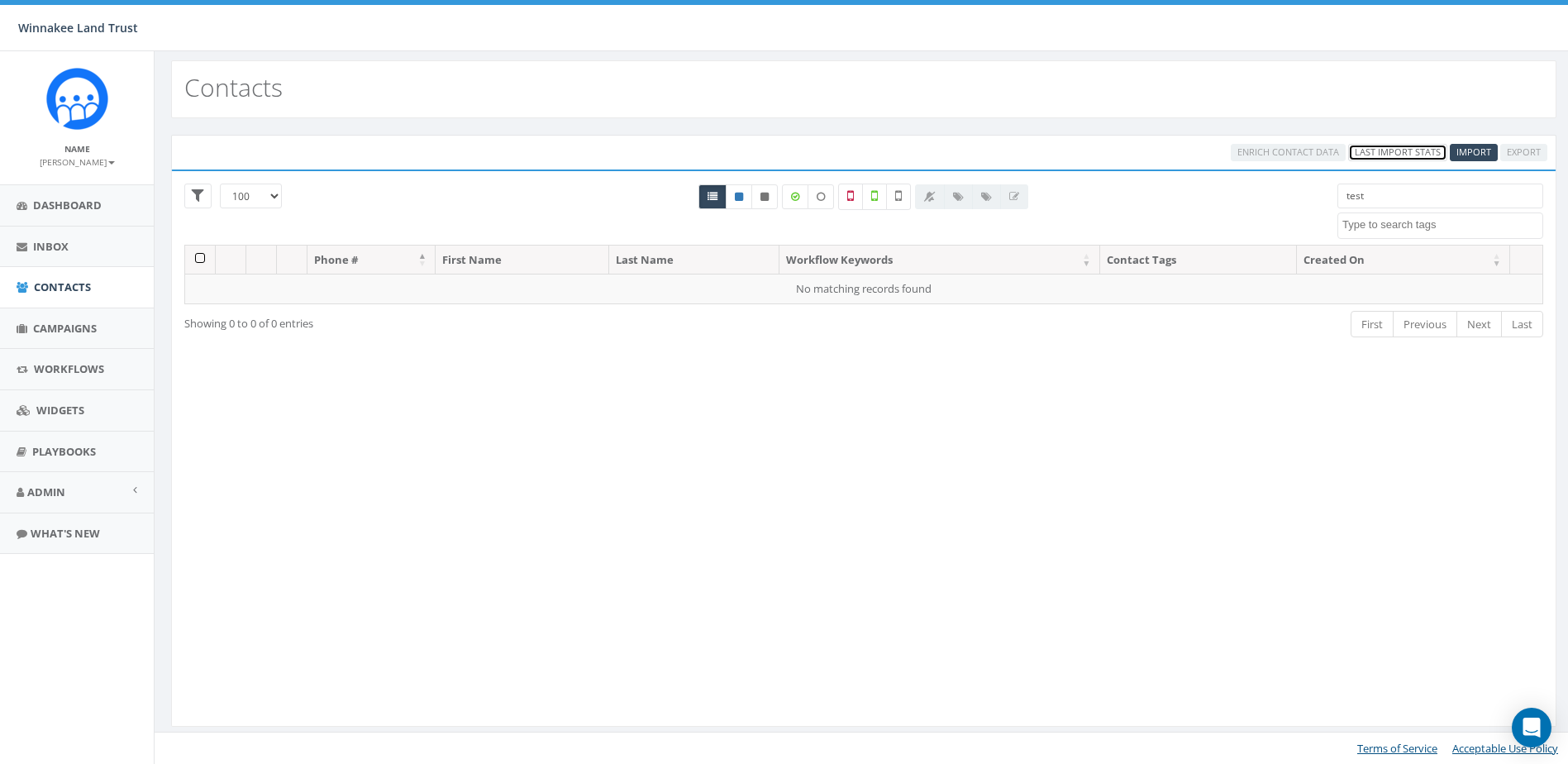 click on "Last Import Stats" at bounding box center [1398, 152] 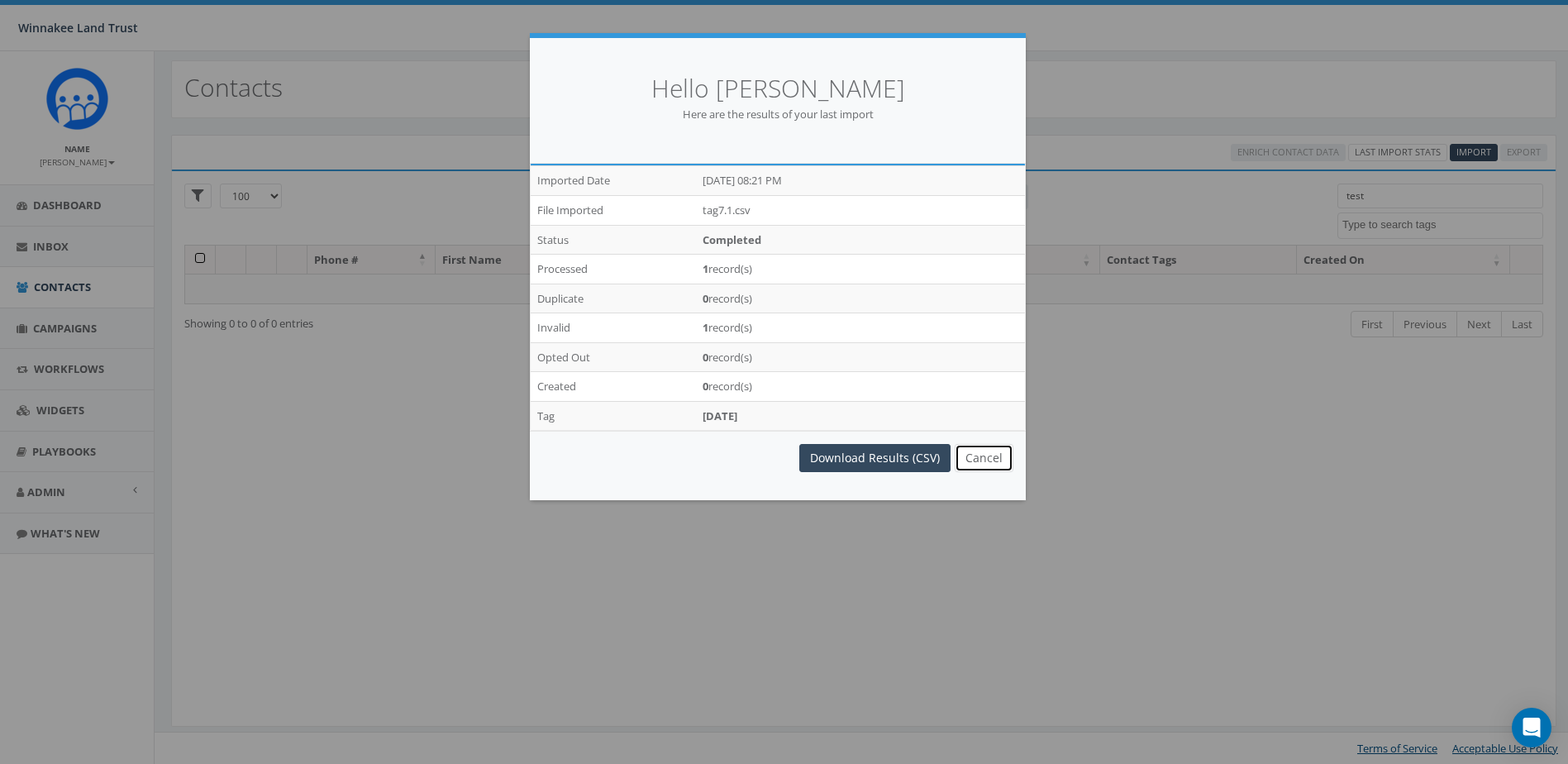 click on "Cancel" at bounding box center (984, 458) 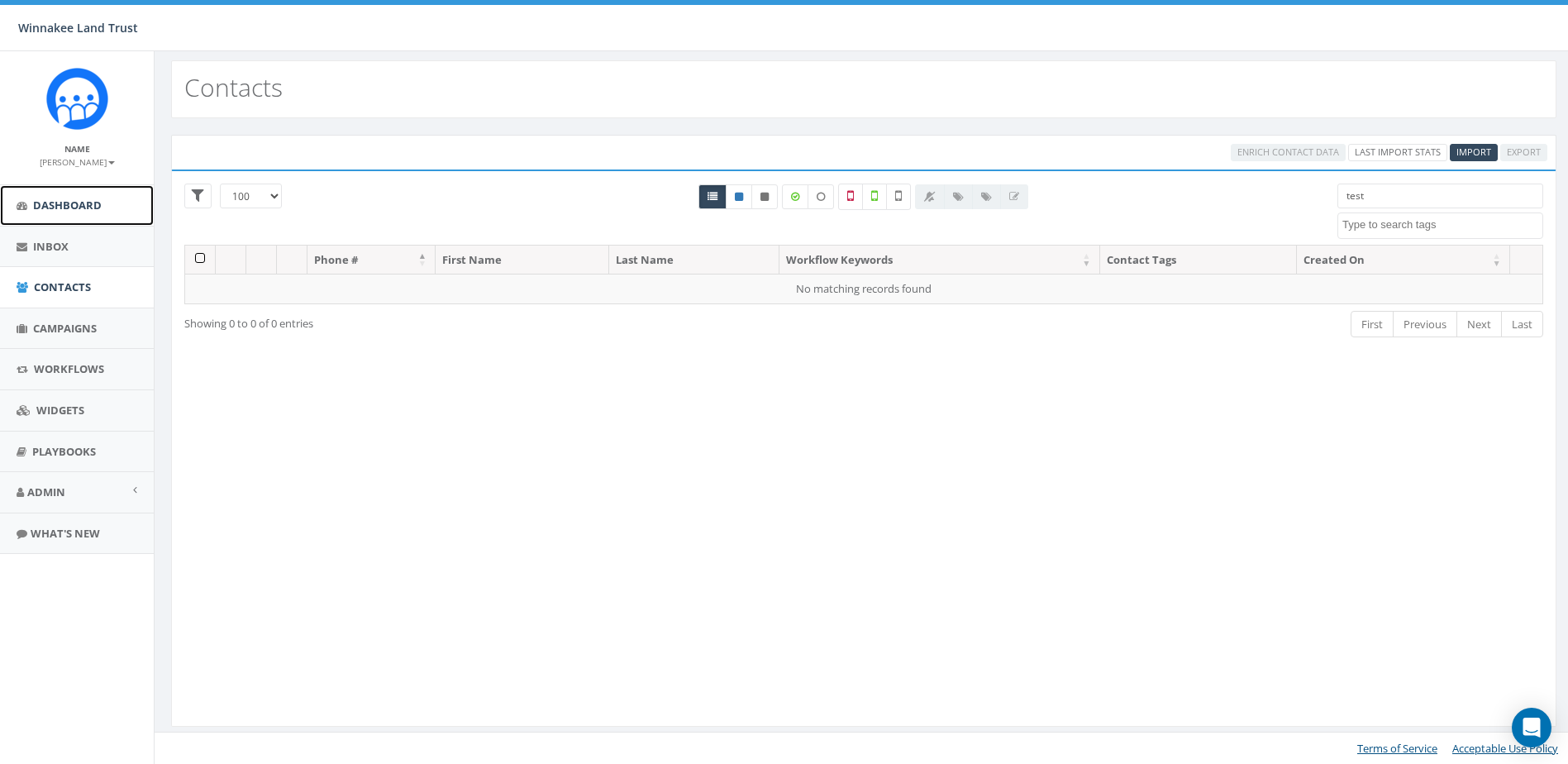 click on "Dashboard" at bounding box center [77, 205] 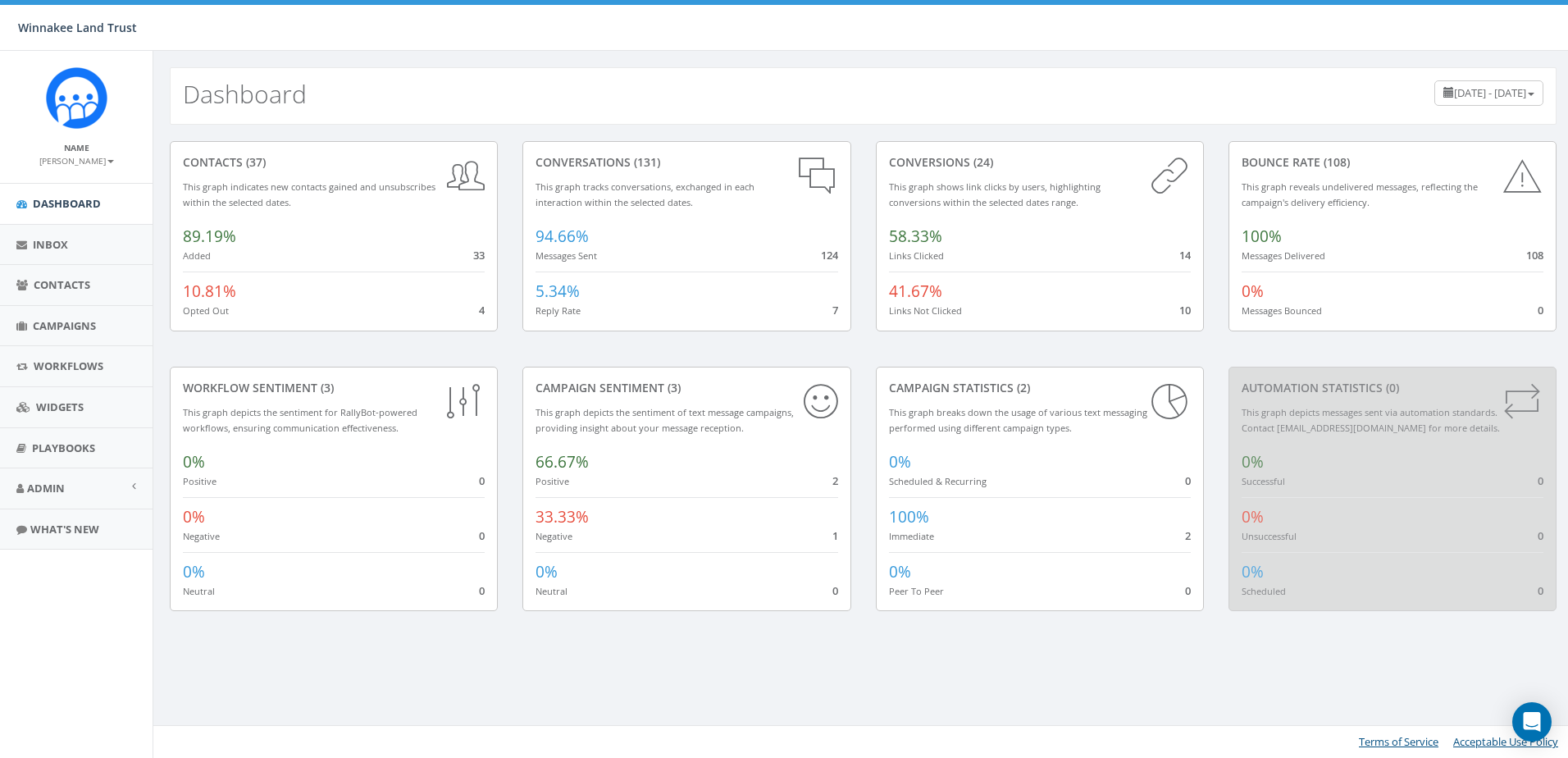 scroll, scrollTop: 0, scrollLeft: 0, axis: both 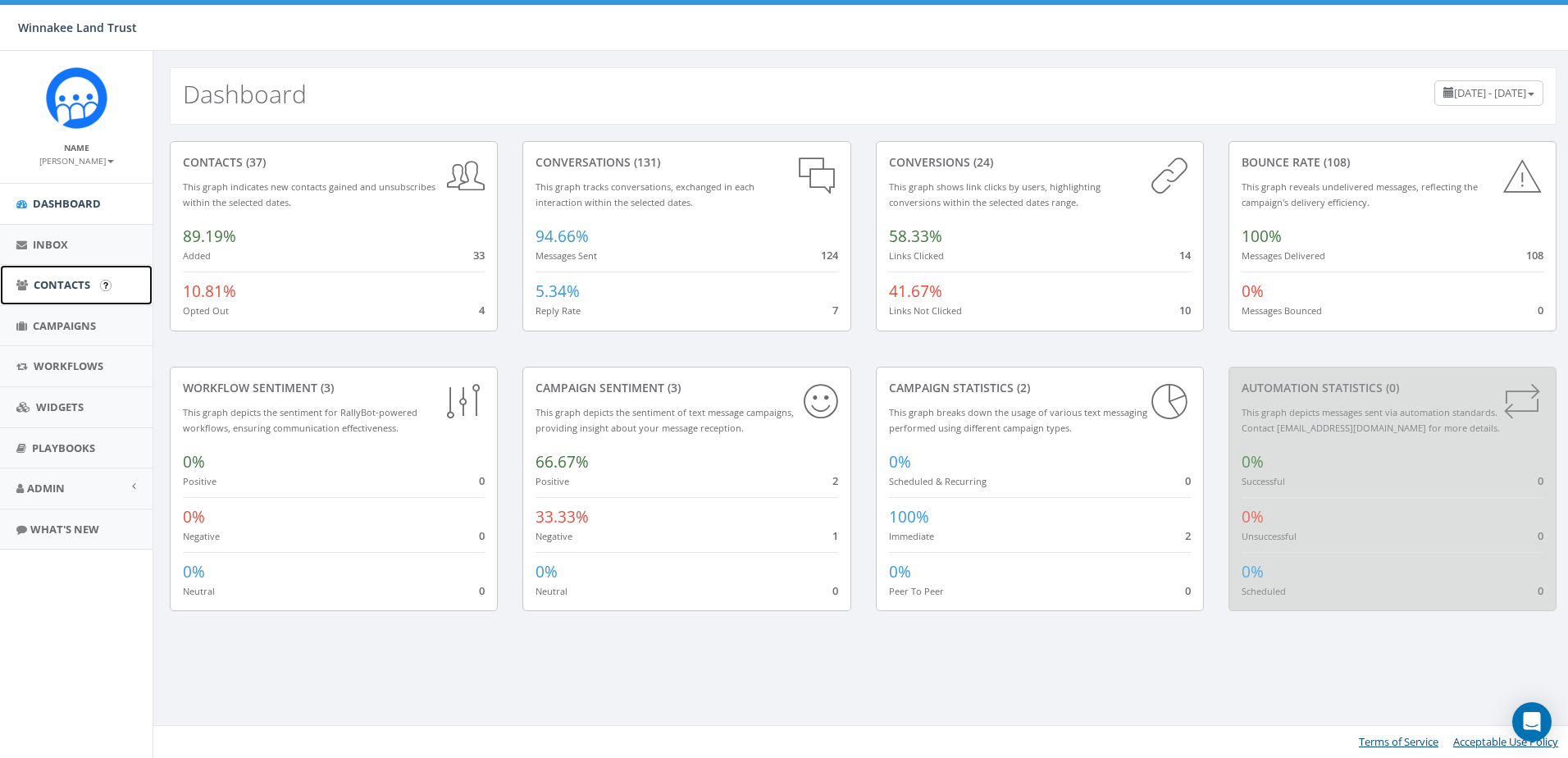 click on "Contacts" at bounding box center (62, 285) 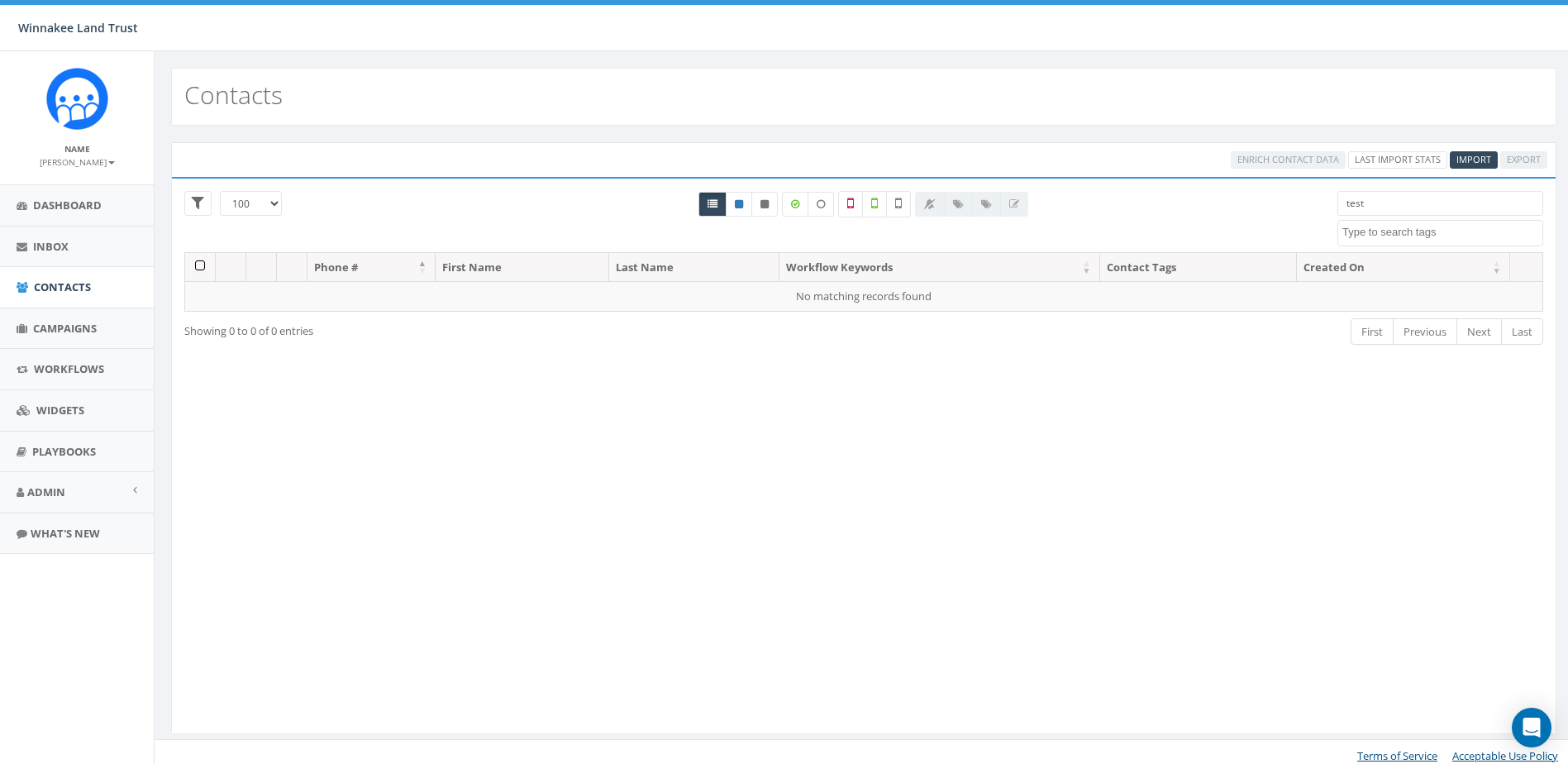 select on "100" 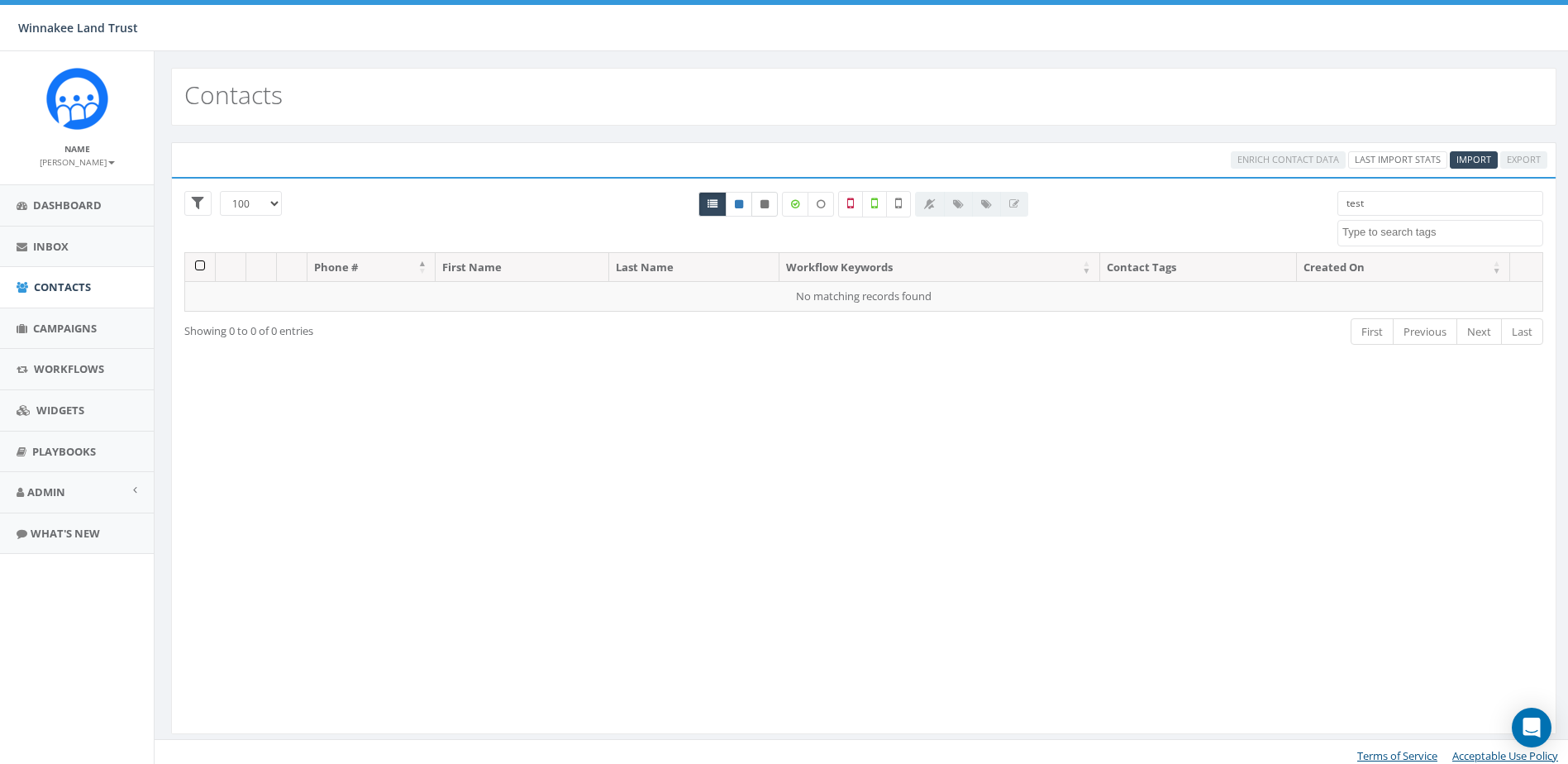 click at bounding box center (765, 204) 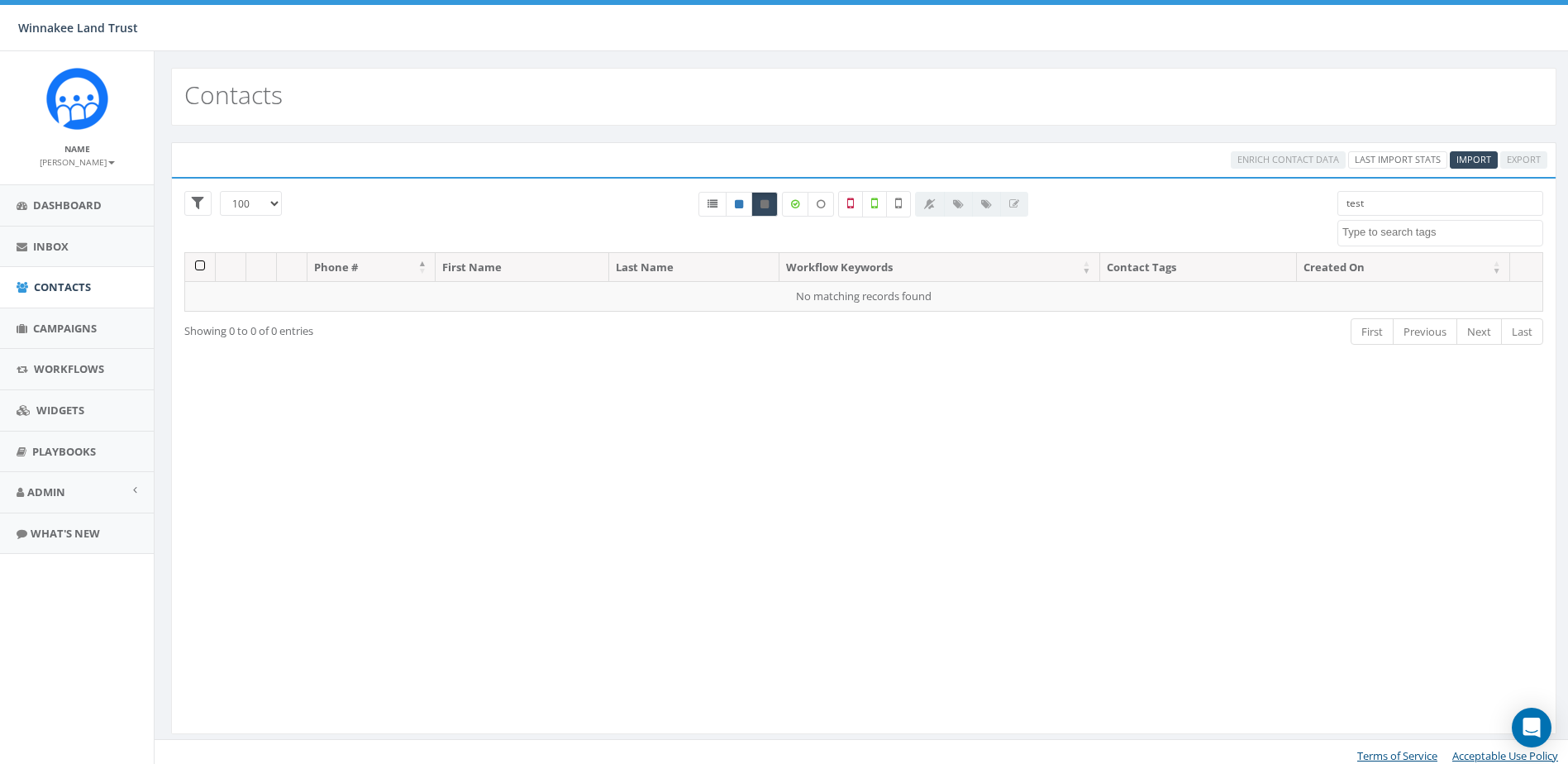 drag, startPoint x: 1368, startPoint y: 199, endPoint x: 1304, endPoint y: 199, distance: 64 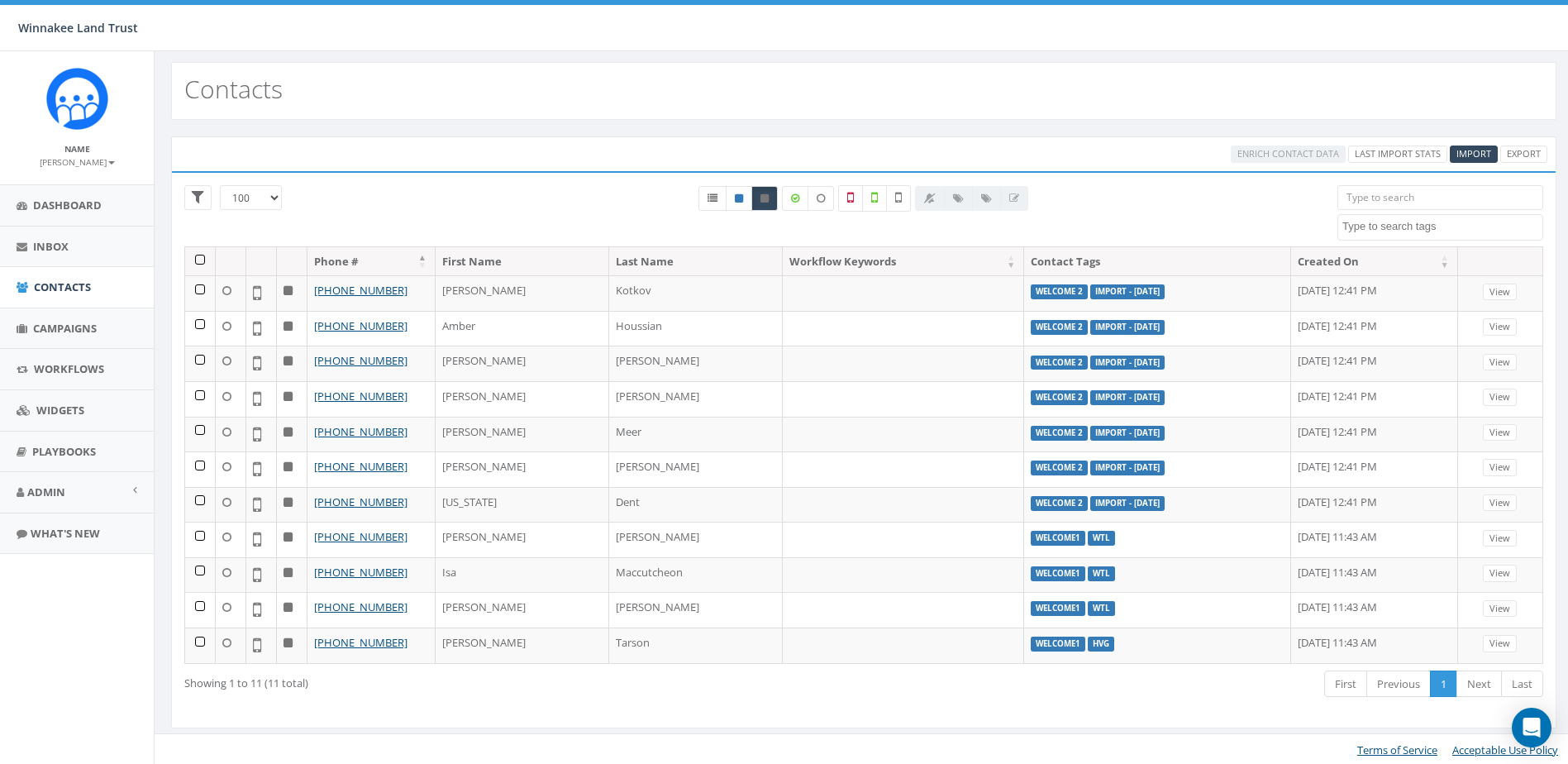 scroll, scrollTop: 7, scrollLeft: 0, axis: vertical 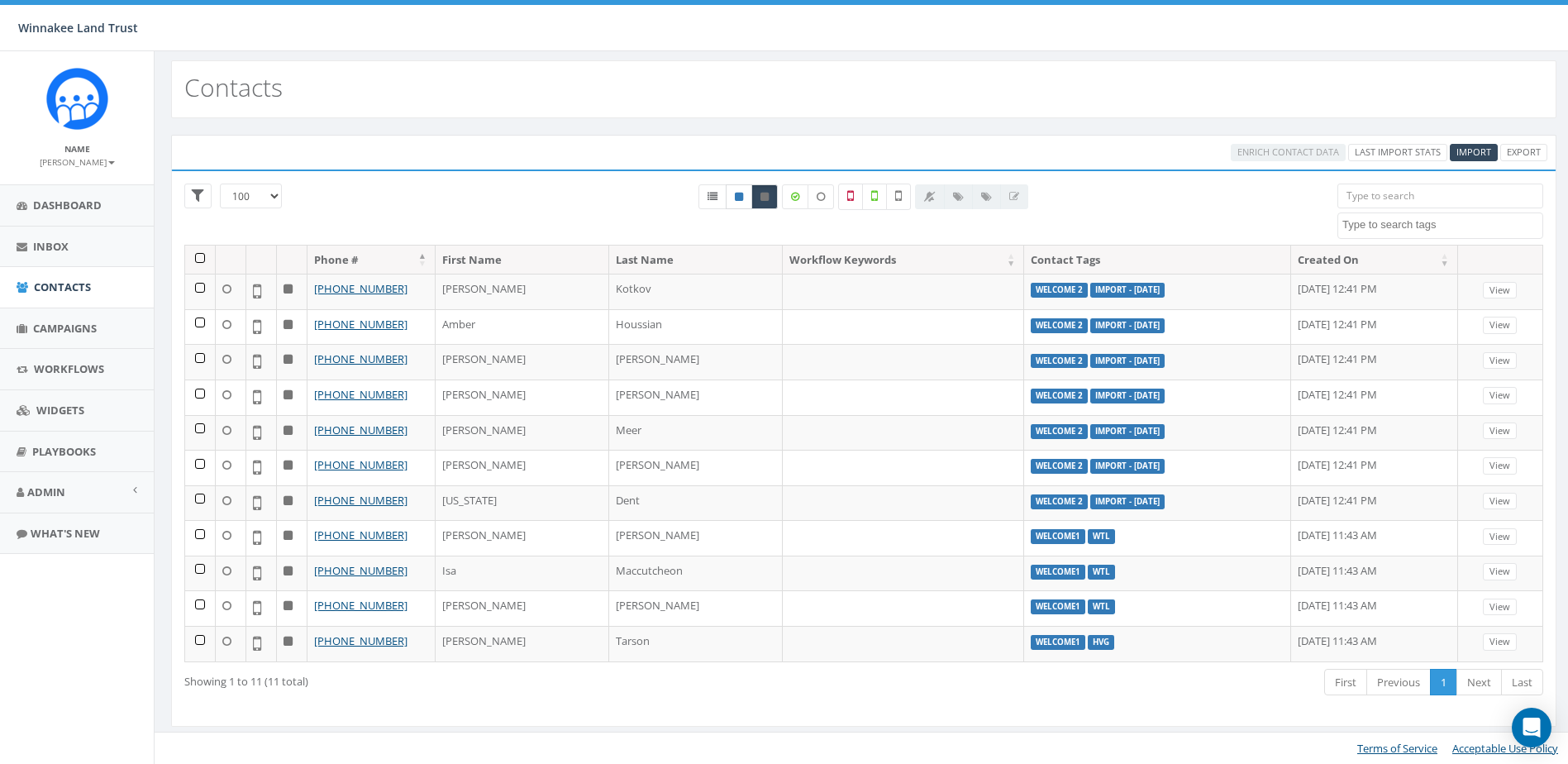 type 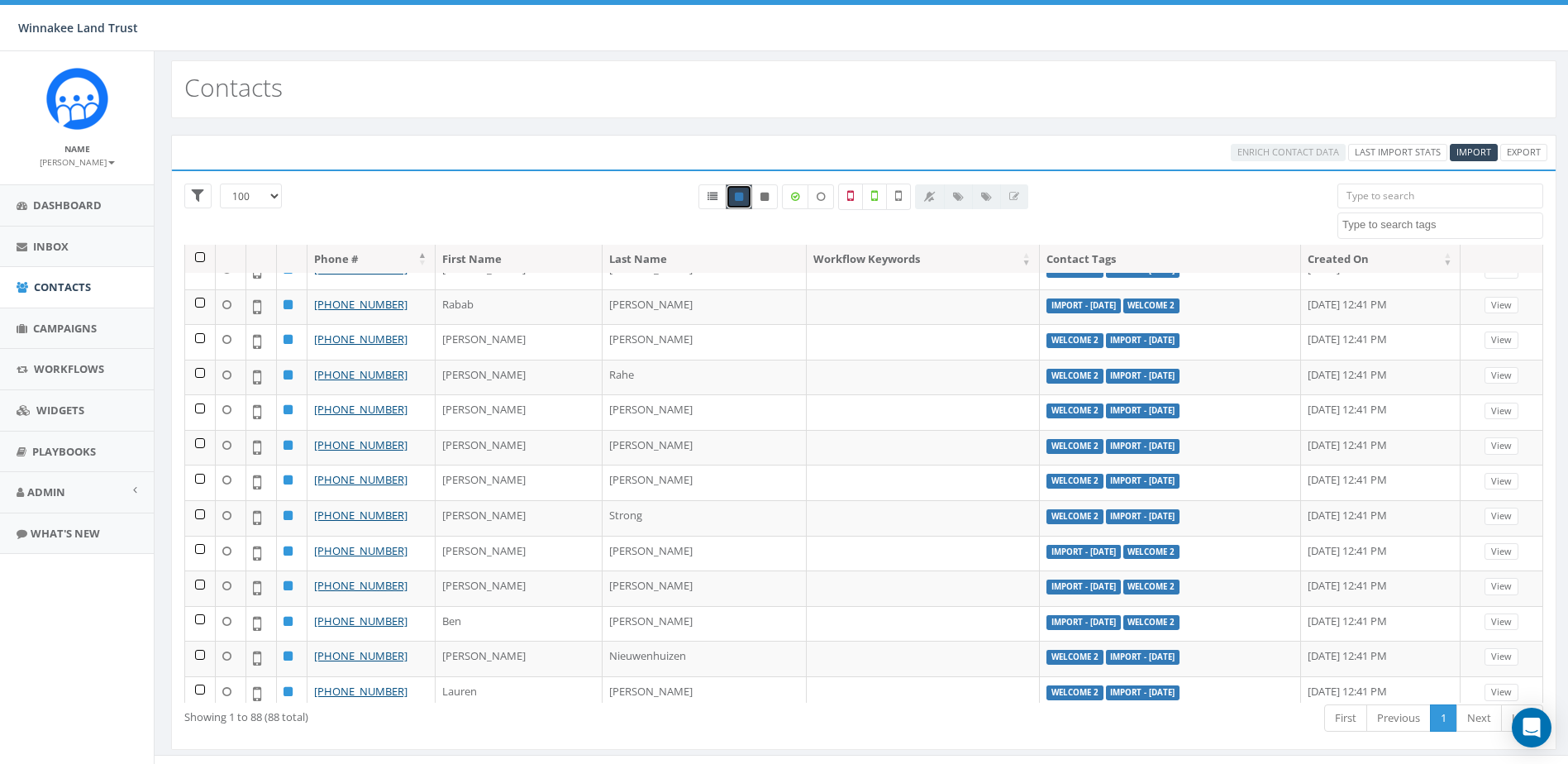 scroll, scrollTop: 0, scrollLeft: 0, axis: both 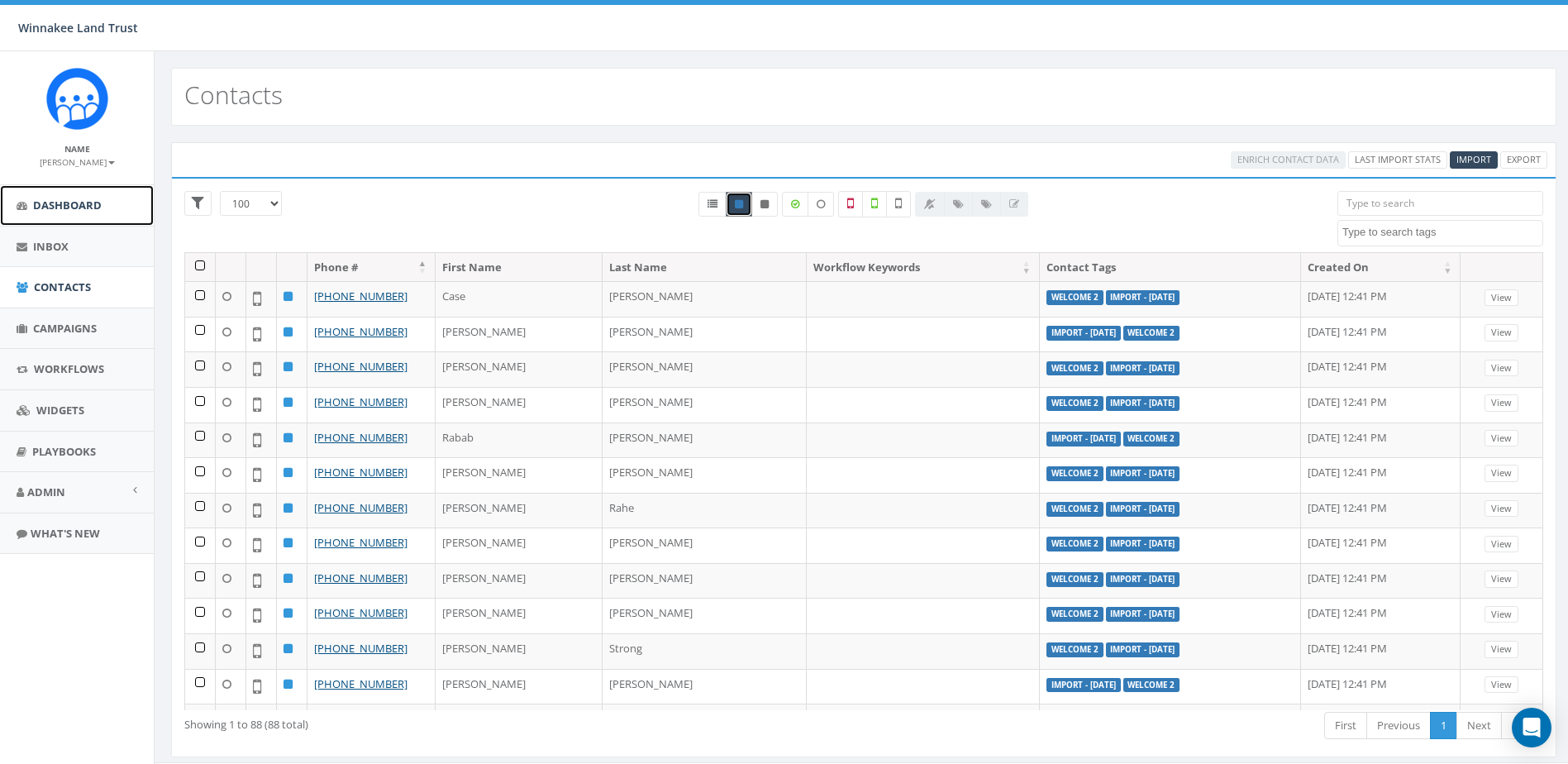 click on "Dashboard" at bounding box center (77, 205) 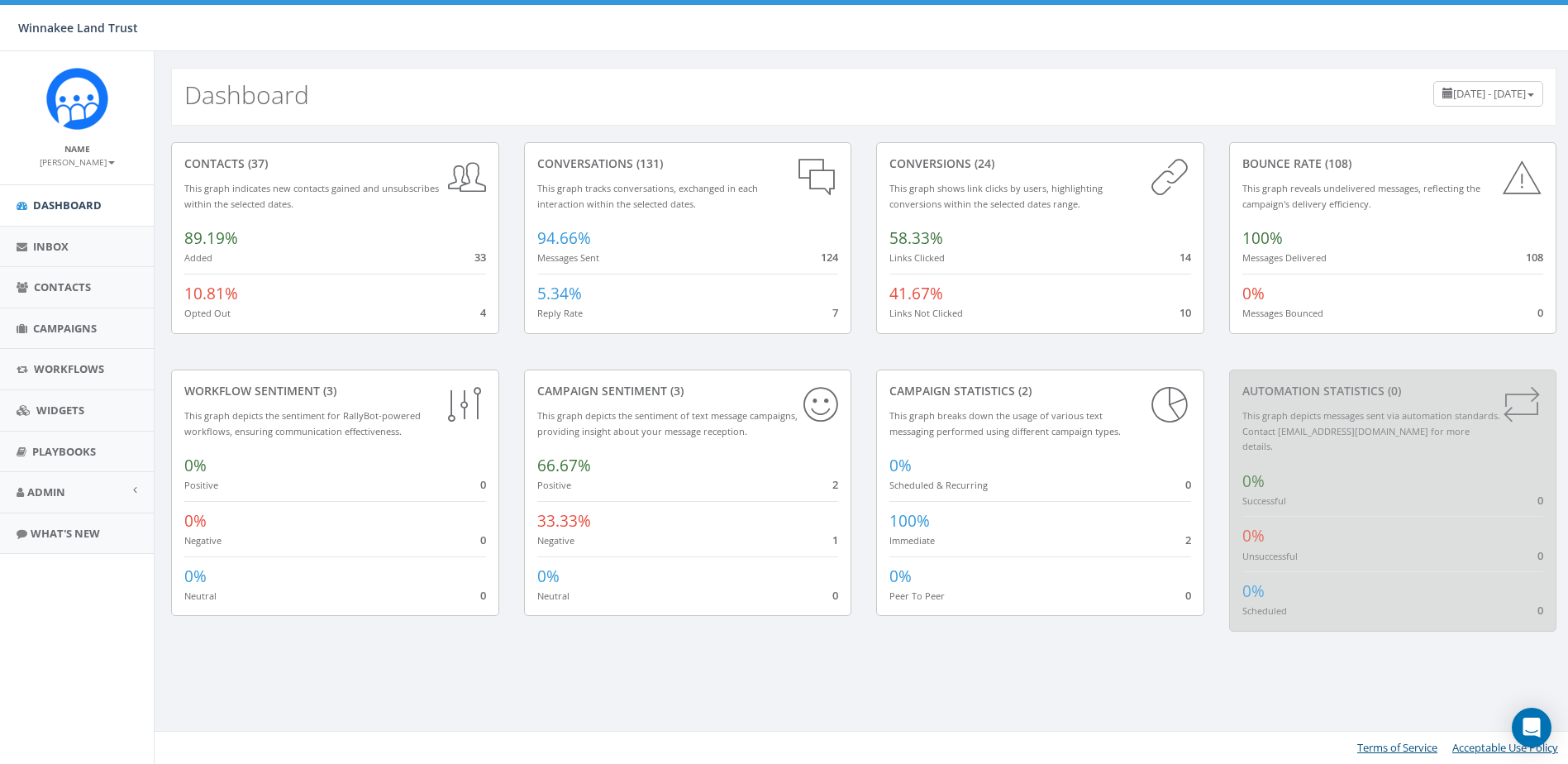 scroll, scrollTop: 0, scrollLeft: 0, axis: both 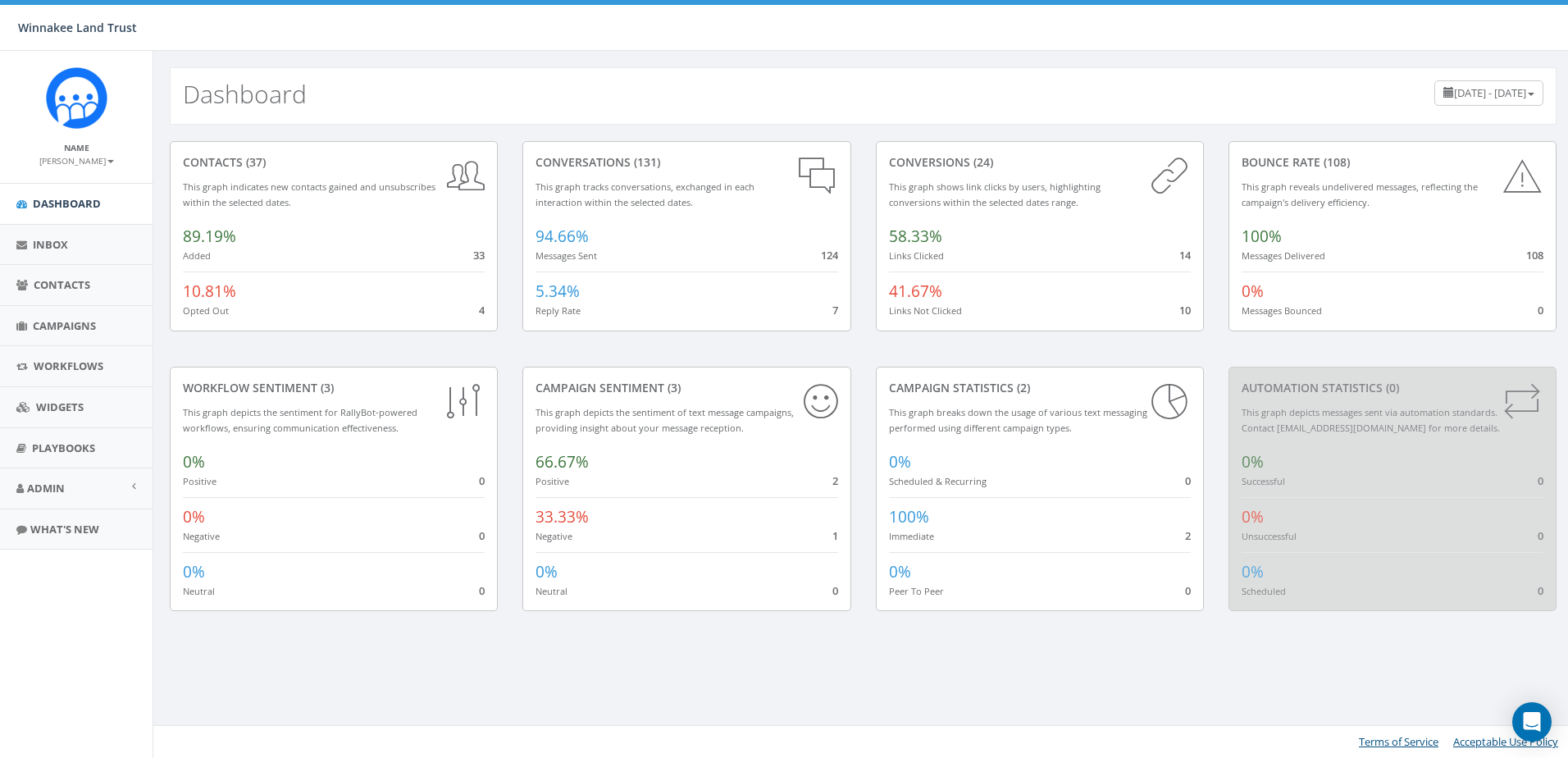 click on "[DATE] - [DATE]" at bounding box center [1490, 93] 